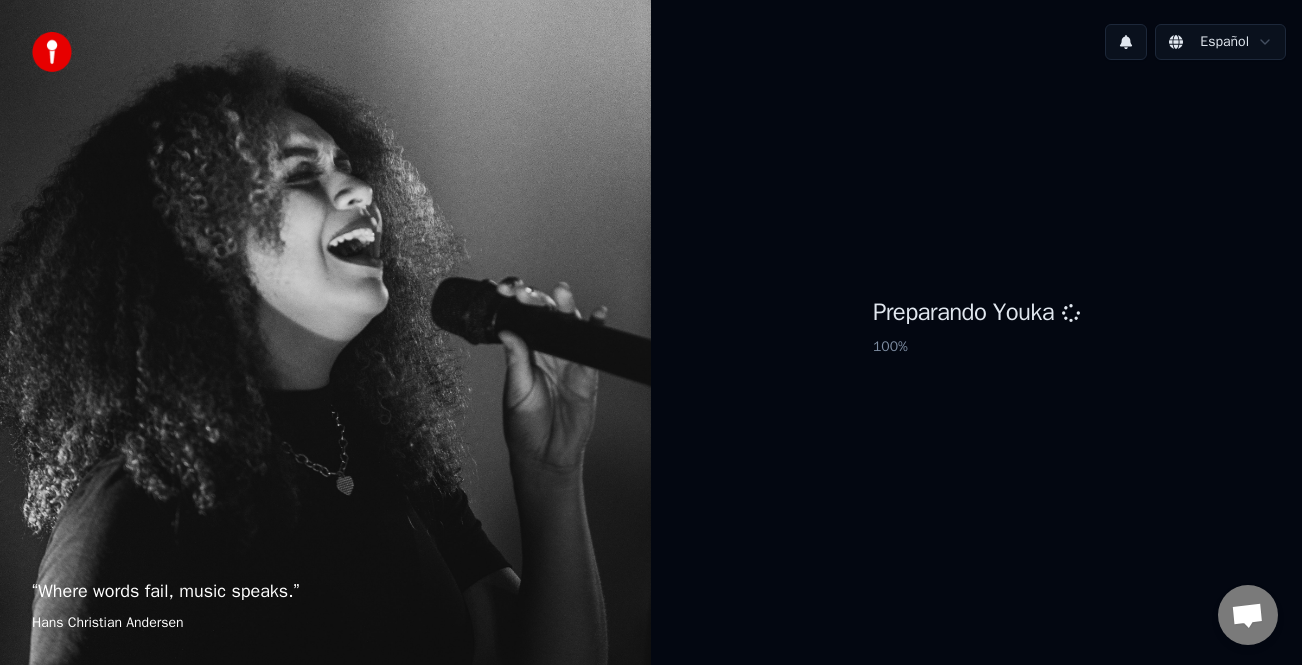 scroll, scrollTop: 0, scrollLeft: 0, axis: both 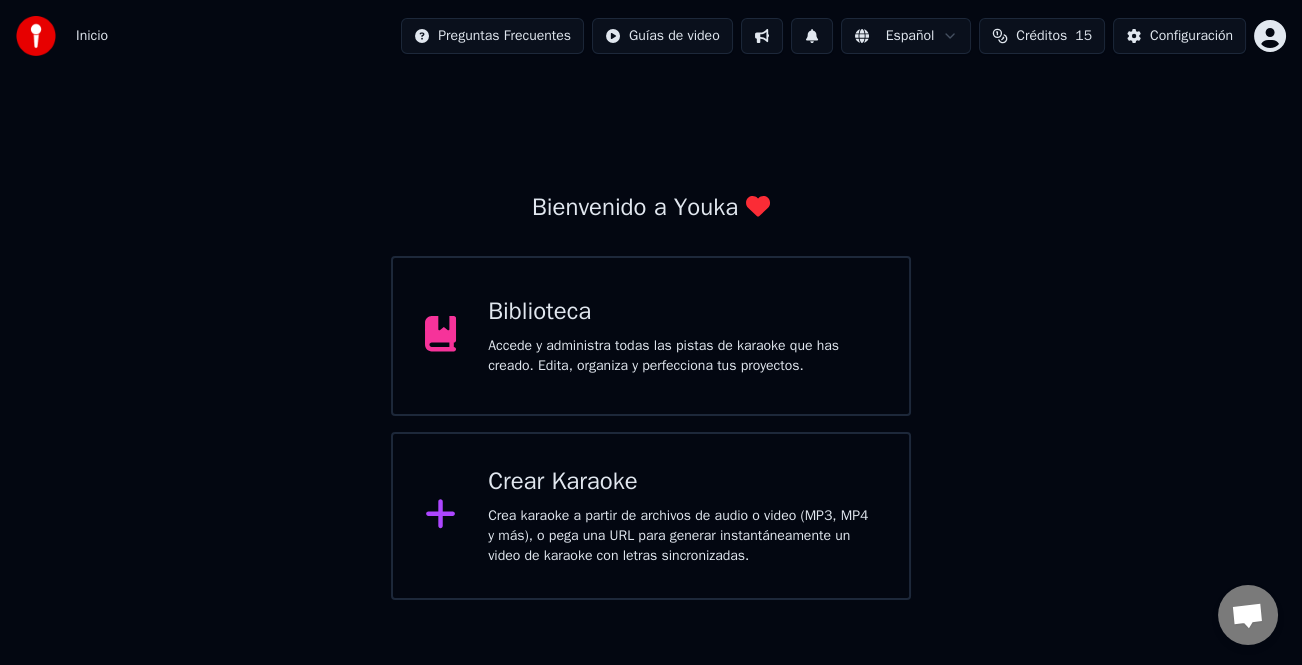 click on "Crear Karaoke" at bounding box center (682, 482) 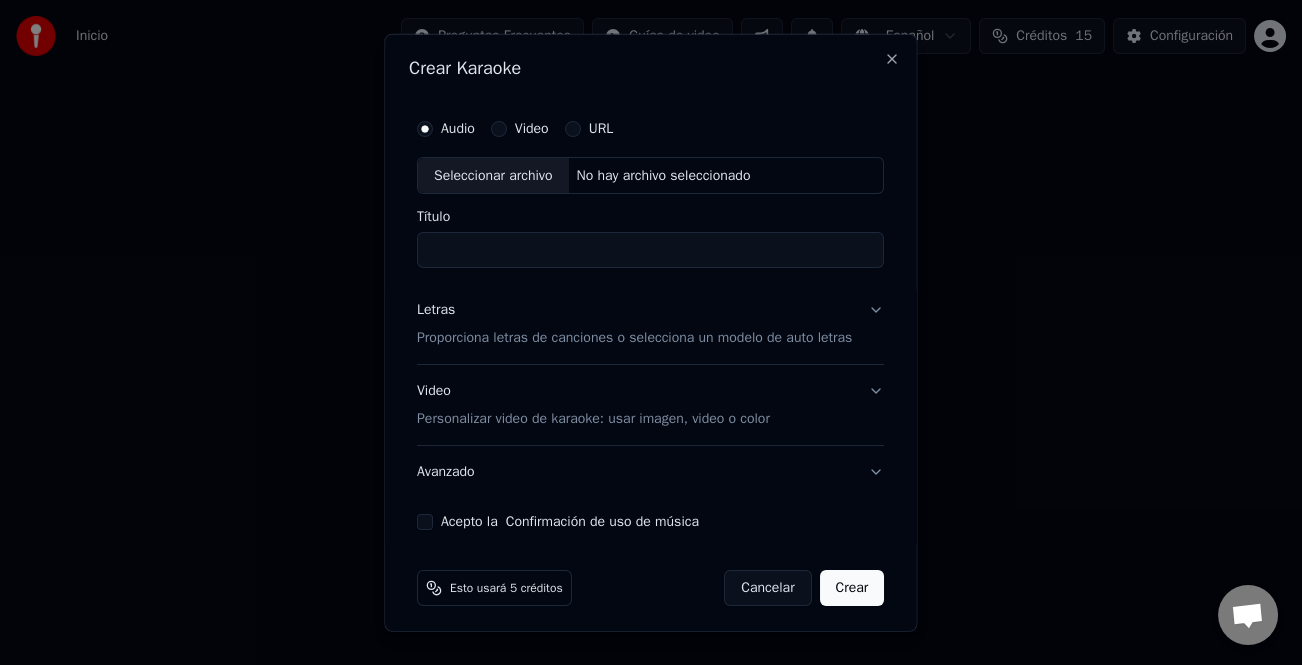 click on "Seleccionar archivo" at bounding box center (493, 175) 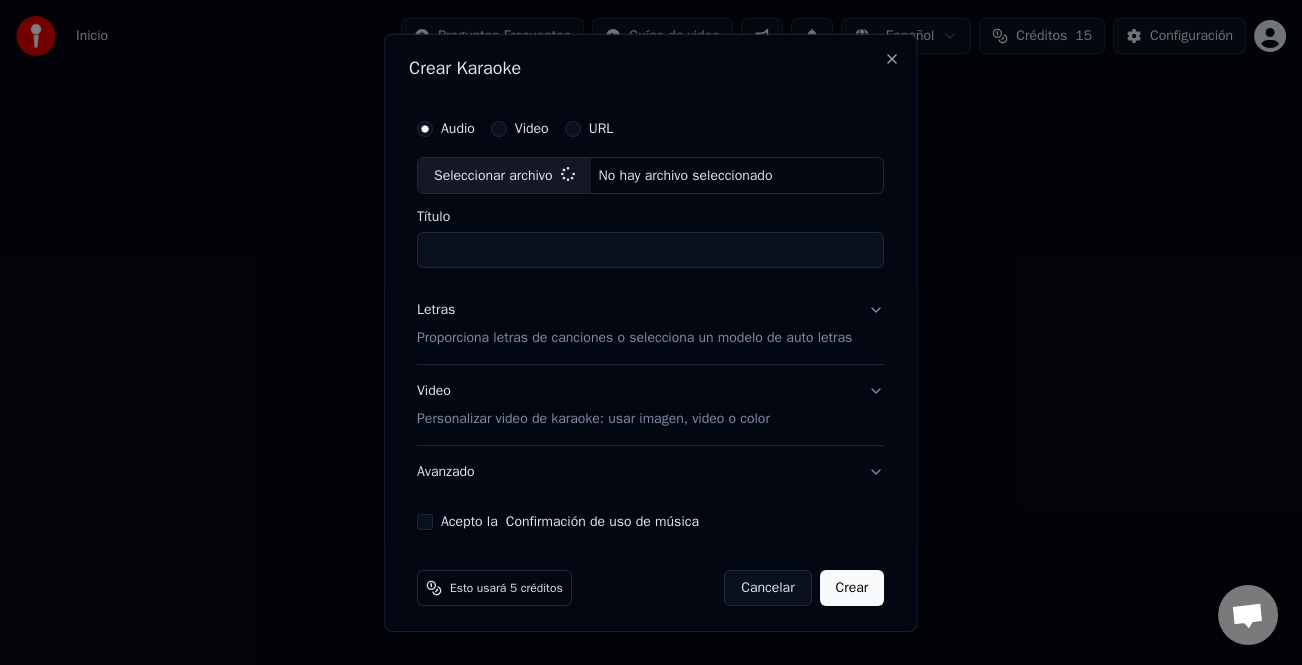 type on "**********" 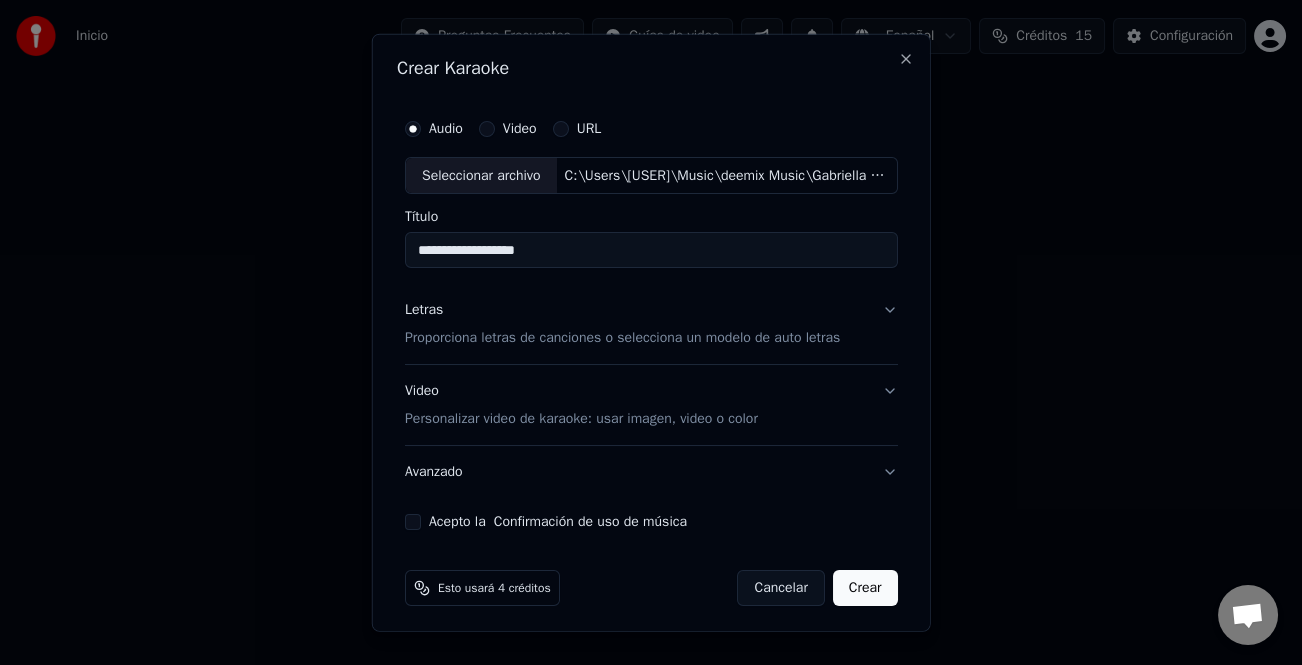 click on "Letras" at bounding box center (424, 310) 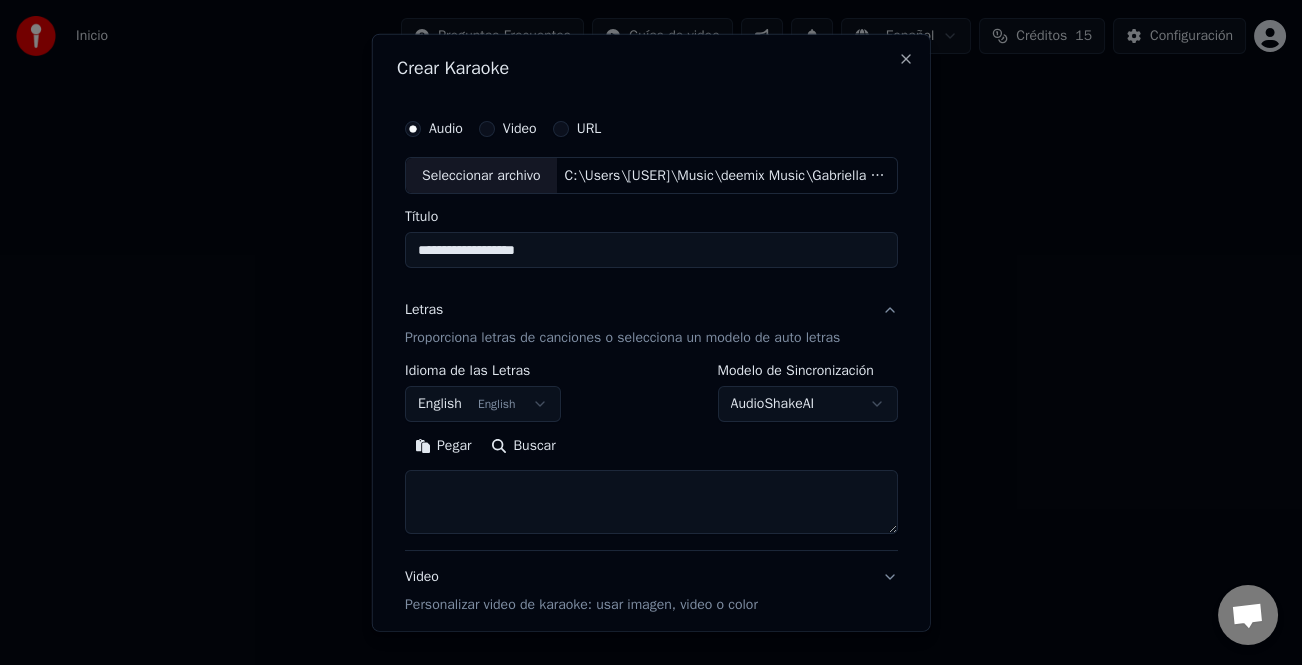 click on "Pegar" at bounding box center (443, 446) 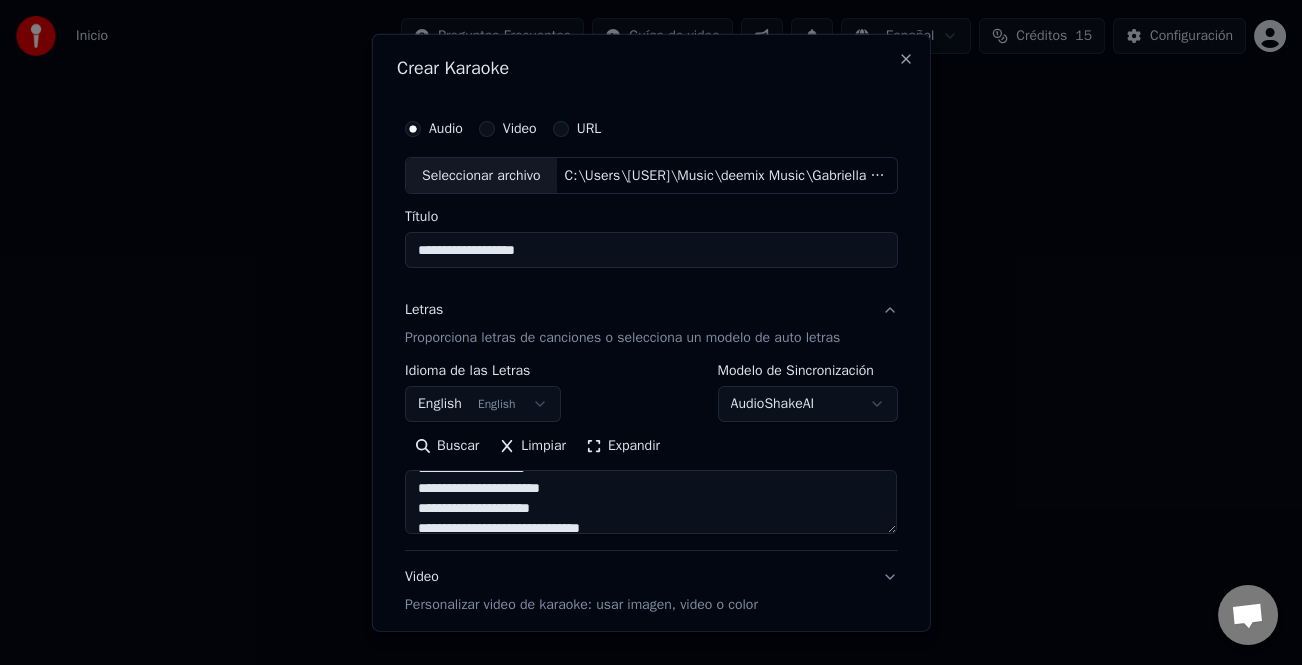 scroll, scrollTop: 500, scrollLeft: 0, axis: vertical 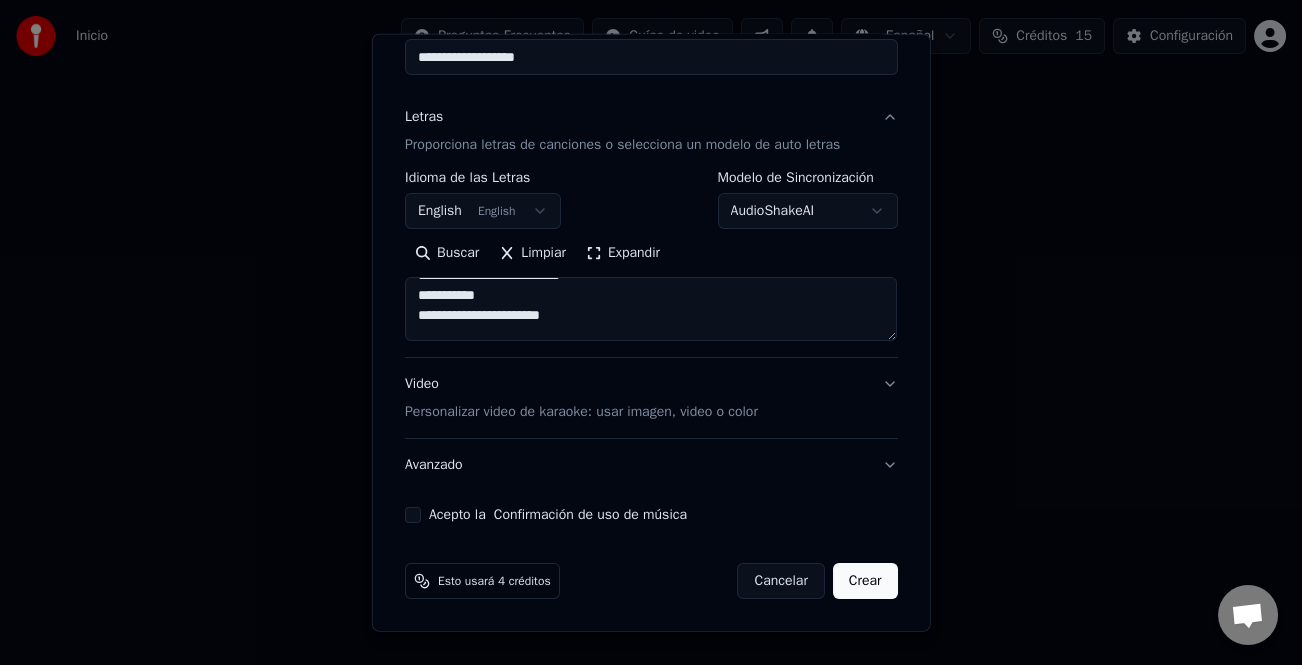 type on "**********" 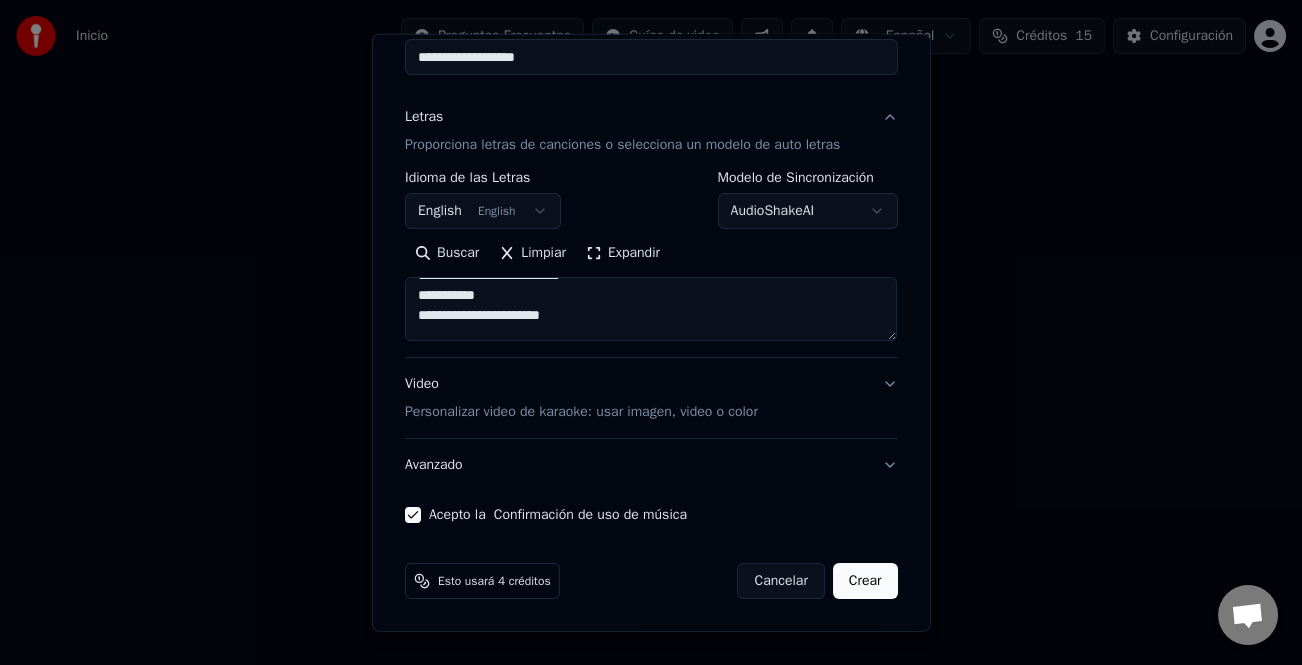 click on "Crear" at bounding box center [865, 581] 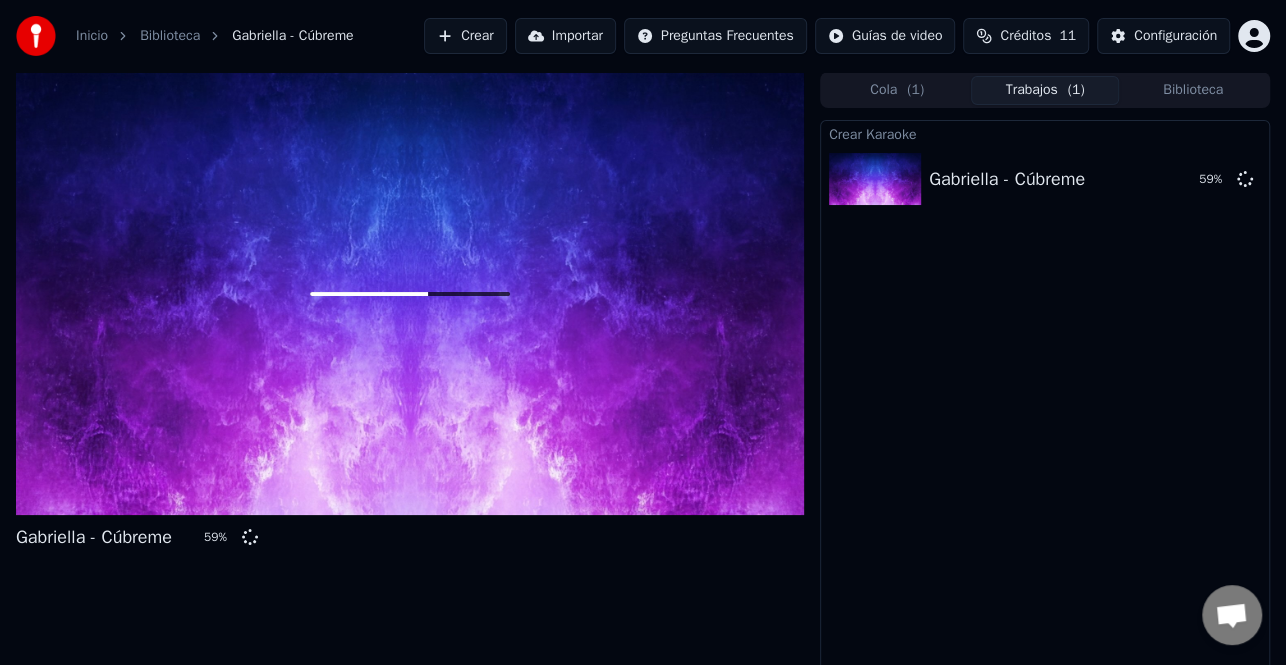 click on "Crear" at bounding box center [465, 36] 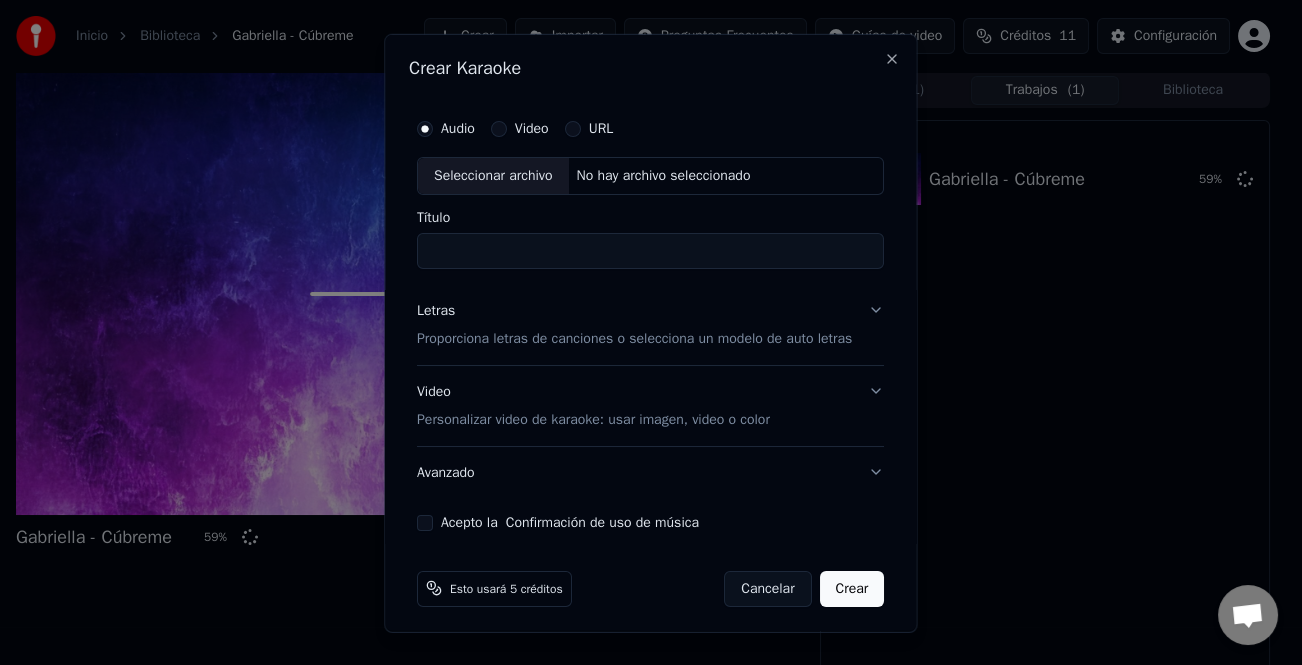 click on "Seleccionar archivo" at bounding box center (493, 175) 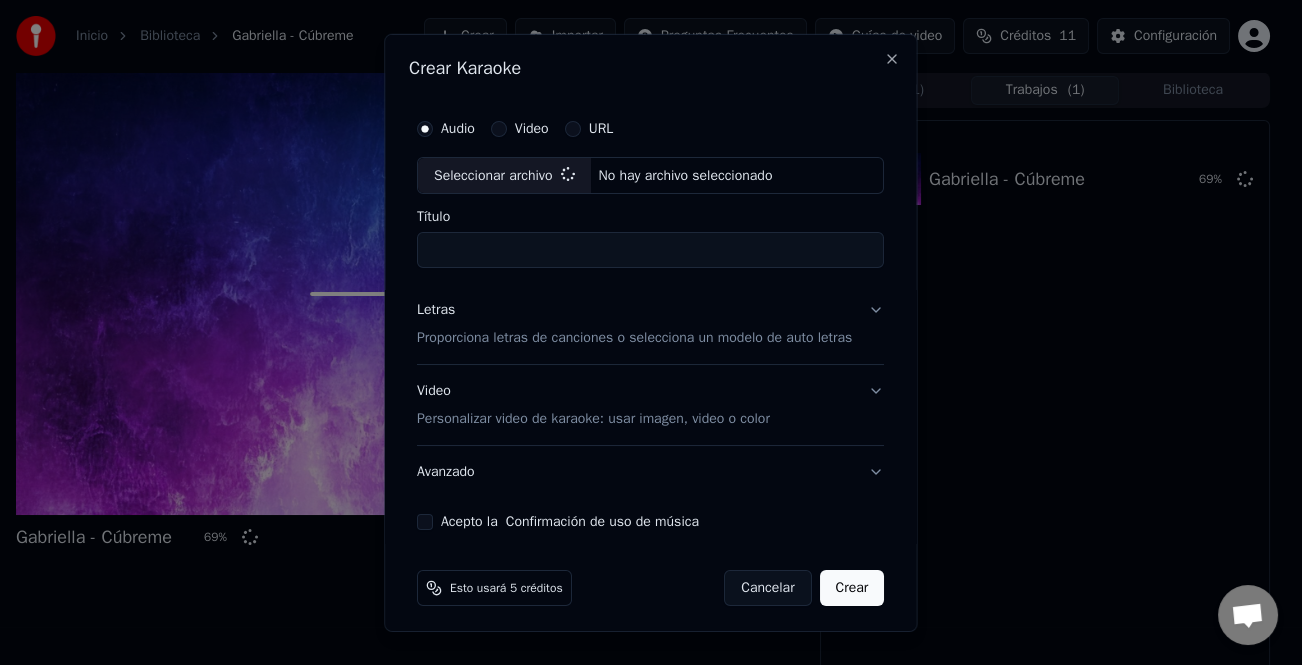 type on "**********" 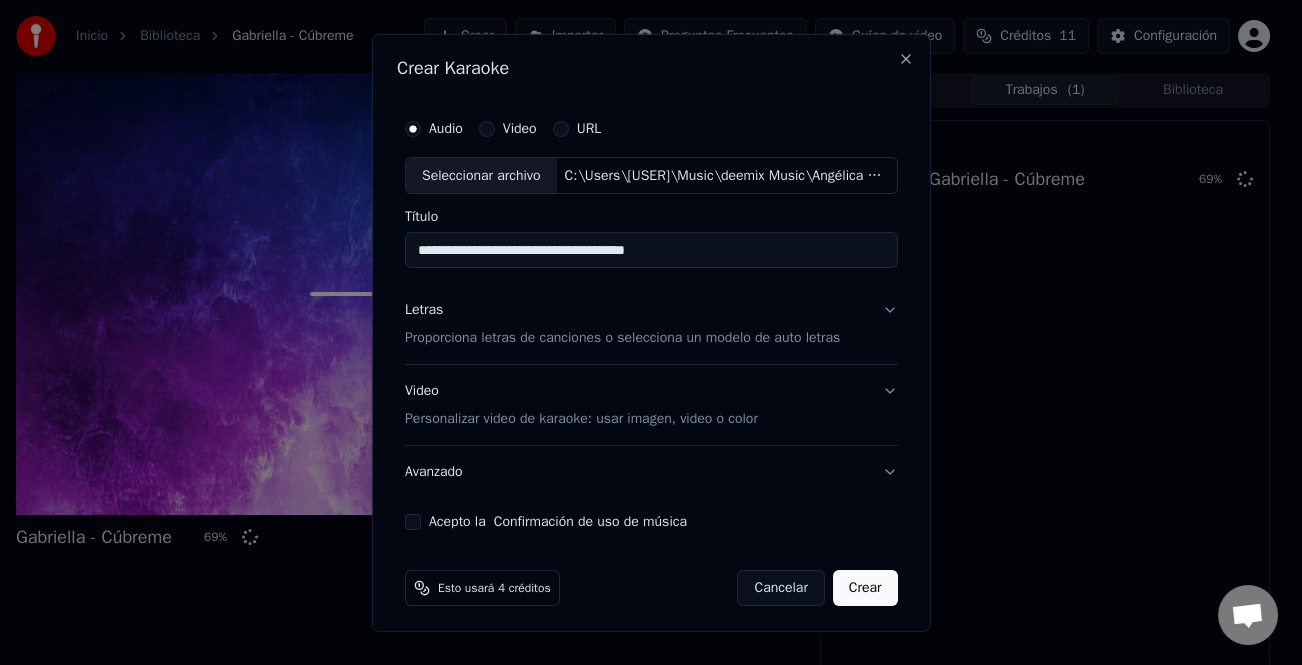 drag, startPoint x: 406, startPoint y: 312, endPoint x: 474, endPoint y: 349, distance: 77.41447 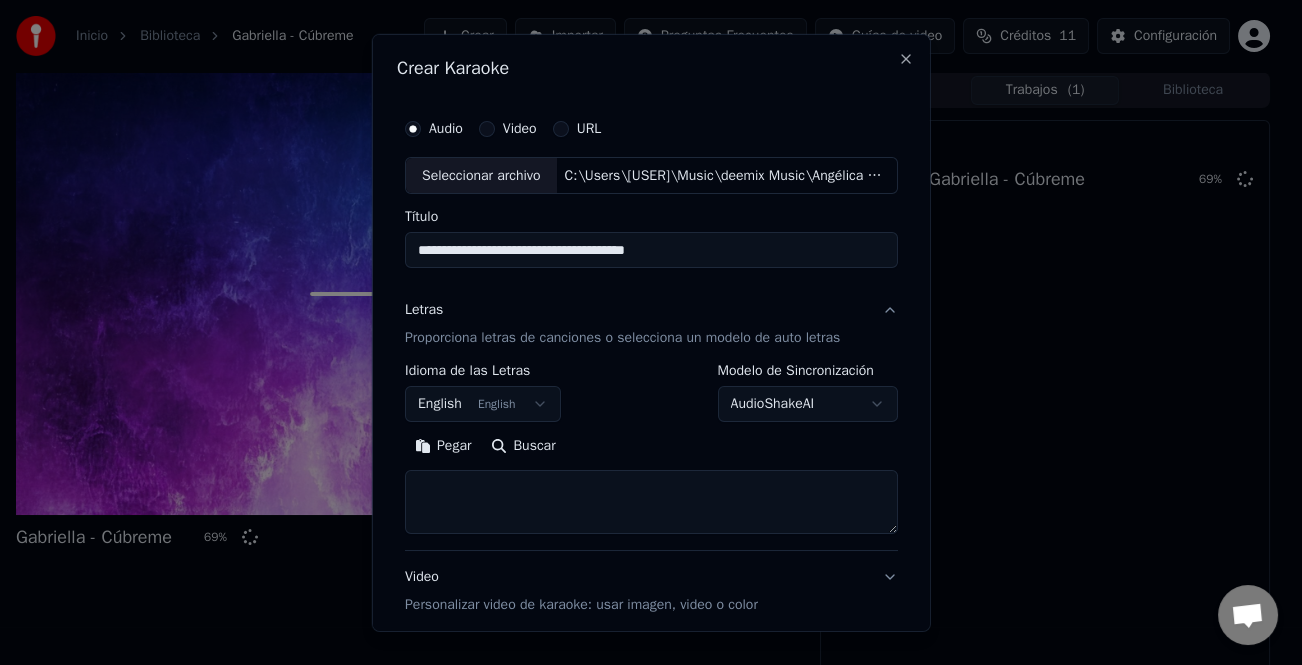 click on "Pegar" at bounding box center [443, 446] 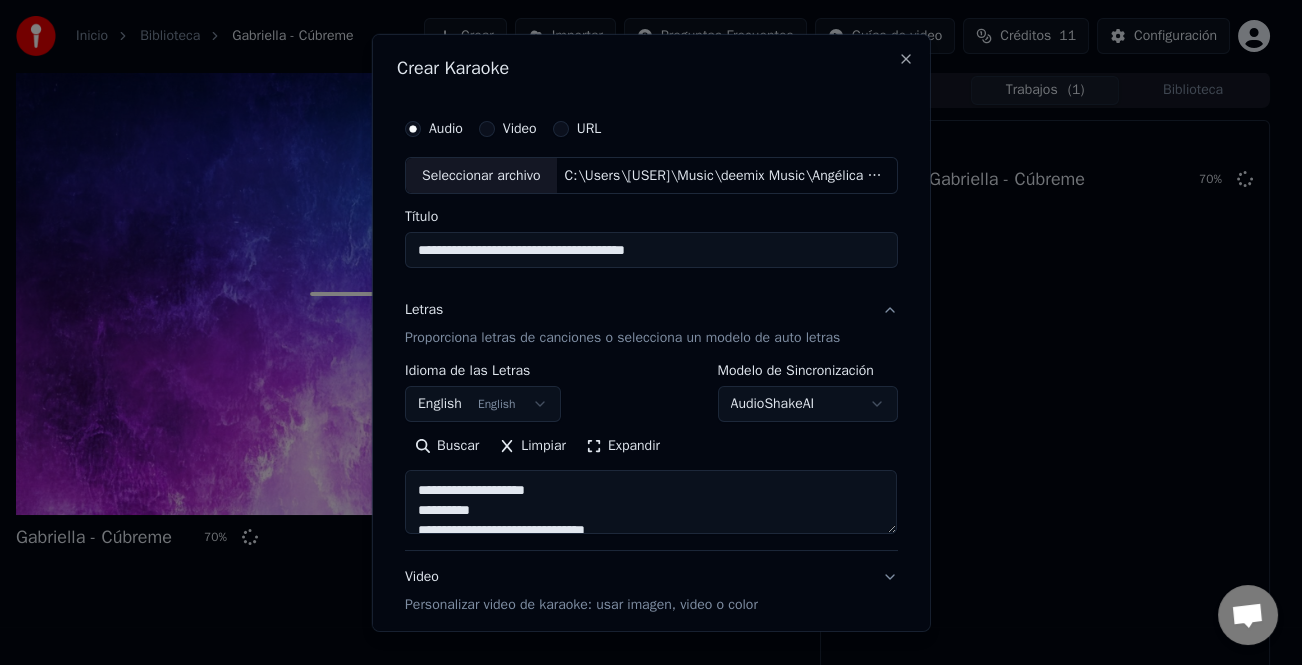 scroll, scrollTop: 300, scrollLeft: 0, axis: vertical 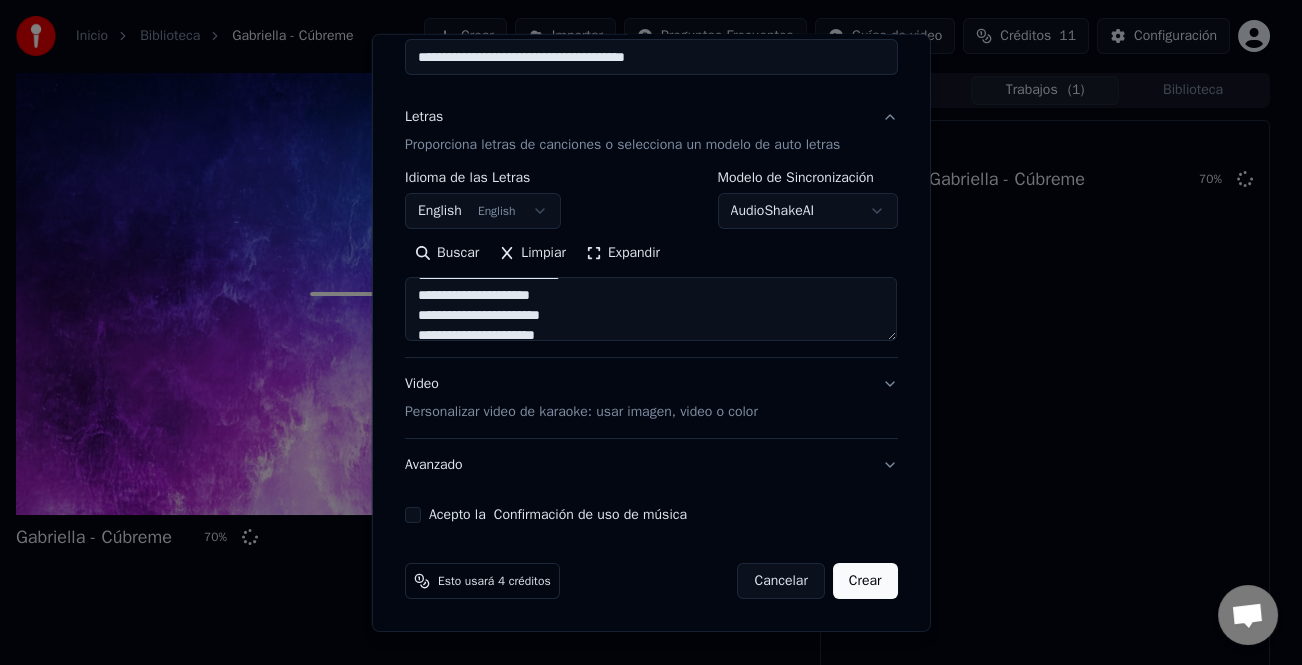 click on "Acepto la   Confirmación de uso de música" at bounding box center (413, 515) 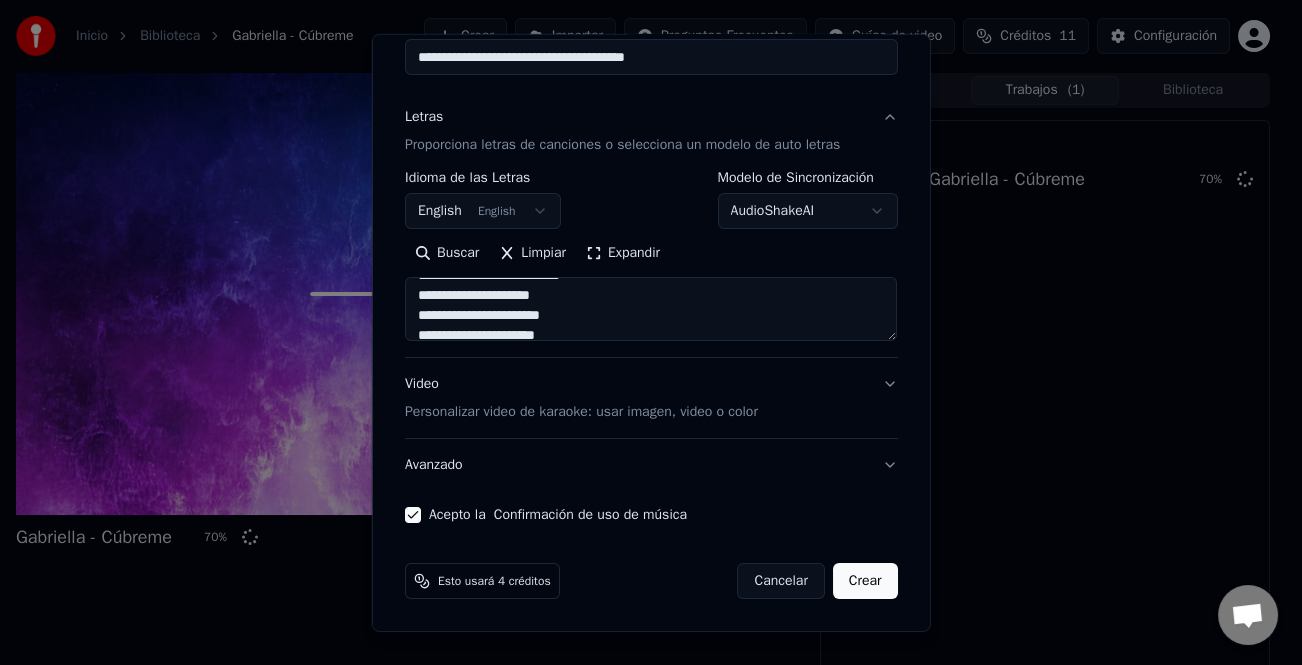 type on "**********" 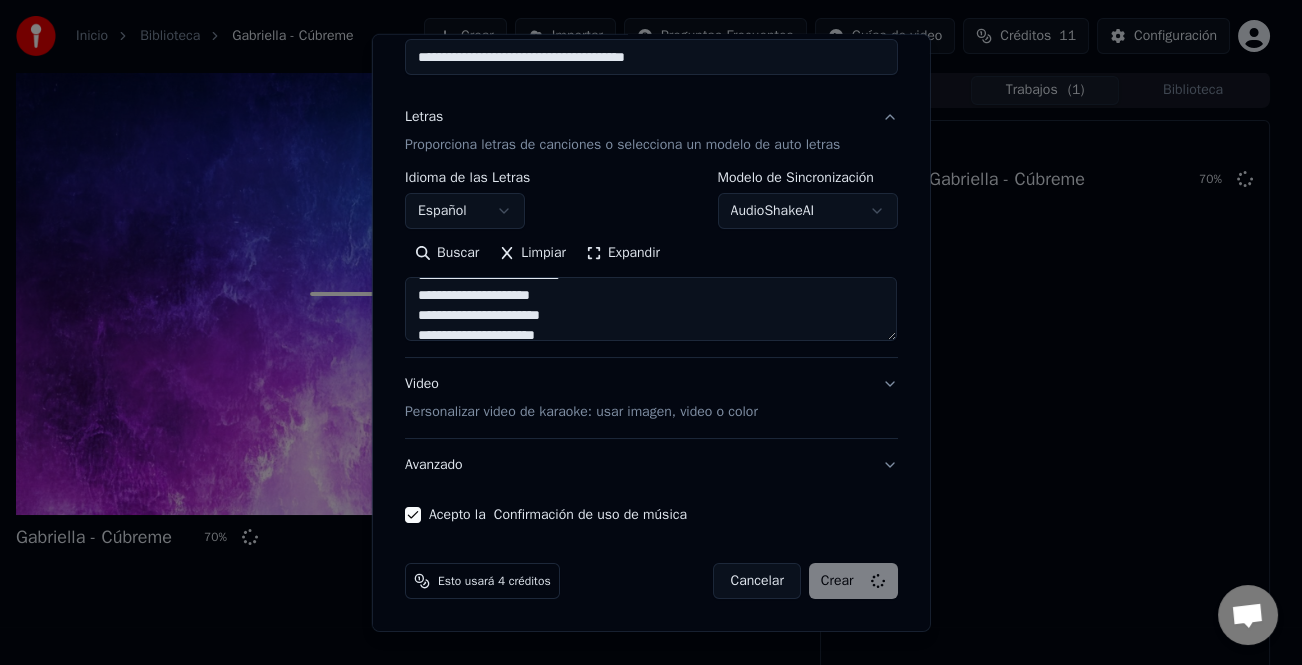 type on "**********" 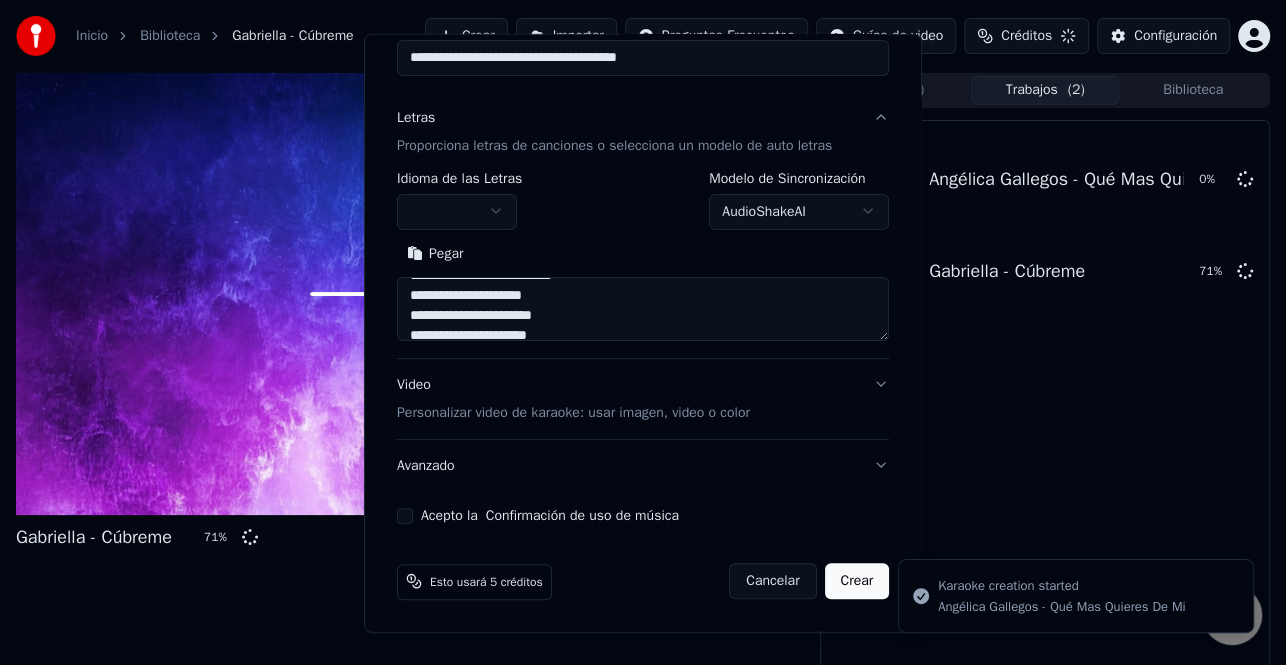 type 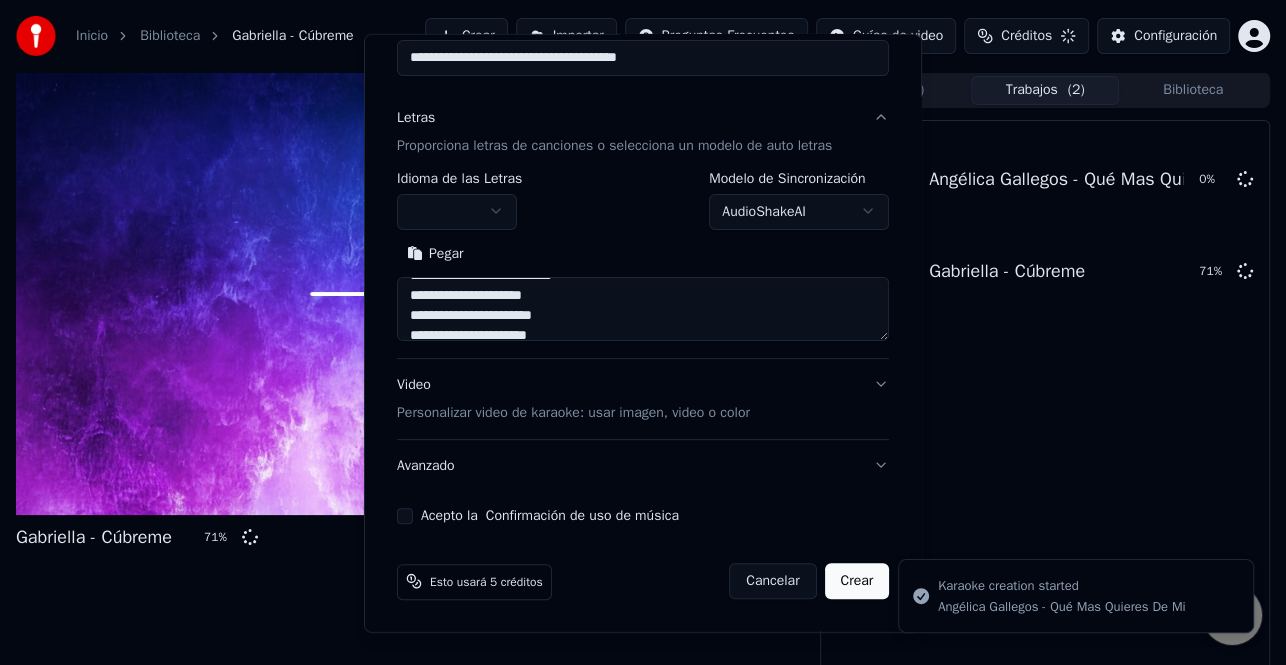 type 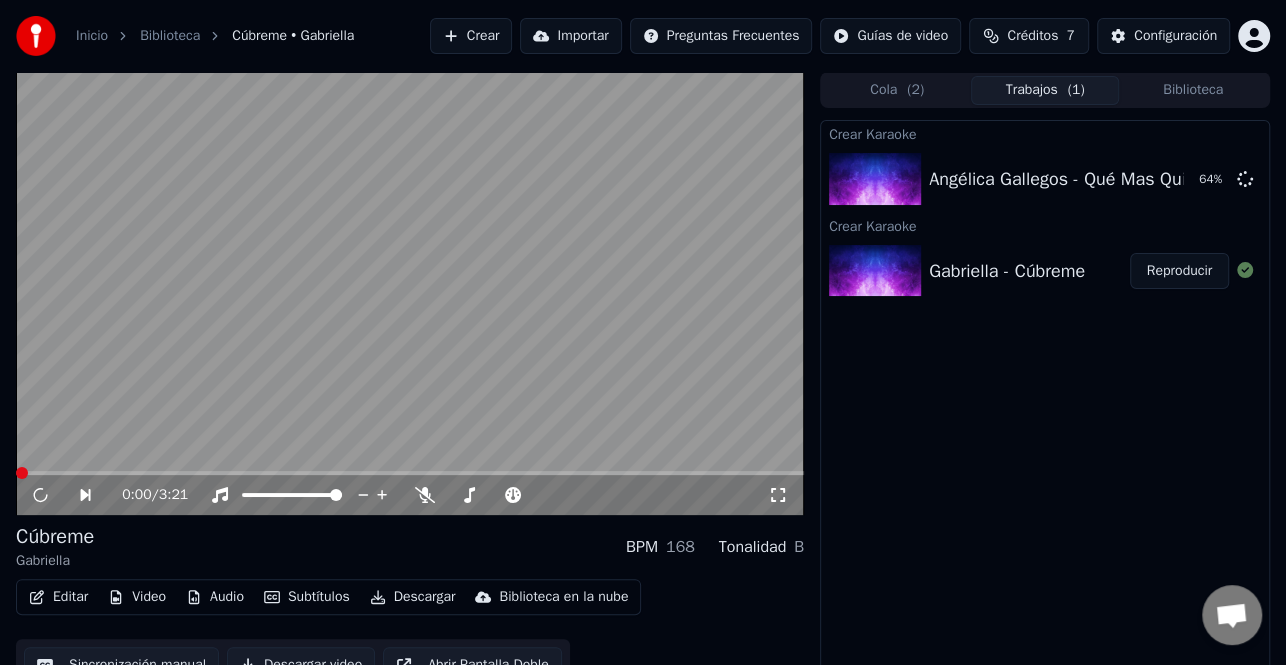 click on "Crear" at bounding box center [471, 36] 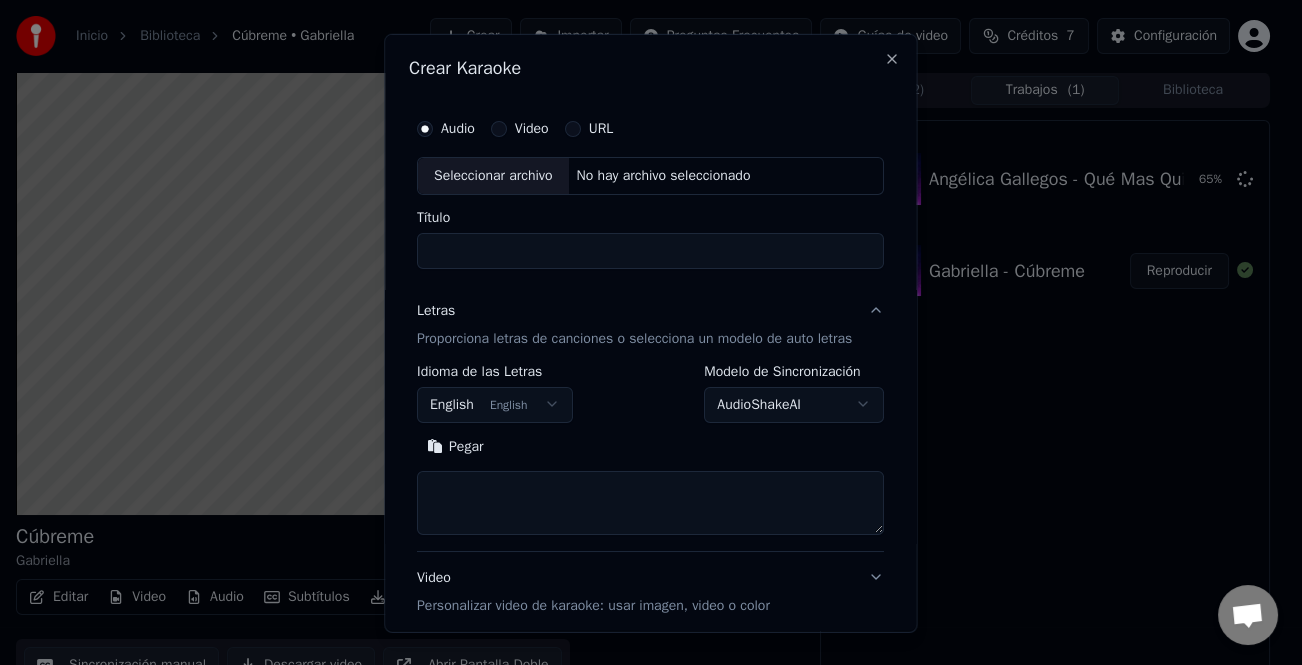 click on "Seleccionar archivo" at bounding box center [493, 175] 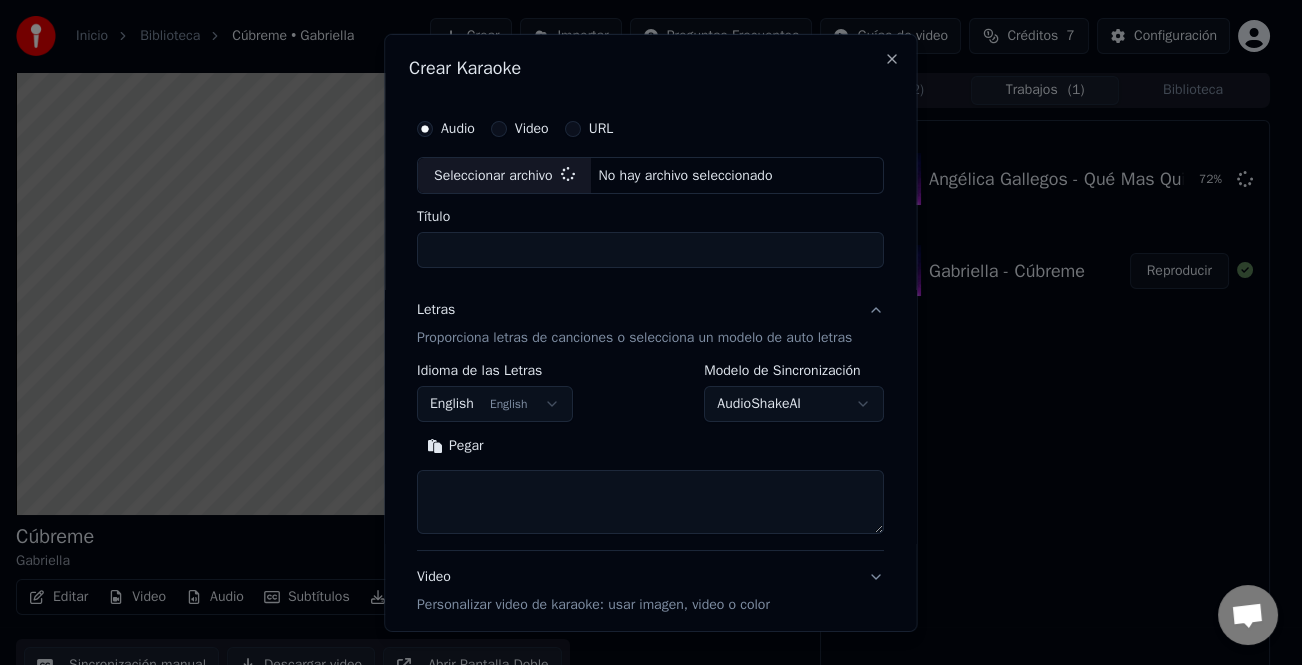 type on "**********" 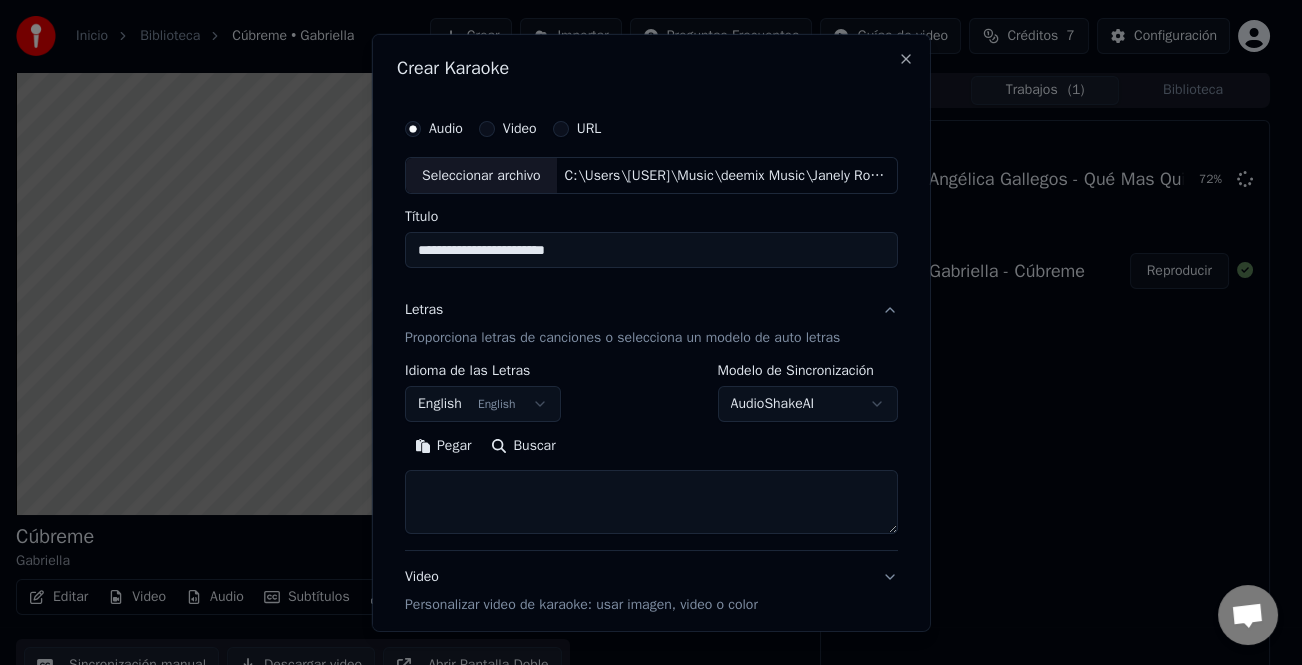 click on "Pegar" at bounding box center (443, 446) 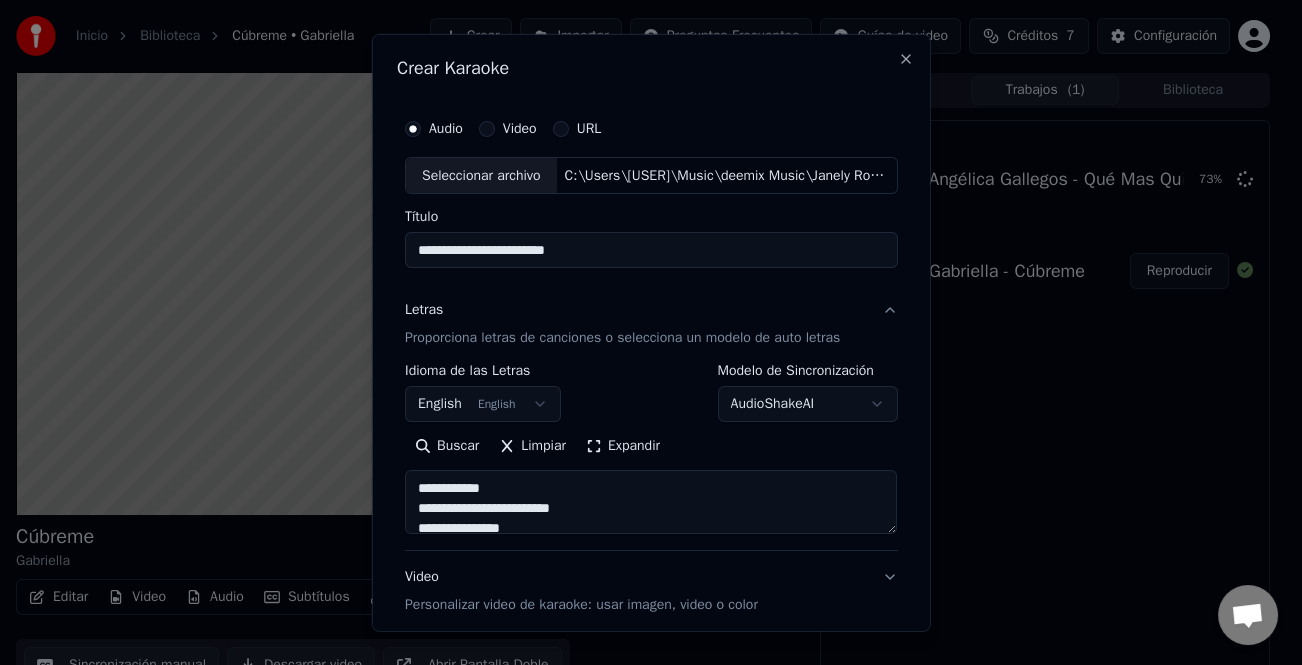 scroll, scrollTop: 300, scrollLeft: 0, axis: vertical 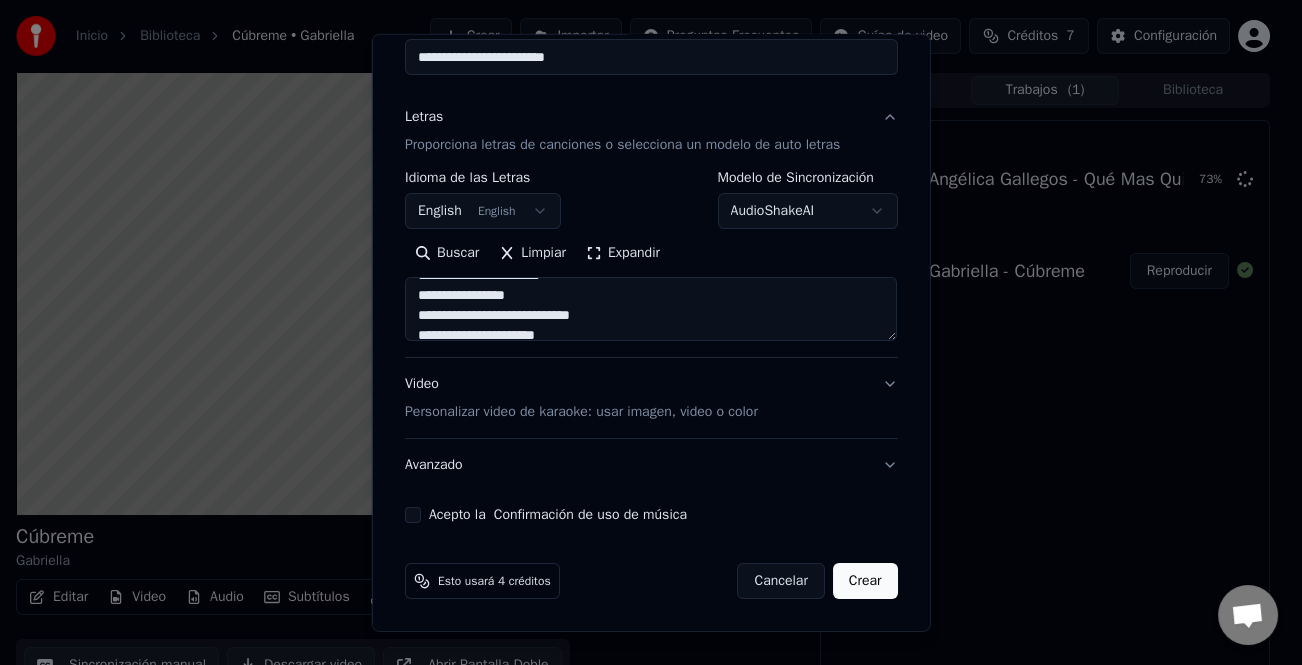 click on "Acepto la   Confirmación de uso de música" at bounding box center (651, 515) 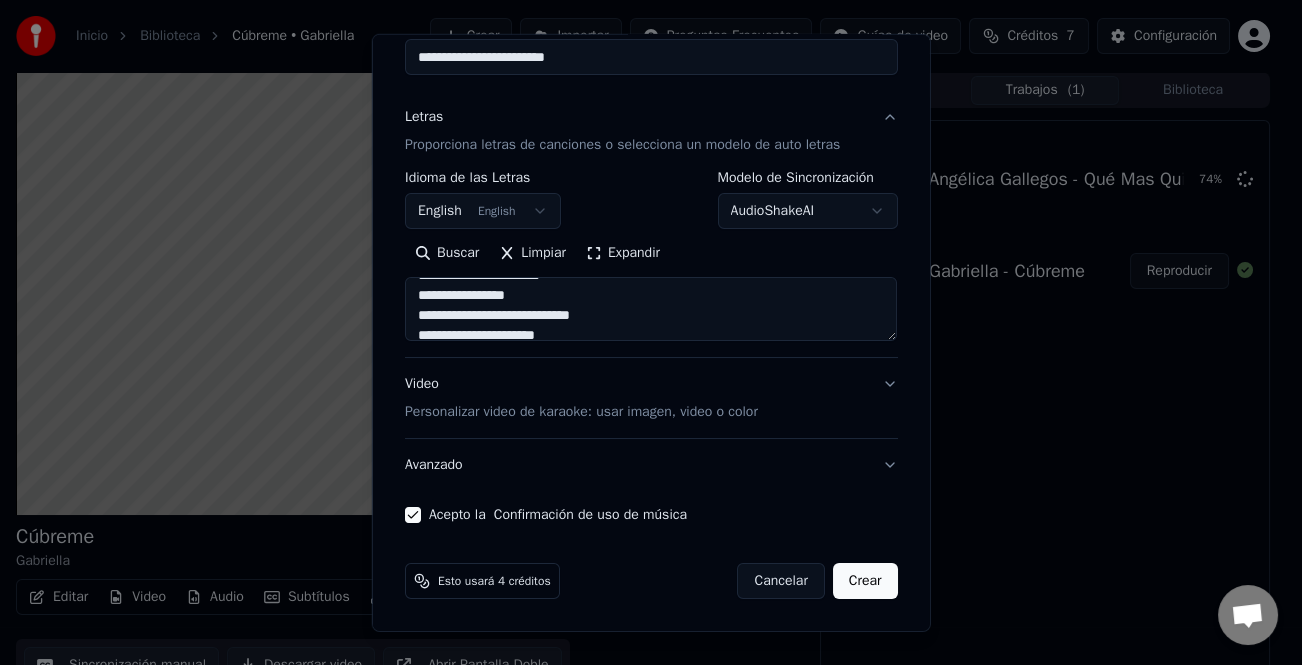 type on "**********" 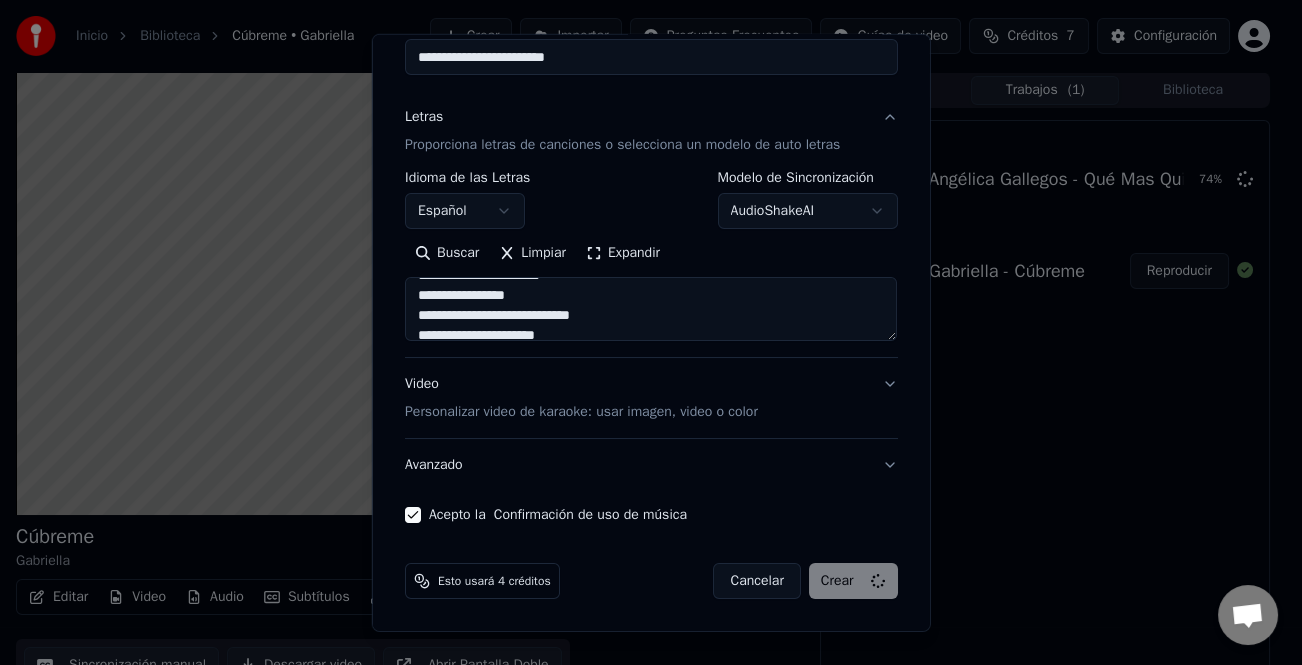type on "**********" 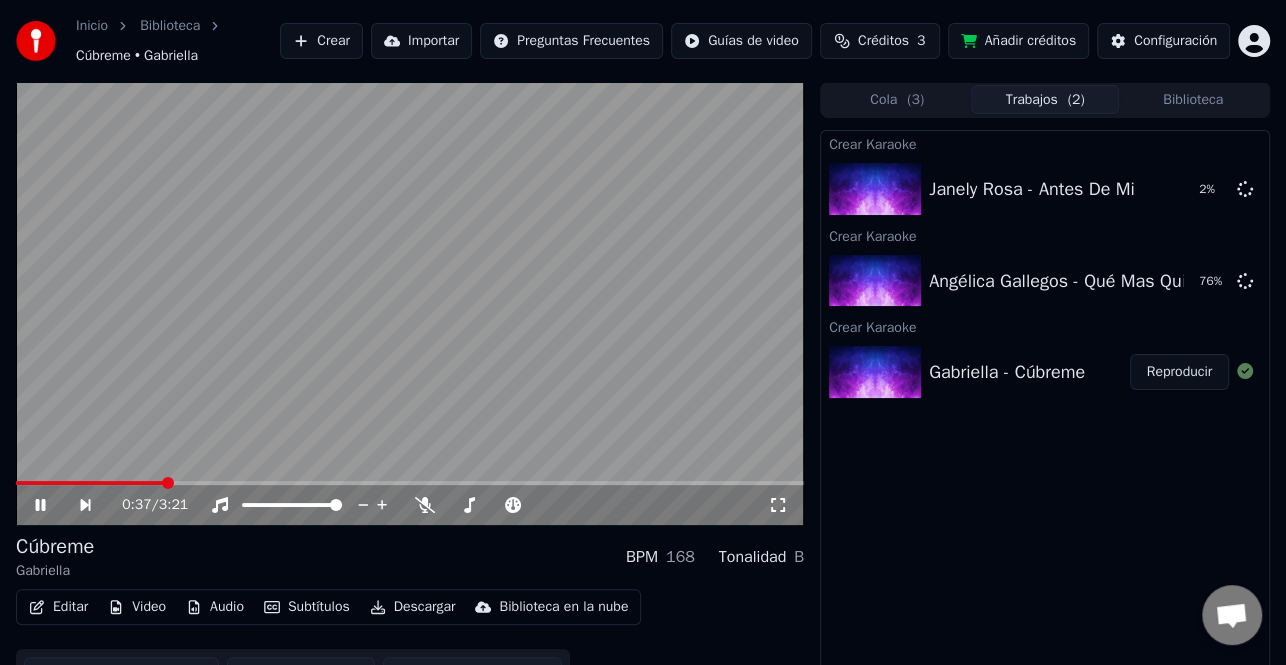 click 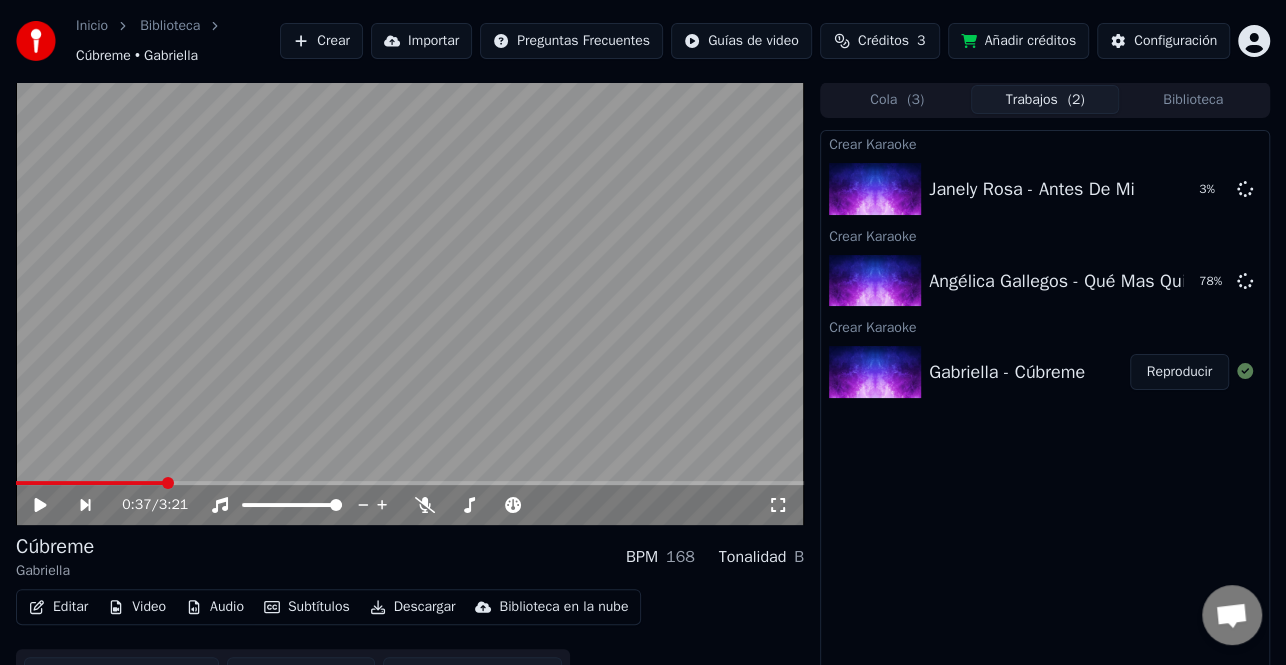 click on "Editar" at bounding box center [58, 607] 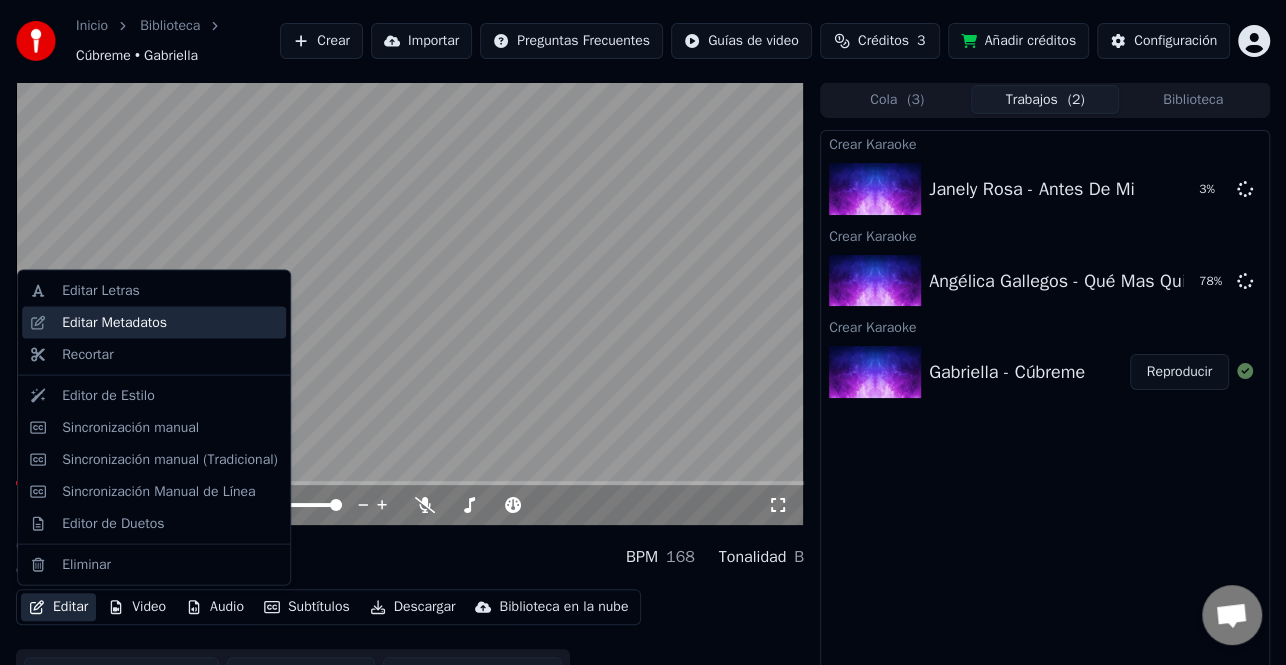 click on "Editar Metadatos" at bounding box center (114, 323) 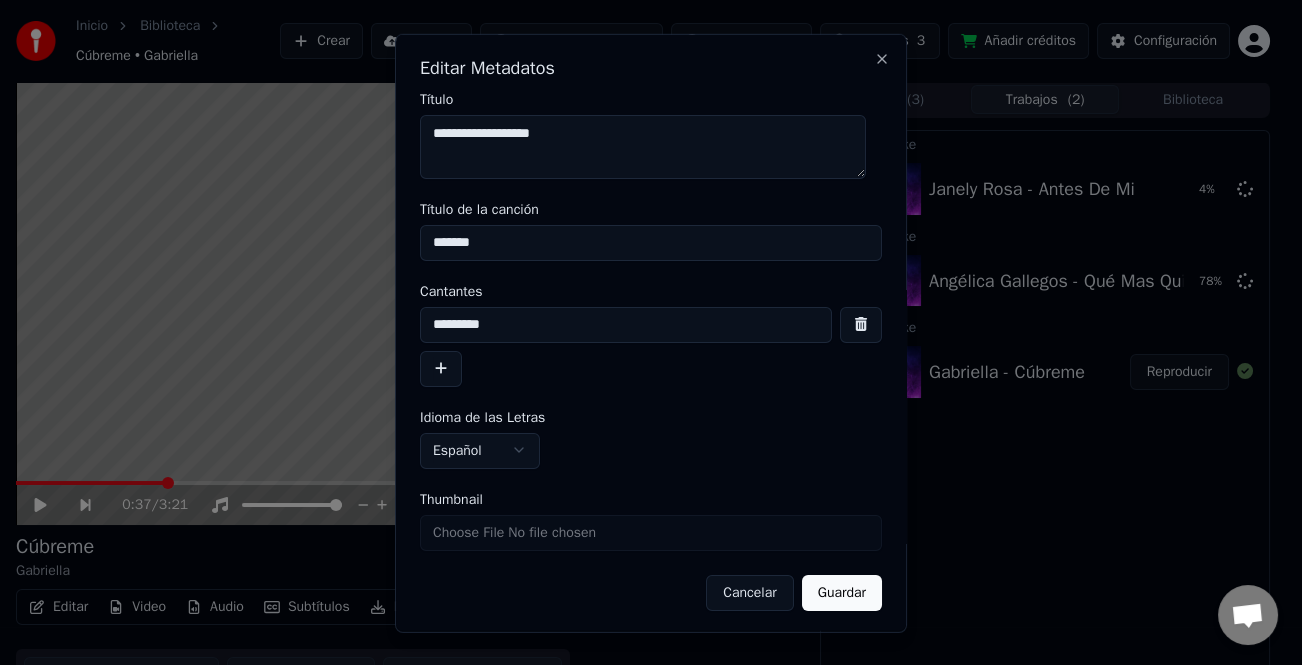 click at bounding box center (441, 368) 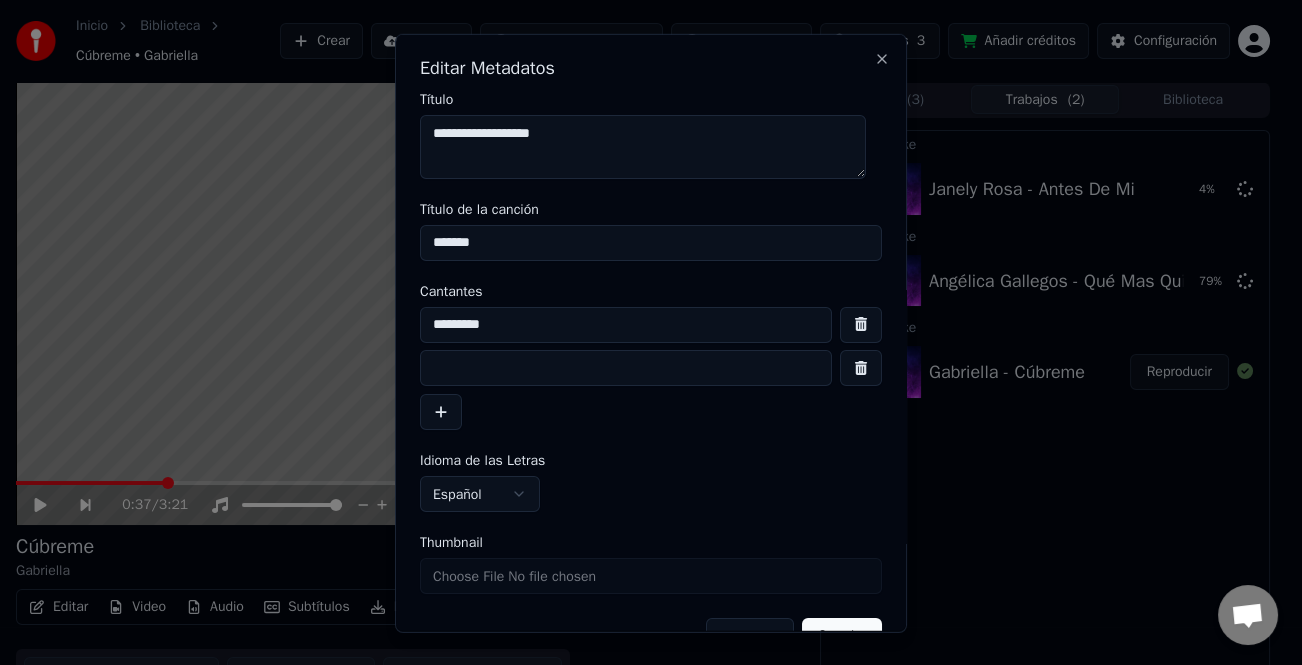 click at bounding box center (626, 368) 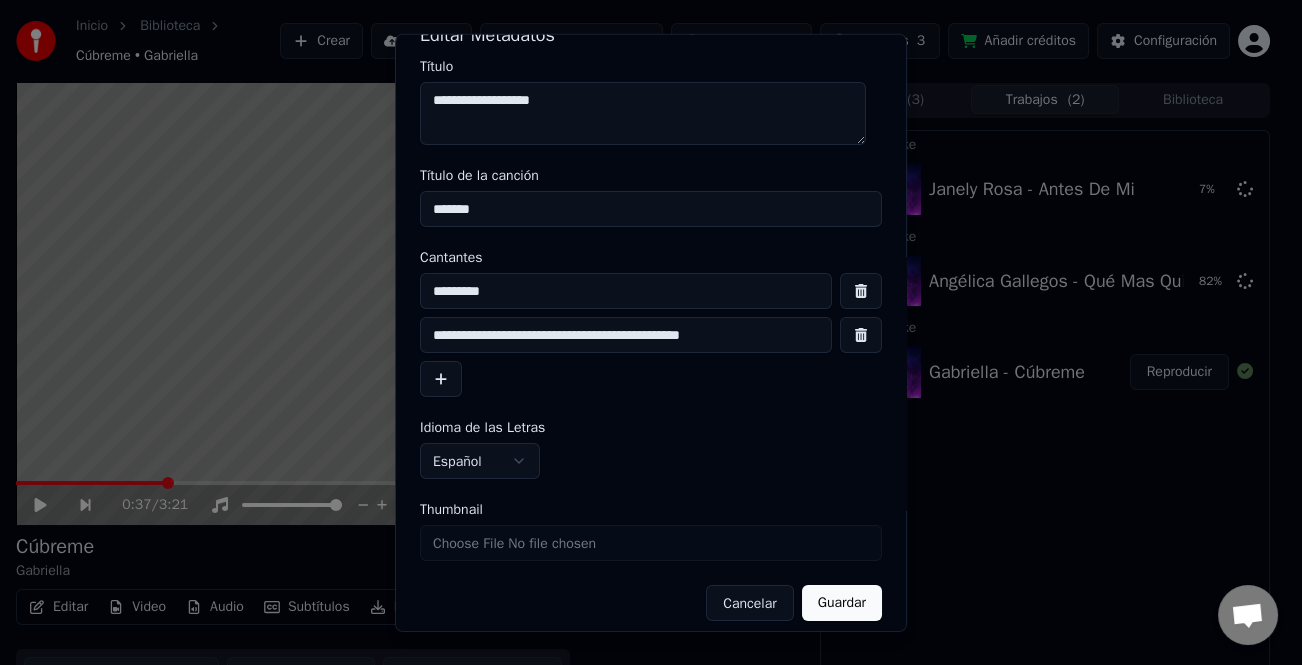 scroll, scrollTop: 47, scrollLeft: 0, axis: vertical 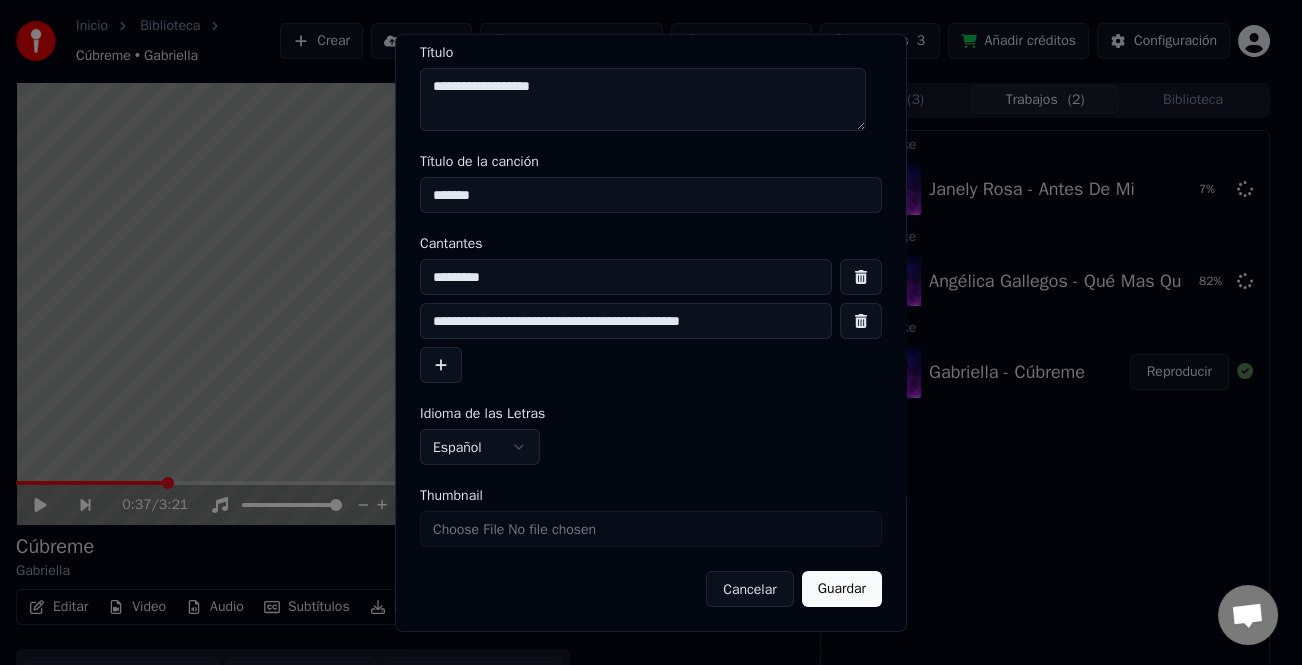 type on "**********" 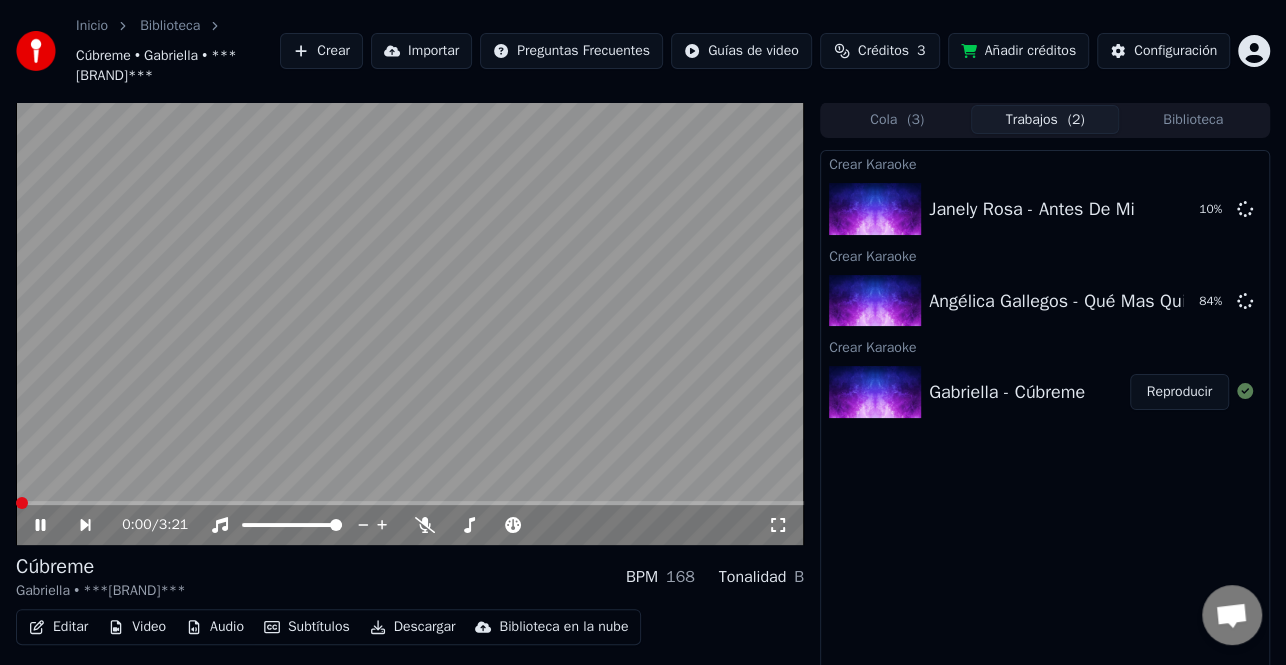 click on "Reproducir" at bounding box center (1179, 392) 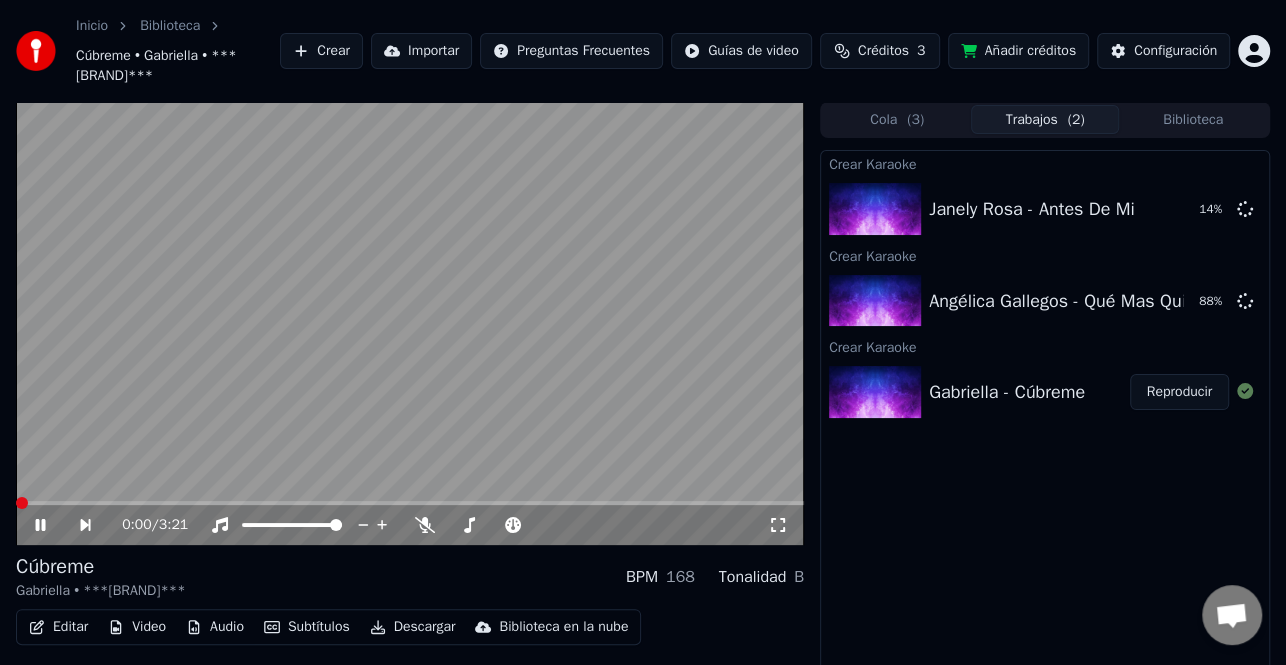 click 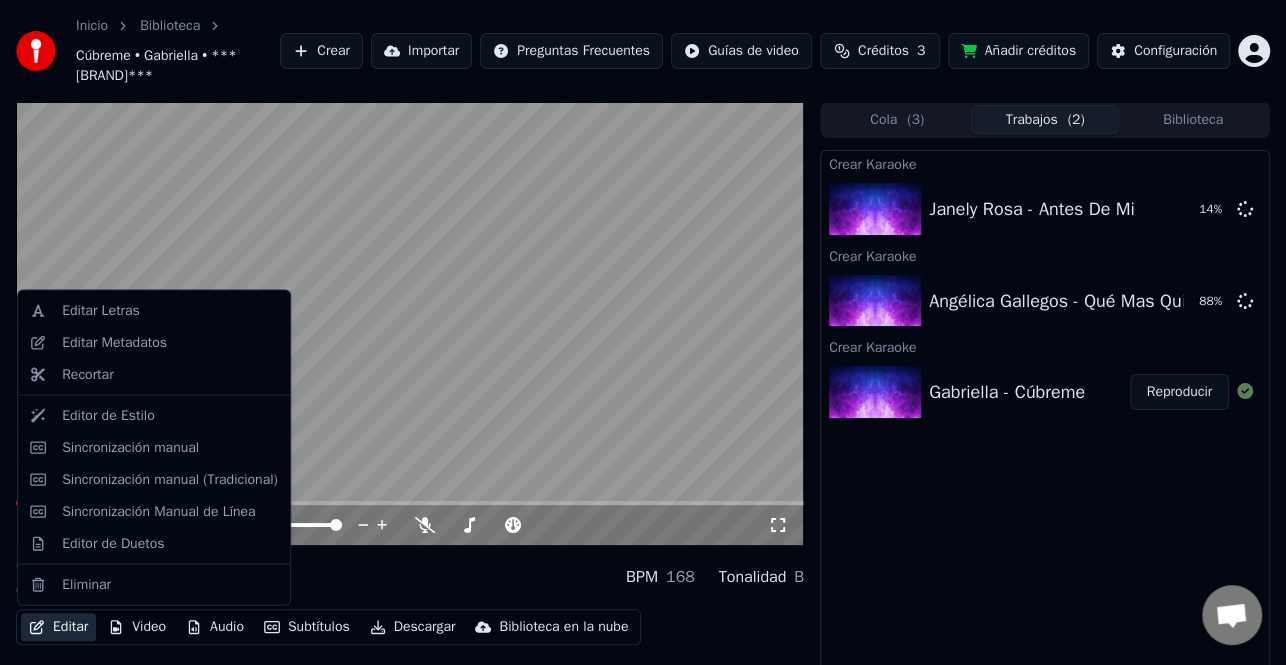 click on "Editar" at bounding box center [58, 627] 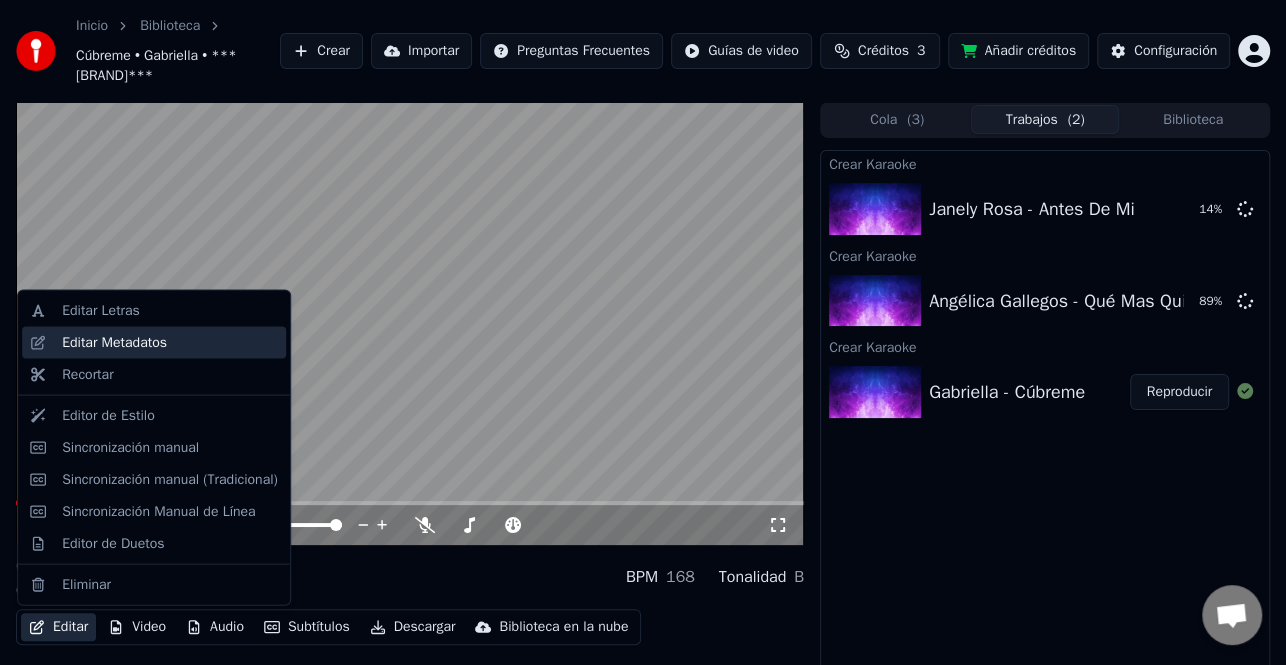 click on "Editar Metadatos" at bounding box center [114, 343] 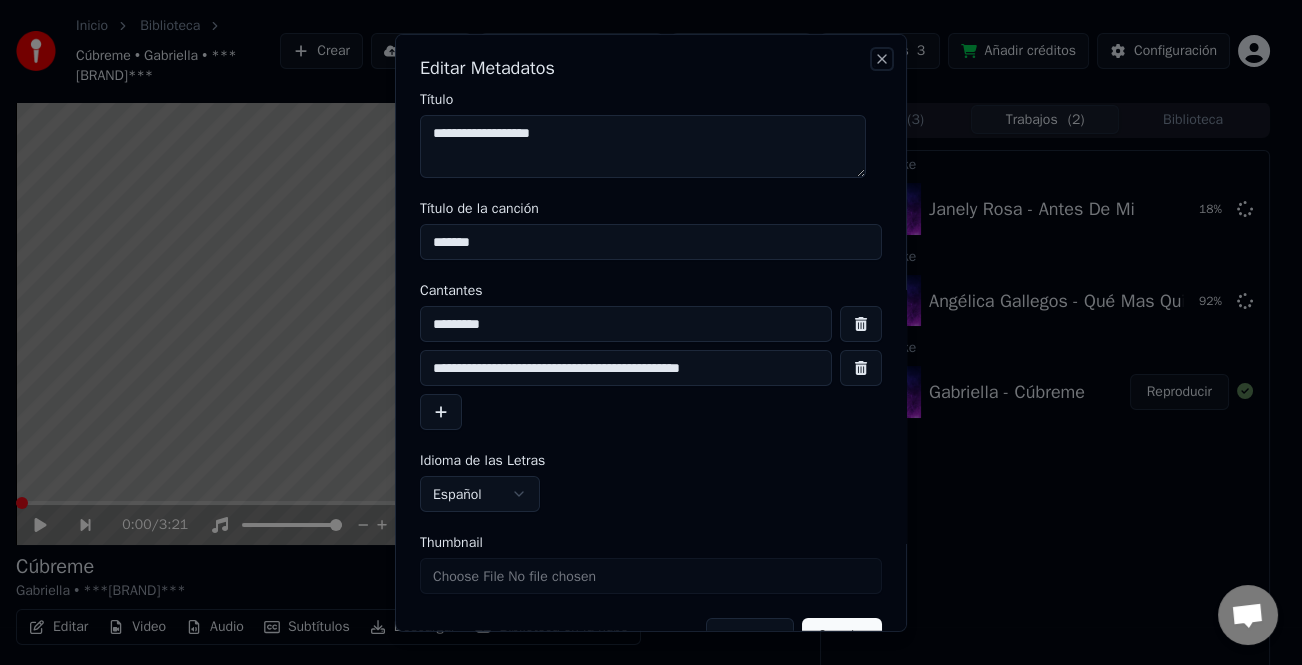 click on "Close" at bounding box center (882, 58) 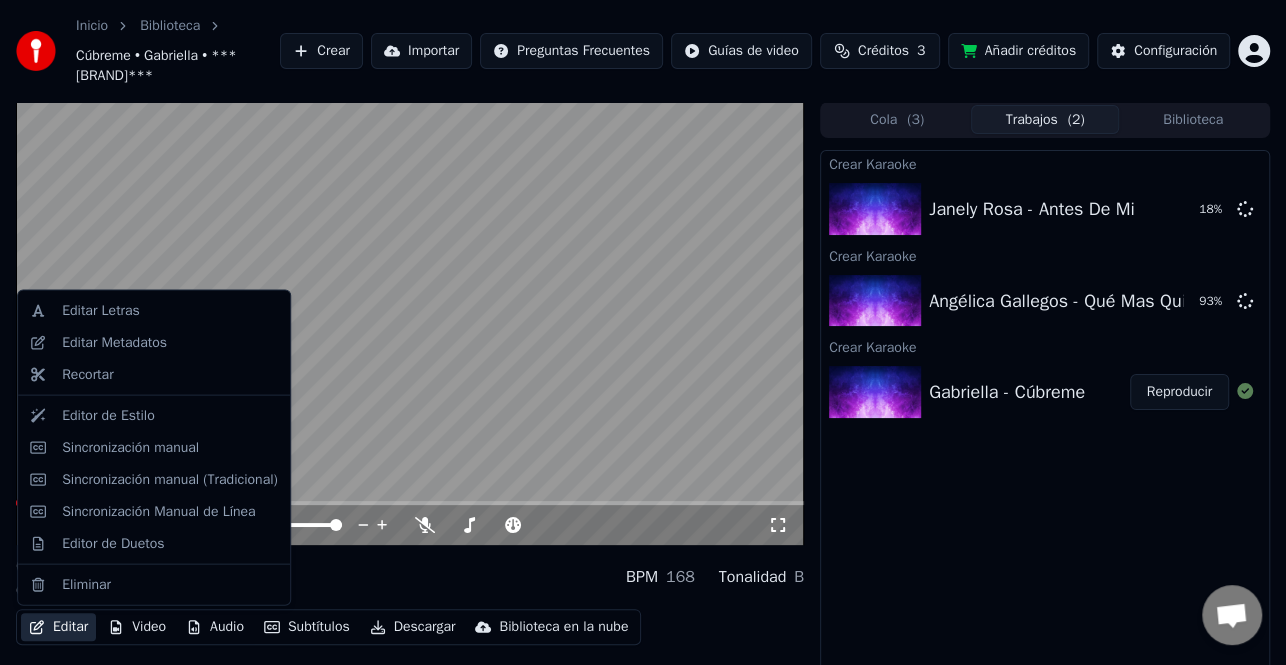 click on "Editar" at bounding box center (58, 627) 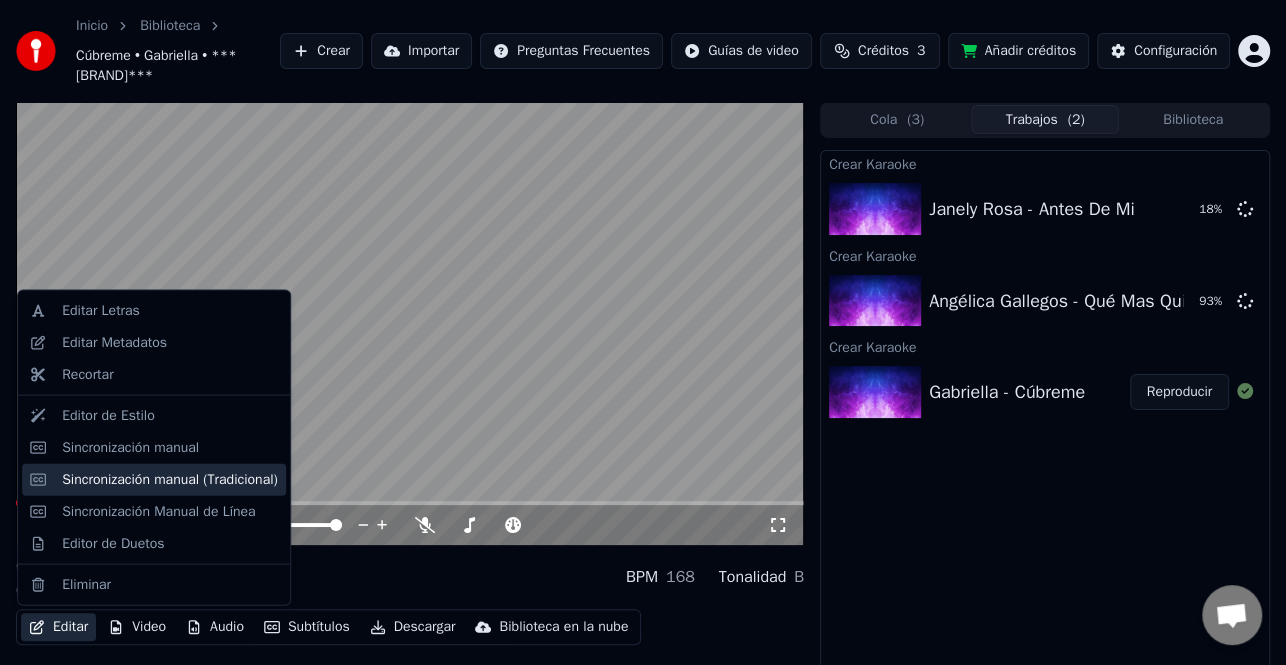click on "Sincronización manual (Tradicional)" at bounding box center (154, 479) 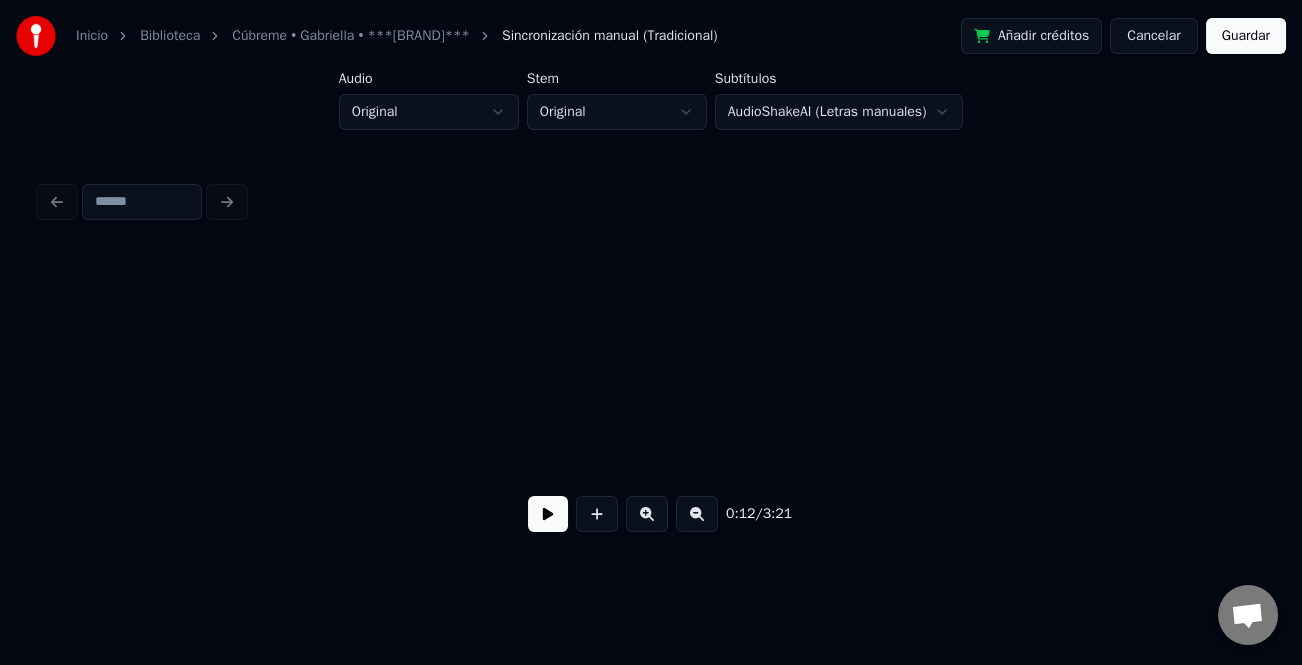 scroll, scrollTop: 0, scrollLeft: 3224, axis: horizontal 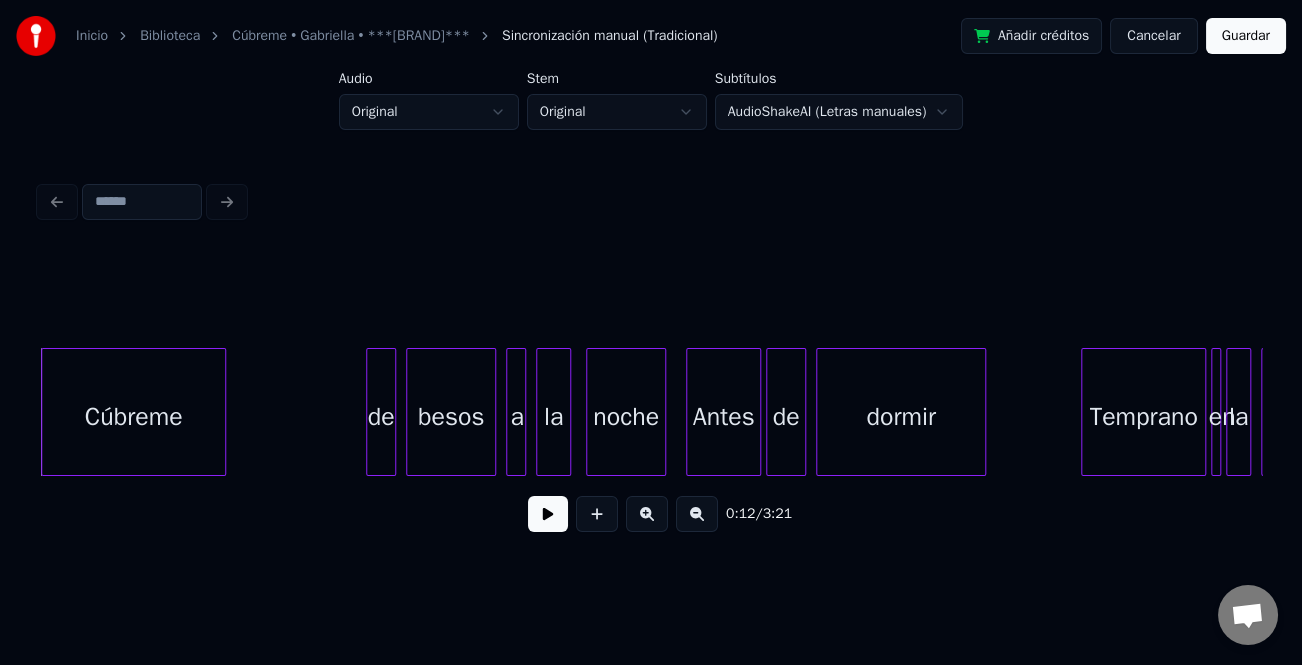 drag, startPoint x: 552, startPoint y: 520, endPoint x: 580, endPoint y: 528, distance: 29.12044 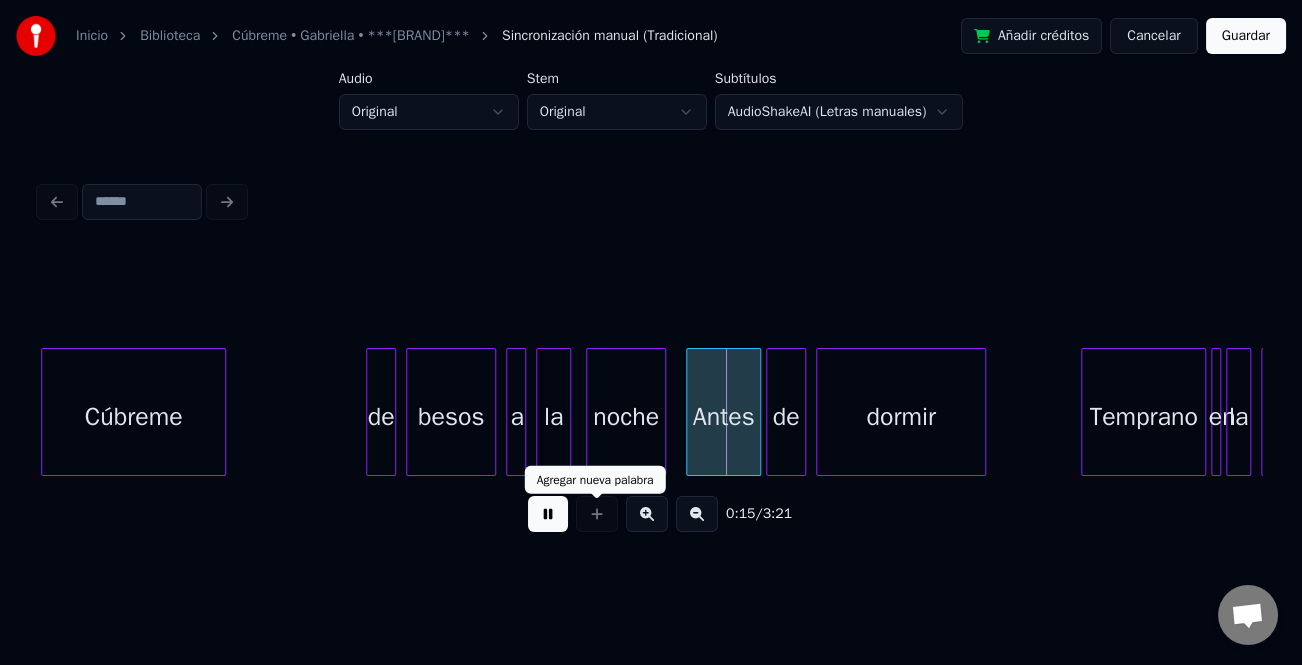 type 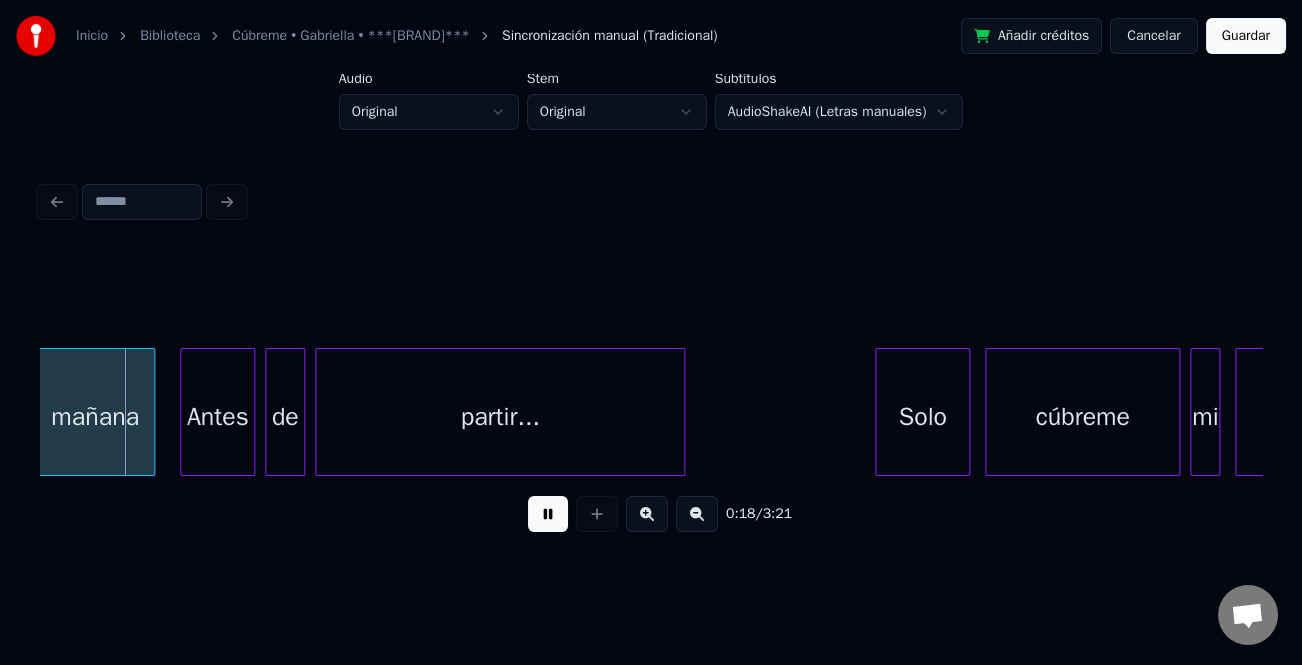click at bounding box center [647, 514] 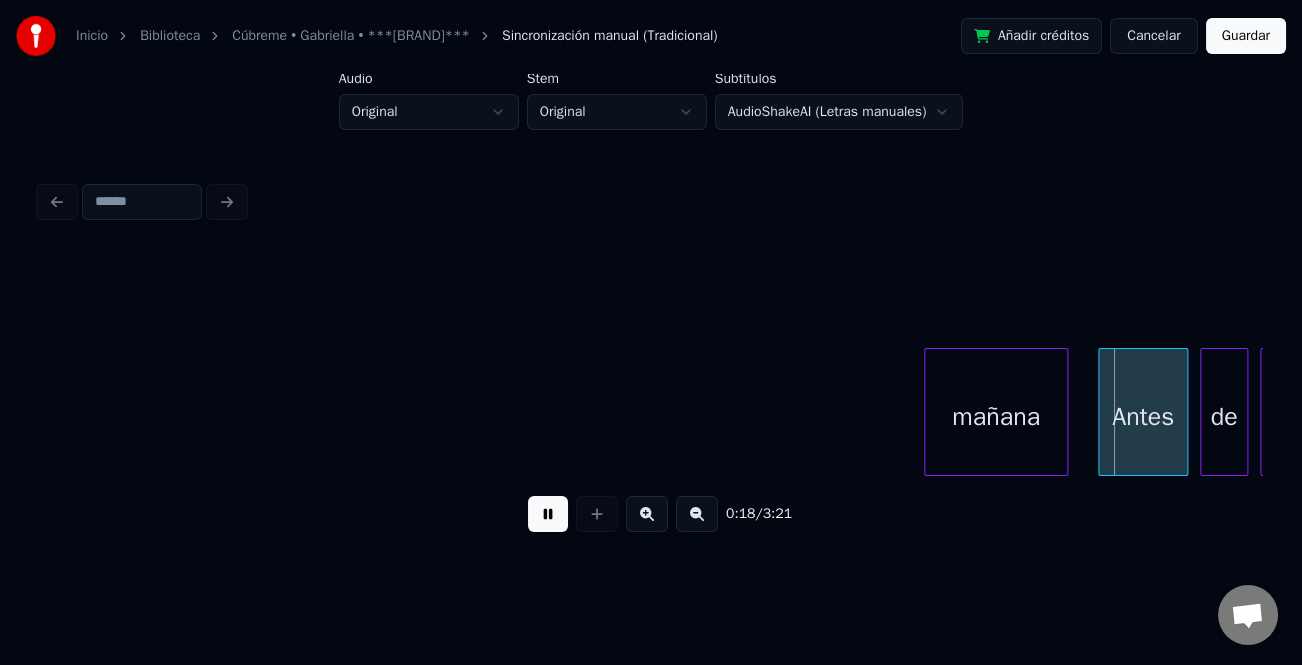 scroll, scrollTop: 0, scrollLeft: 5368, axis: horizontal 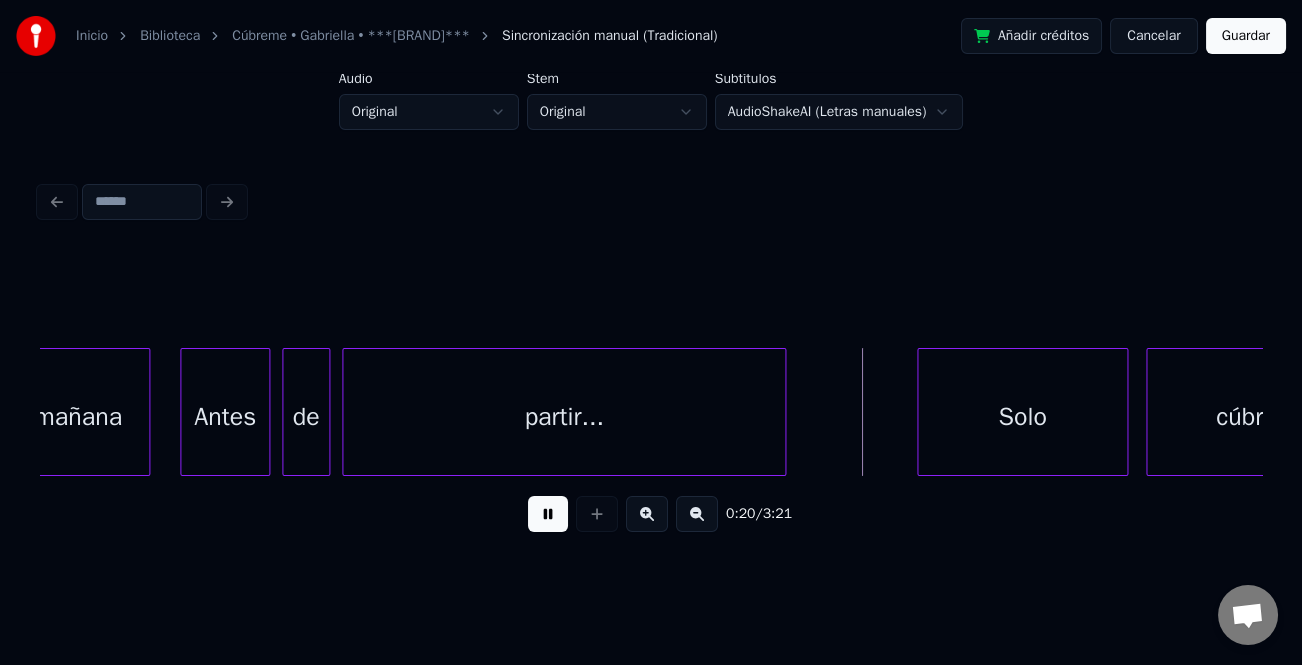 click at bounding box center (921, 412) 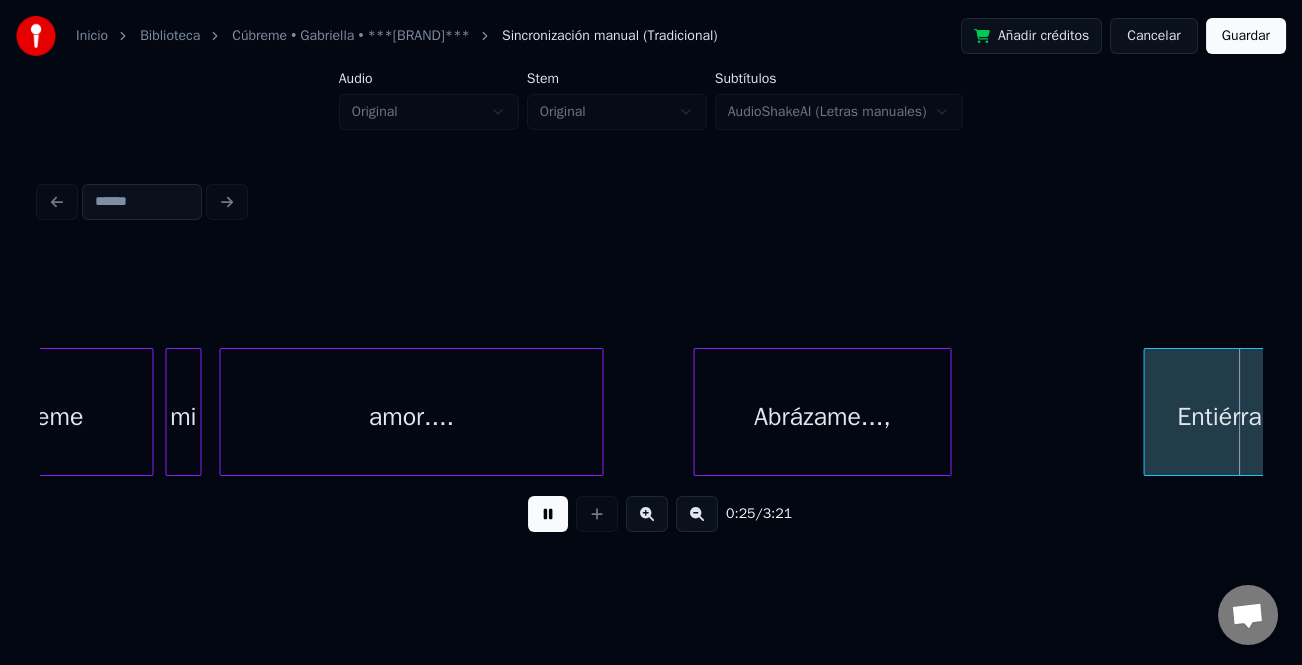 scroll, scrollTop: 0, scrollLeft: 7819, axis: horizontal 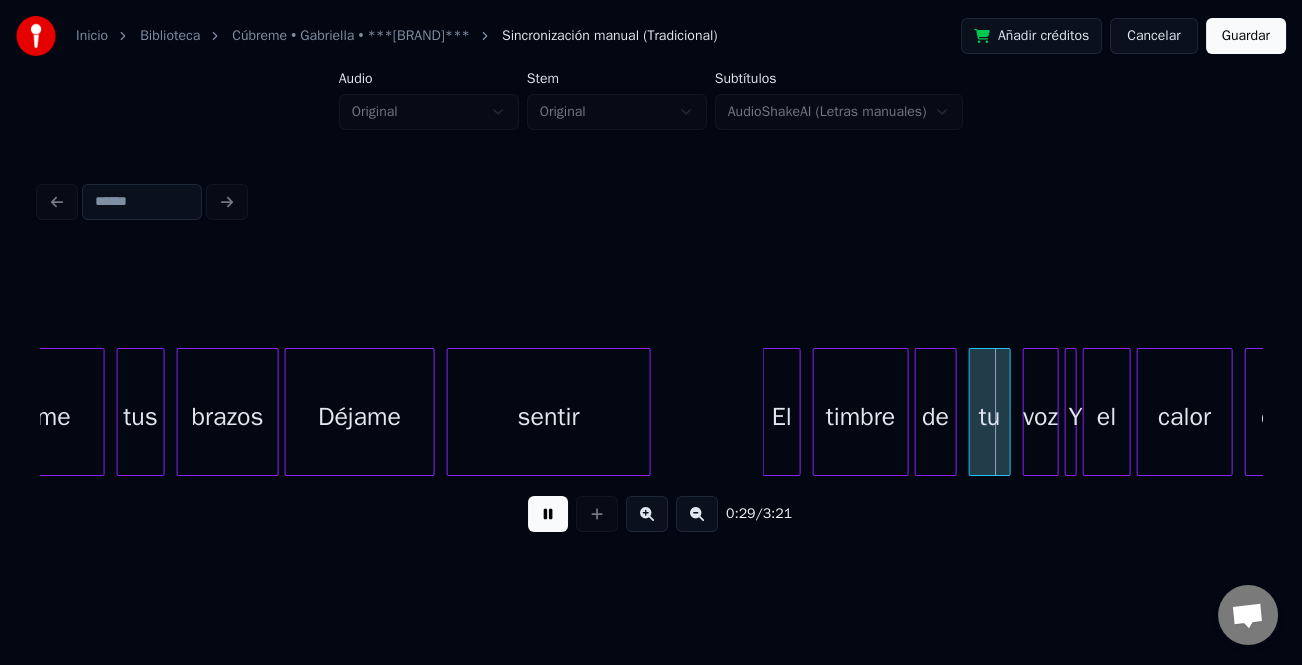 click at bounding box center (767, 412) 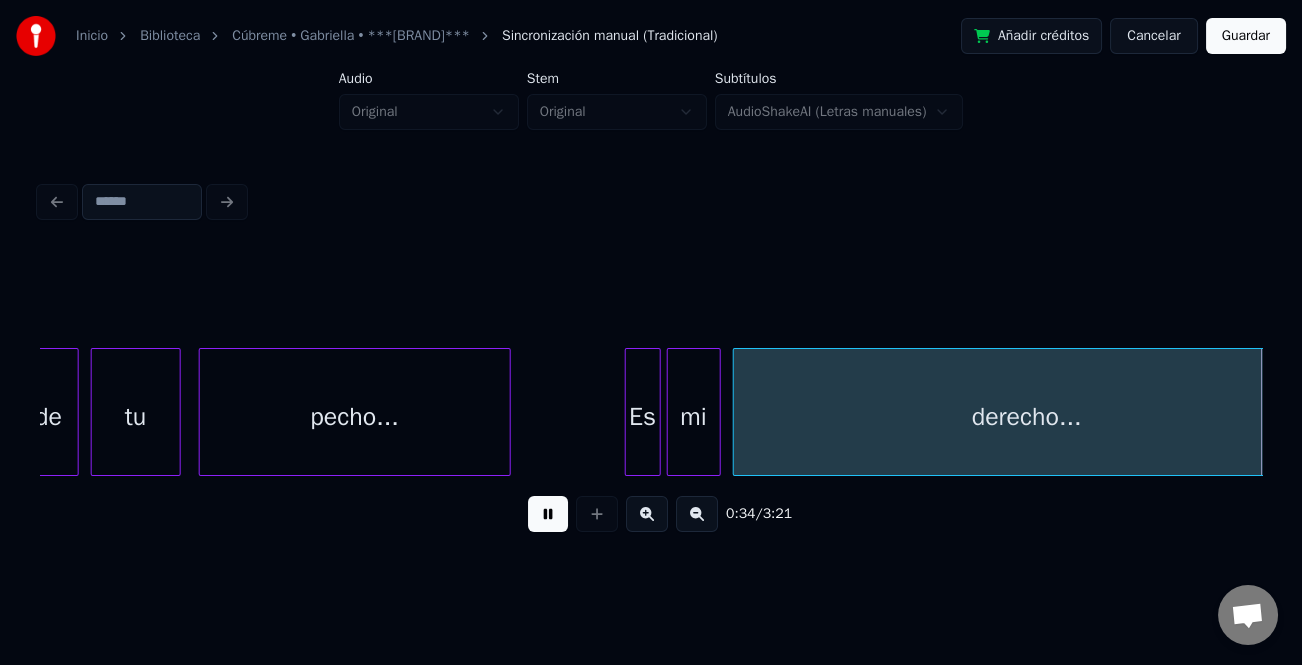 scroll, scrollTop: 0, scrollLeft: 10270, axis: horizontal 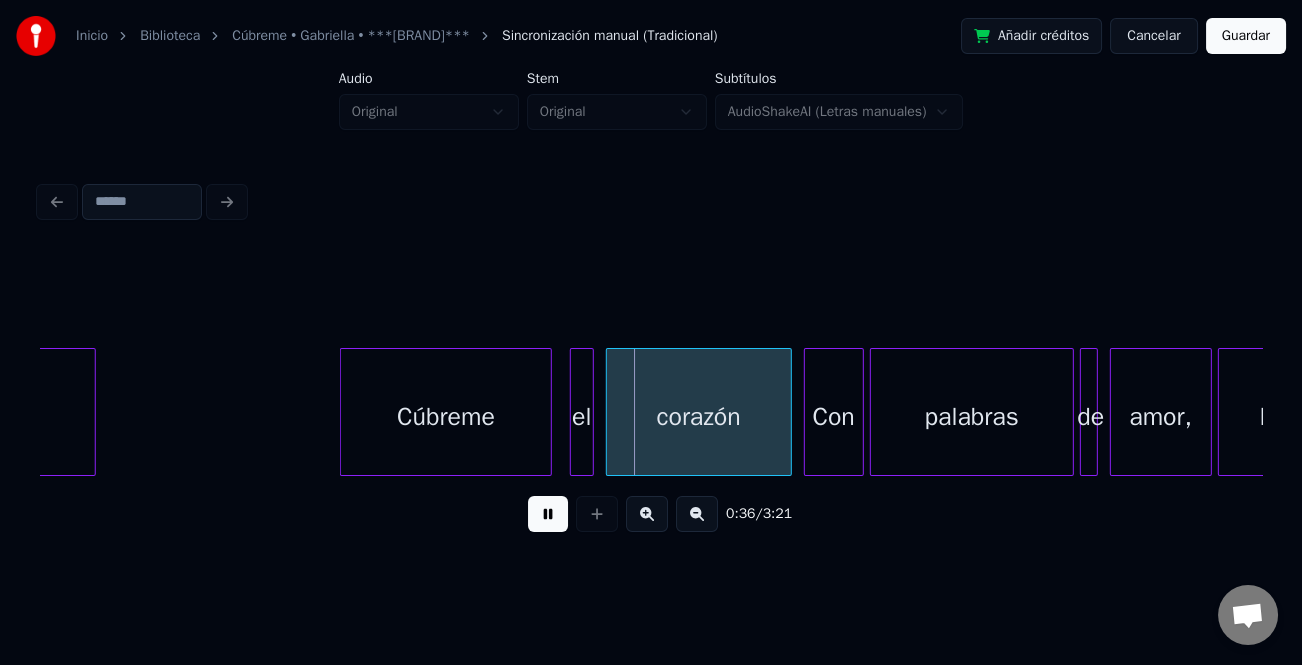 click at bounding box center [344, 412] 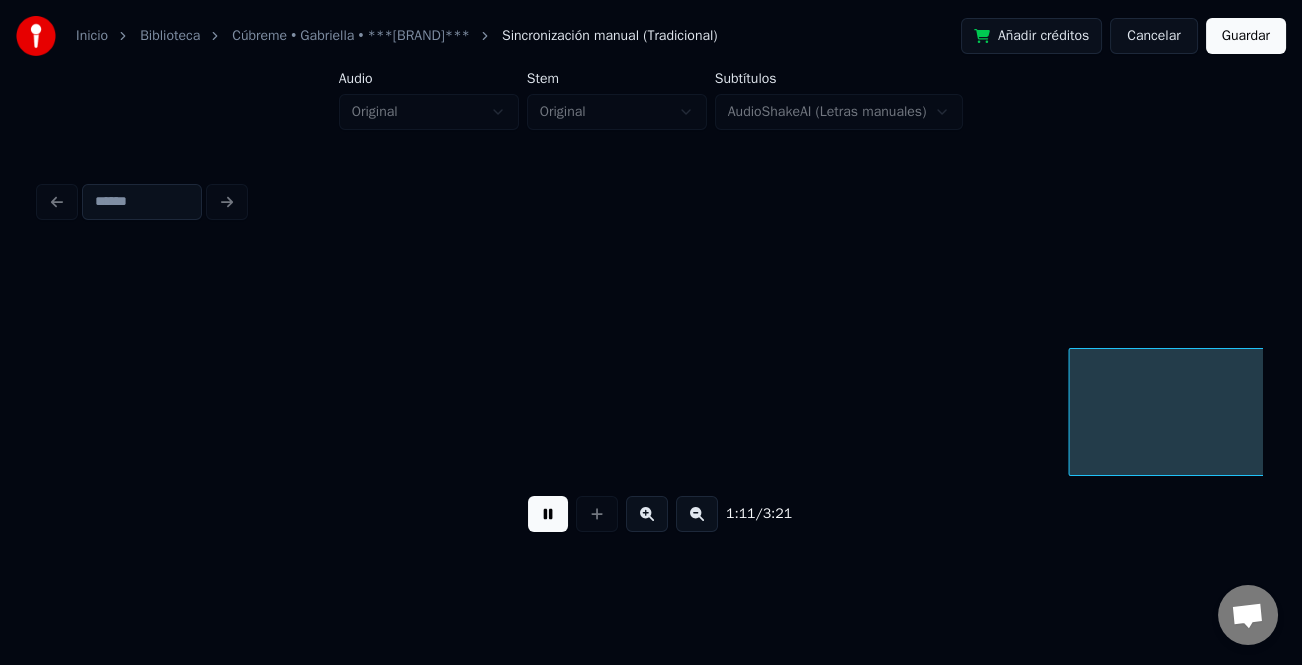 scroll, scrollTop: 0, scrollLeft: 21288, axis: horizontal 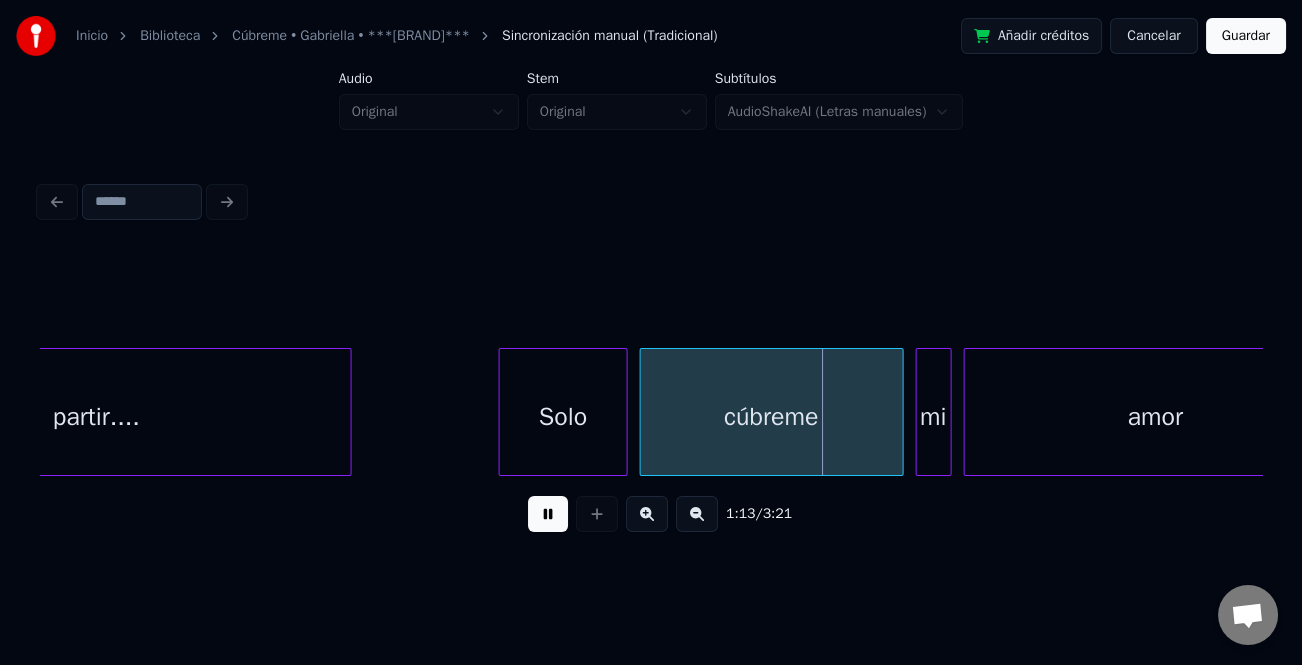 click at bounding box center (503, 412) 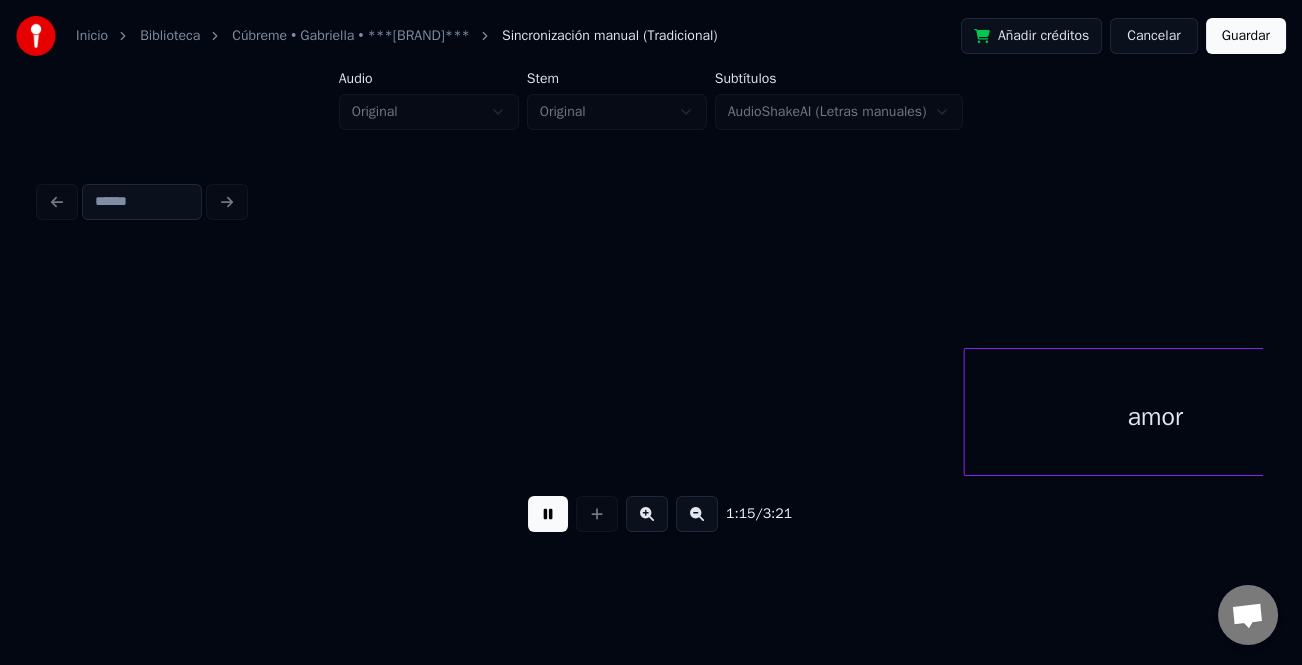 scroll, scrollTop: 0, scrollLeft: 22515, axis: horizontal 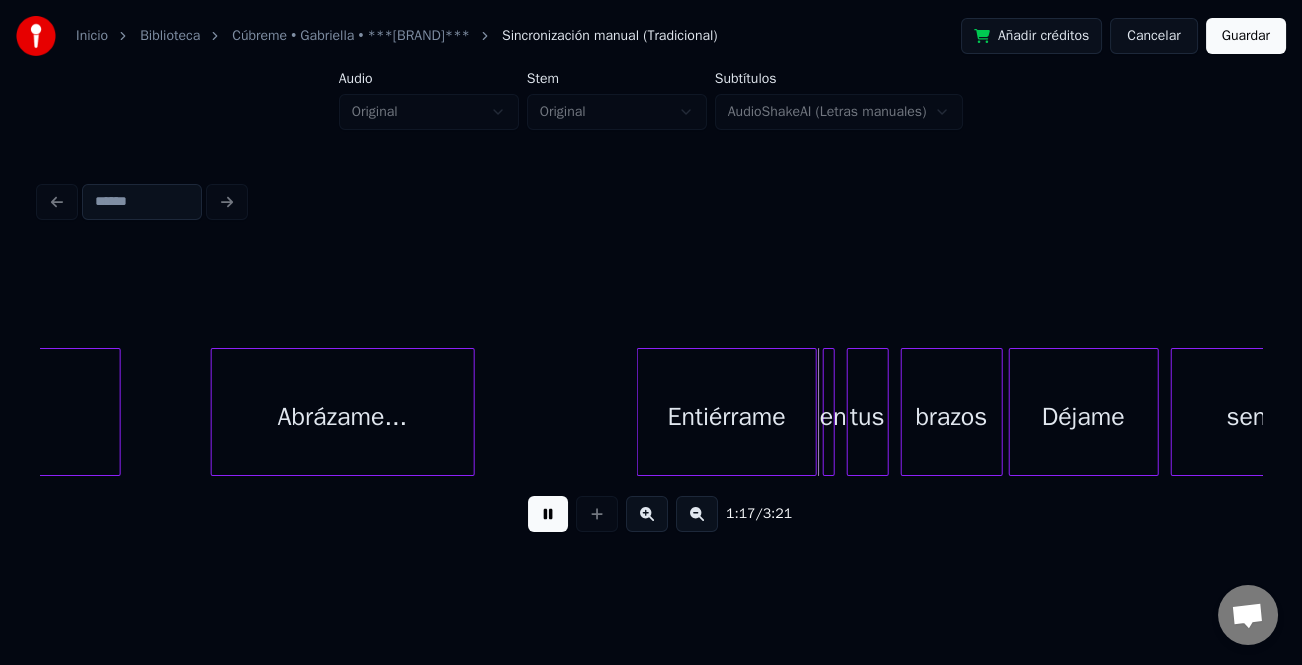 click at bounding box center (641, 412) 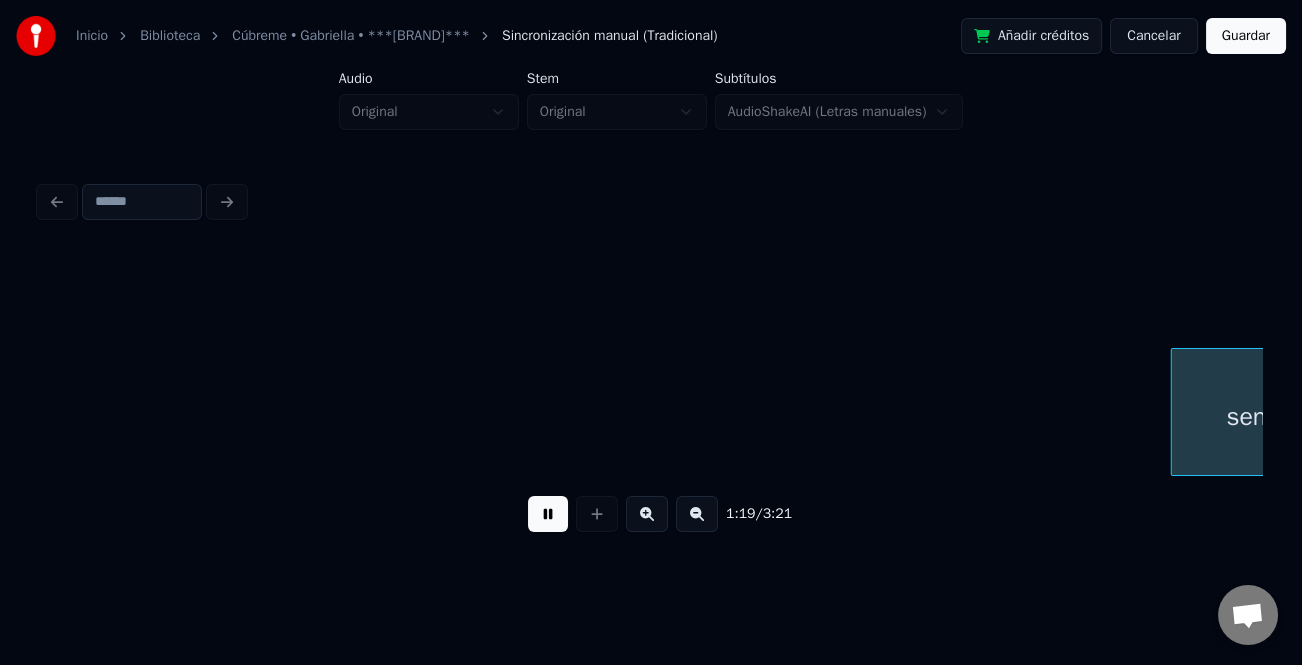 scroll, scrollTop: 0, scrollLeft: 23740, axis: horizontal 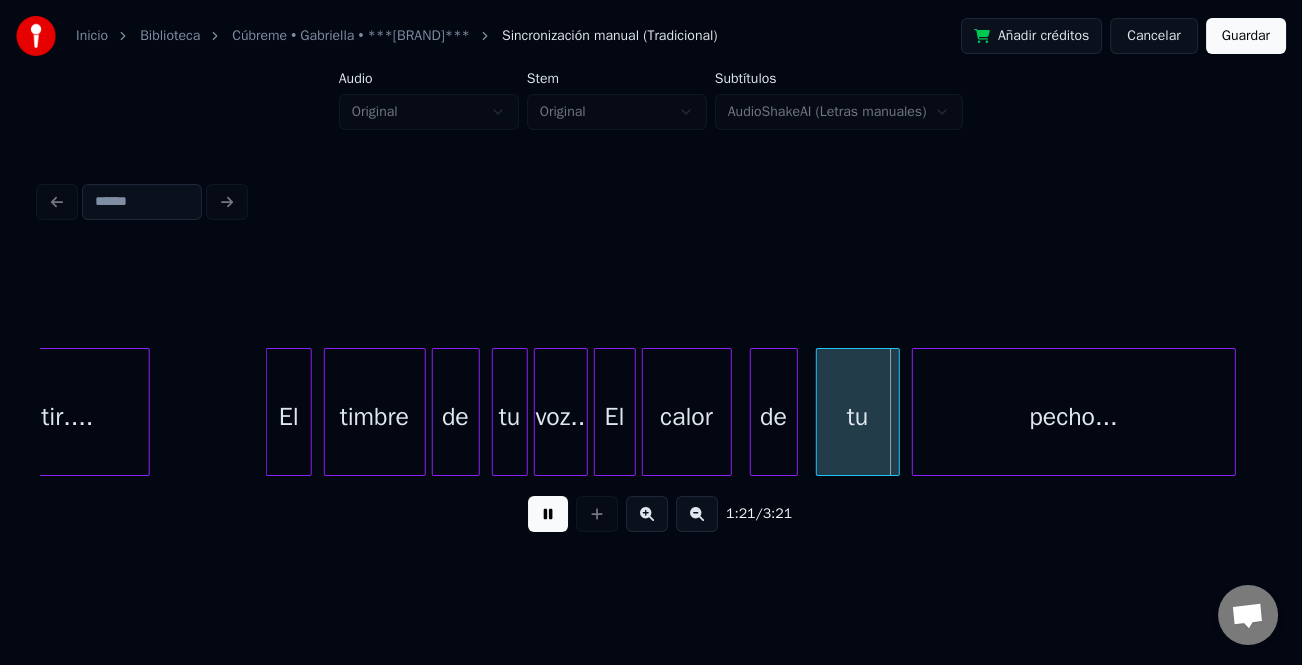 click at bounding box center [270, 412] 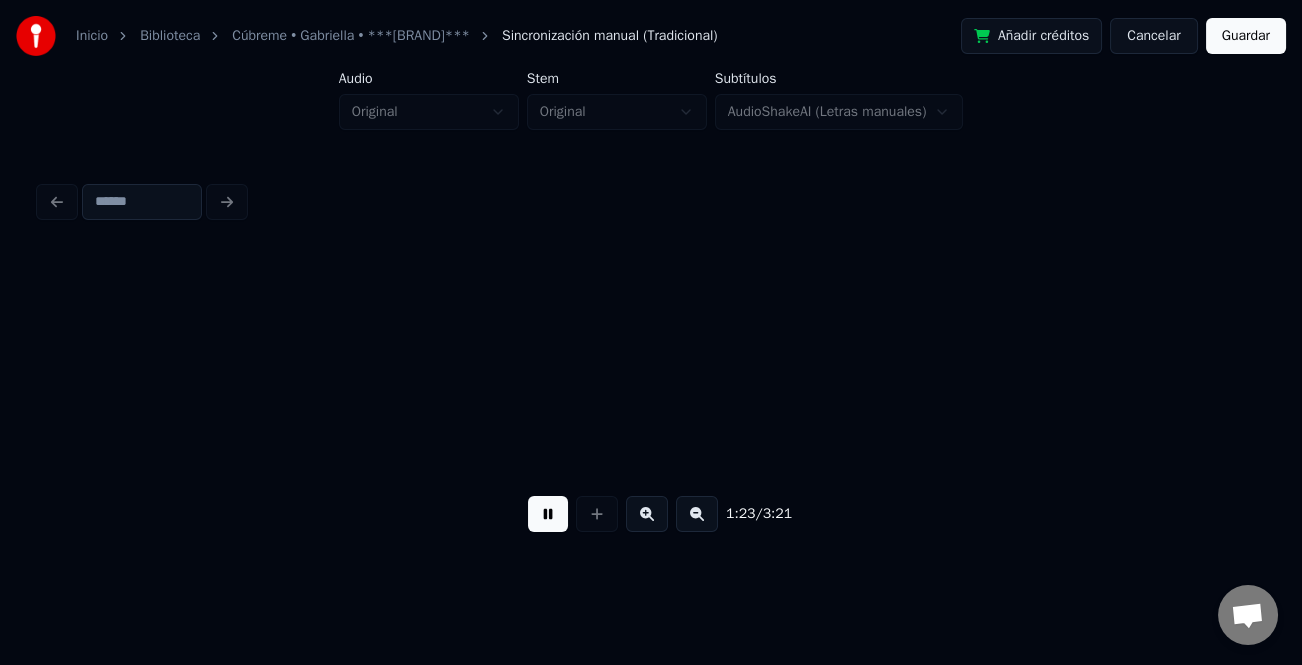 scroll, scrollTop: 0, scrollLeft: 24962, axis: horizontal 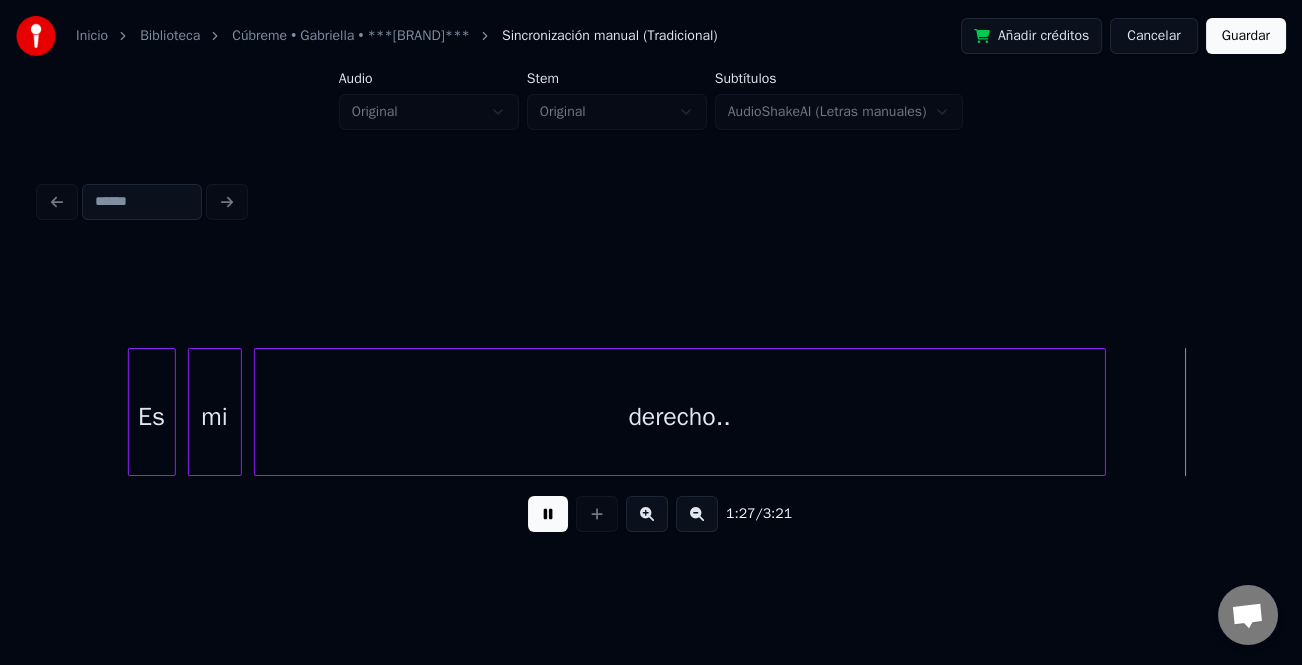 click on "1:27  /  3:21" at bounding box center [651, 400] 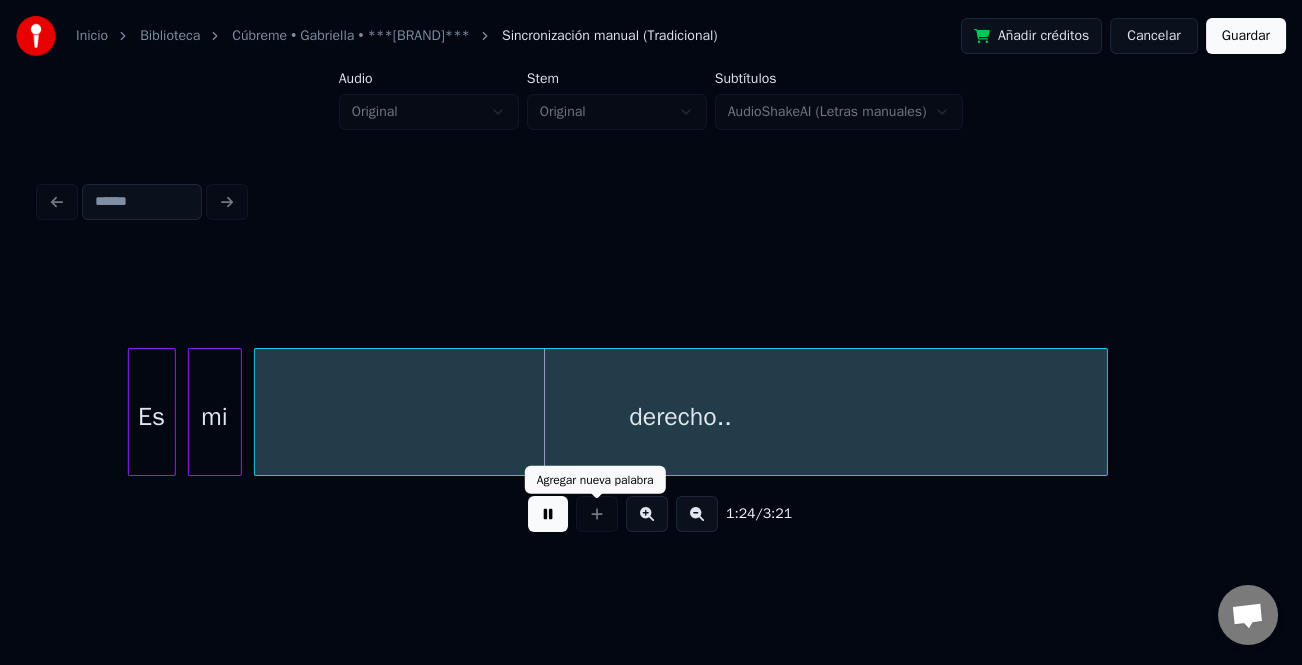 drag, startPoint x: 535, startPoint y: 513, endPoint x: 556, endPoint y: 462, distance: 55.154327 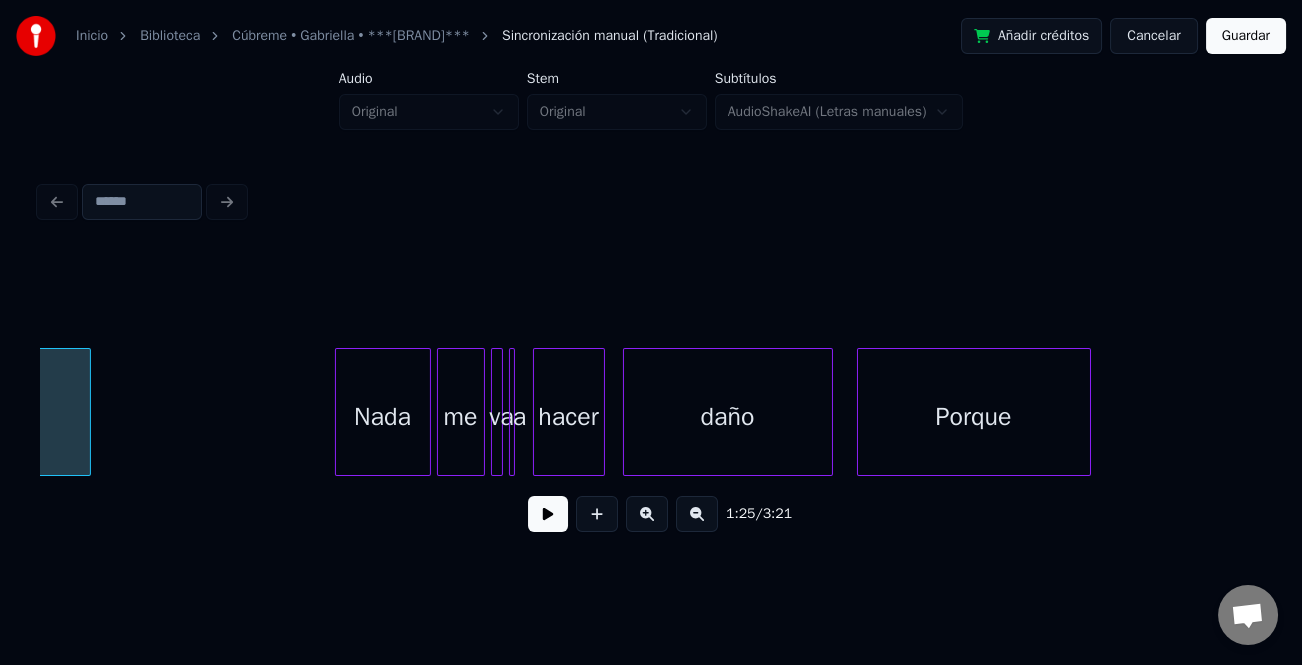 scroll, scrollTop: 0, scrollLeft: 25640, axis: horizontal 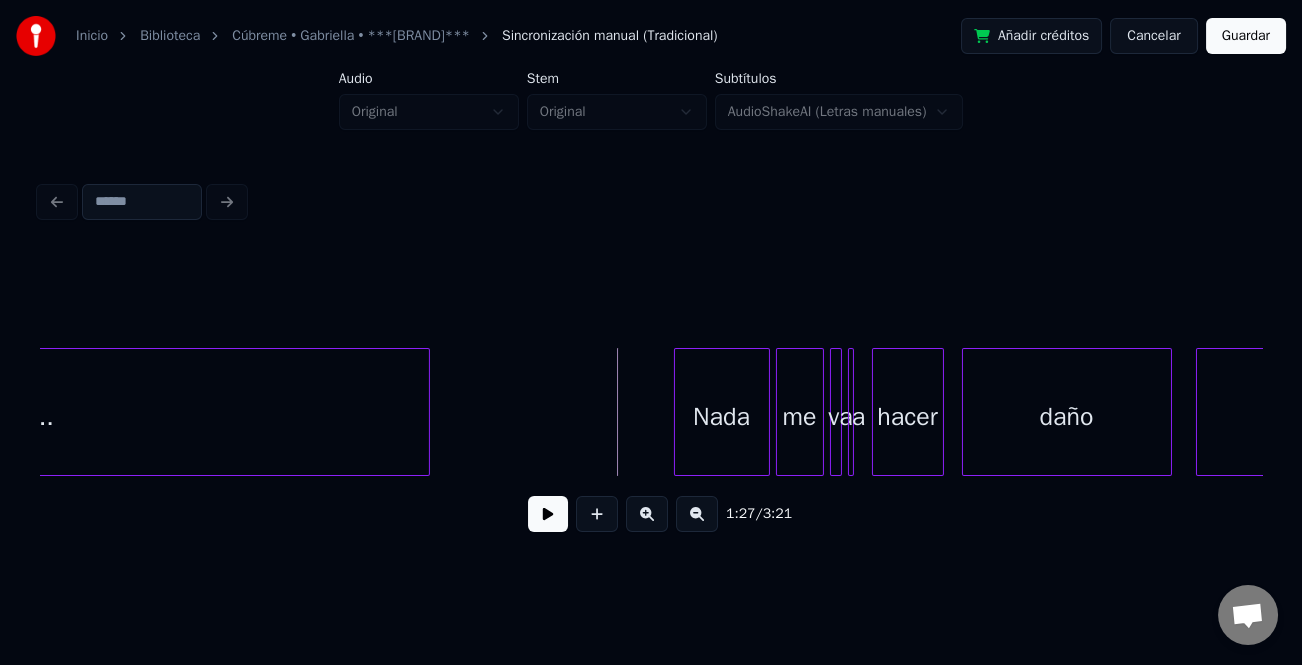 click at bounding box center (548, 514) 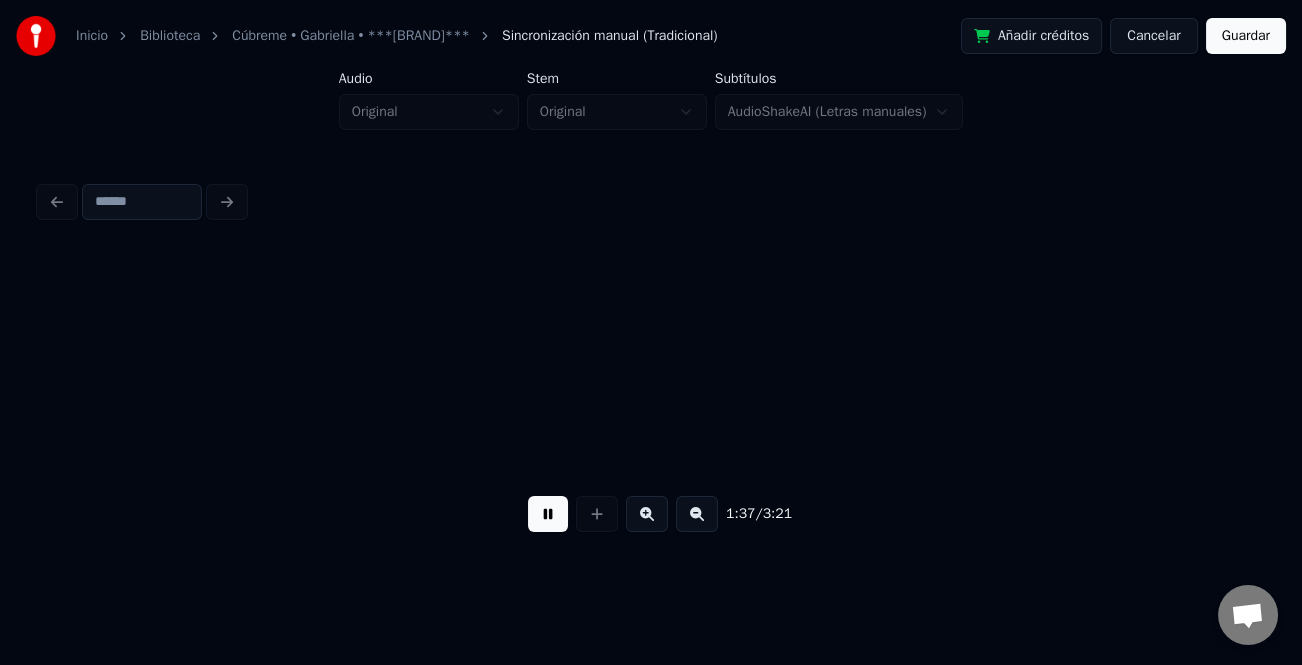 scroll, scrollTop: 0, scrollLeft: 29312, axis: horizontal 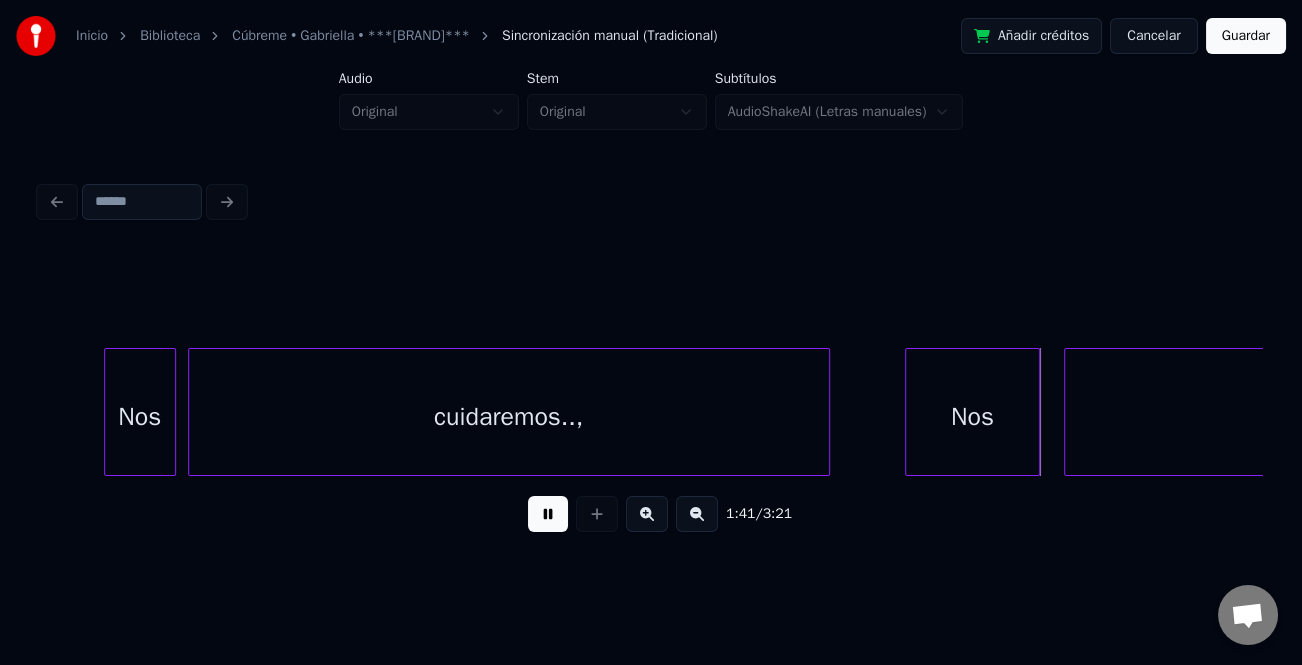 click at bounding box center [909, 412] 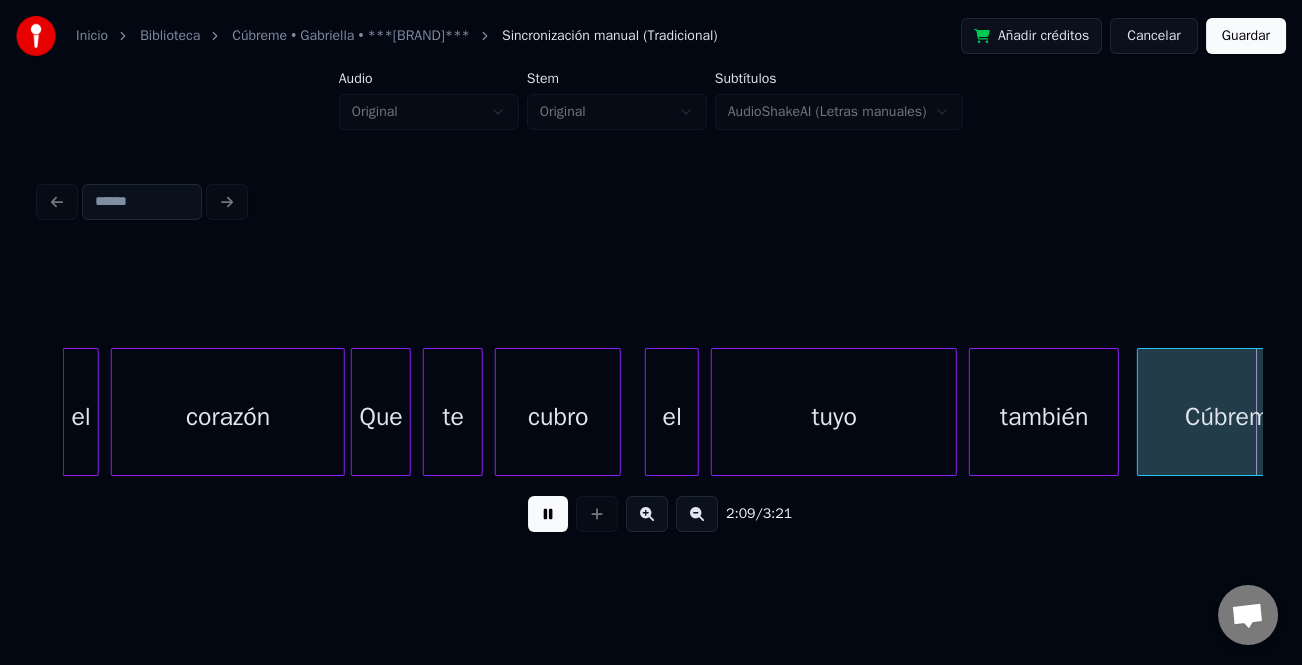 scroll, scrollTop: 0, scrollLeft: 38738, axis: horizontal 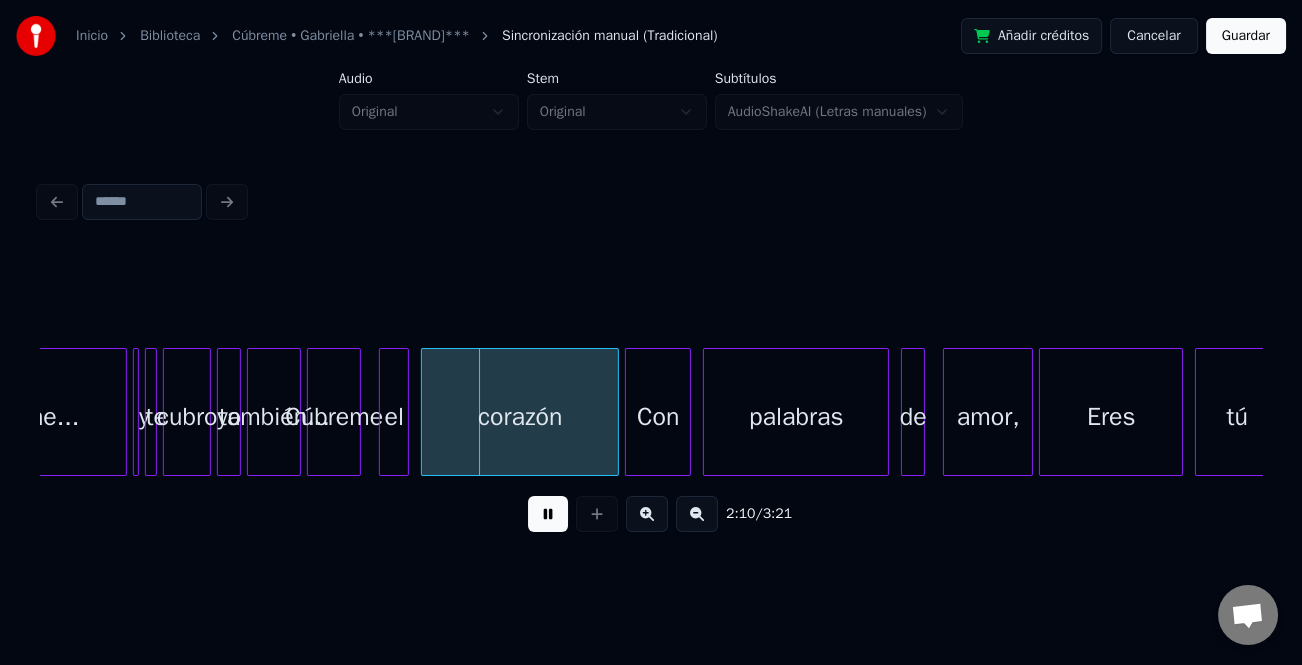 click on "Cúbreme..." at bounding box center (19, 417) 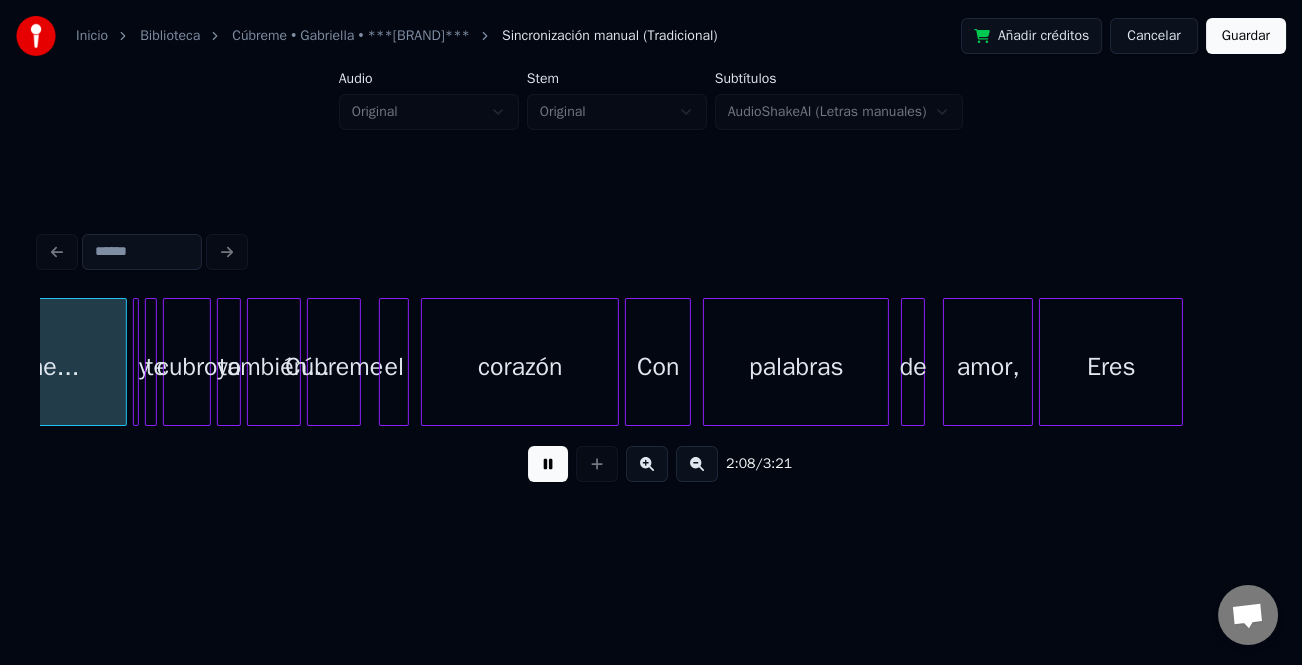 scroll, scrollTop: 0, scrollLeft: 38609, axis: horizontal 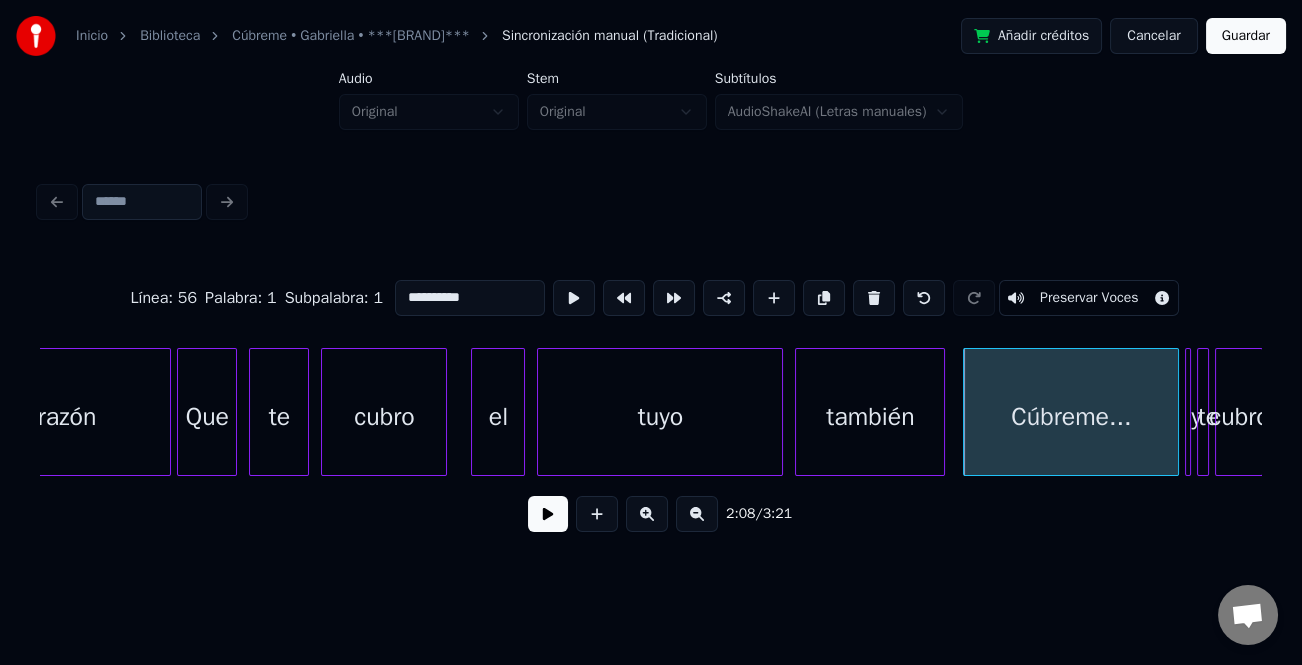 click on "tuyo" at bounding box center [660, 417] 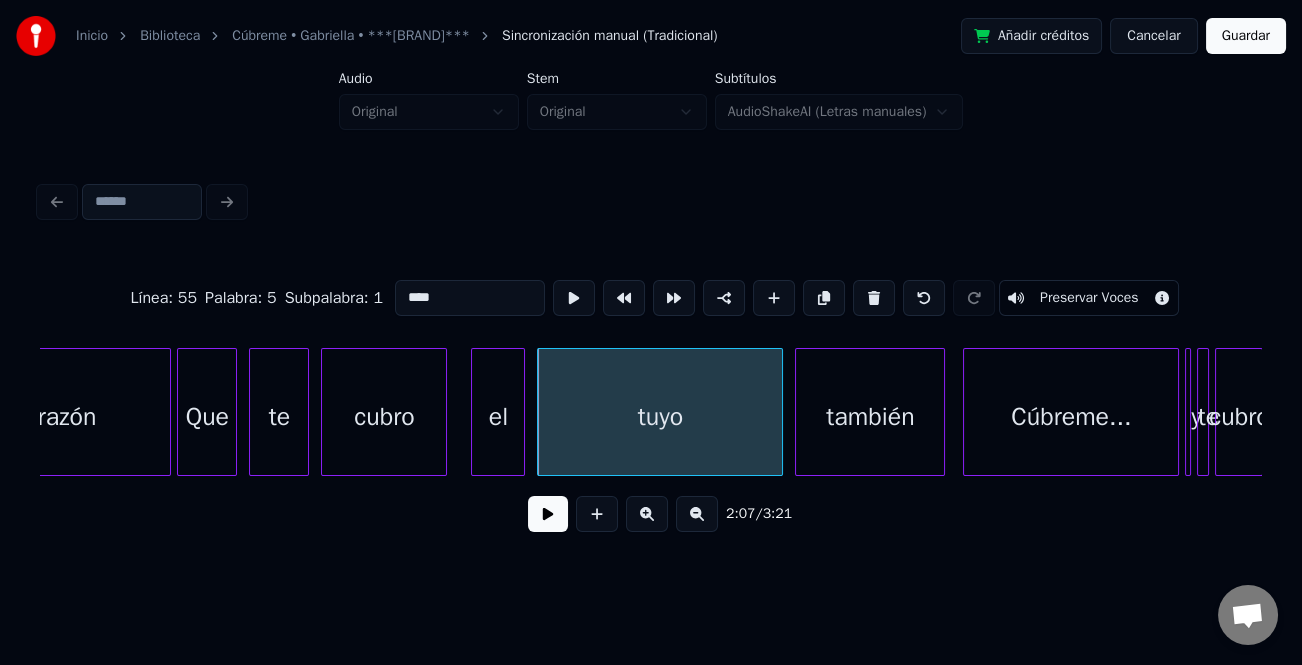 click at bounding box center (548, 514) 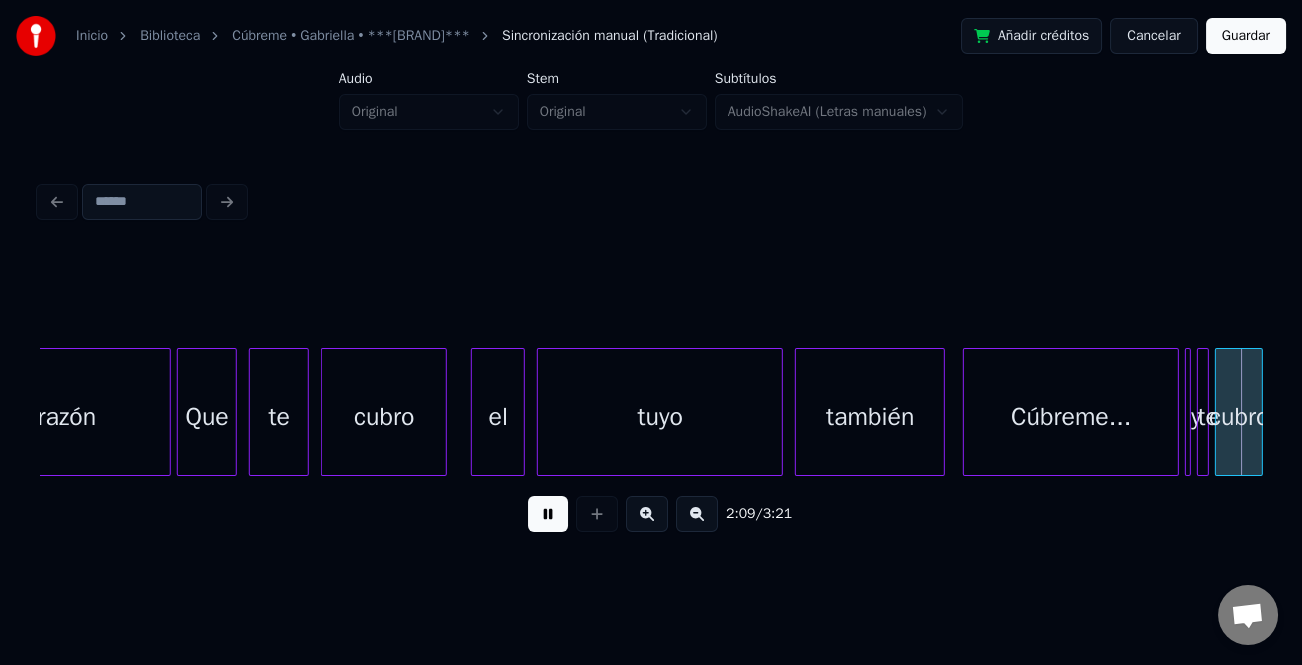 scroll, scrollTop: 0, scrollLeft: 38914, axis: horizontal 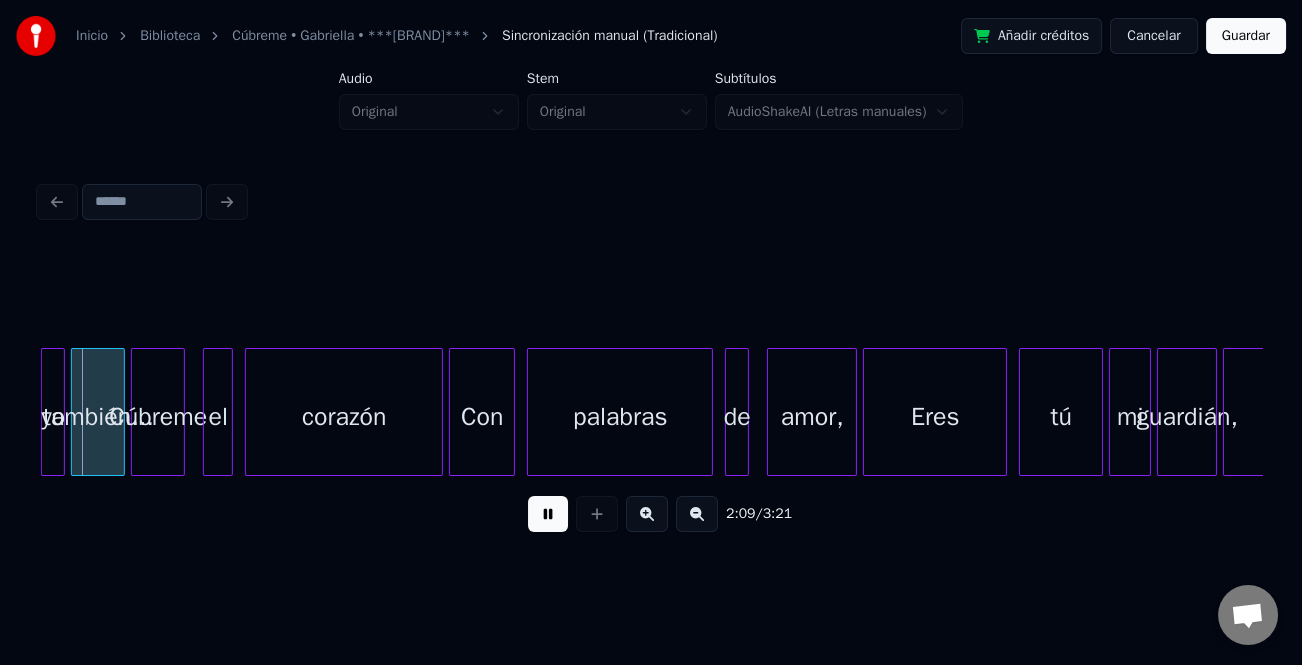 click at bounding box center (548, 514) 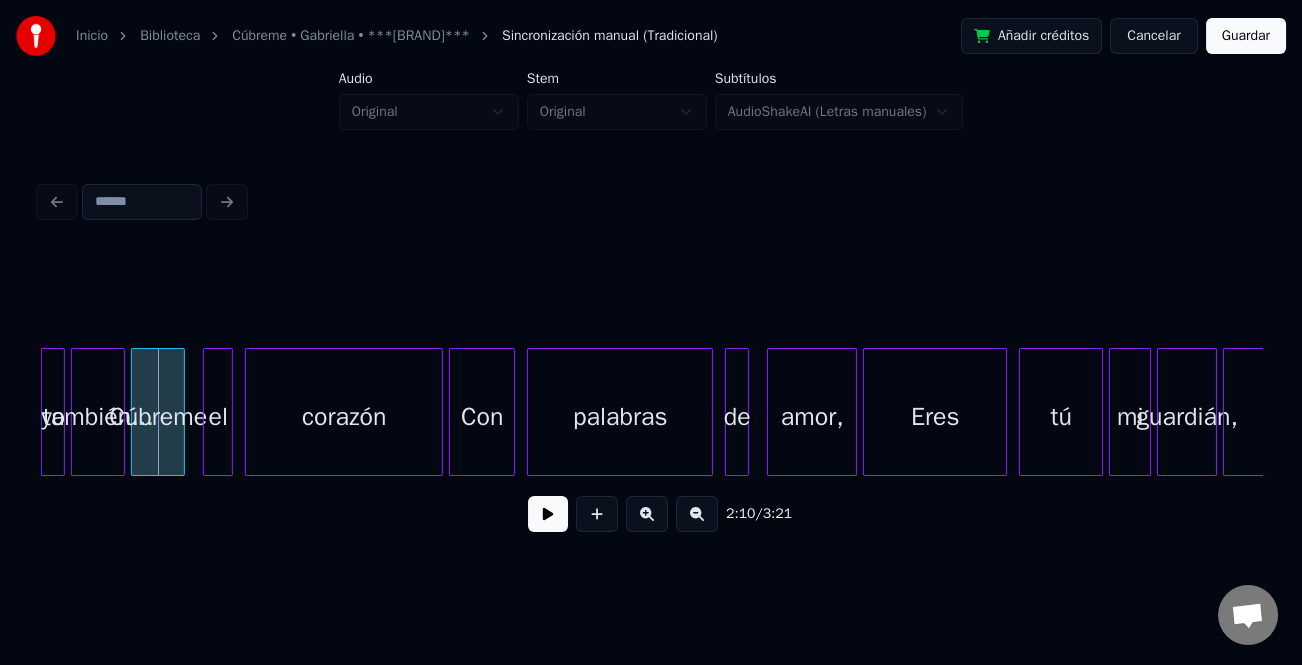 click at bounding box center (647, 514) 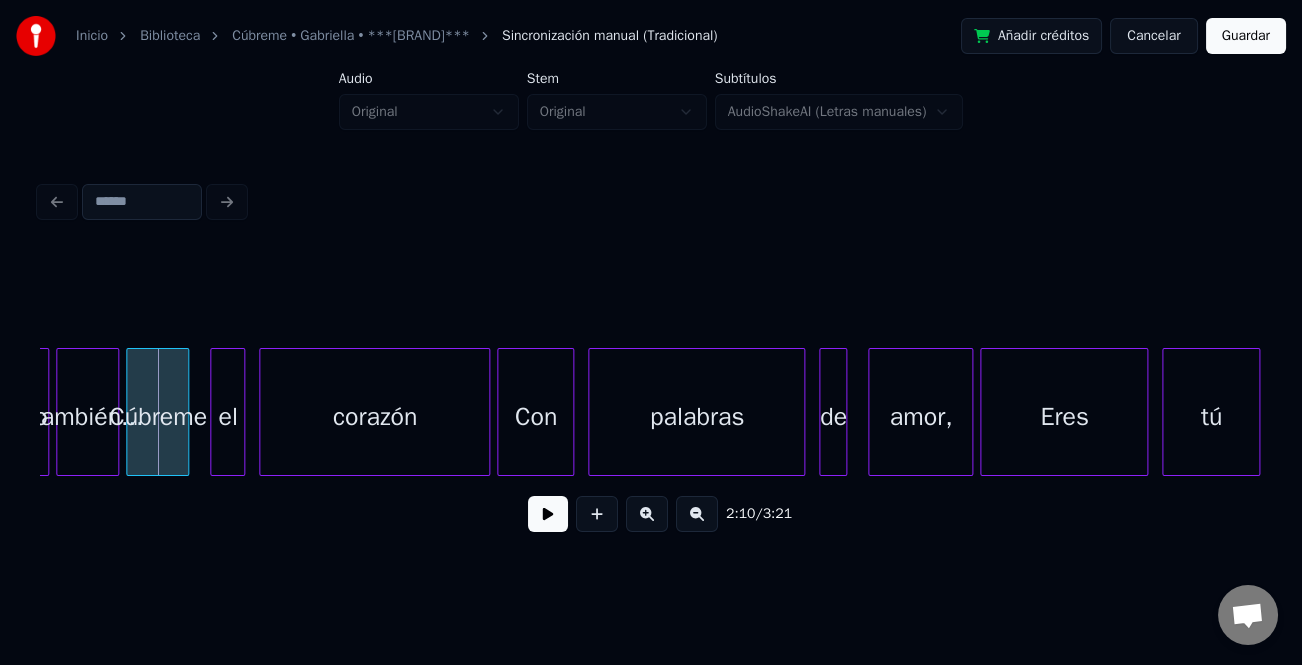 click at bounding box center [647, 514] 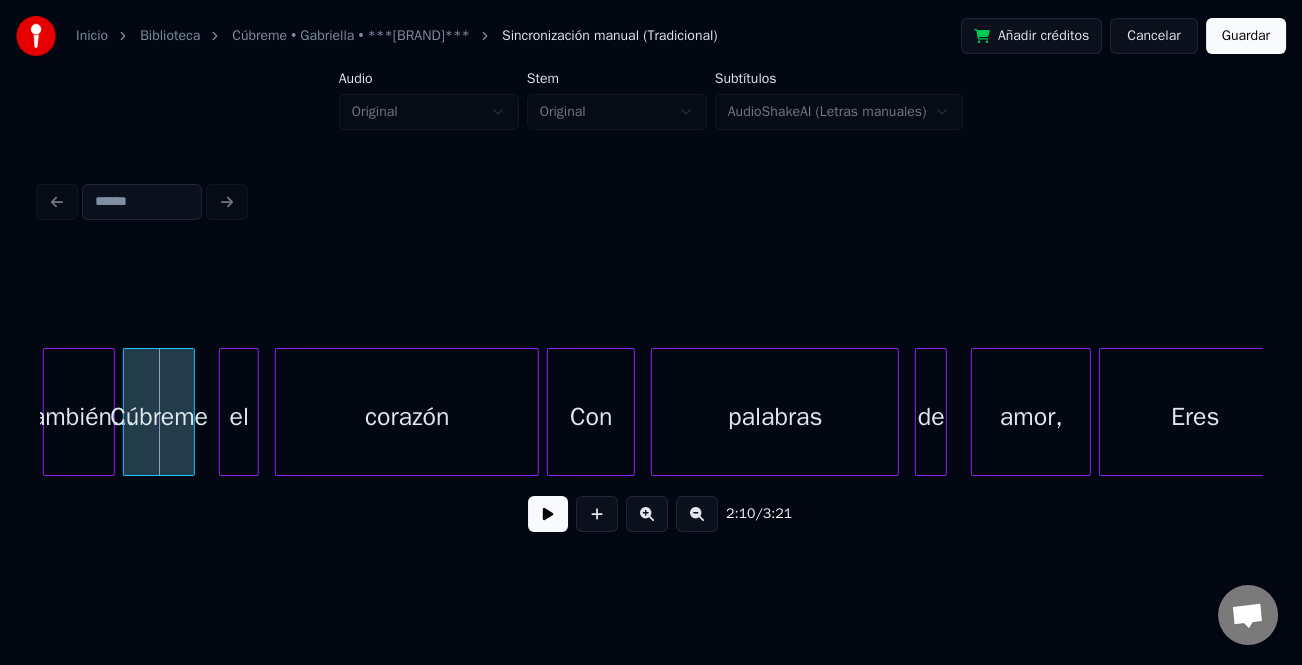 click at bounding box center (647, 514) 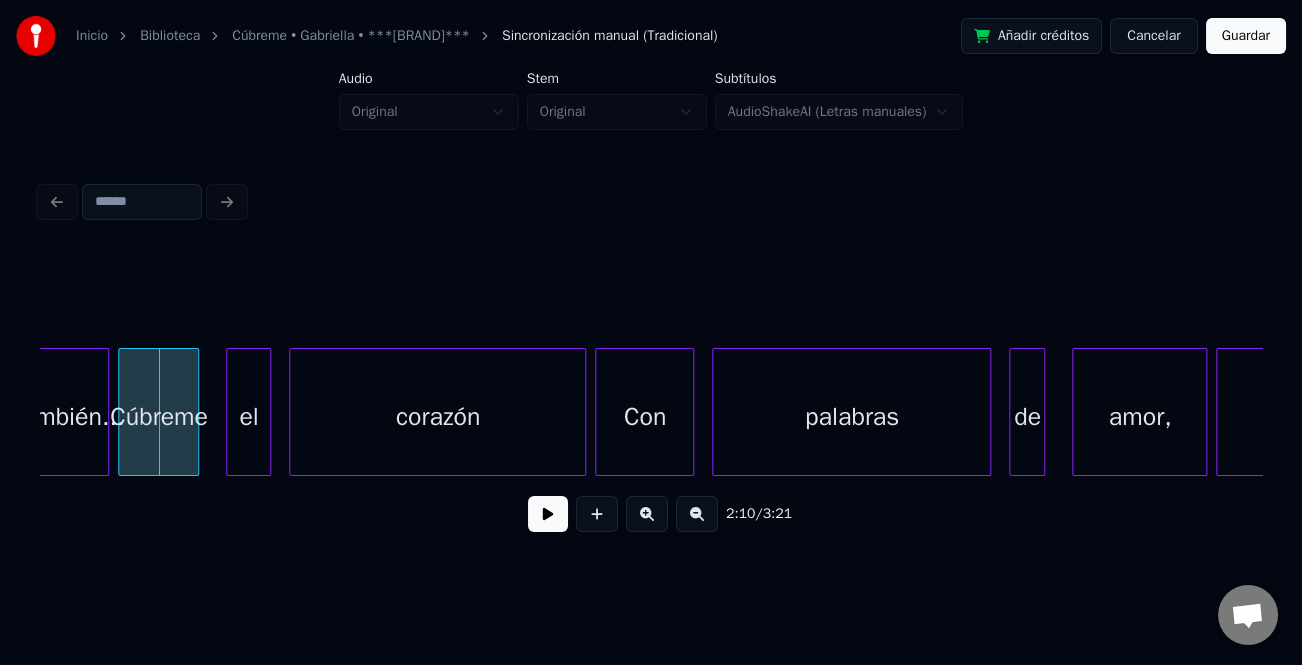 click at bounding box center [647, 514] 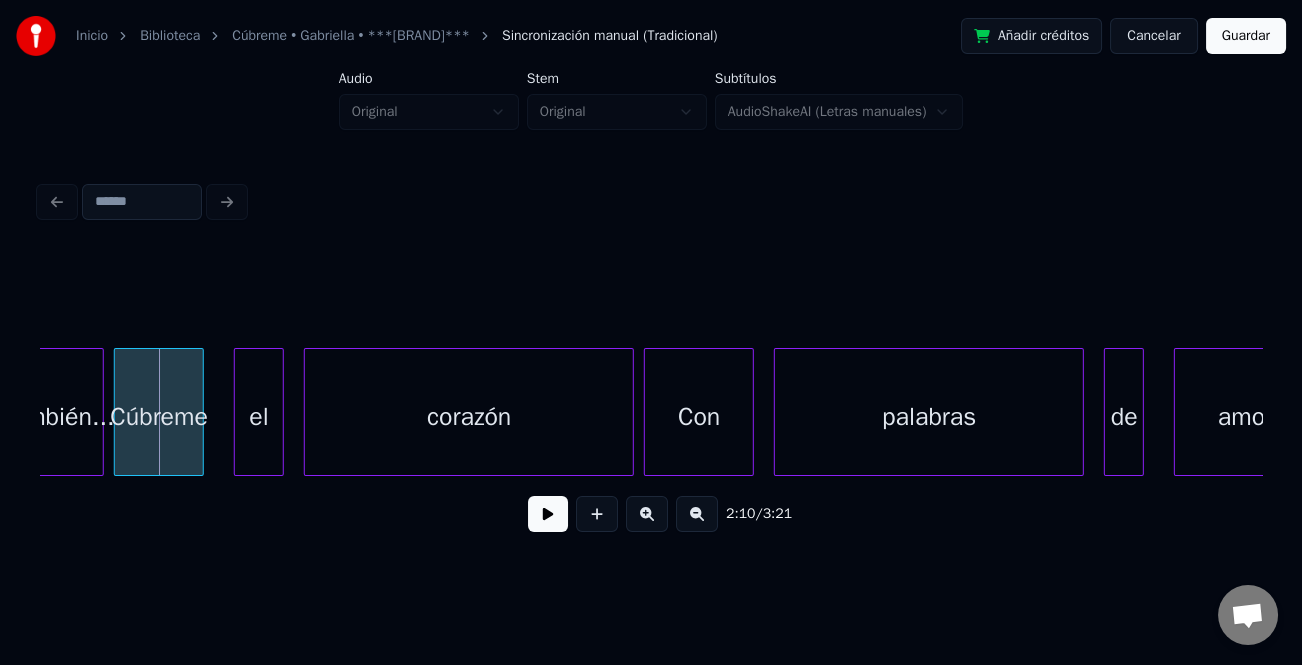 click at bounding box center [647, 514] 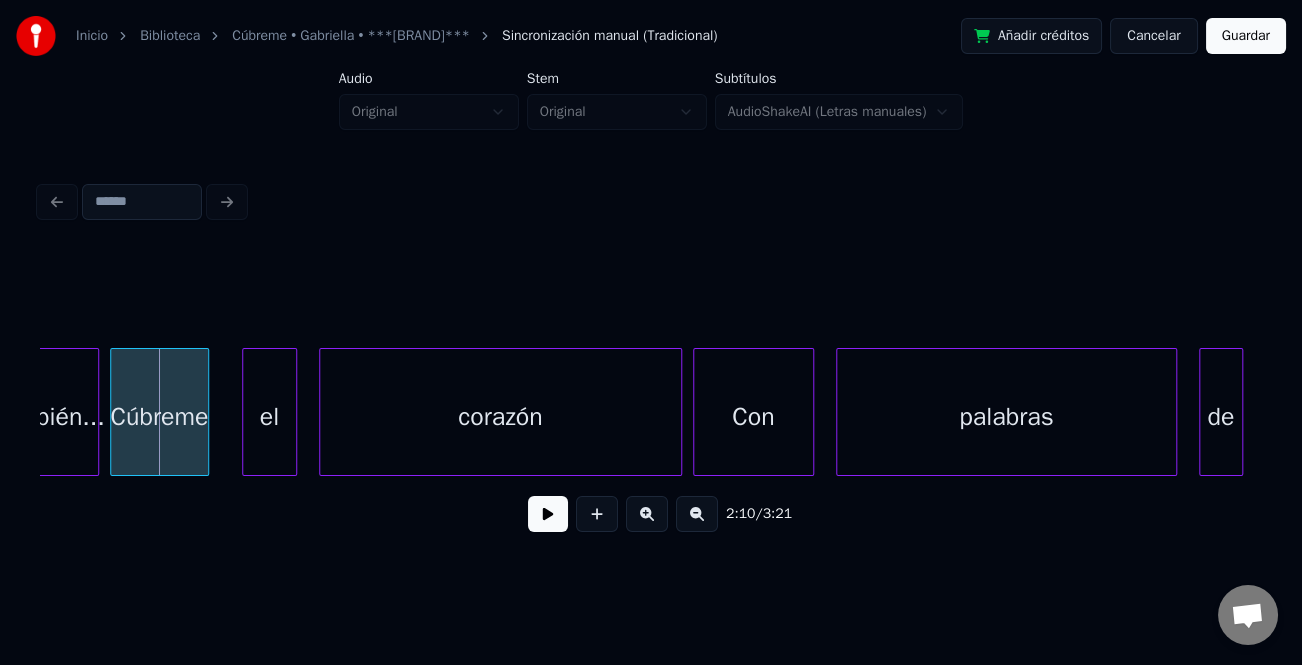 click at bounding box center (647, 514) 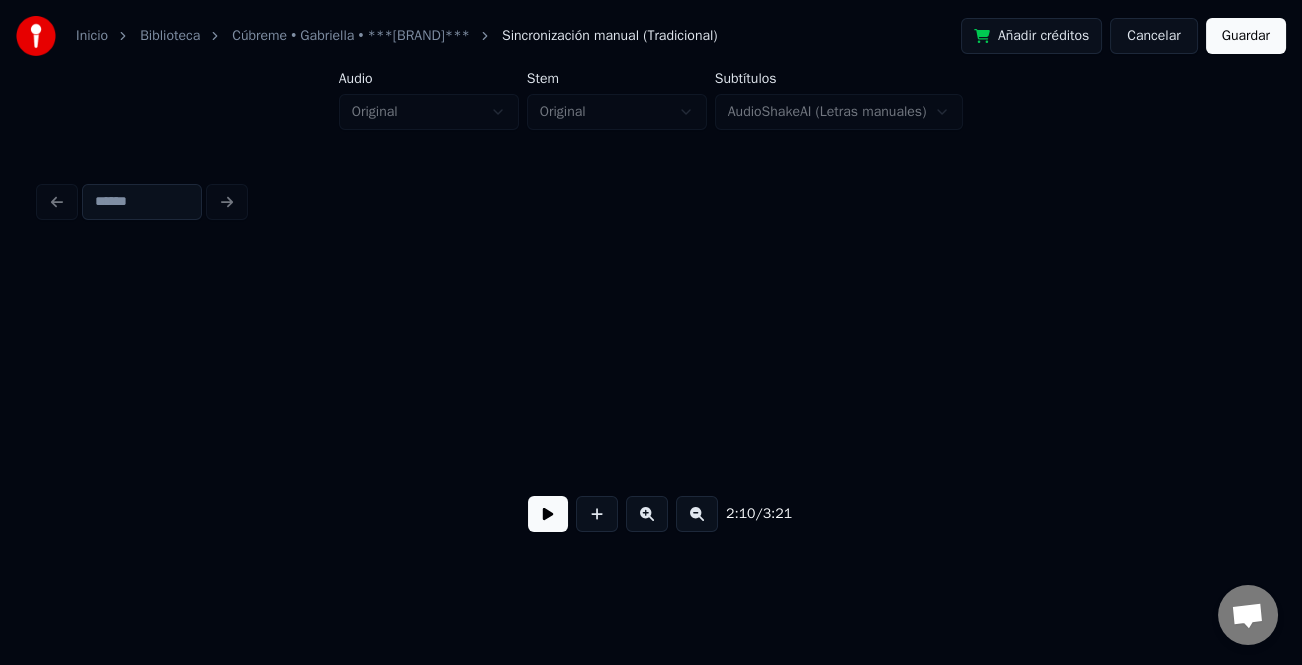 click at bounding box center [647, 514] 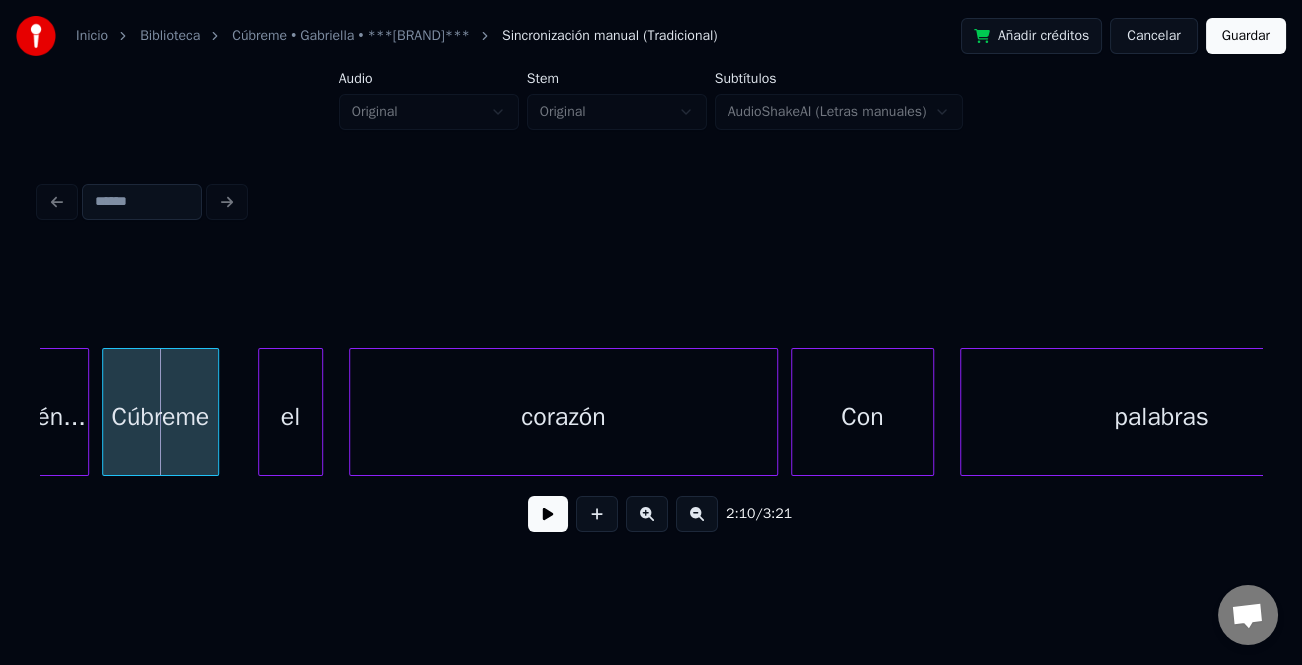 click at bounding box center [647, 514] 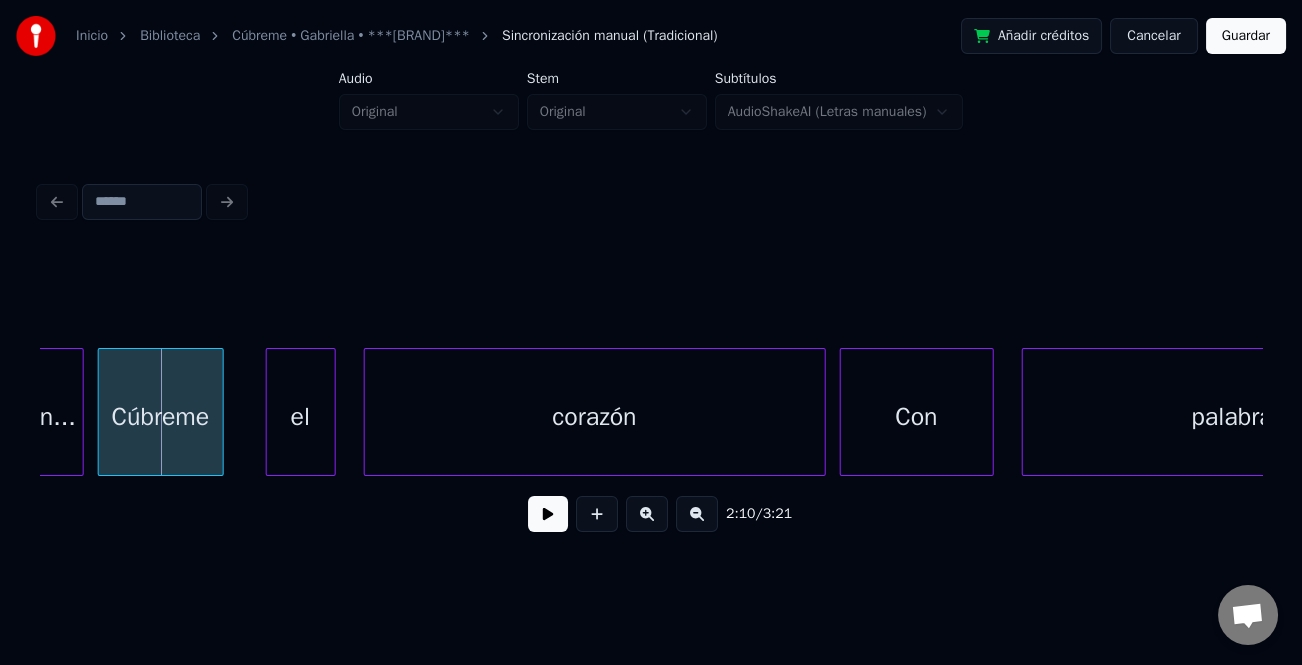 click at bounding box center [647, 514] 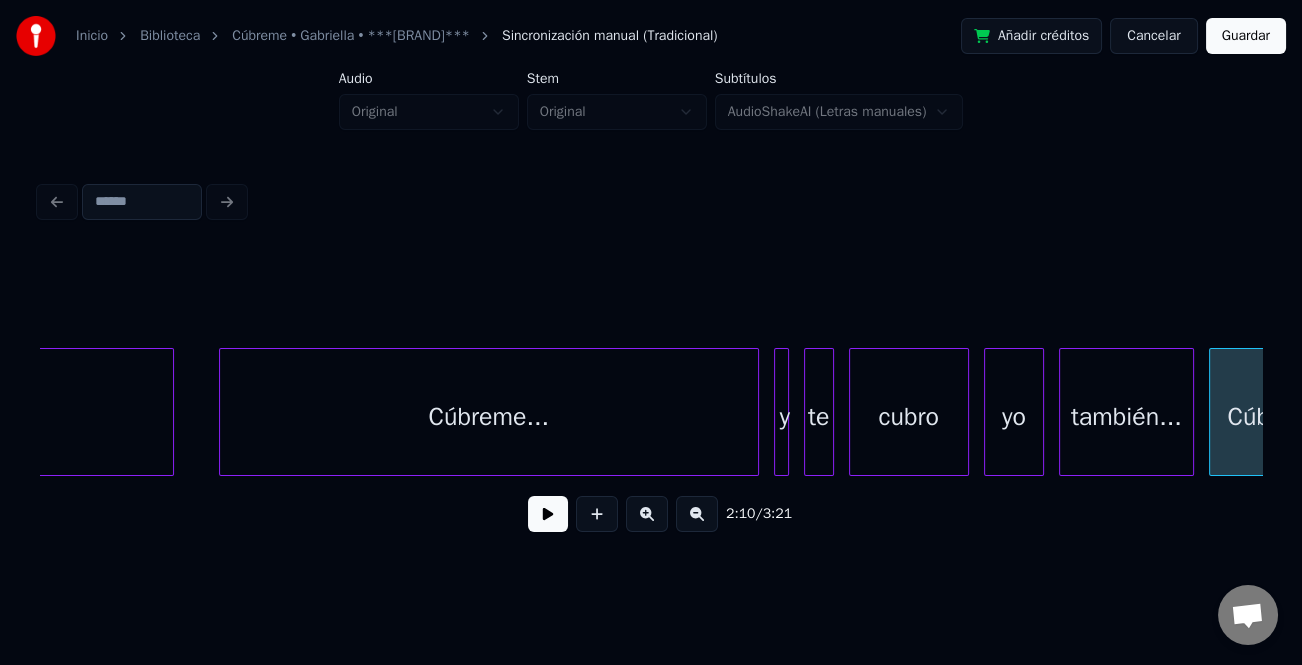 scroll, scrollTop: 0, scrollLeft: 95980, axis: horizontal 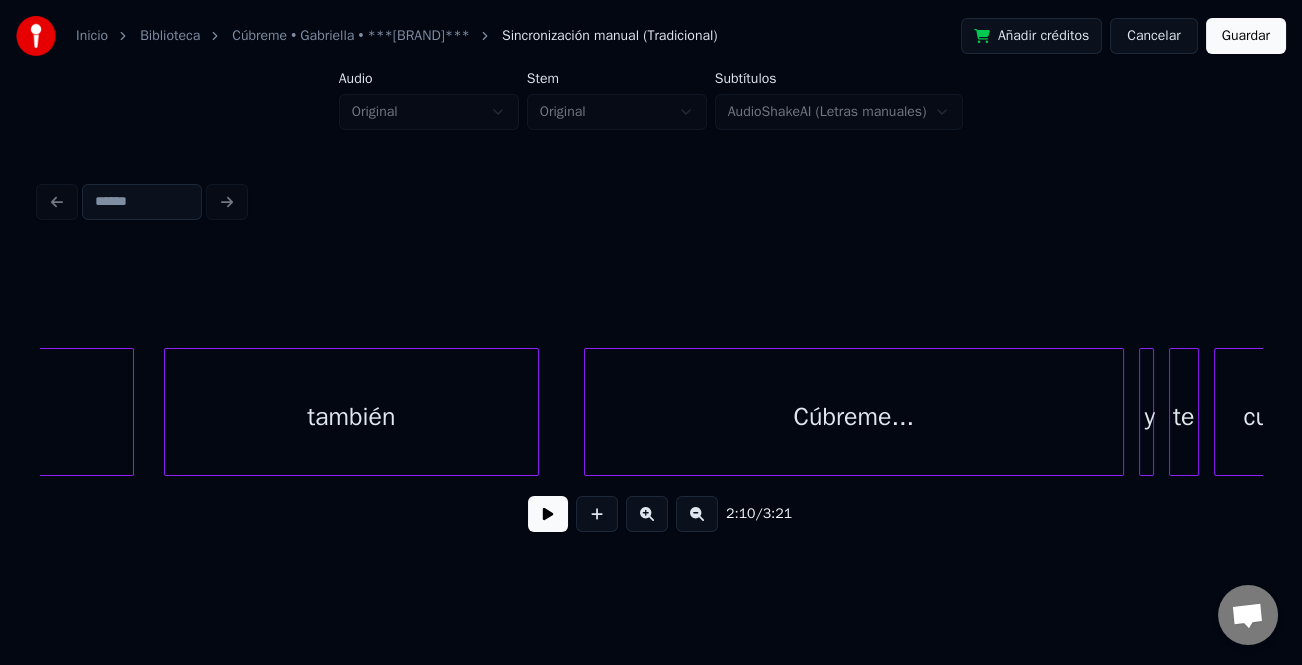 click on "también" at bounding box center (351, 417) 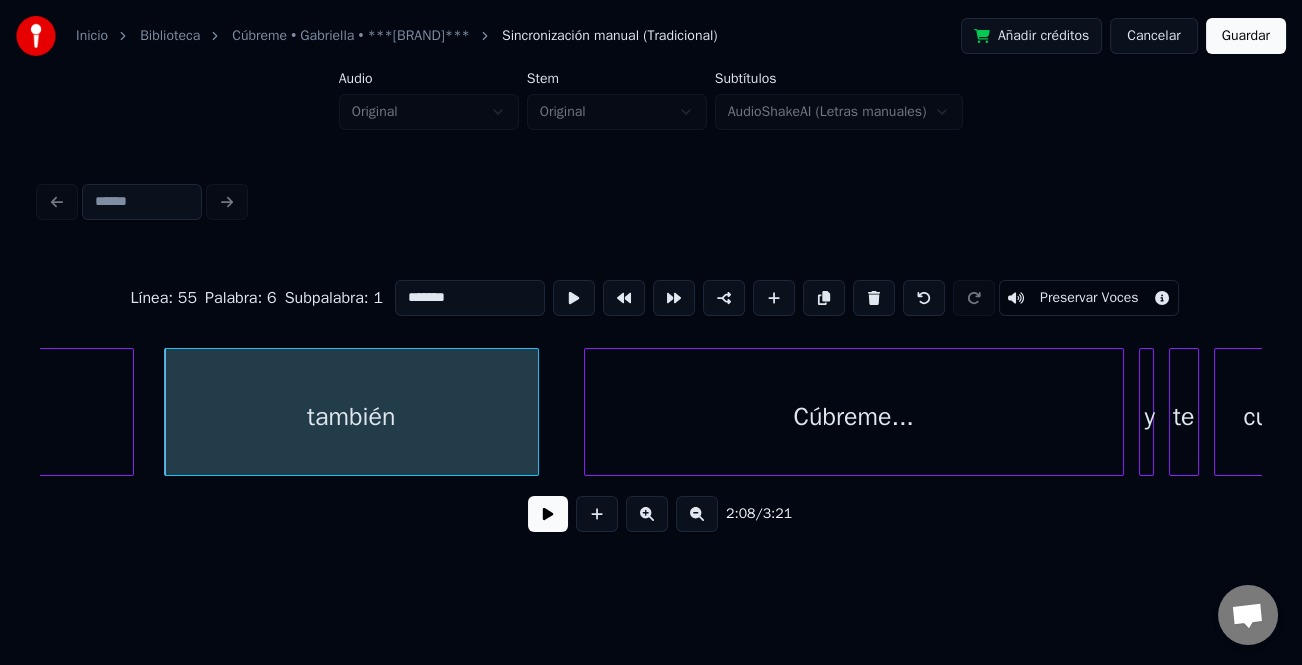 click at bounding box center (548, 514) 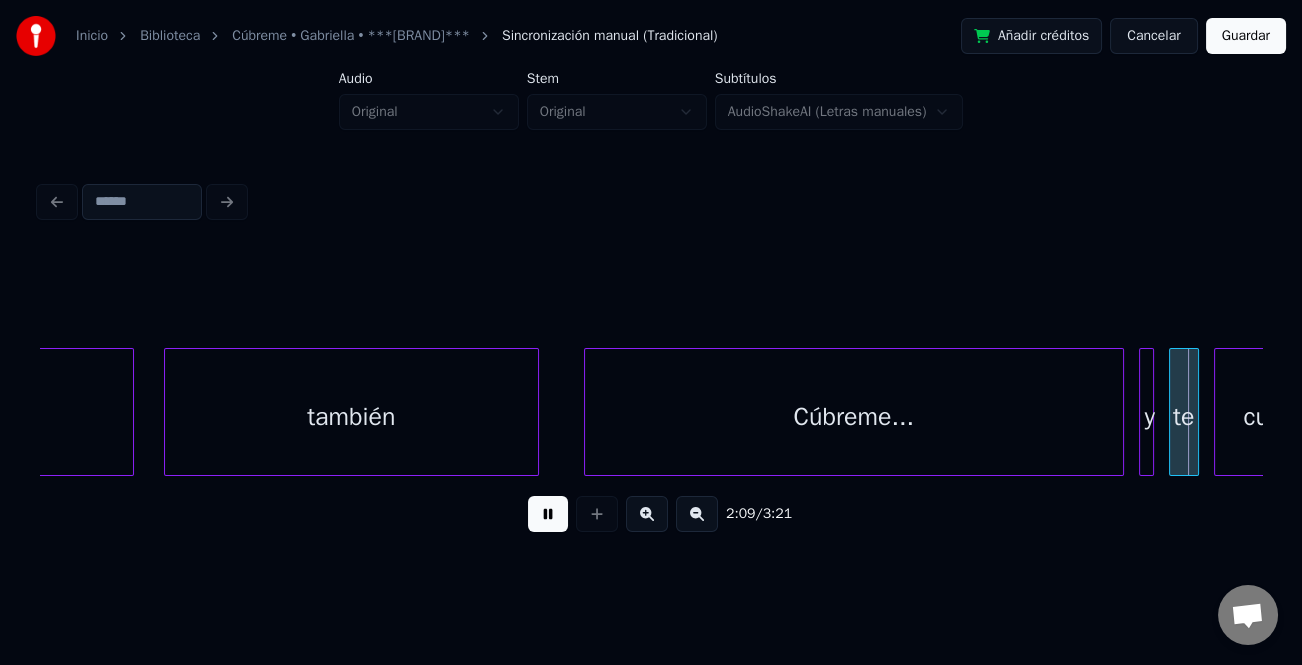 scroll, scrollTop: 0, scrollLeft: 97205, axis: horizontal 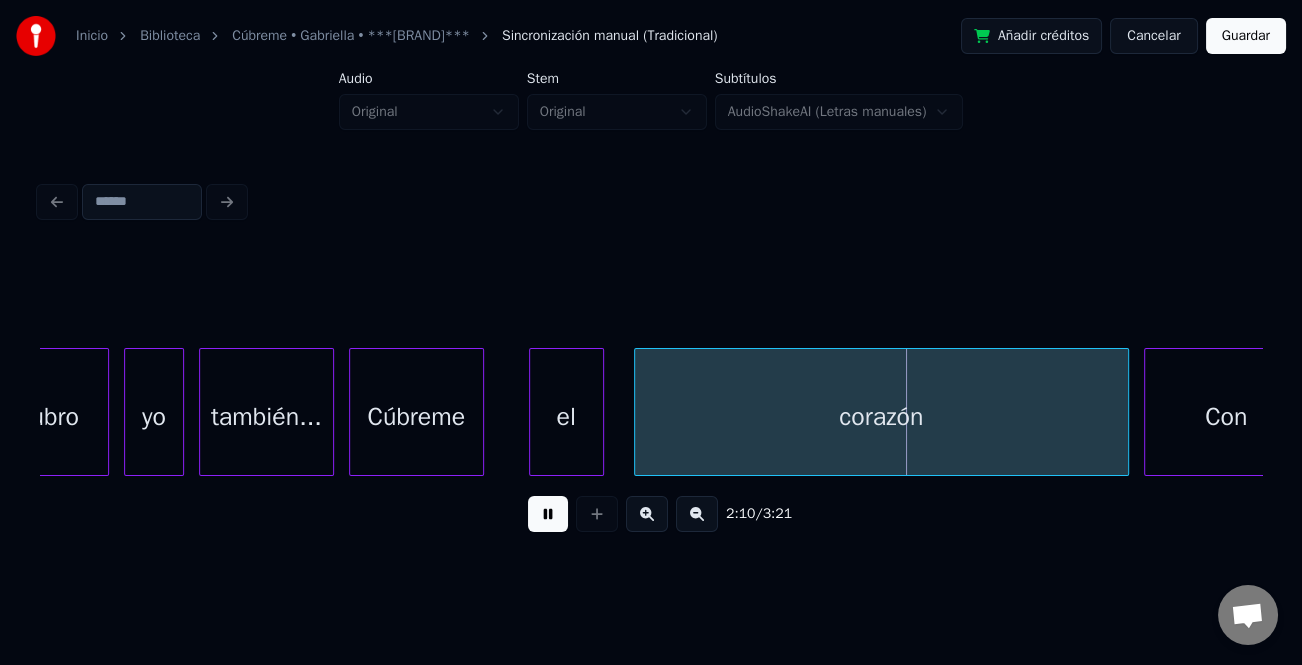 click at bounding box center (548, 514) 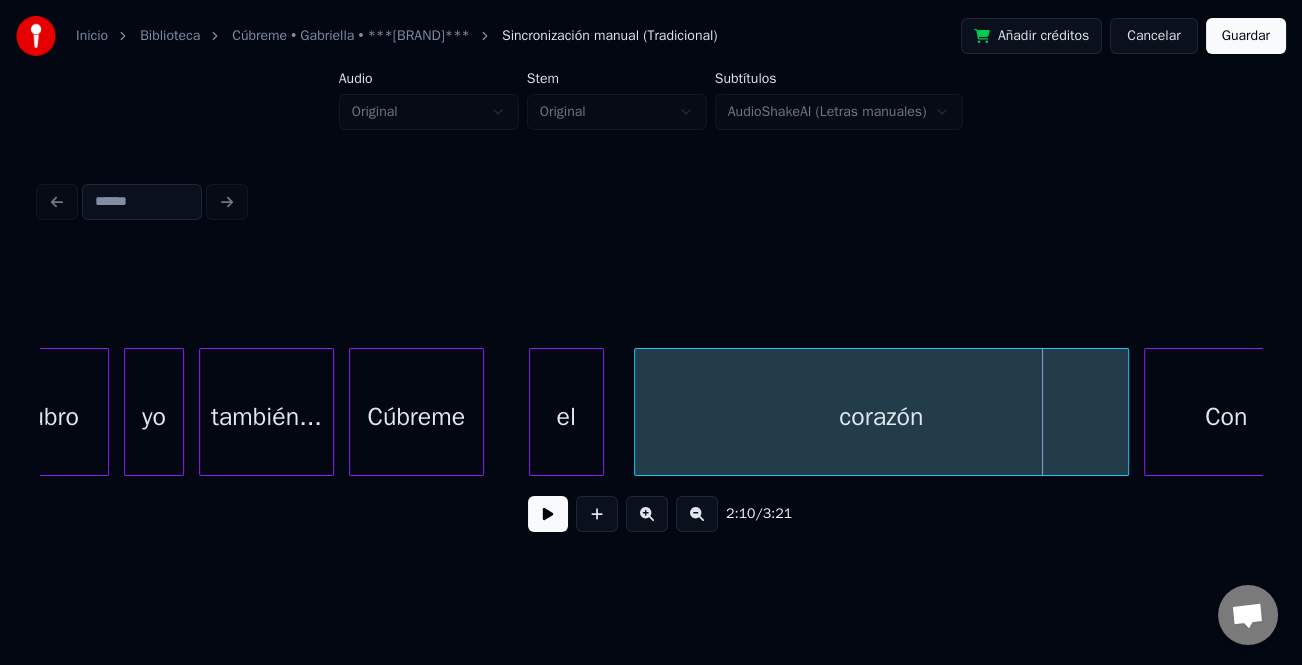 click on "también..." at bounding box center (266, 417) 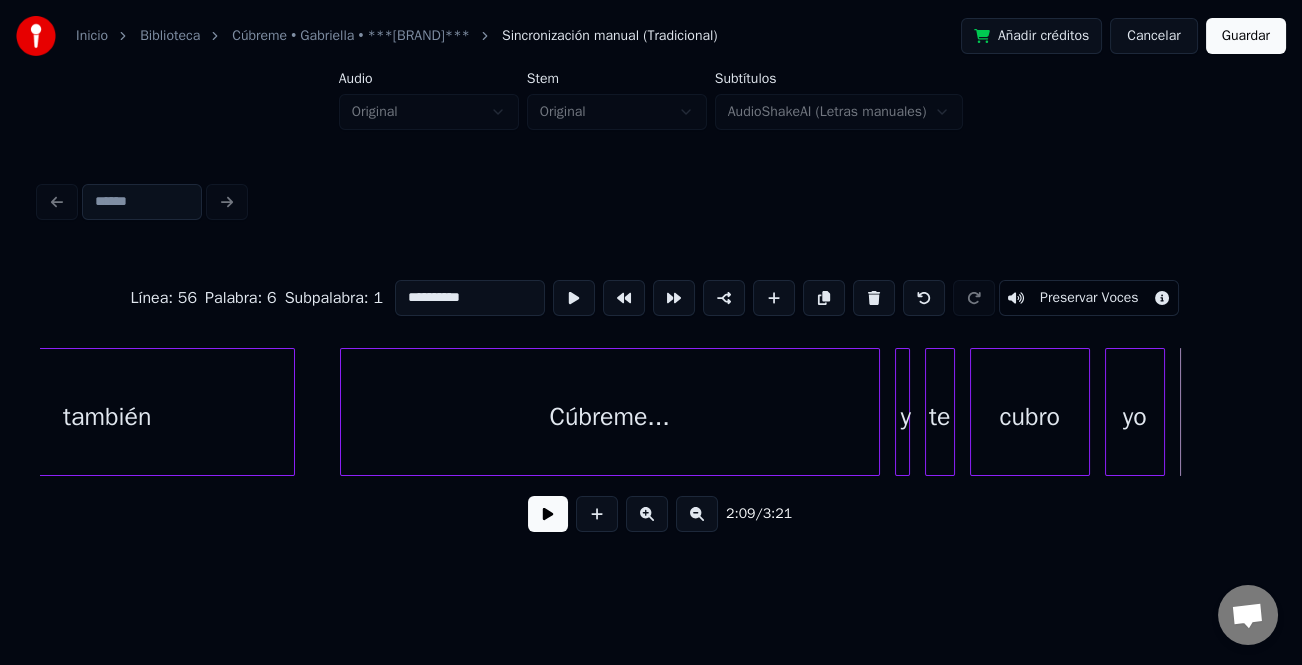 scroll, scrollTop: 0, scrollLeft: 96102, axis: horizontal 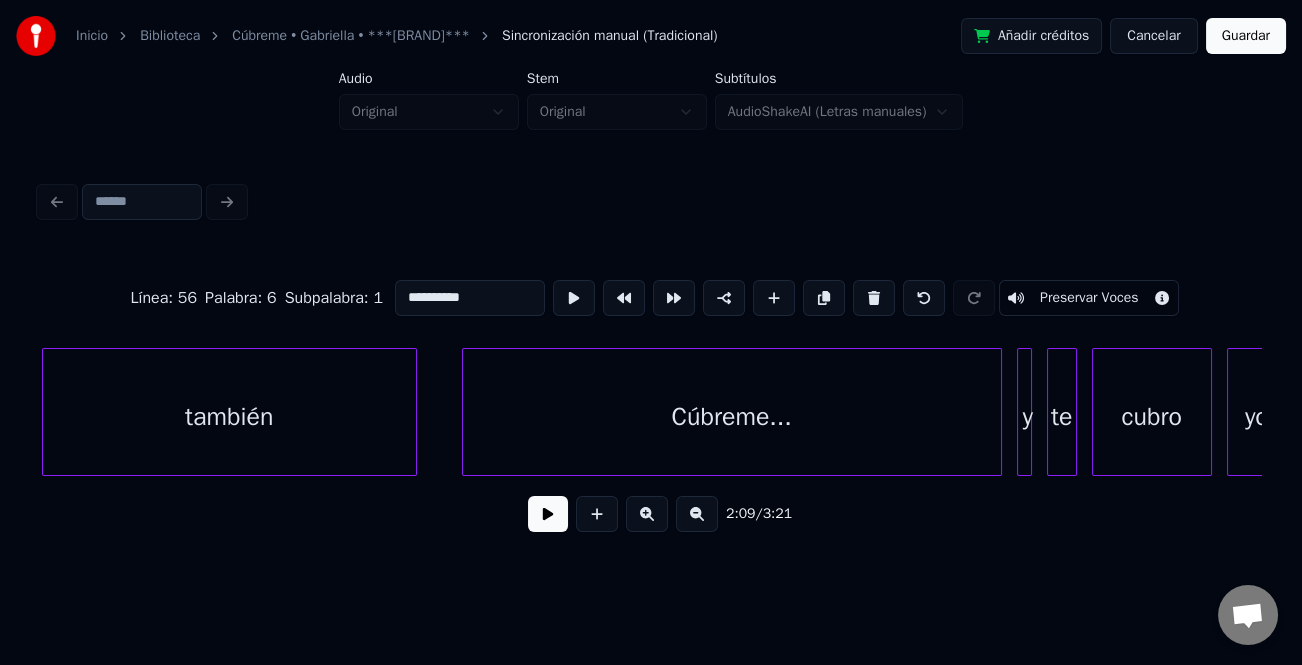 click on "Cúbreme..." at bounding box center [732, 417] 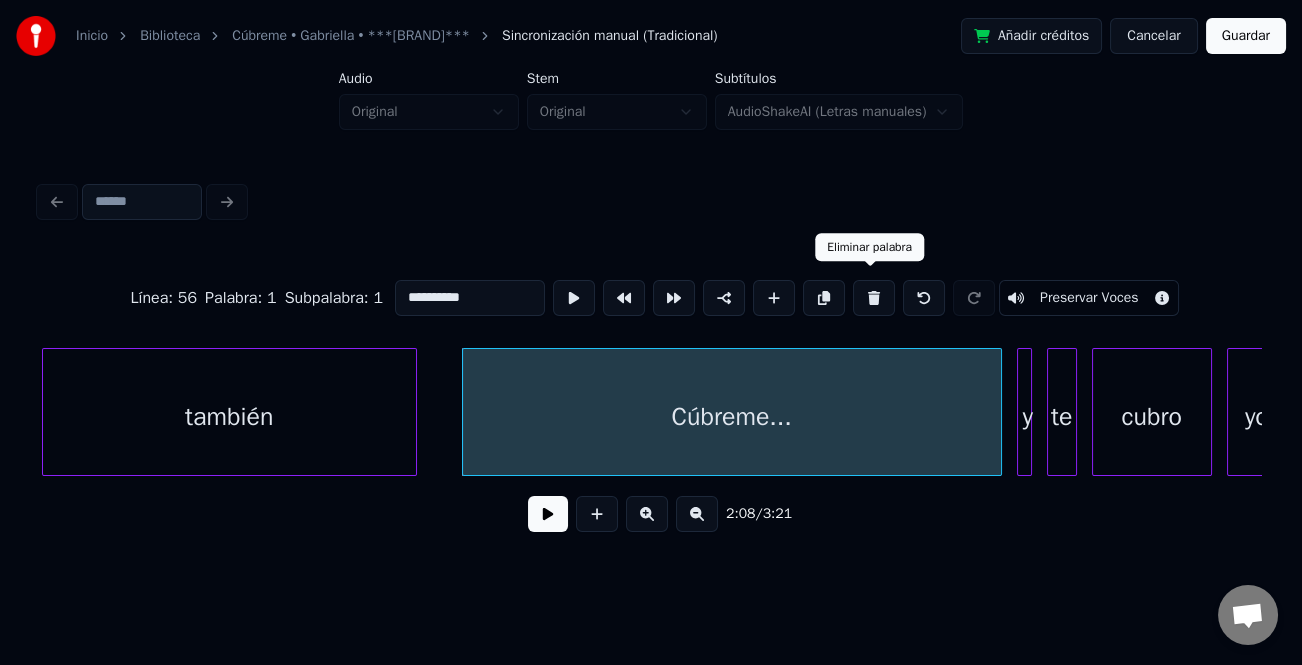 click at bounding box center [874, 298] 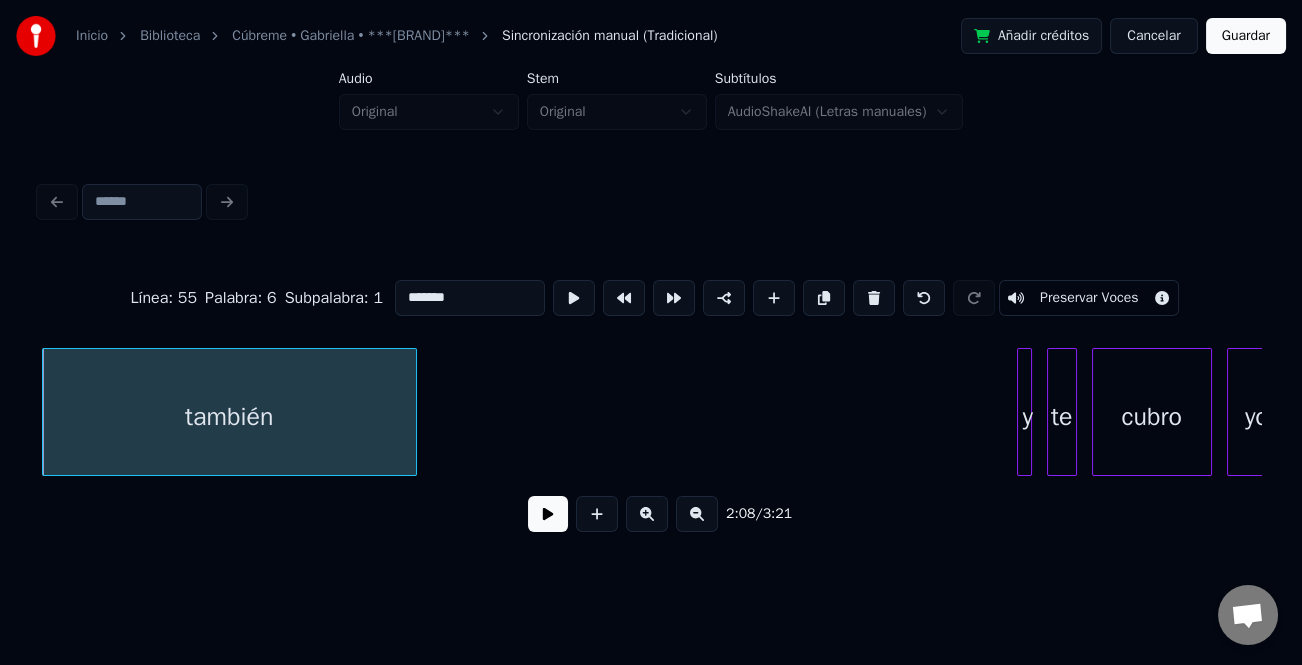 click at bounding box center (1021, 412) 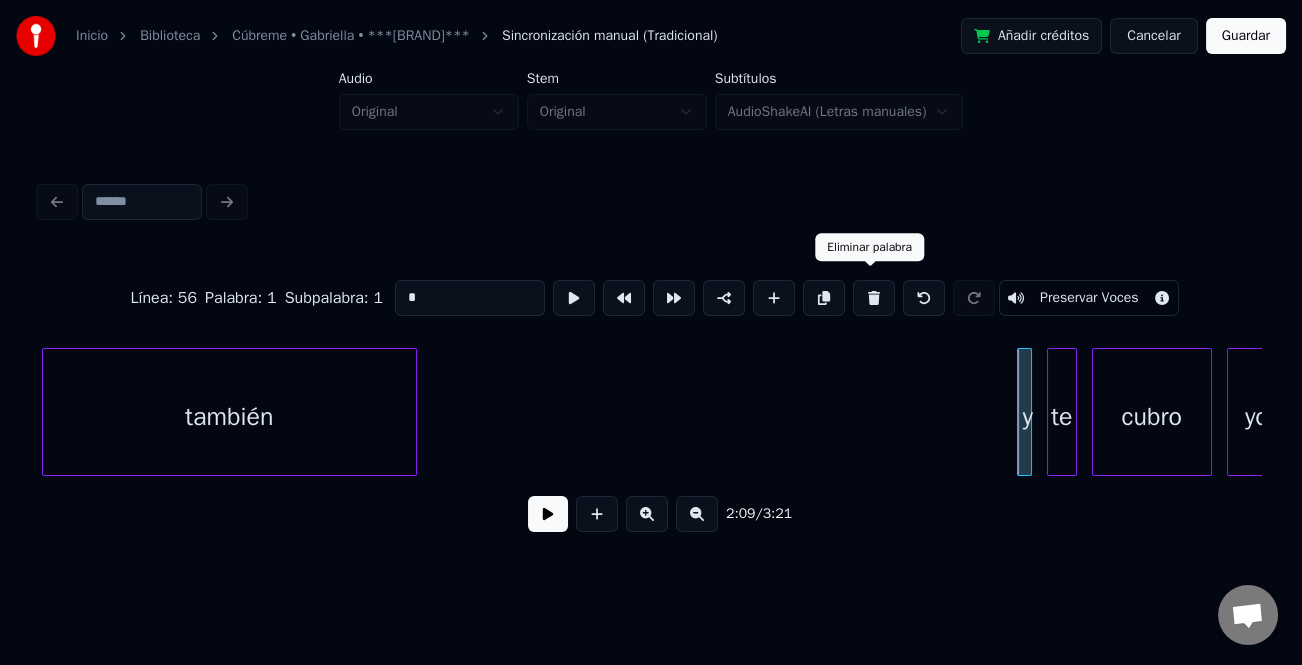 click at bounding box center (874, 298) 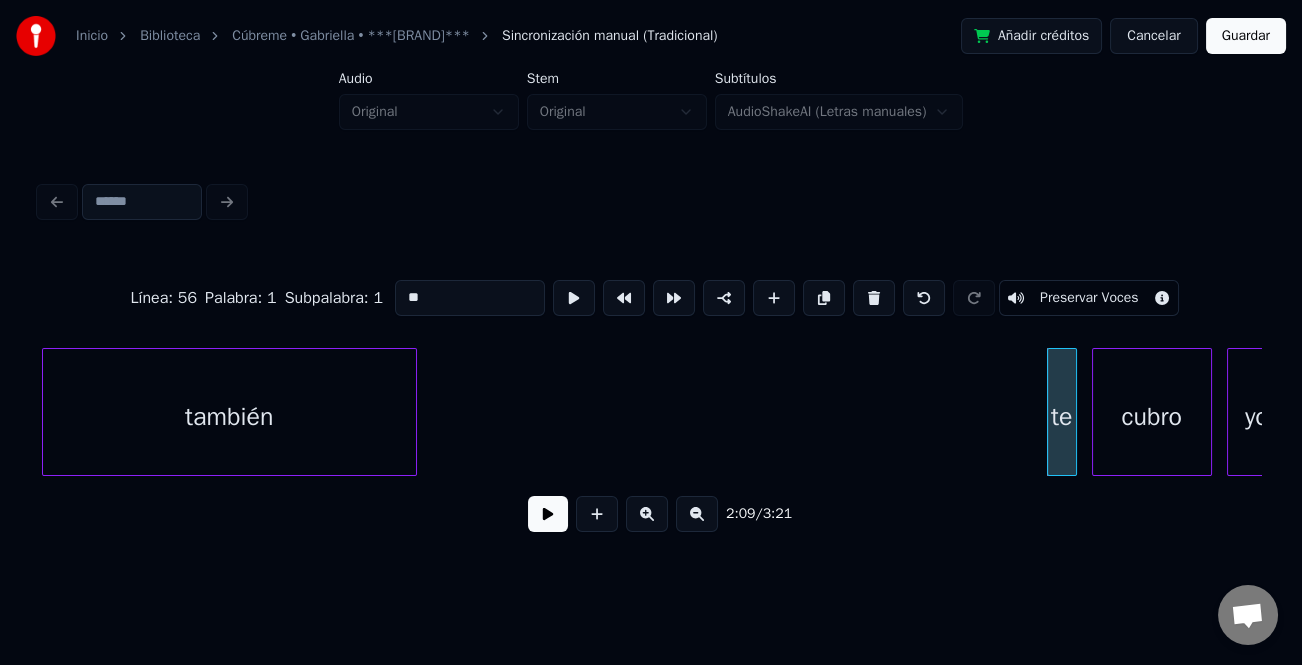 click at bounding box center (874, 298) 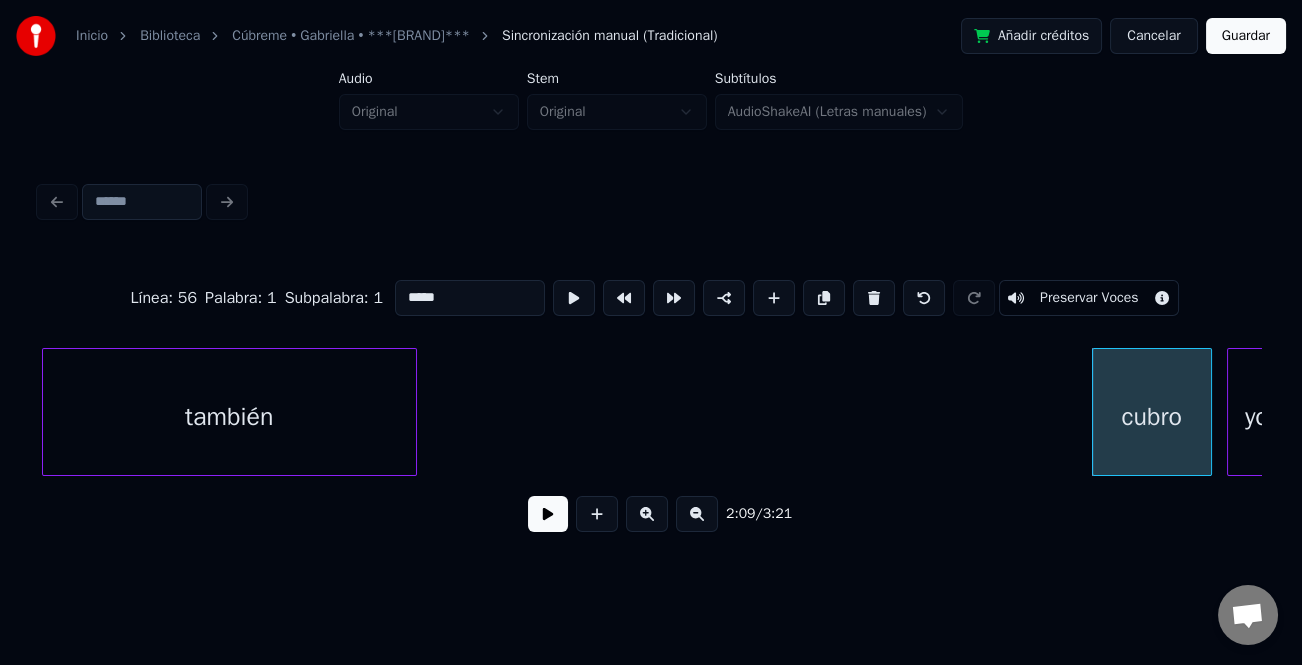 click on "también" at bounding box center (229, 417) 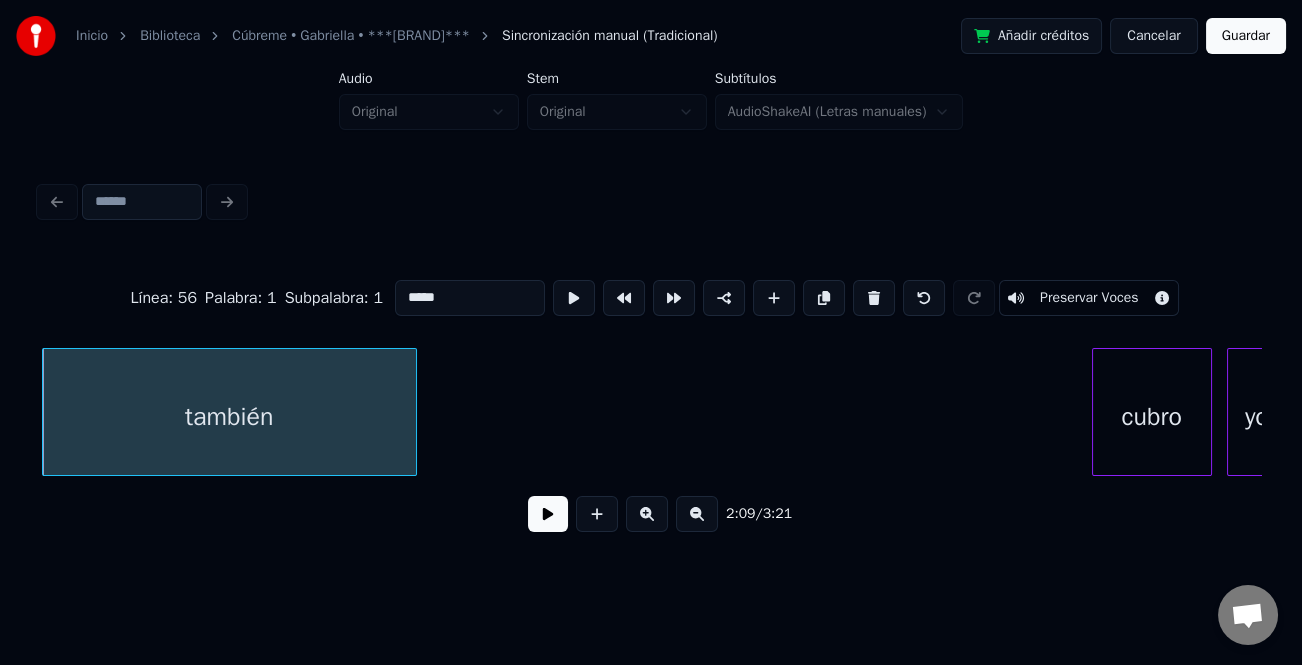 type on "*******" 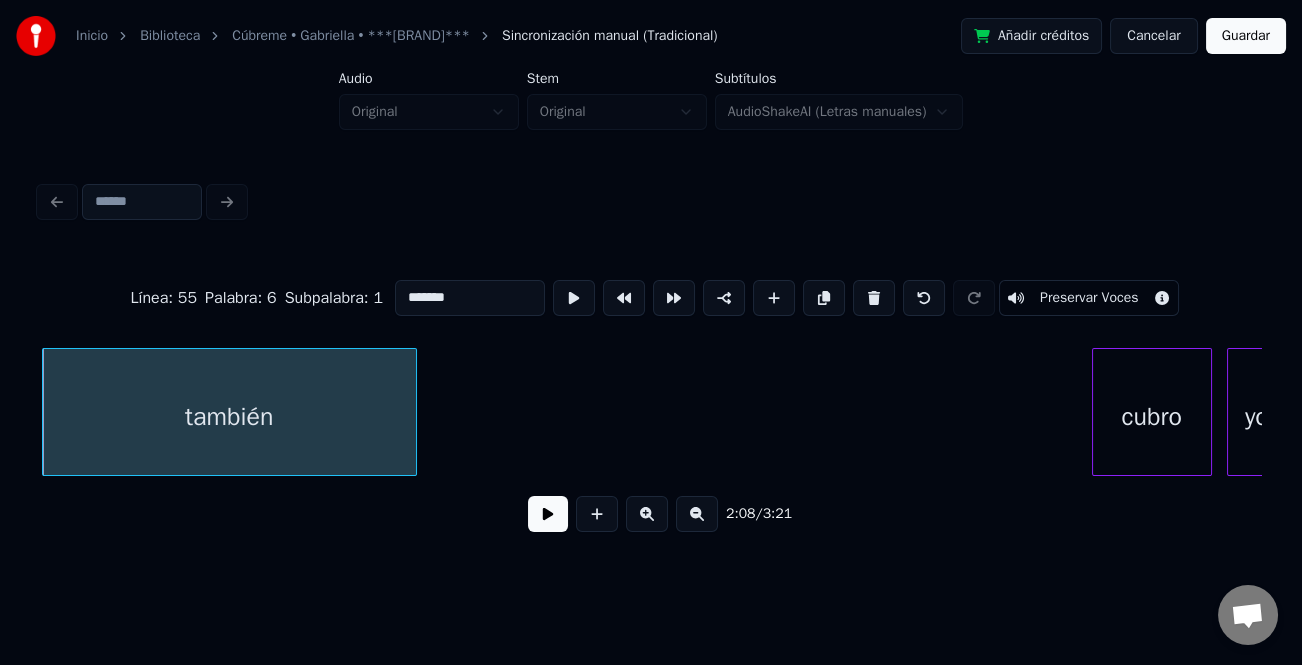 click at bounding box center (548, 514) 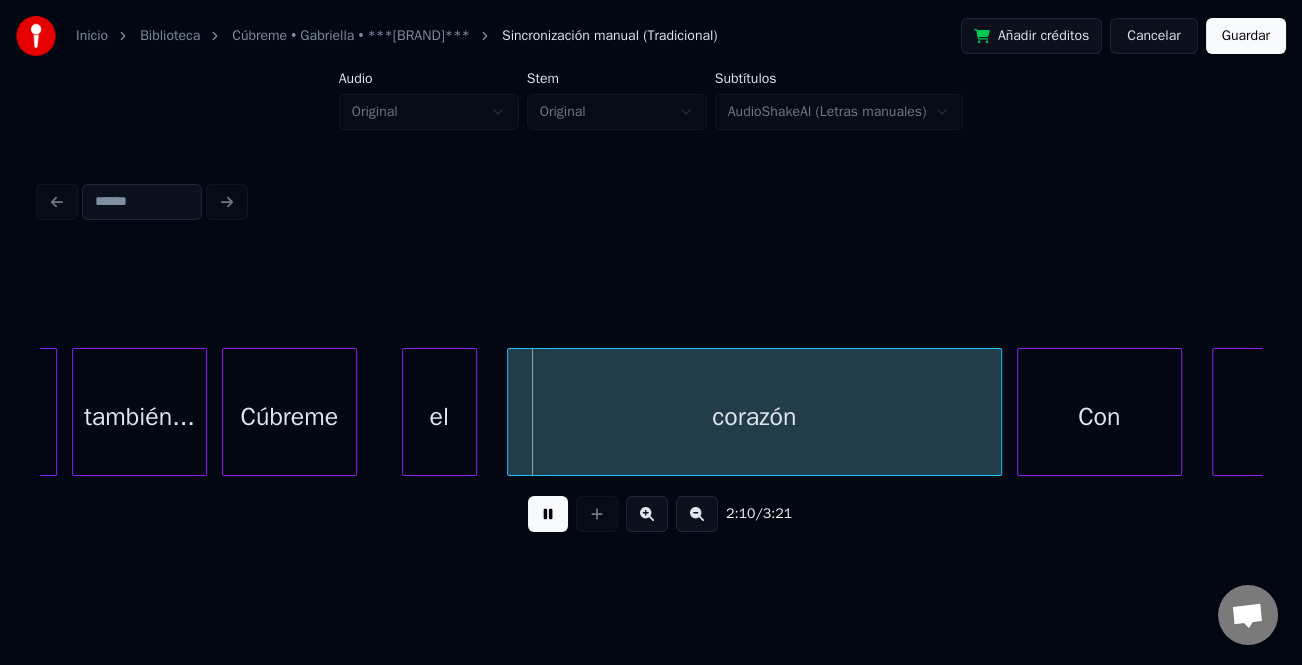 scroll, scrollTop: 0, scrollLeft: 96103, axis: horizontal 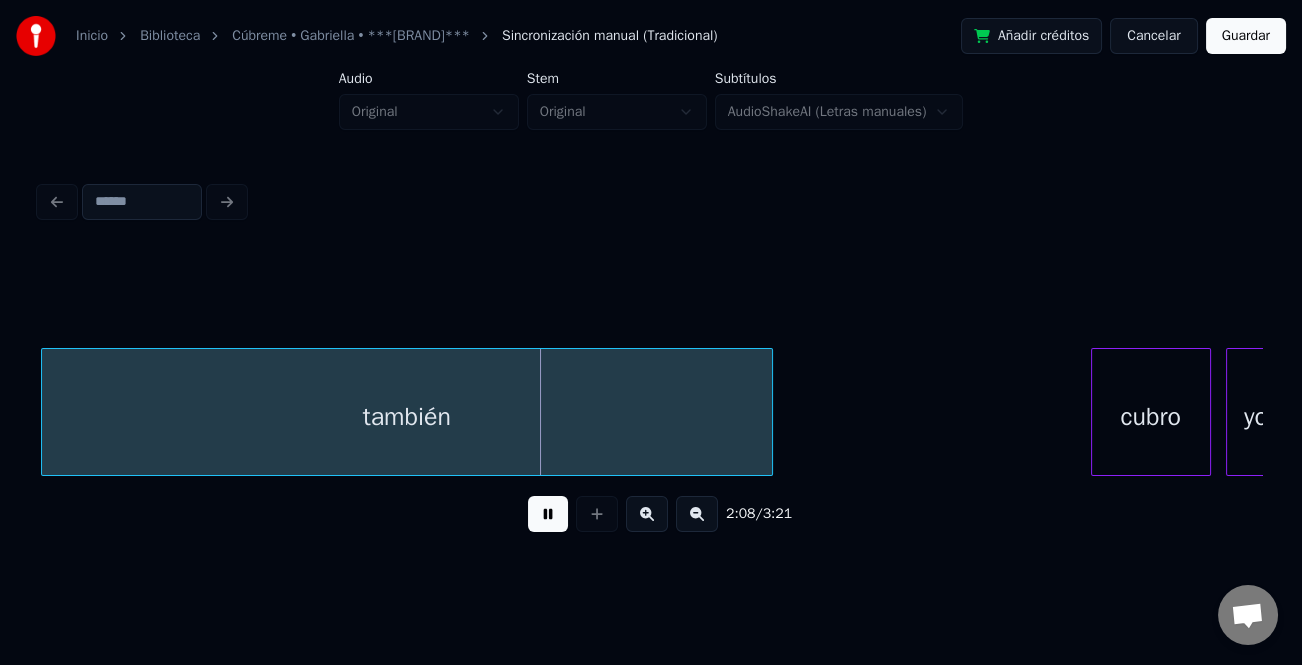 click at bounding box center [548, 514] 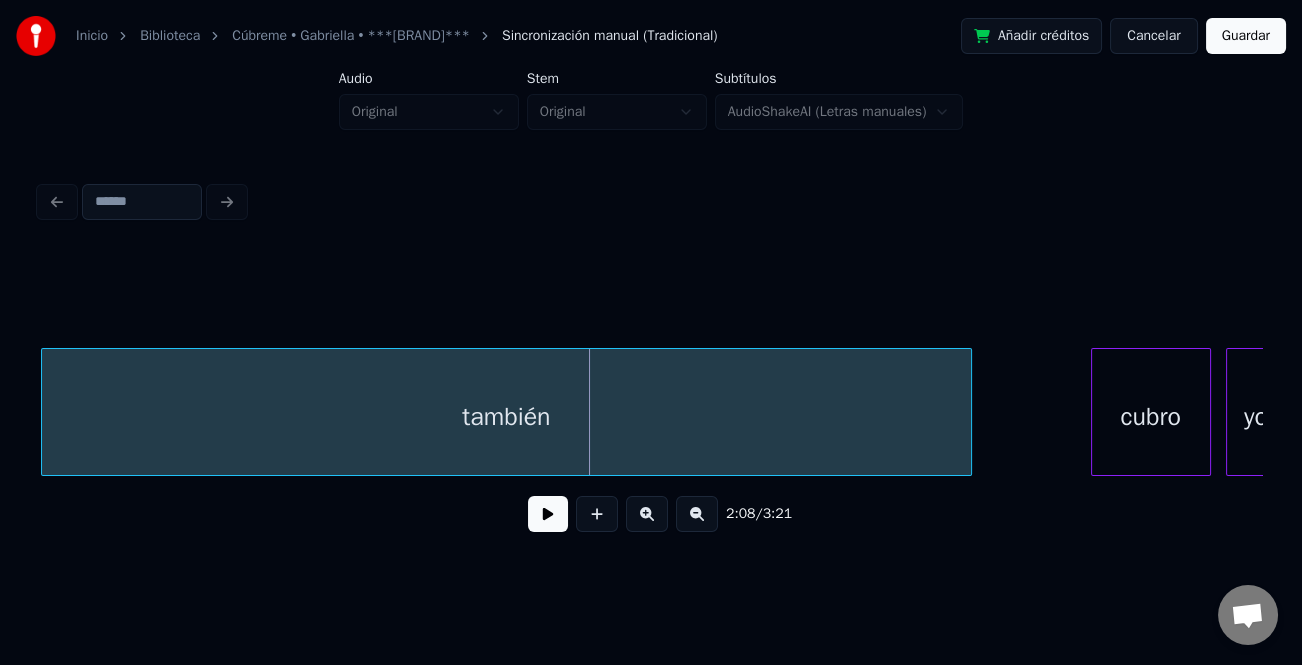 click at bounding box center [968, 412] 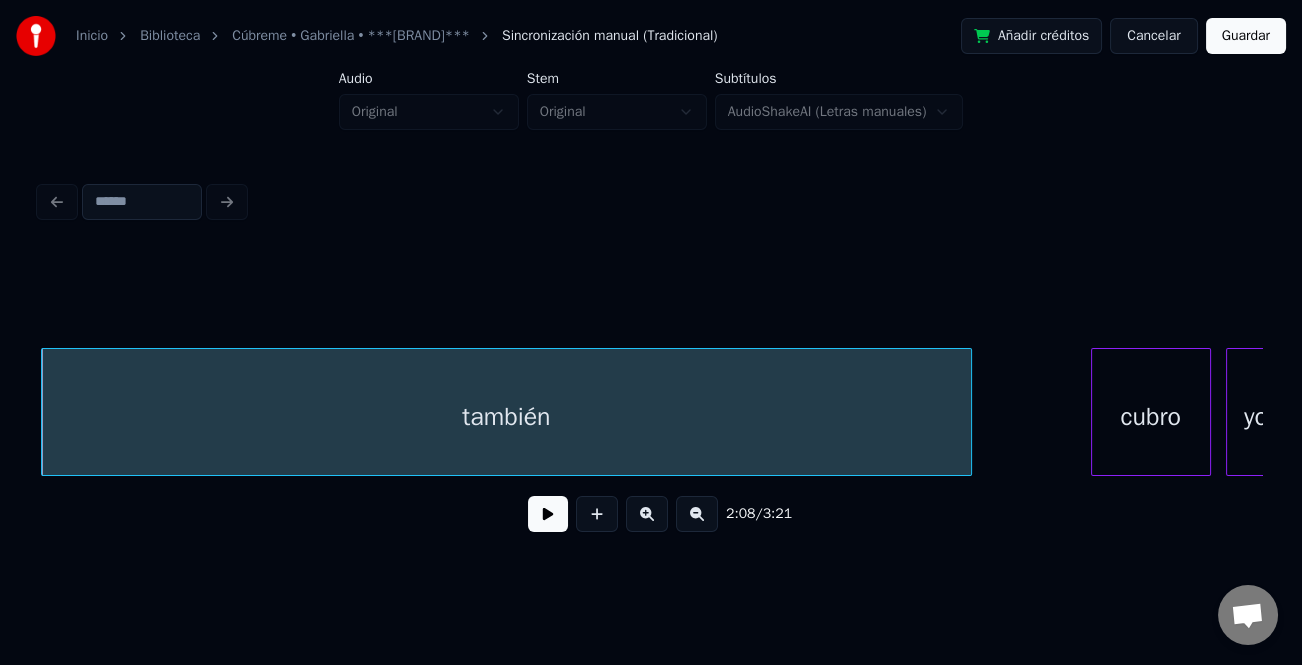 click on "también" at bounding box center (506, 417) 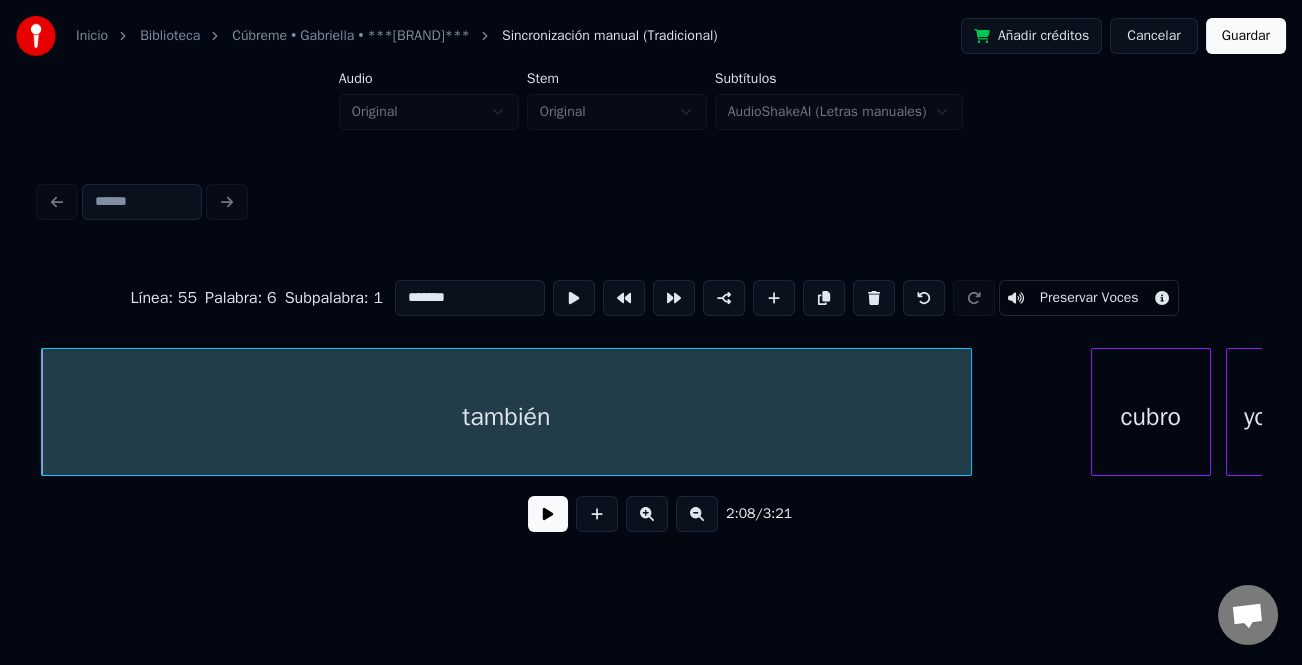 click at bounding box center [548, 514] 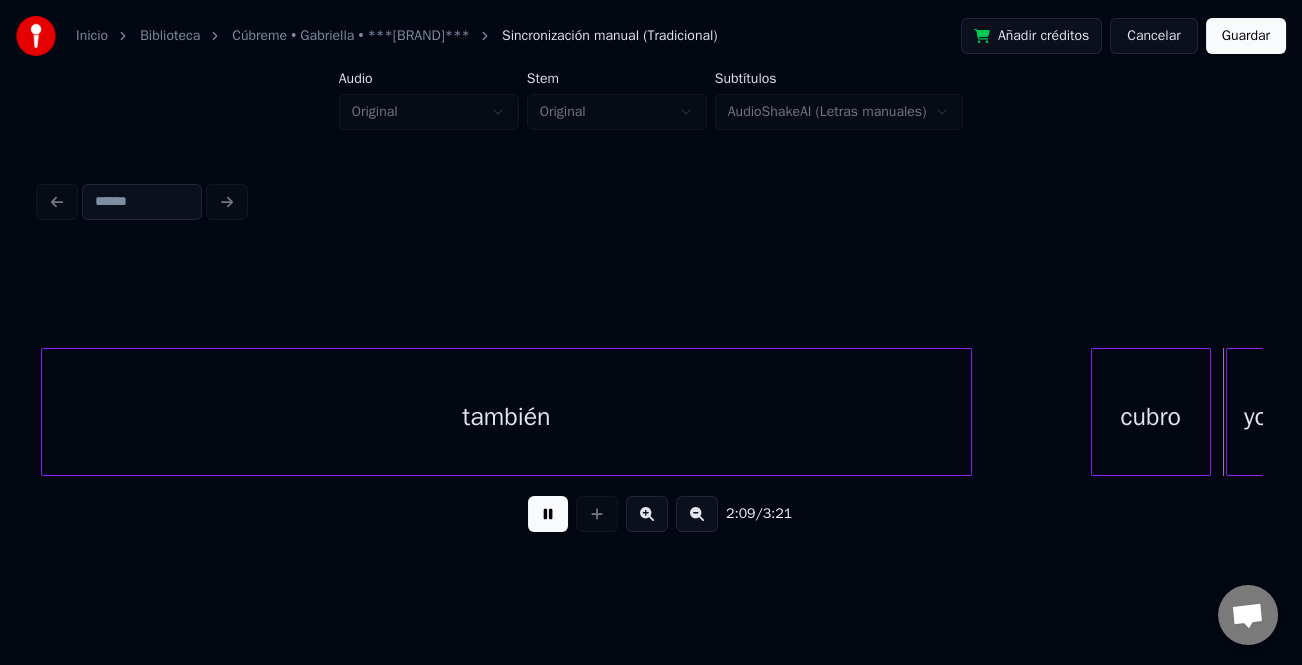 scroll, scrollTop: 0, scrollLeft: 97328, axis: horizontal 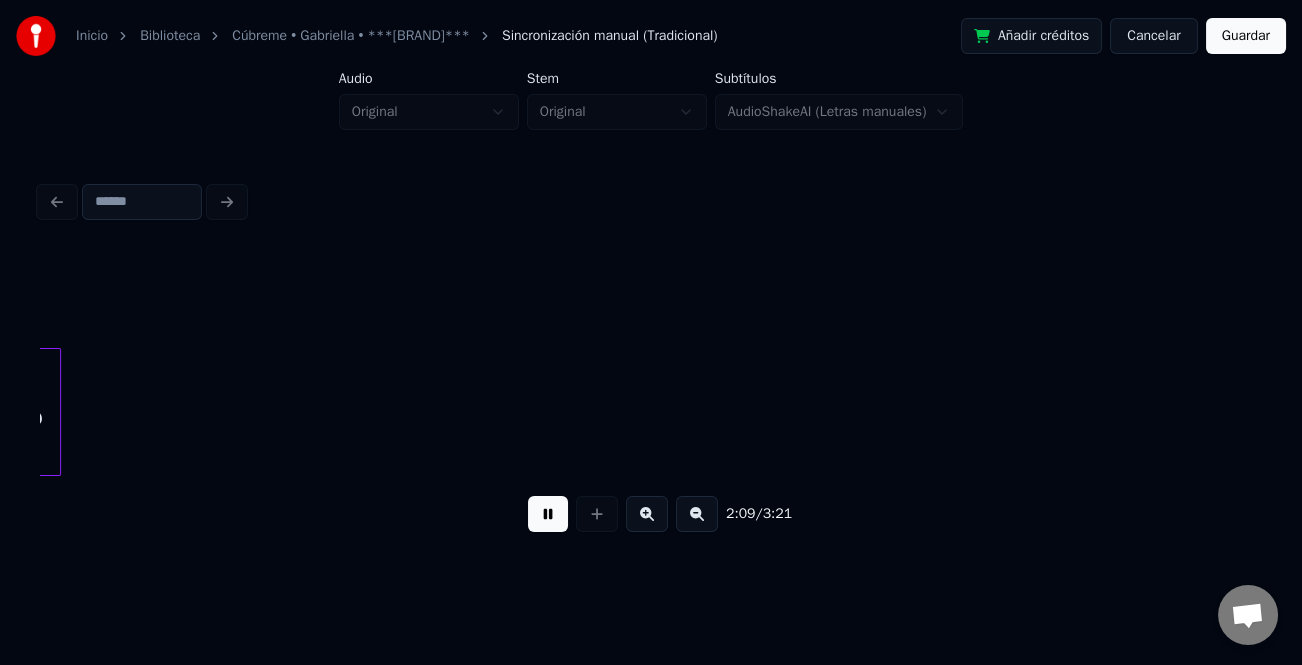 click at bounding box center (548, 514) 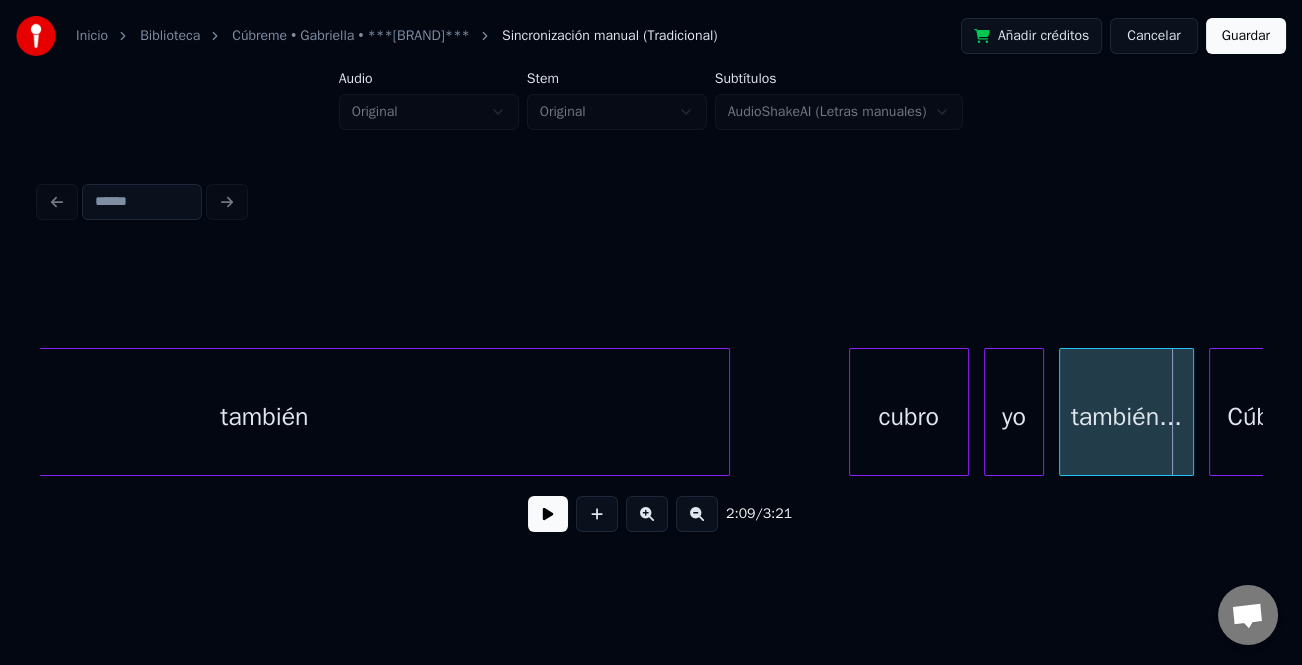 scroll, scrollTop: 0, scrollLeft: 96589, axis: horizontal 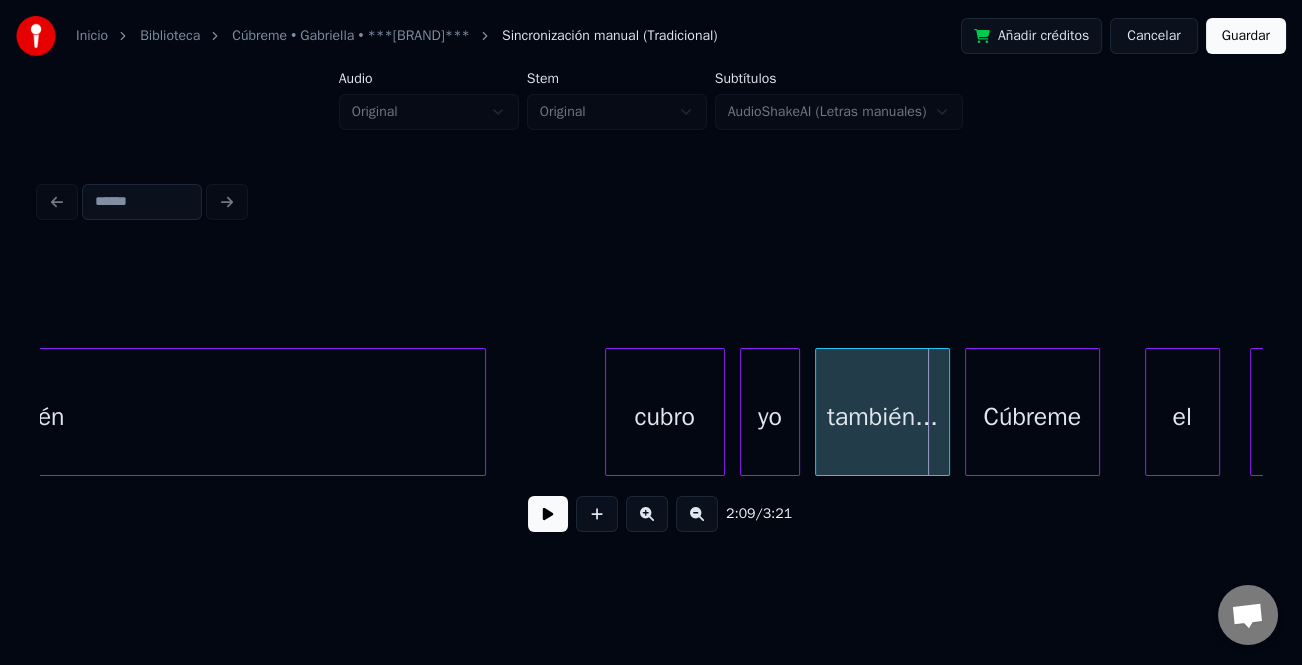 click on "también..." at bounding box center (882, 417) 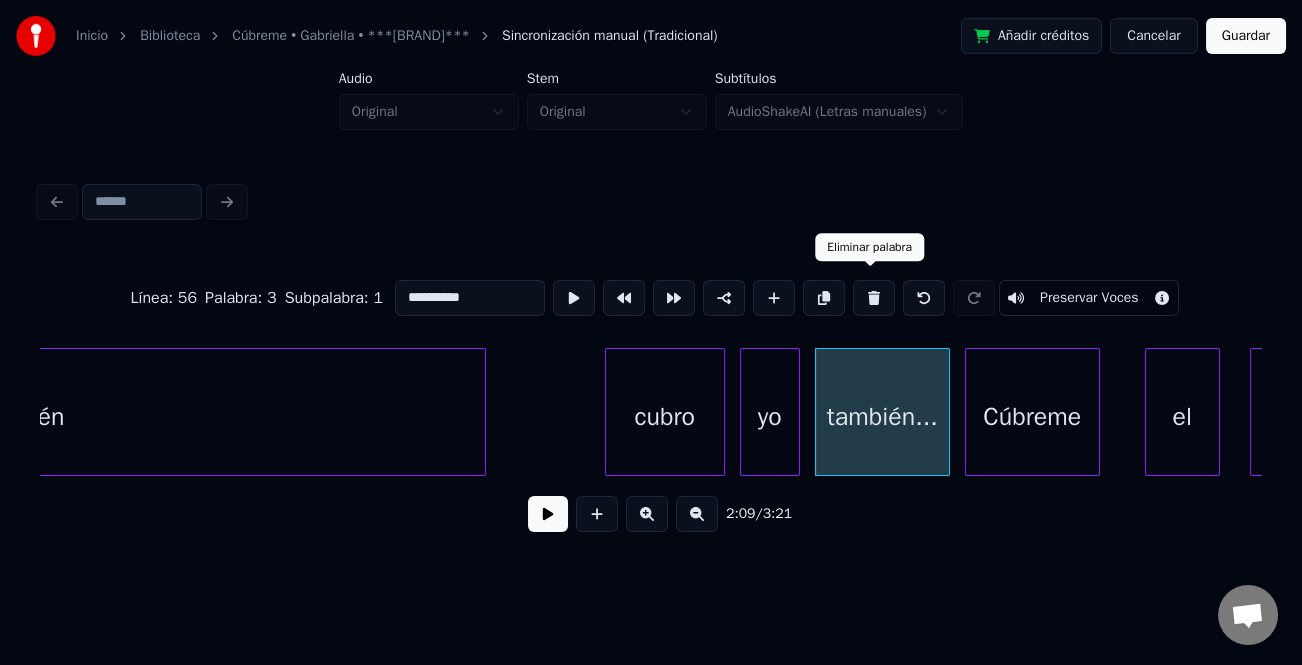 click at bounding box center [874, 298] 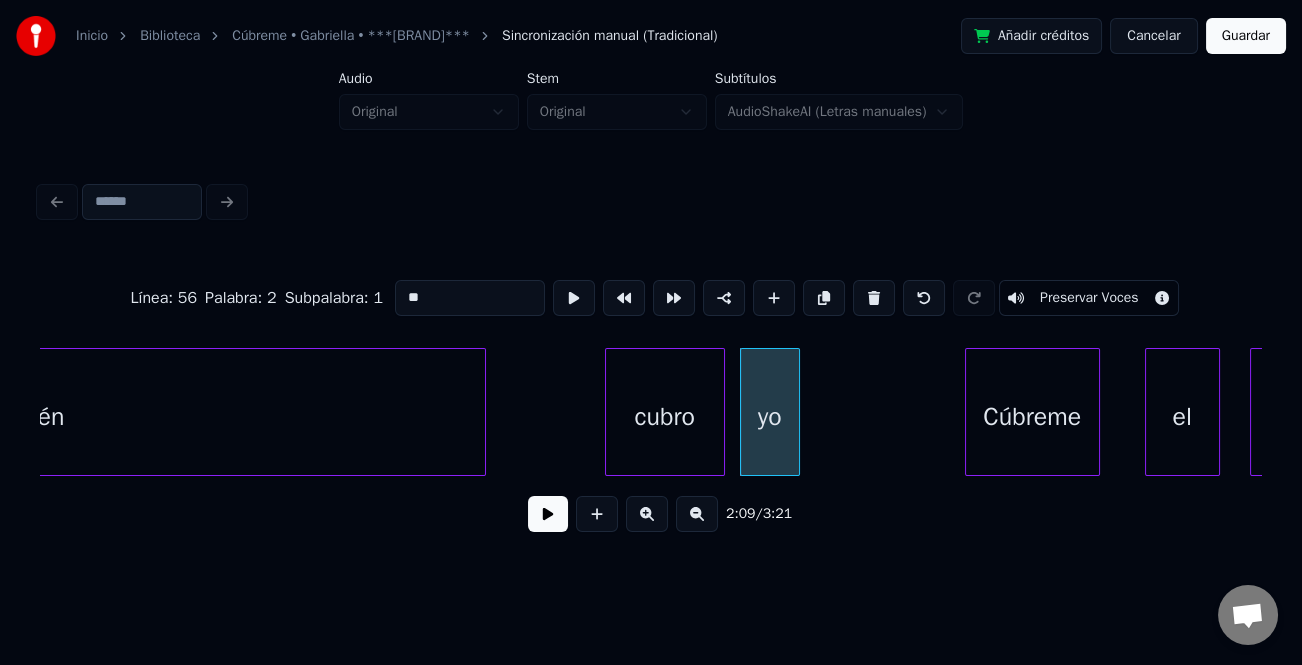 click on "yo" at bounding box center [770, 417] 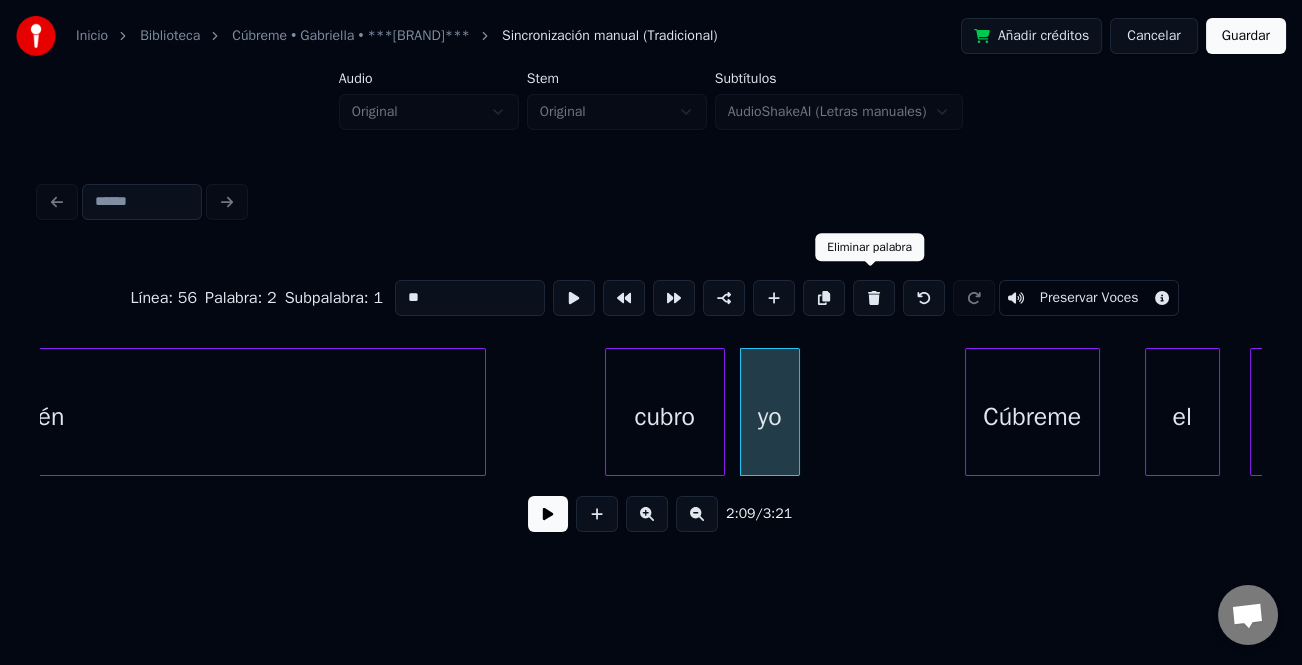 click at bounding box center [874, 298] 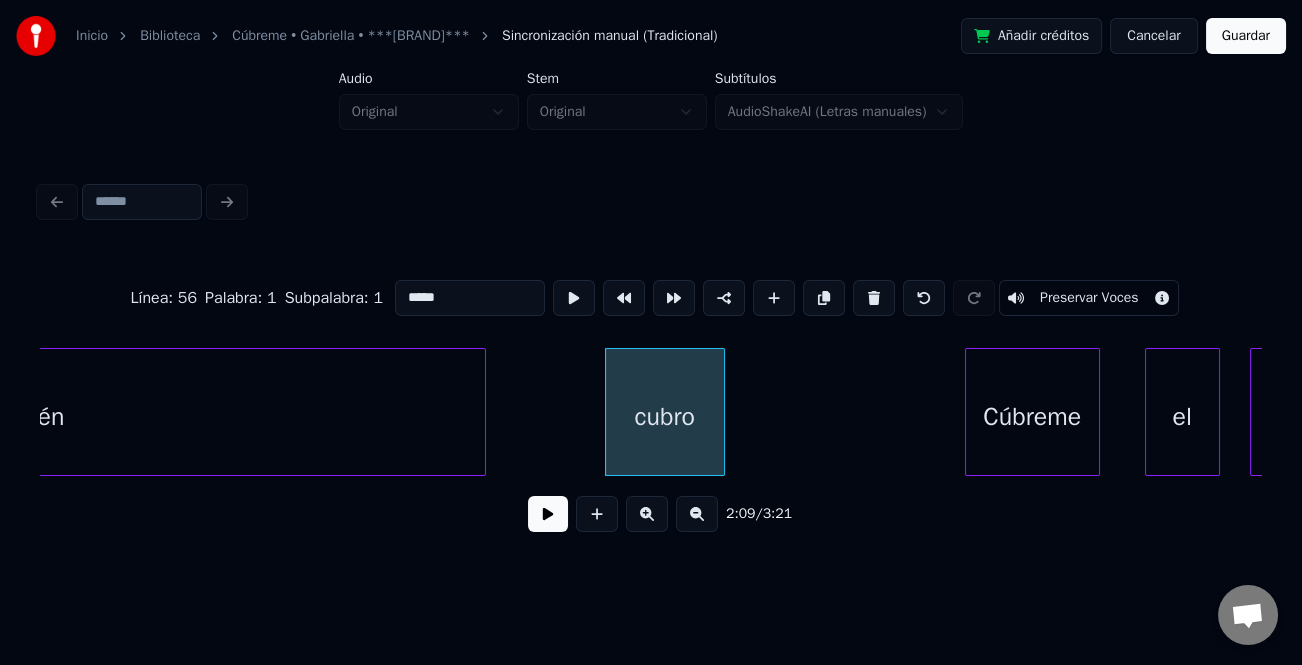 click on "cubro" at bounding box center [665, 417] 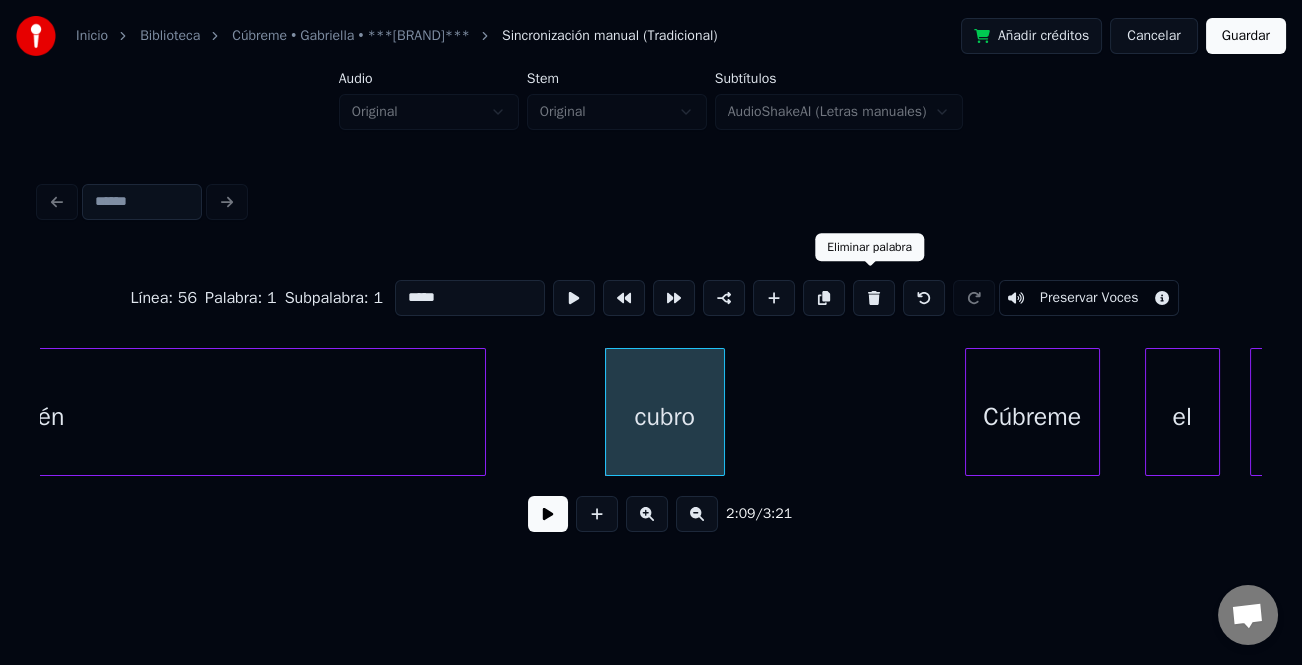 click at bounding box center (874, 298) 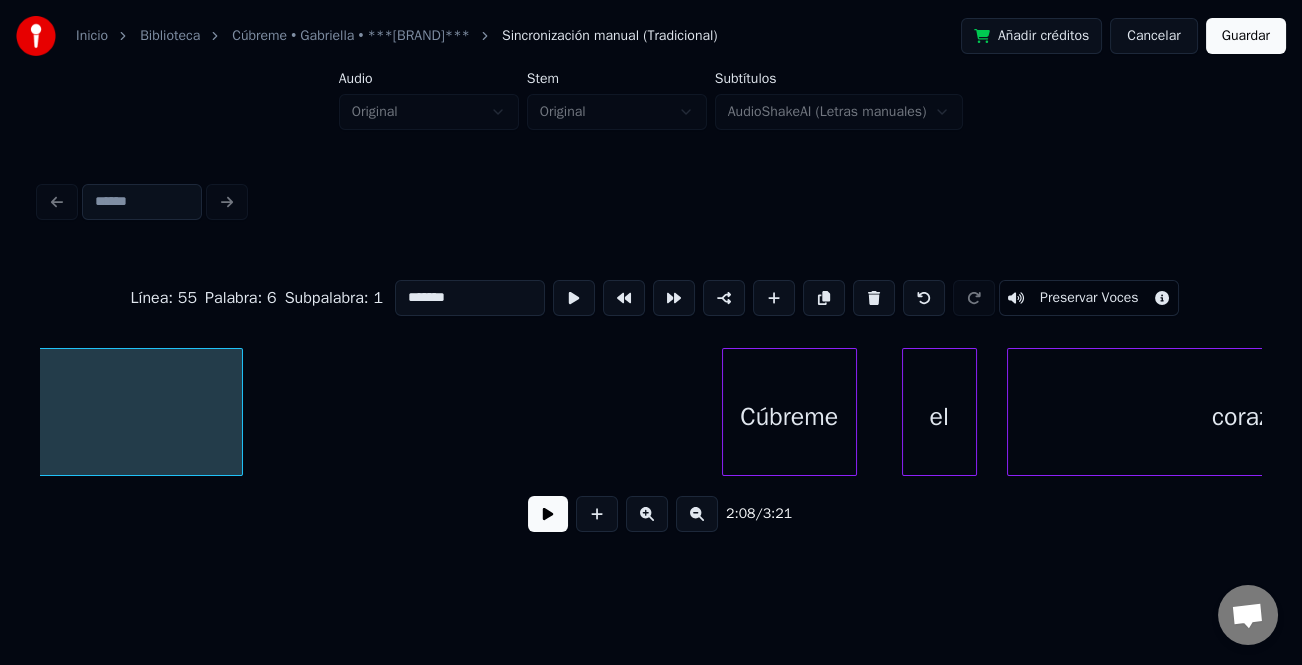 scroll, scrollTop: 0, scrollLeft: 96589, axis: horizontal 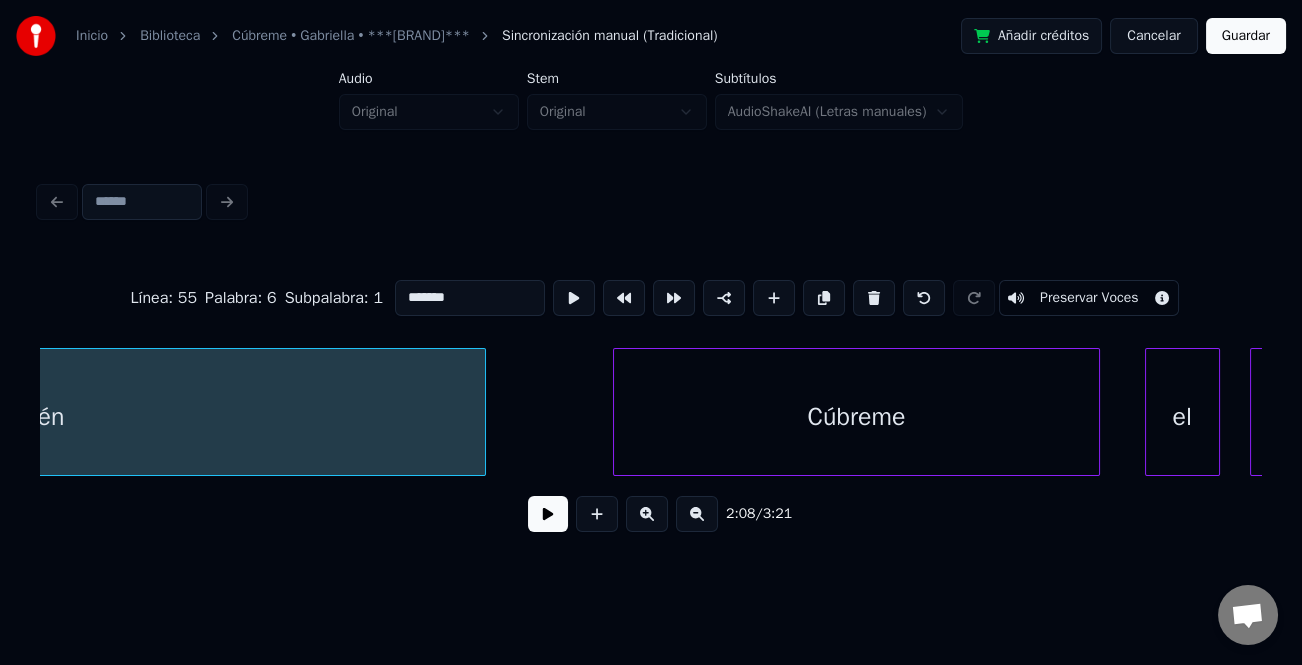 click at bounding box center (617, 412) 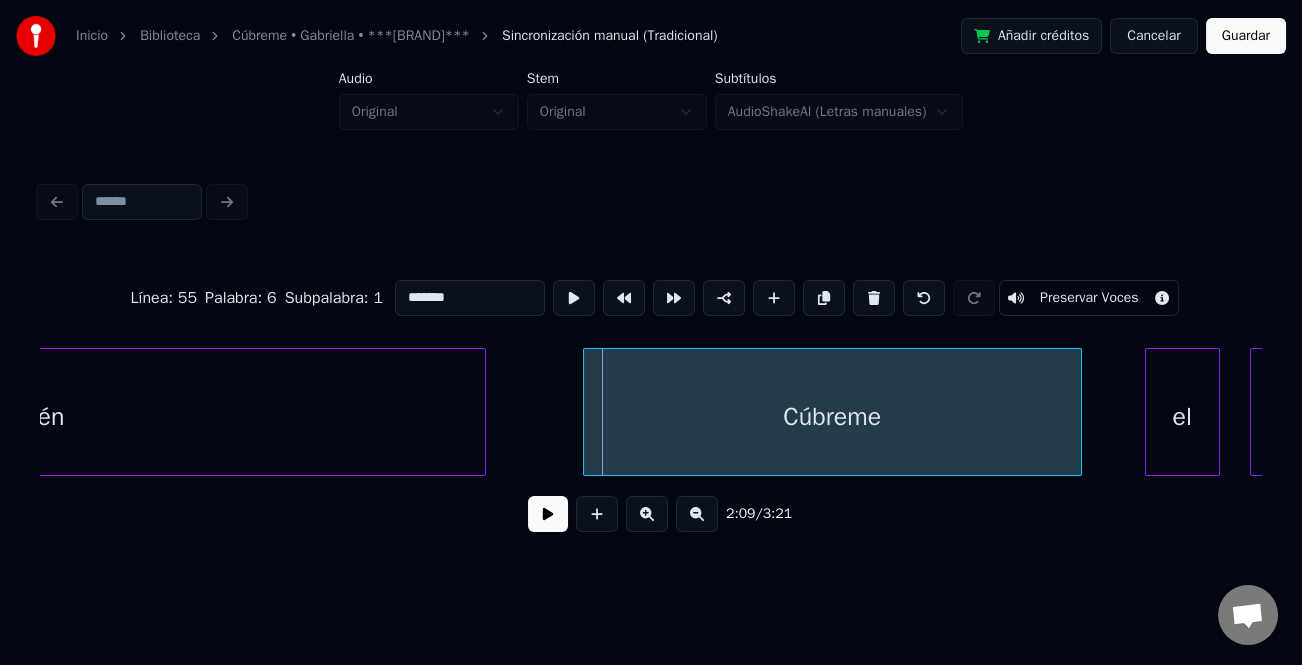 click on "Cúbreme" at bounding box center (832, 417) 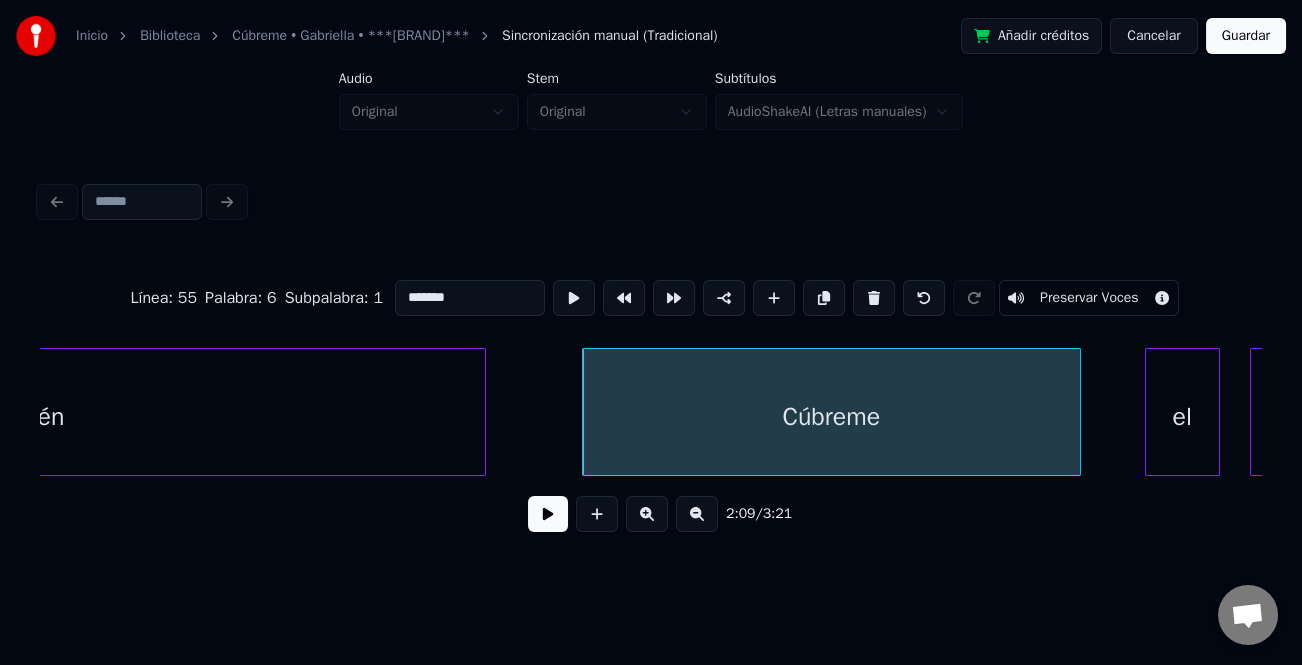click at bounding box center [697, 514] 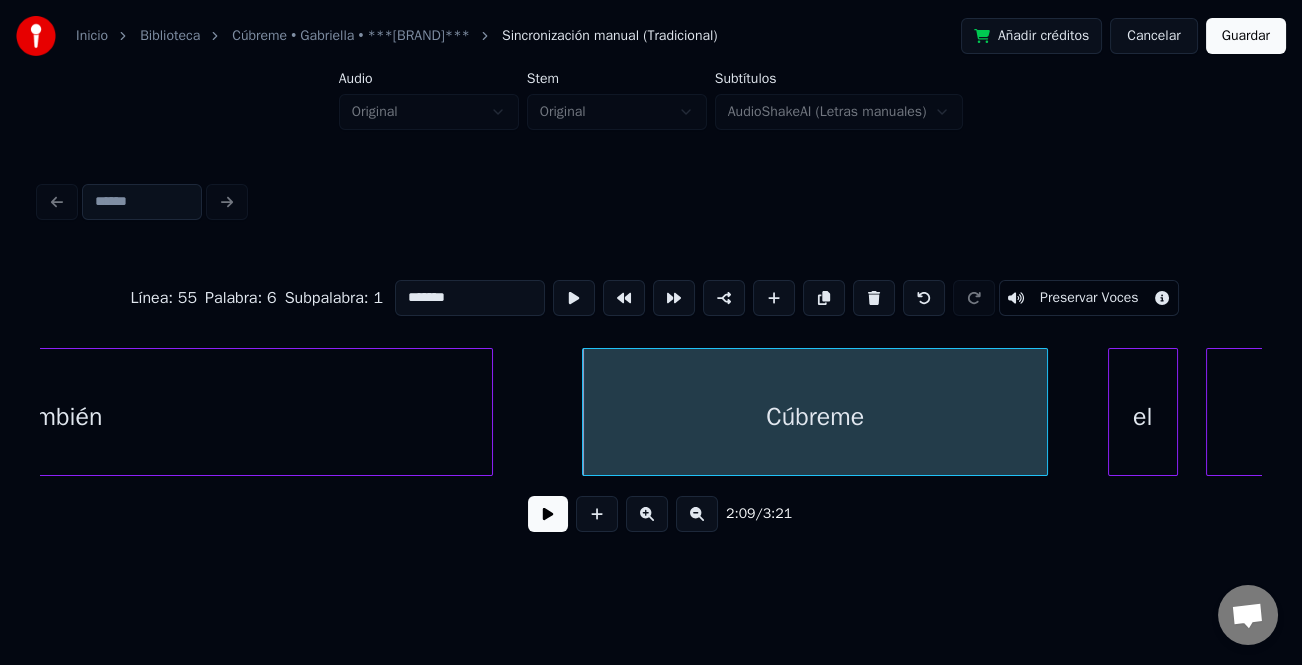 click at bounding box center [697, 514] 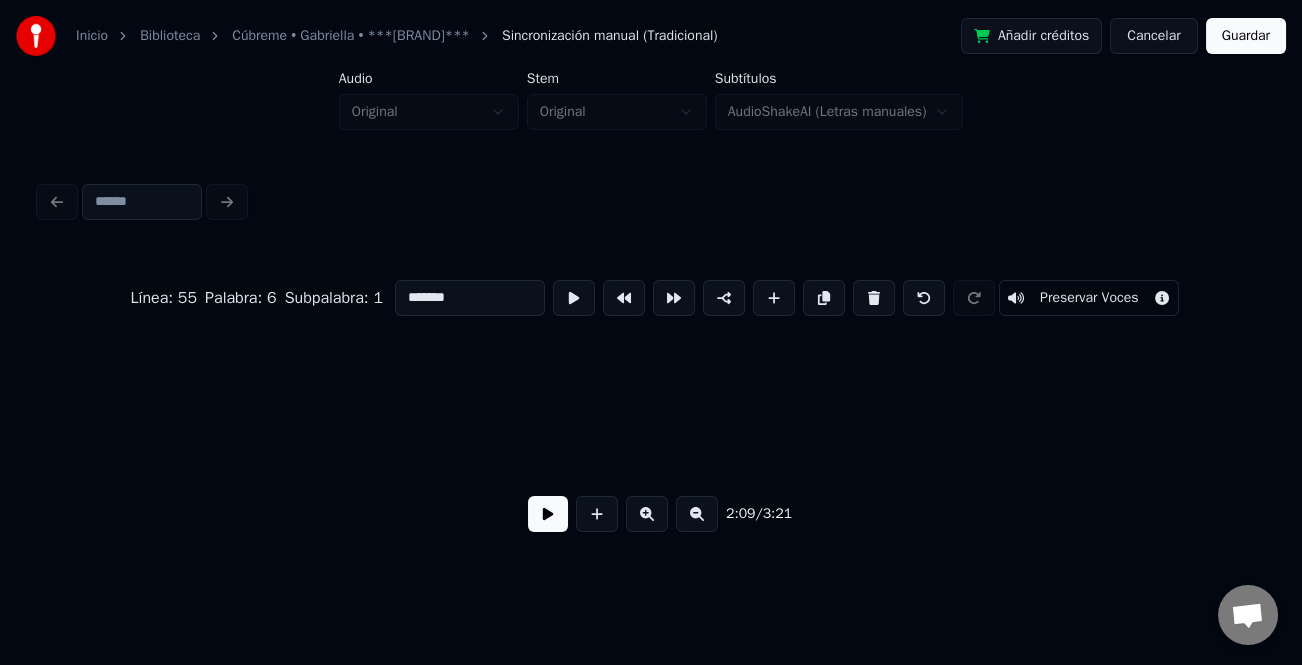 click at bounding box center [697, 514] 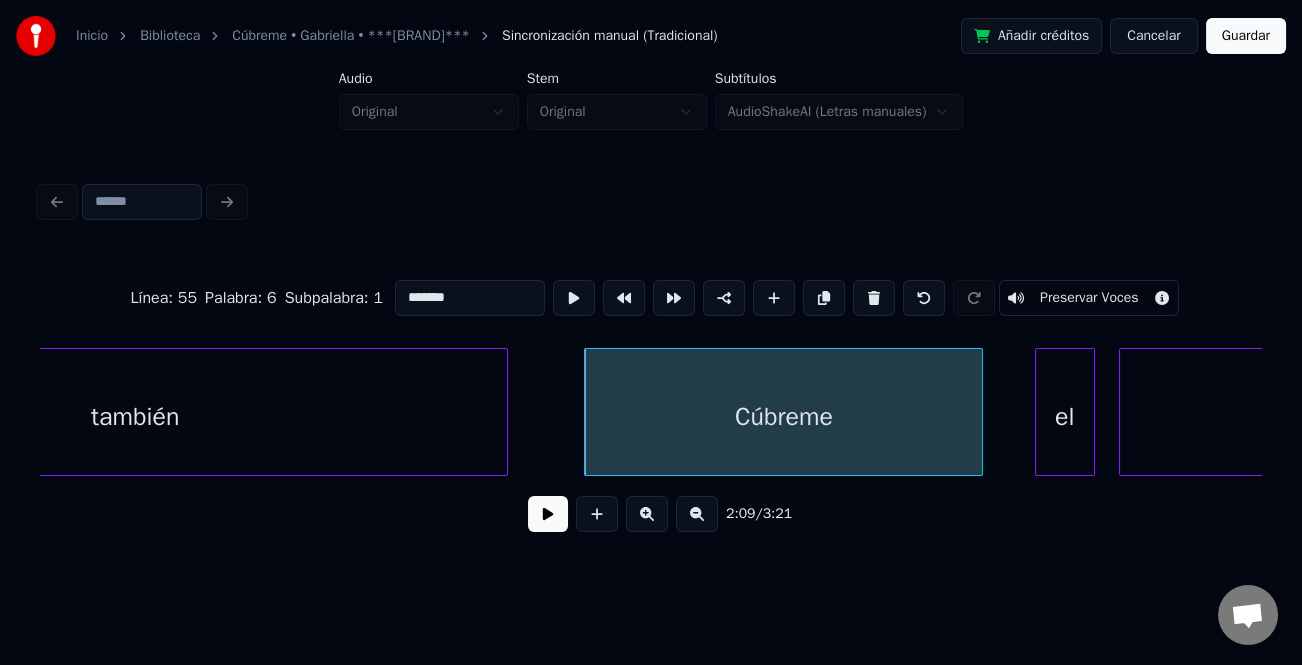 click at bounding box center (697, 514) 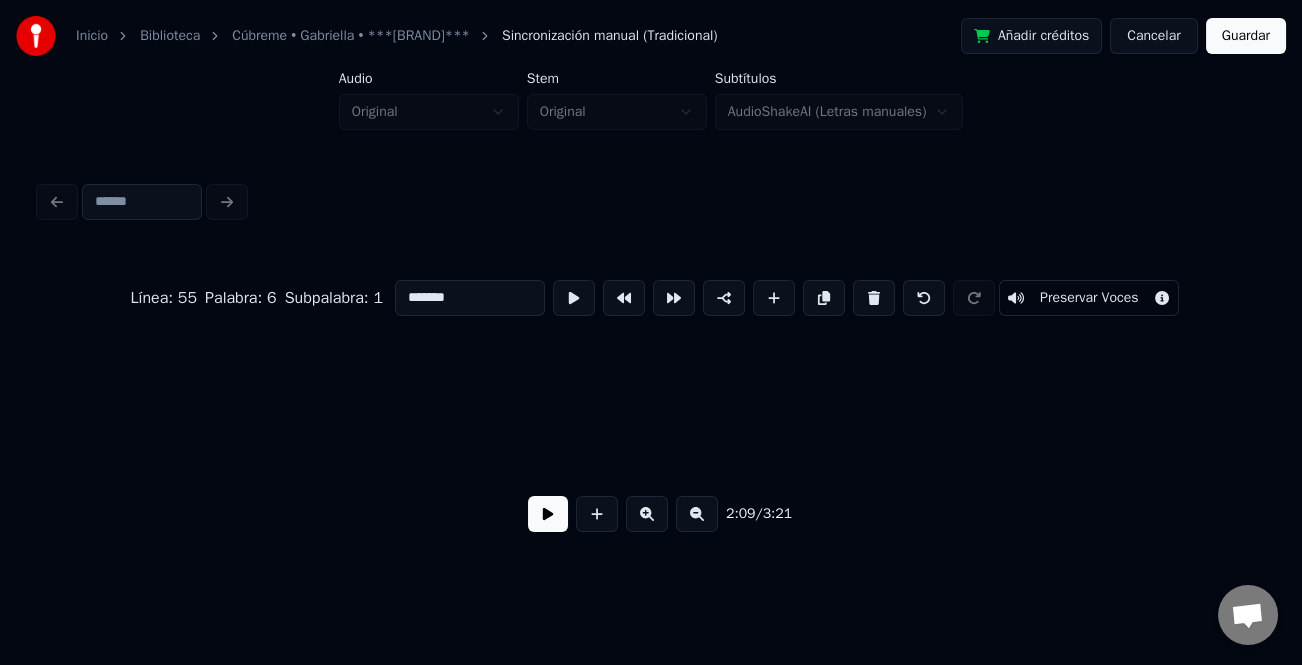 click at bounding box center (697, 514) 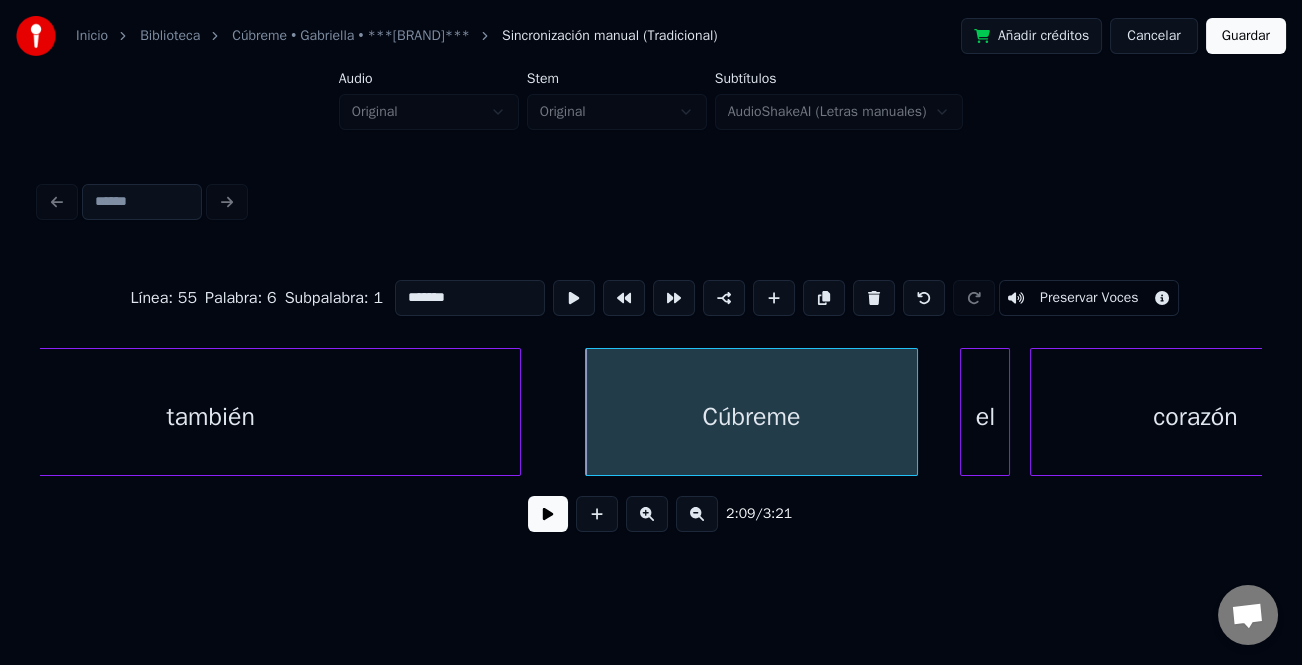click at bounding box center [697, 514] 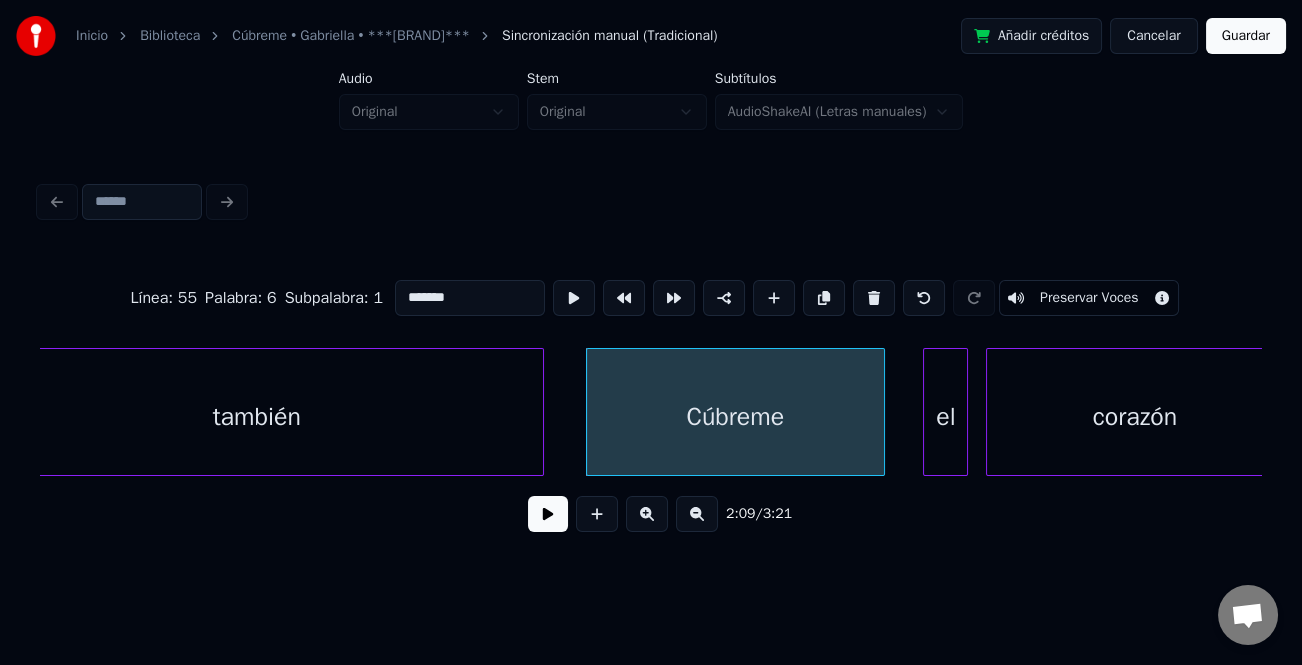 click at bounding box center [540, 412] 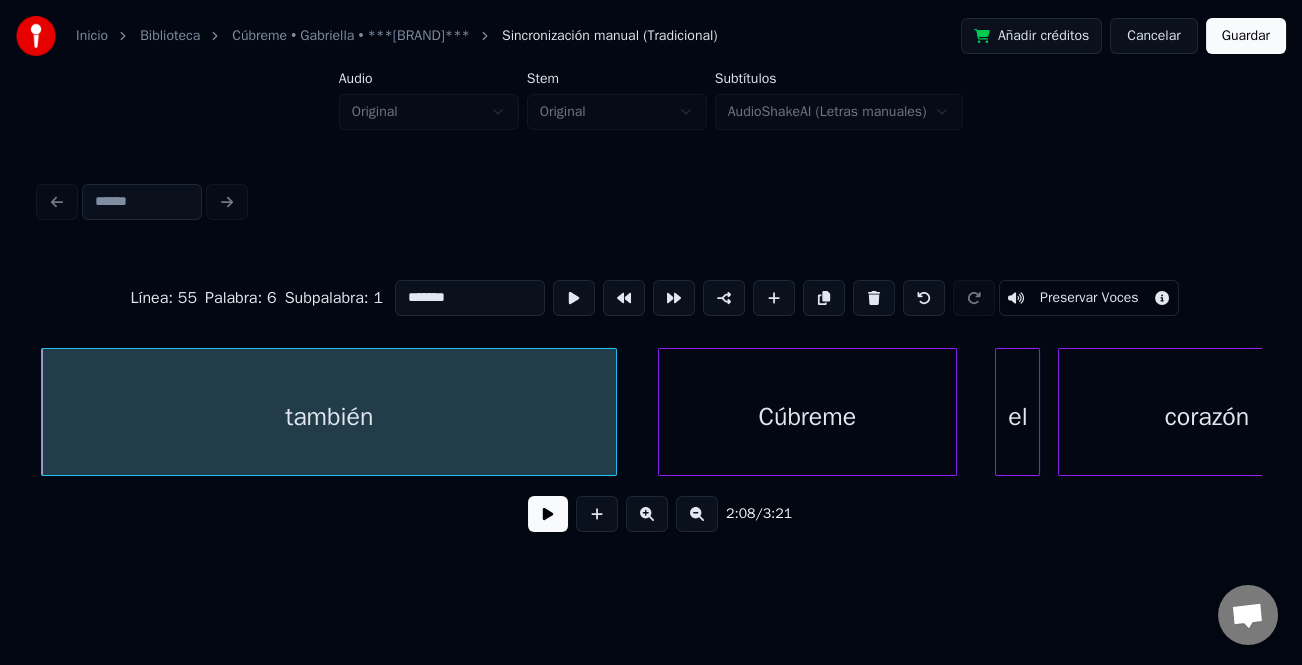 click at bounding box center (548, 514) 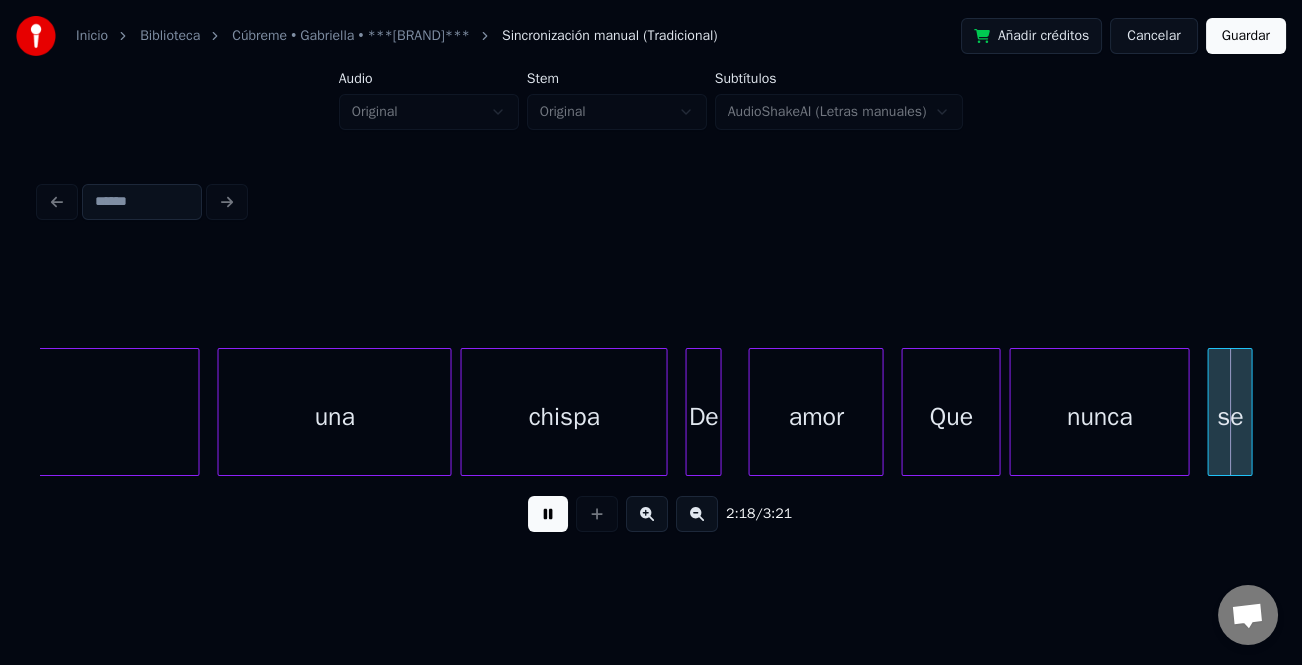 scroll, scrollTop: 0, scrollLeft: 62566, axis: horizontal 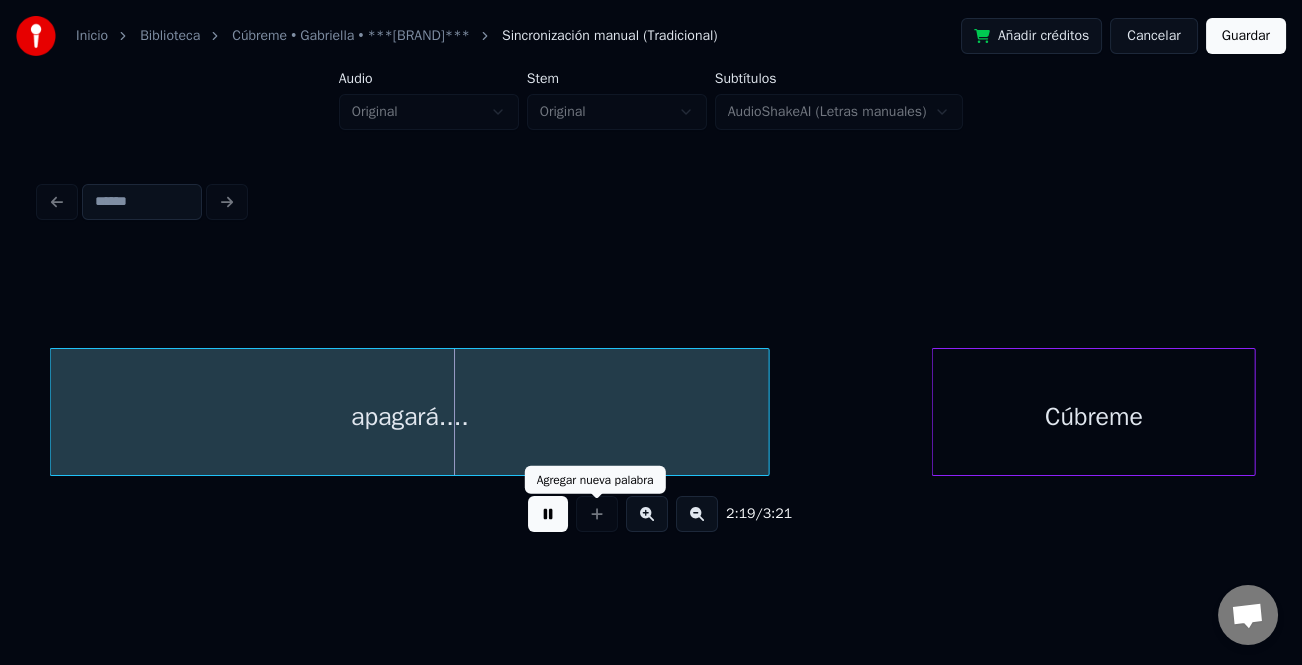 click at bounding box center (548, 514) 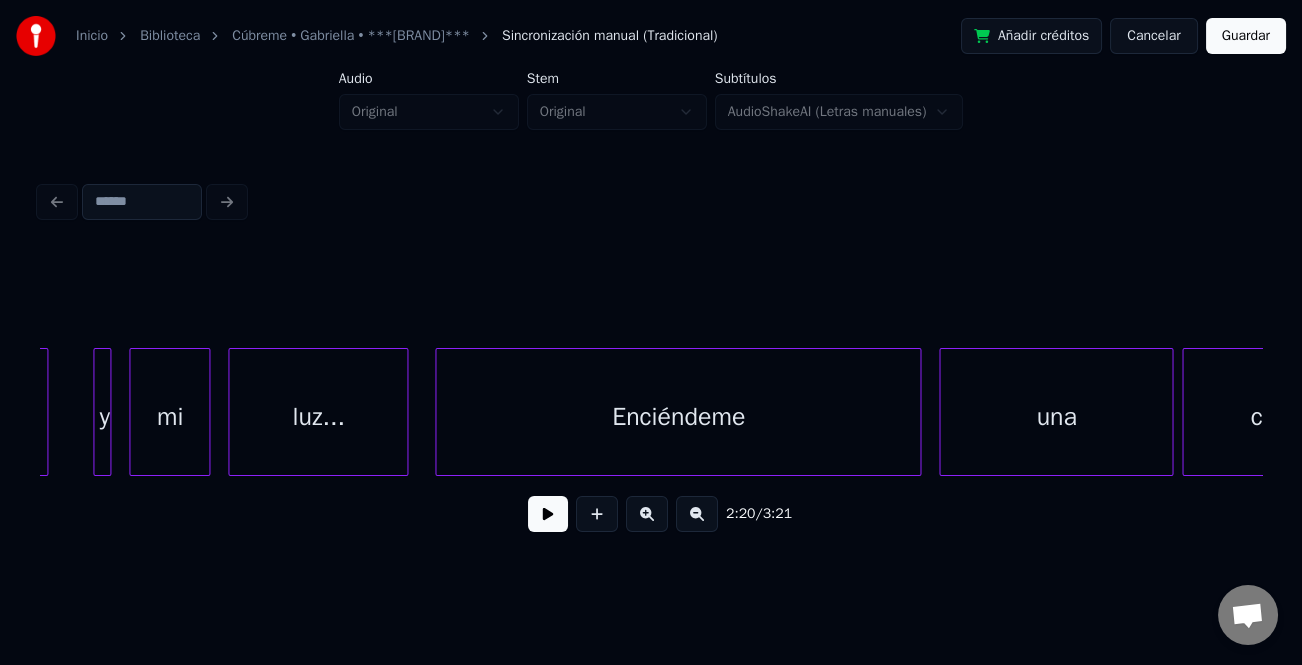 scroll, scrollTop: 0, scrollLeft: 60687, axis: horizontal 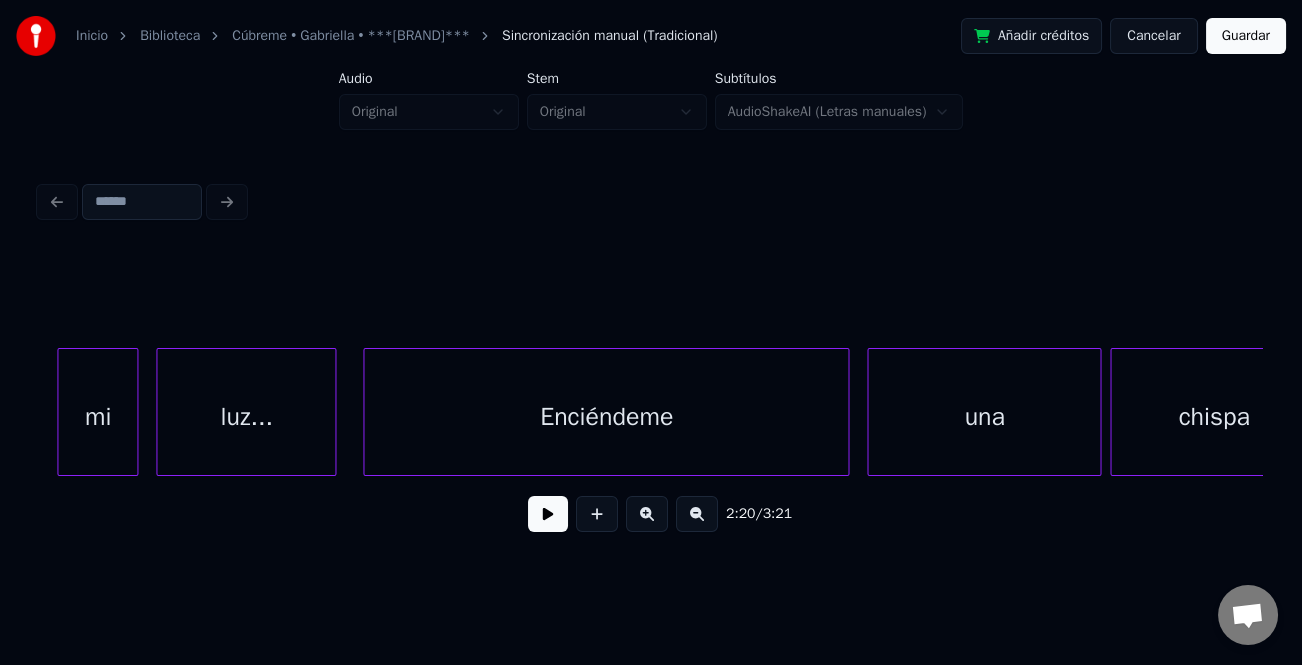click on "Enciéndeme" at bounding box center (606, 417) 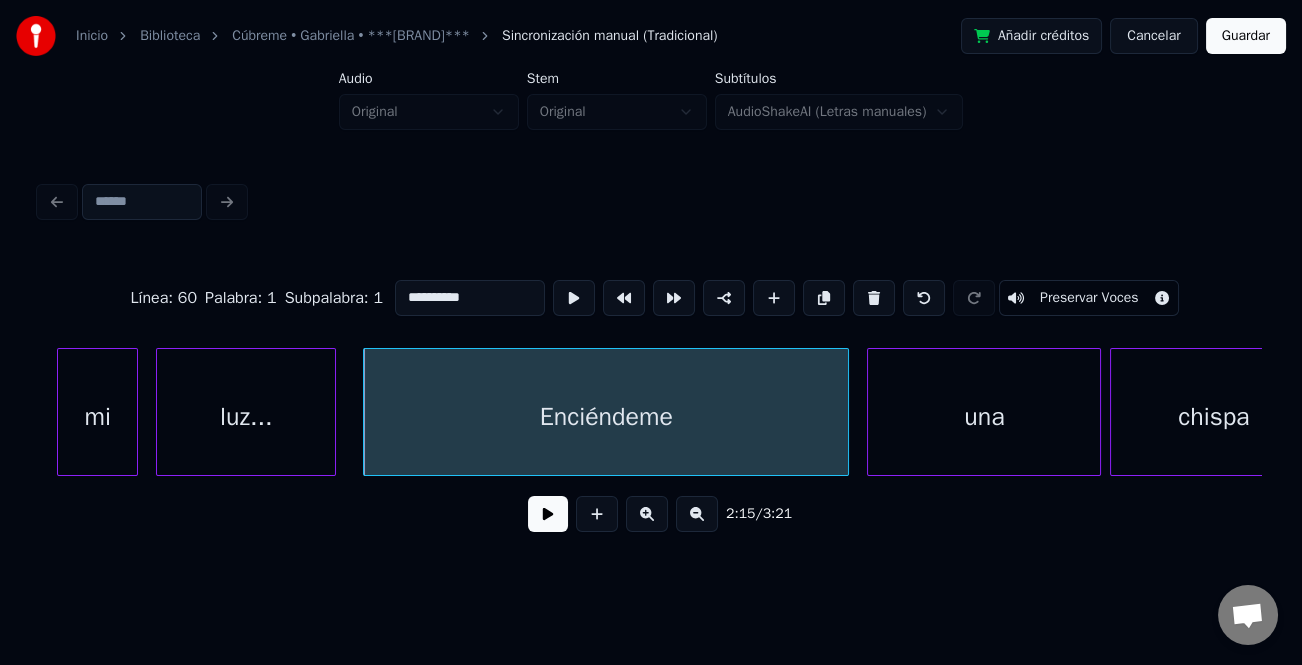 click on "**********" at bounding box center [651, 298] 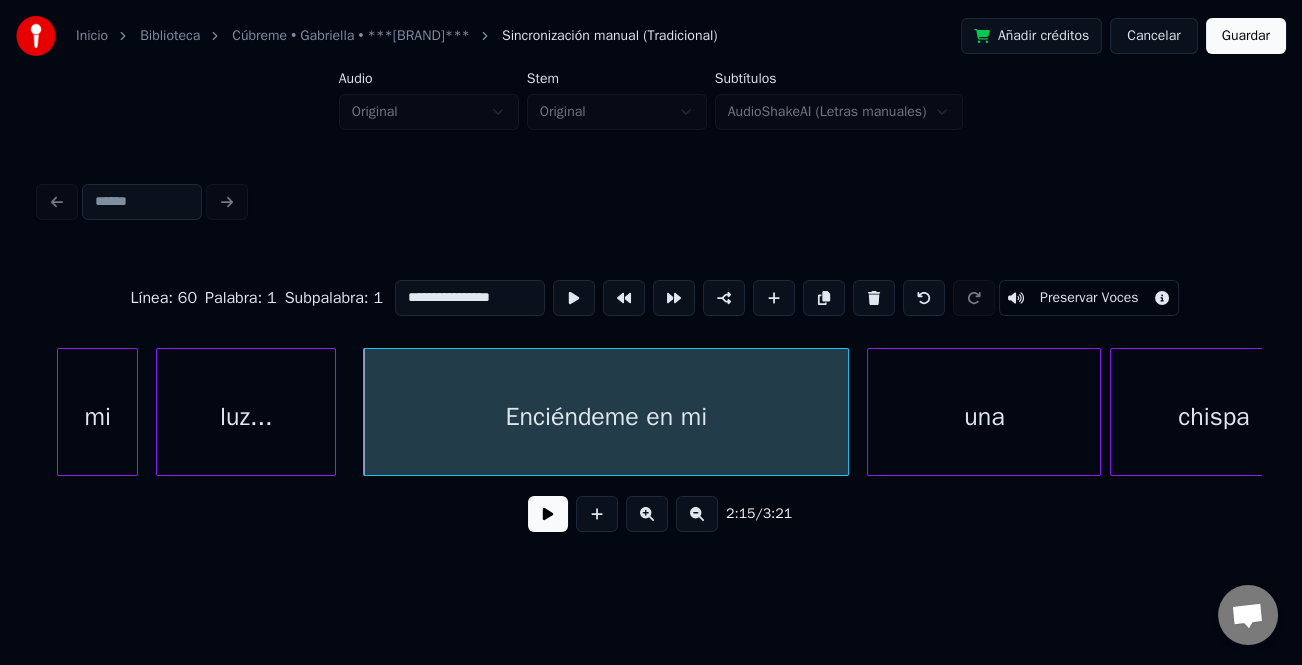 click on "Enciéndeme en mi" at bounding box center [606, 417] 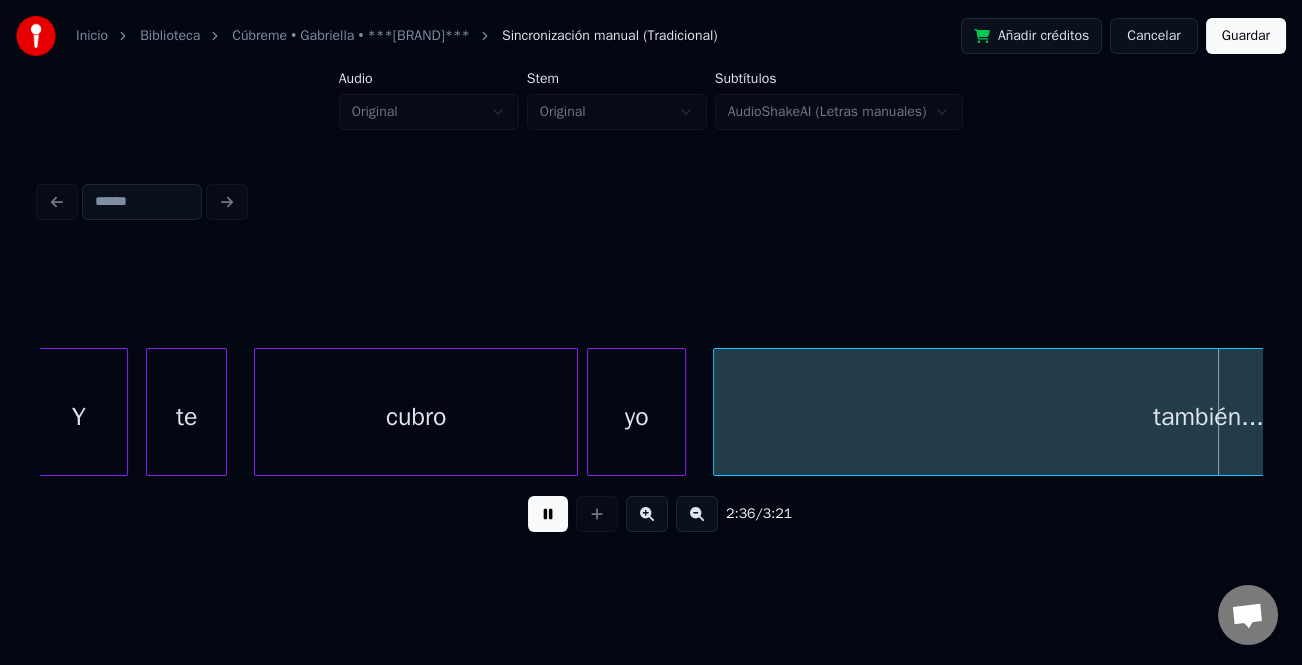 scroll, scrollTop: 0, scrollLeft: 70489, axis: horizontal 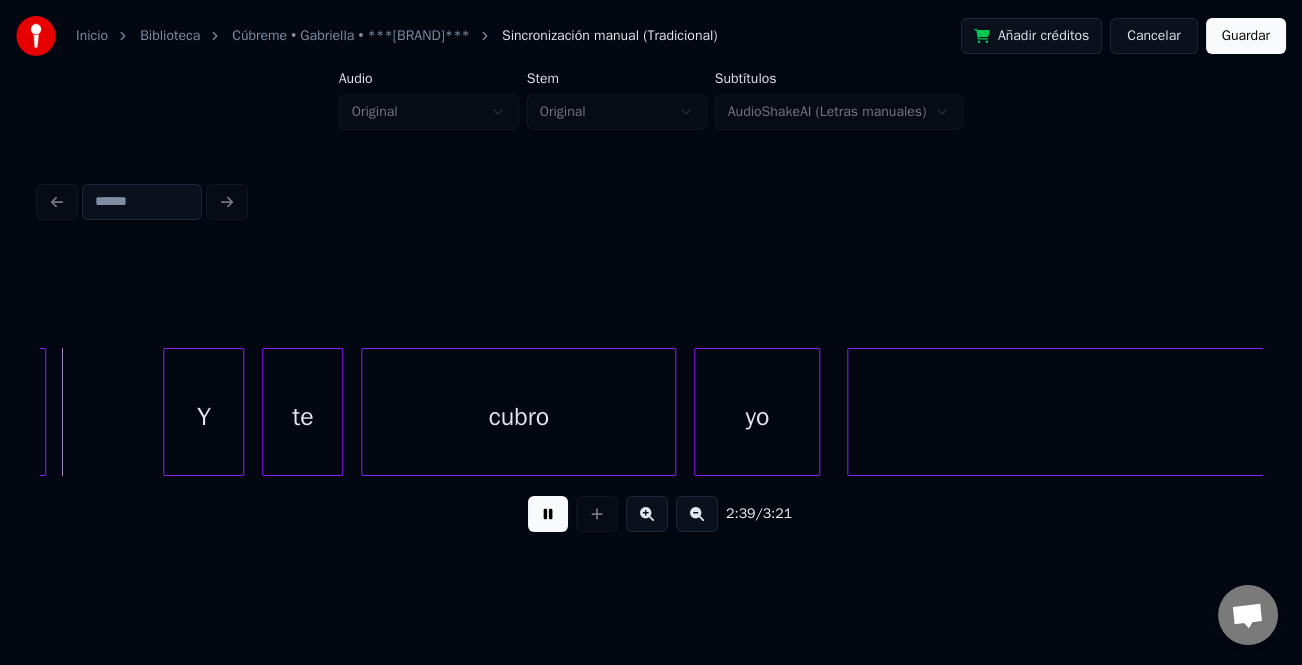 click at bounding box center [697, 514] 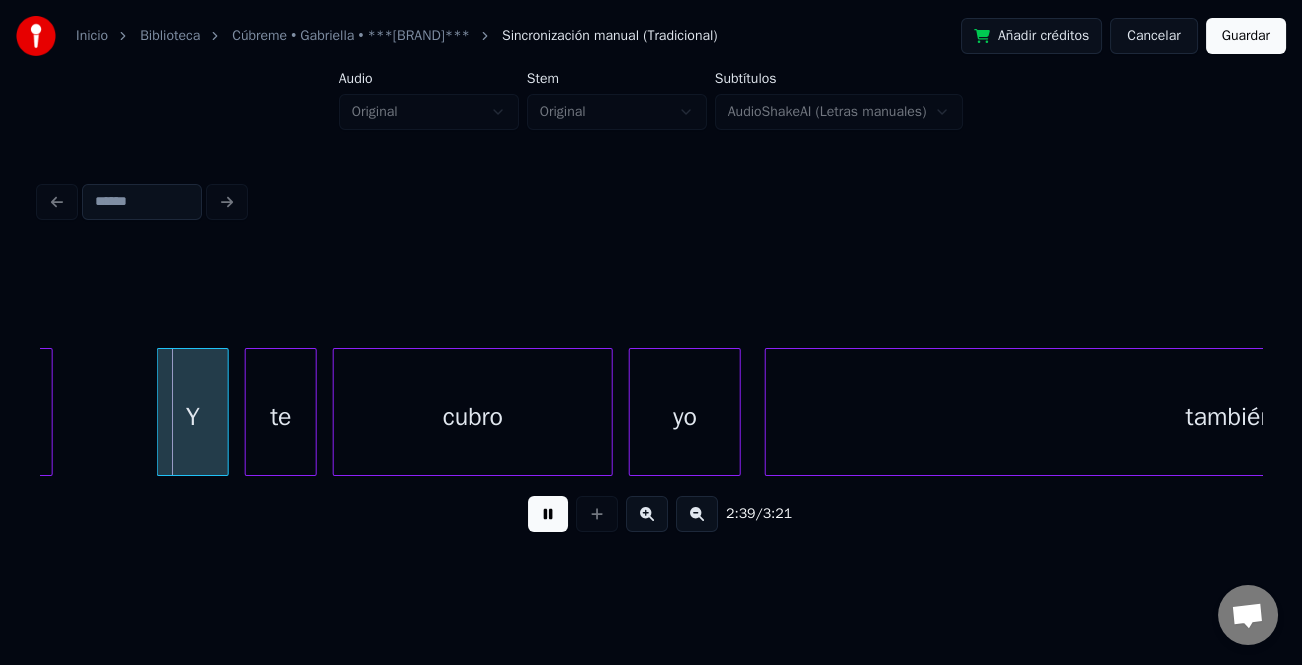 click at bounding box center [697, 514] 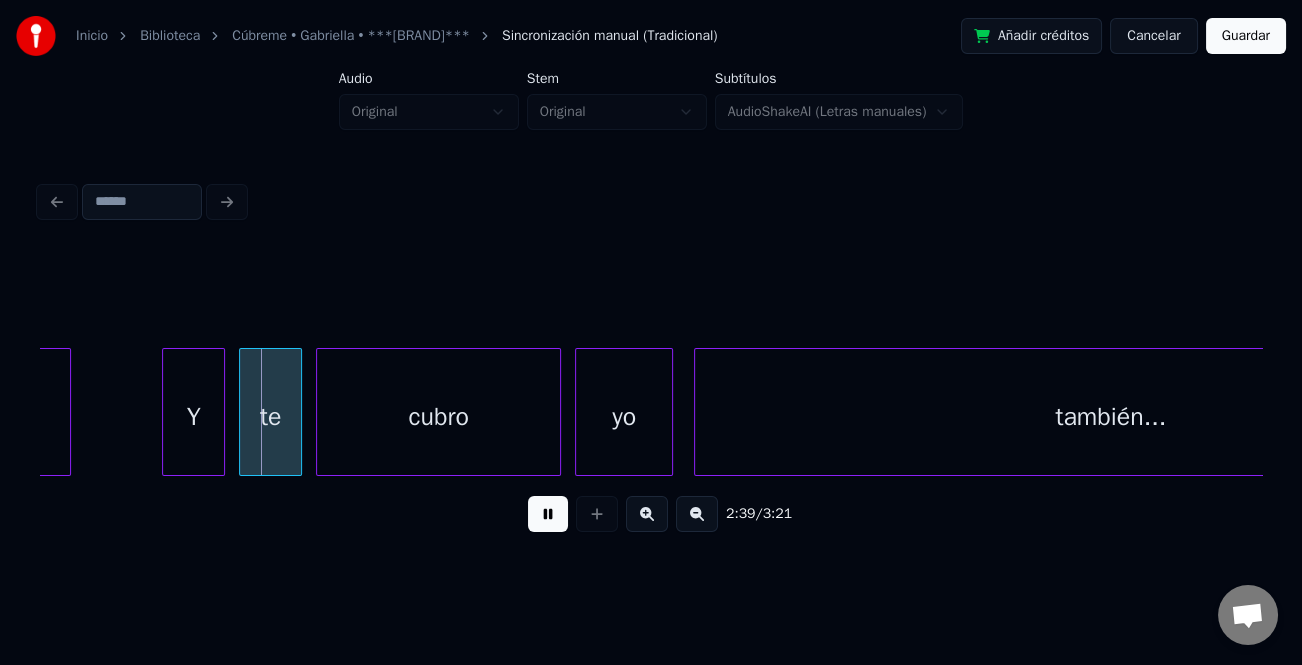 click at bounding box center (697, 514) 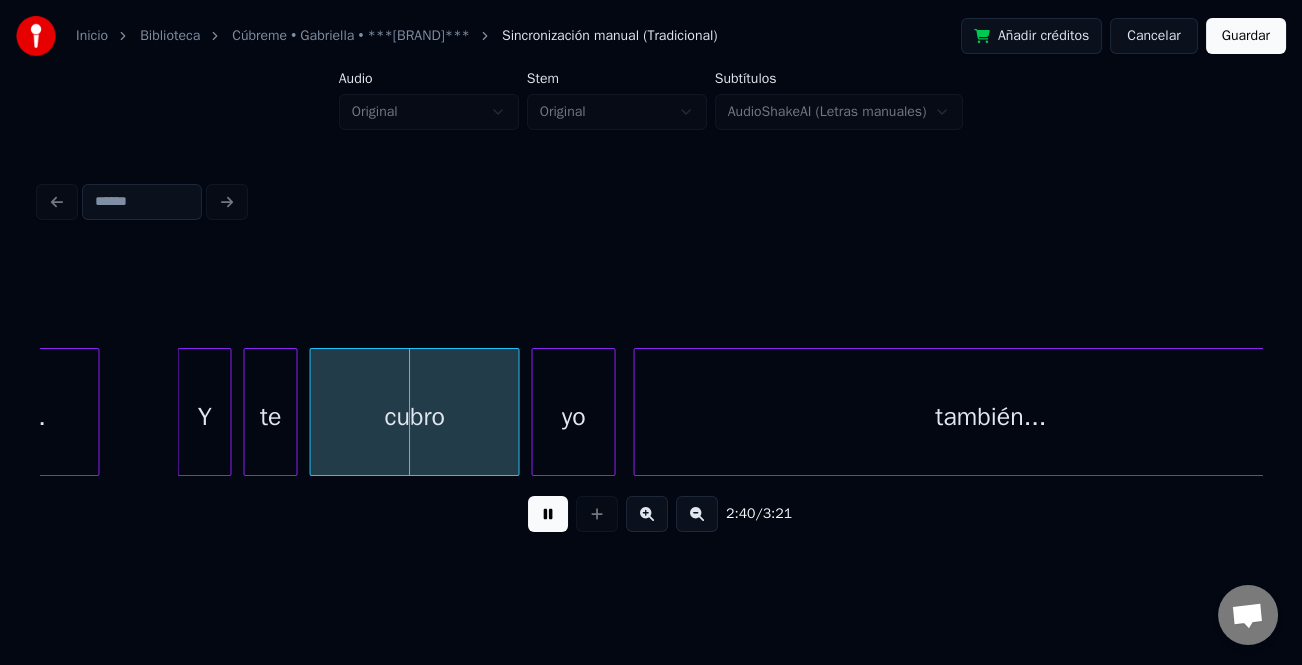 click at bounding box center [697, 514] 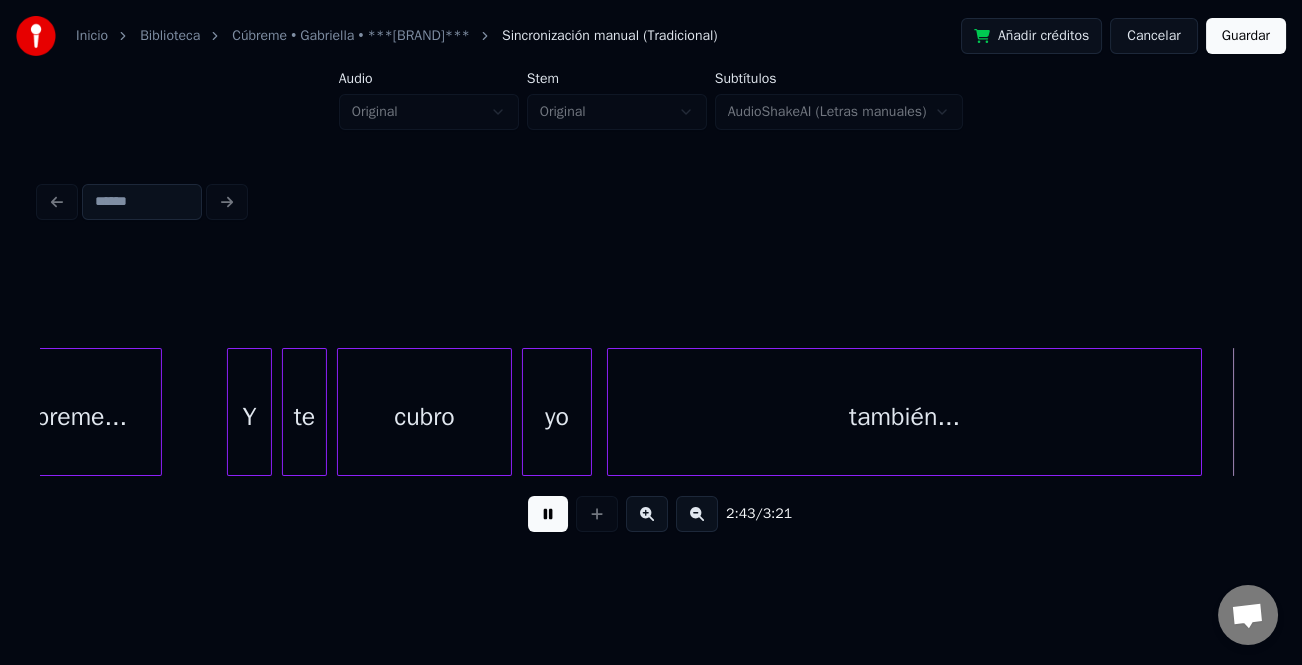 scroll, scrollTop: 0, scrollLeft: 40945, axis: horizontal 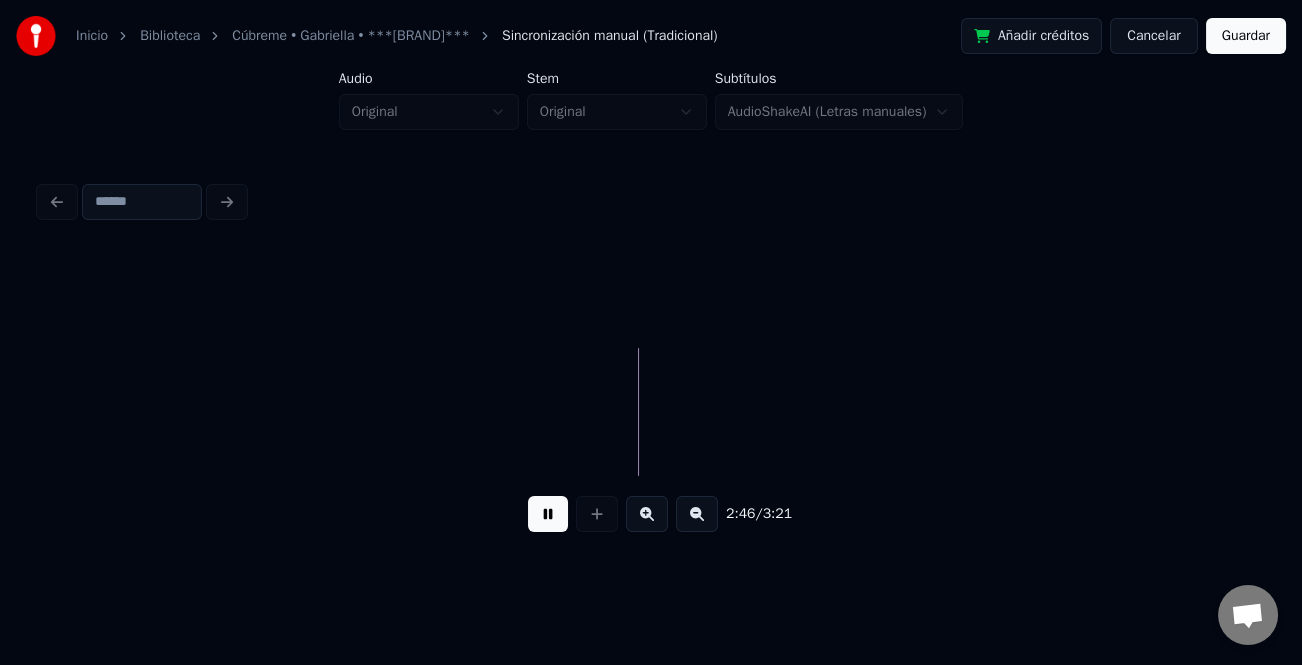 drag, startPoint x: 1248, startPoint y: 39, endPoint x: 1065, endPoint y: 272, distance: 296.27353 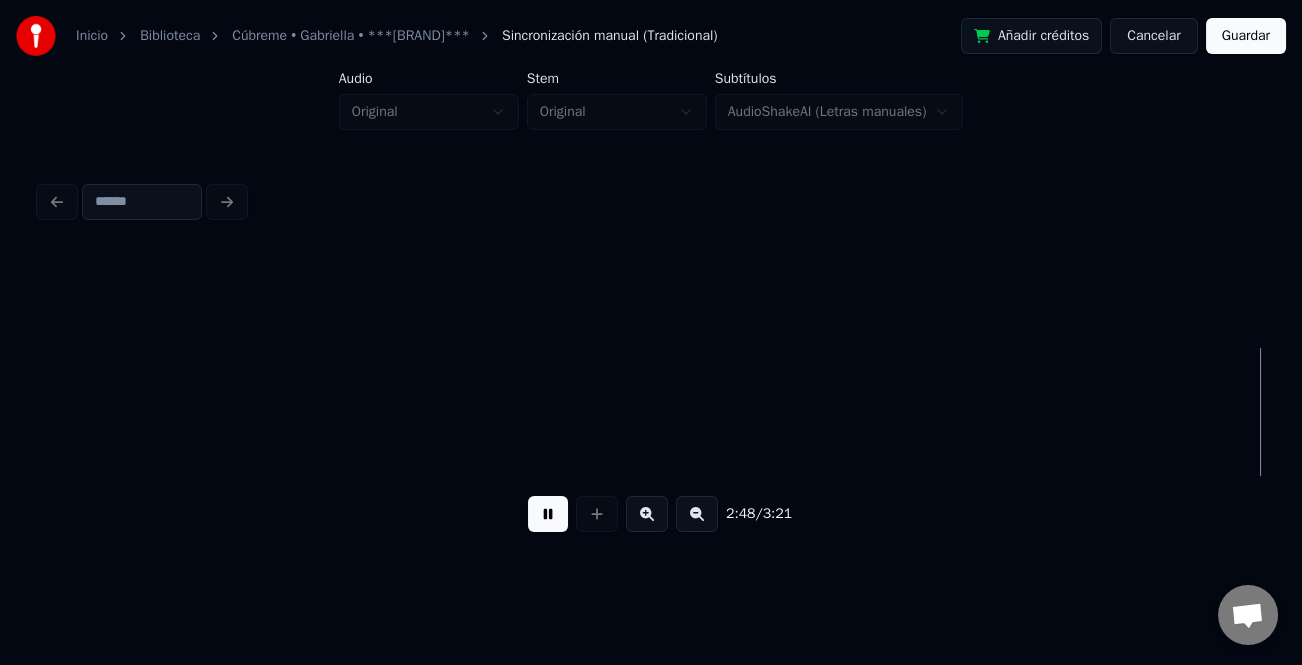 scroll, scrollTop: 0, scrollLeft: 42169, axis: horizontal 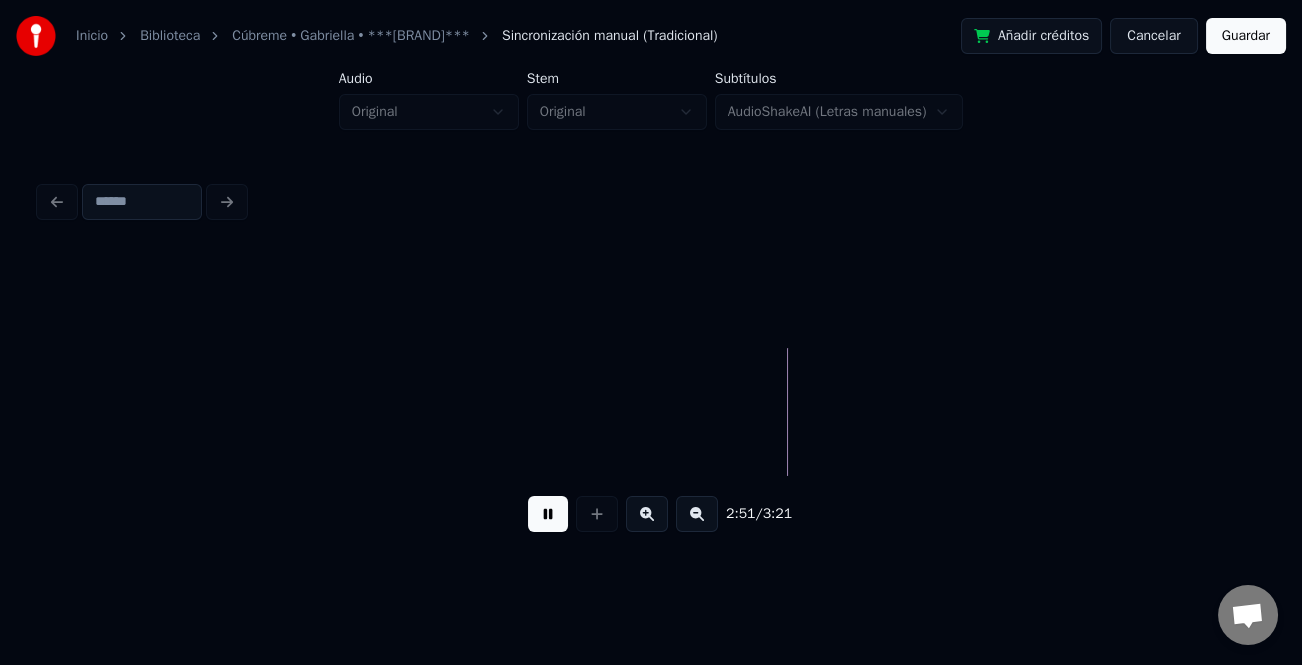 click on "Guardar" at bounding box center [1246, 36] 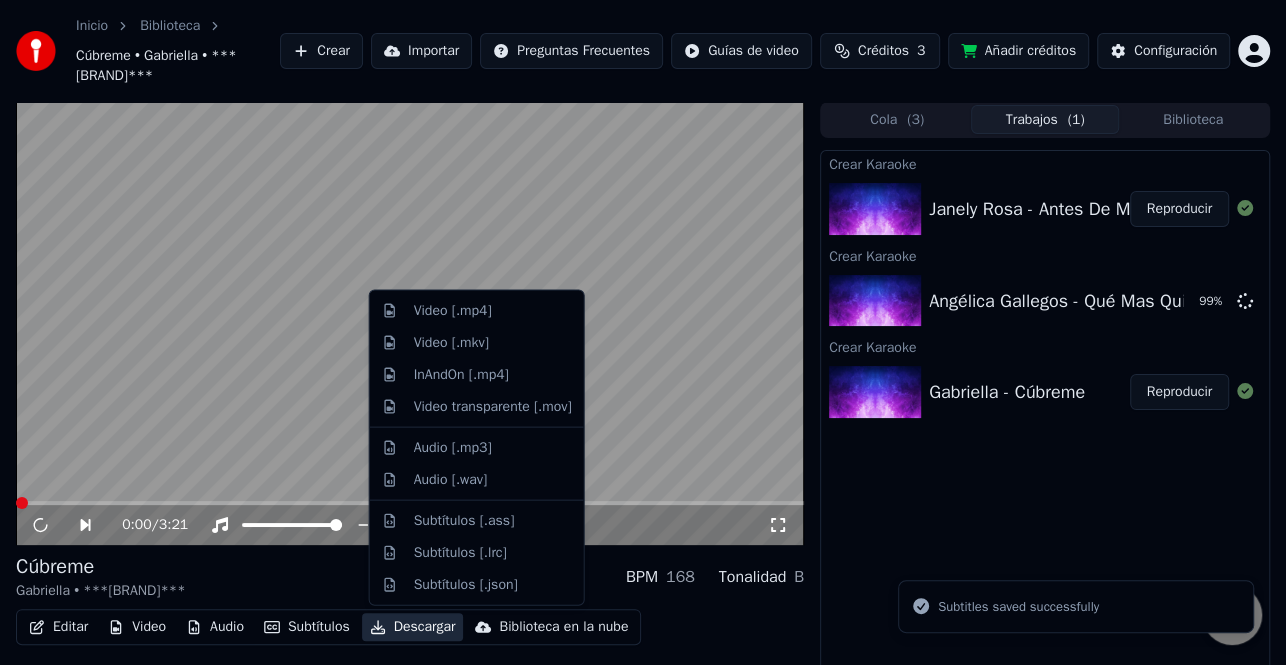 click on "Descargar" at bounding box center (413, 627) 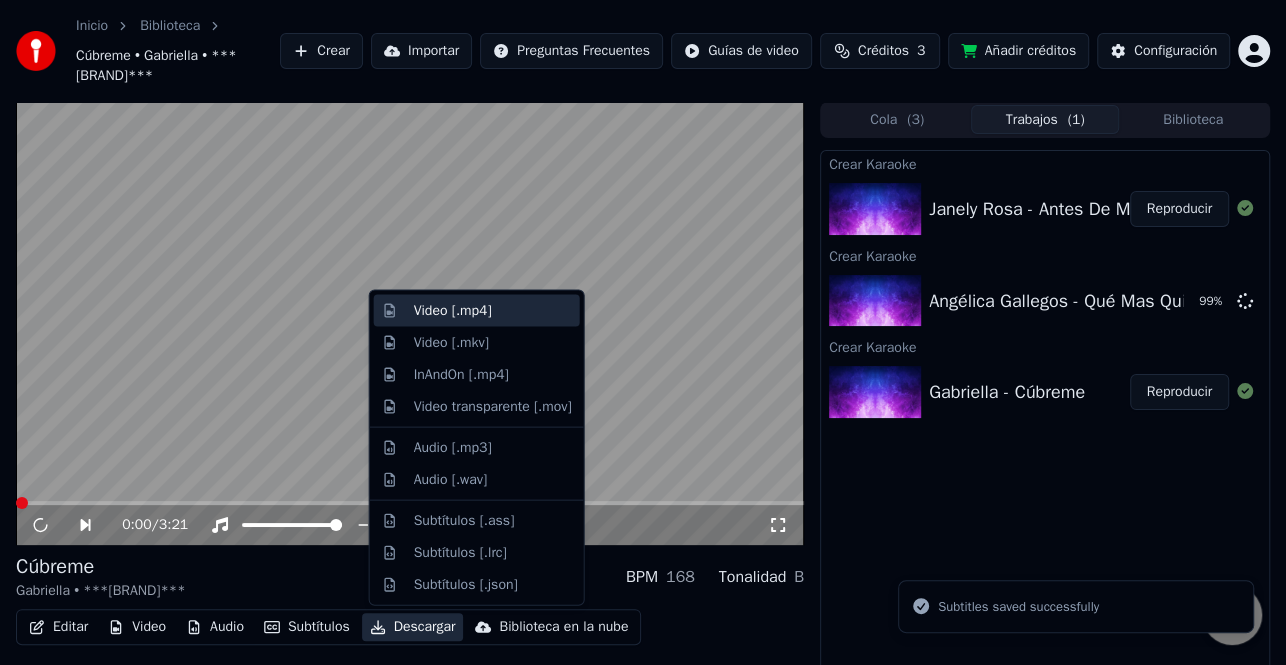 click on "Video [.mp4]" at bounding box center [493, 311] 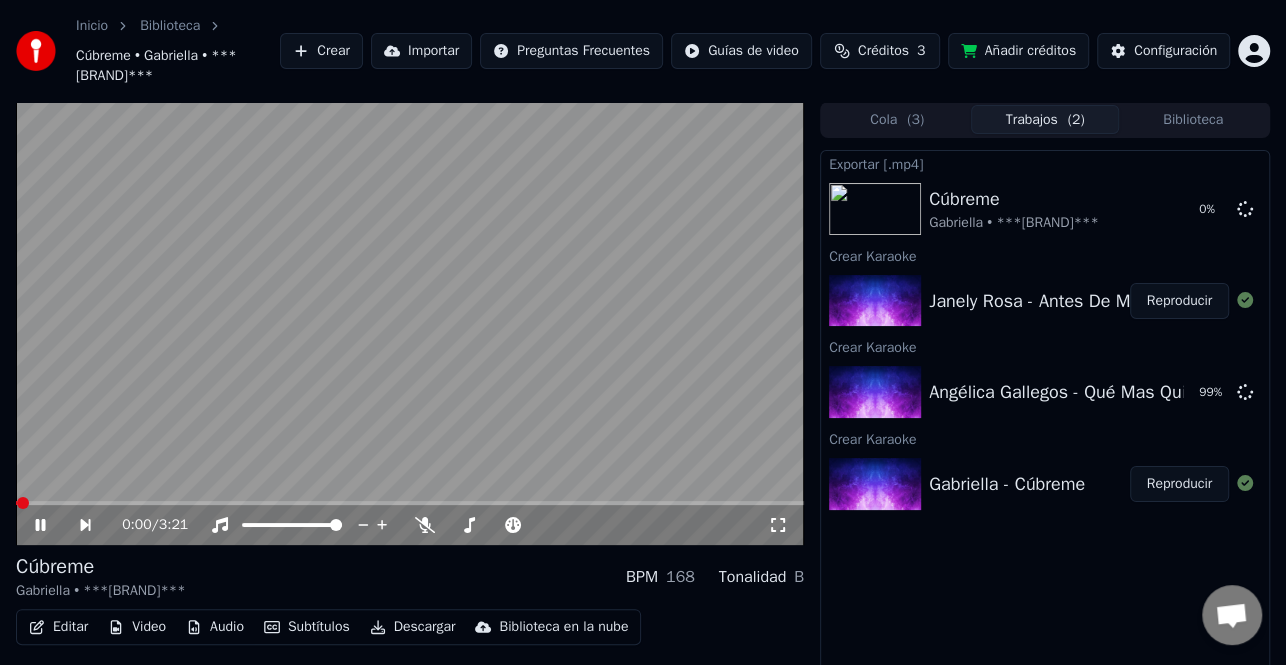 click 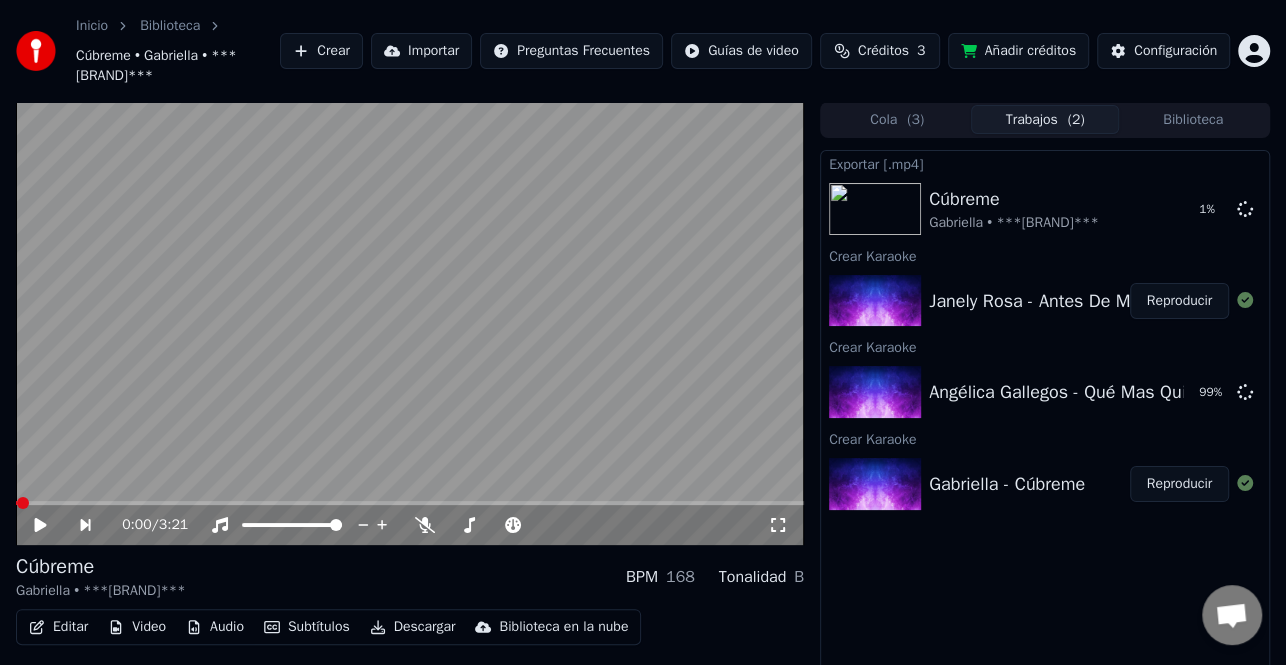click on "Reproducir" at bounding box center (1179, 301) 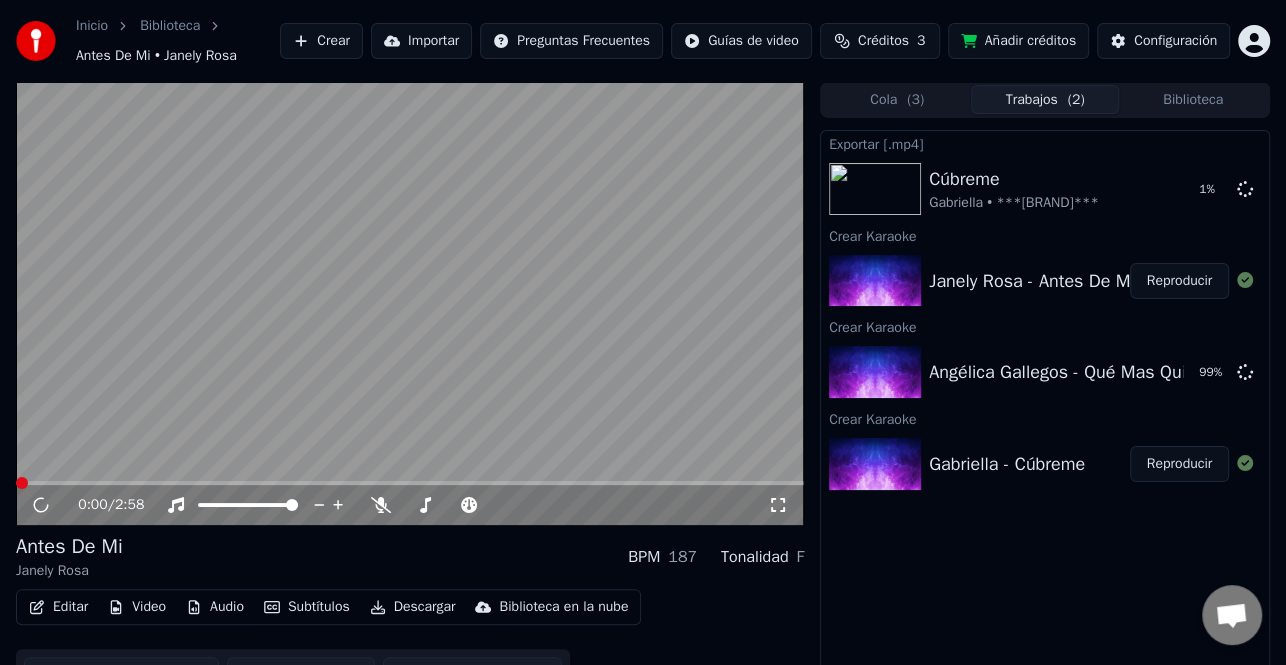 click on "Editar" at bounding box center [58, 607] 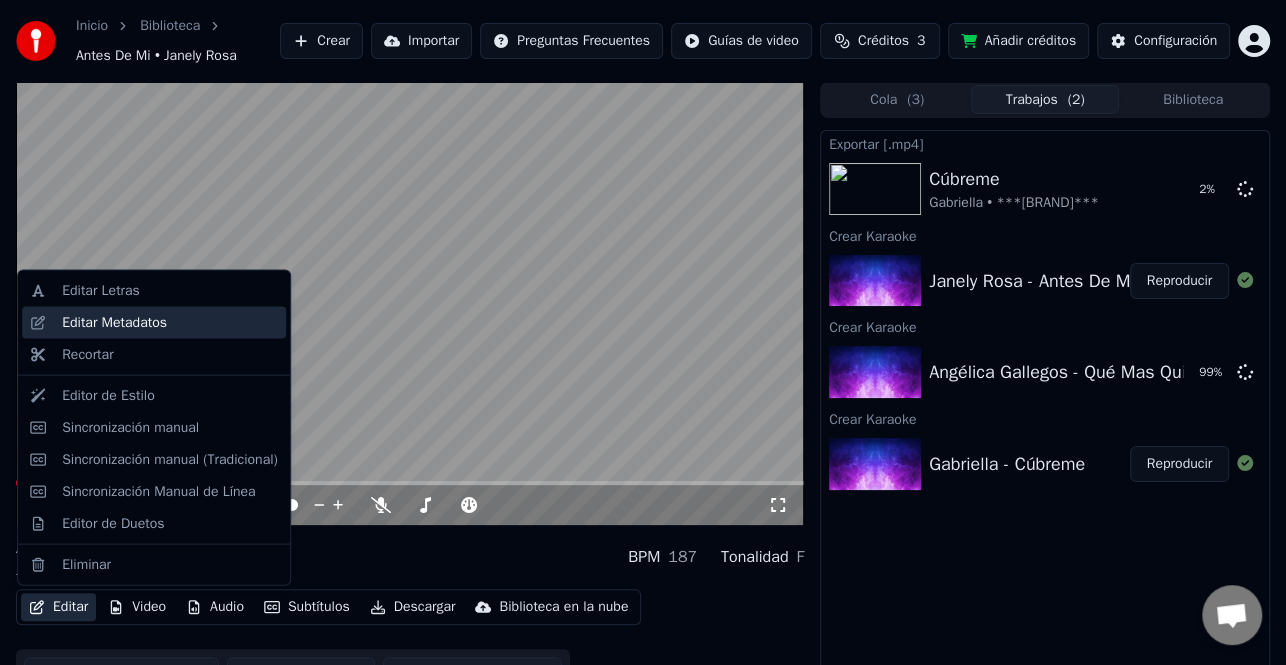 click on "Editar Metadatos" at bounding box center [114, 323] 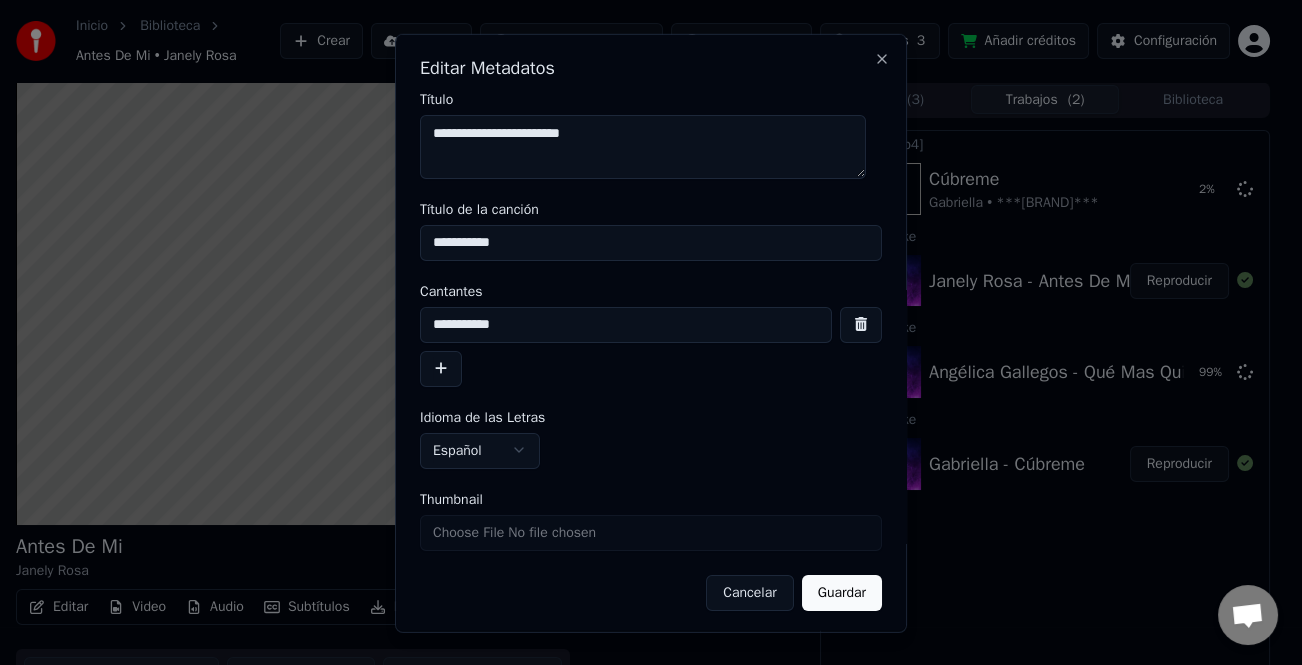click at bounding box center (441, 368) 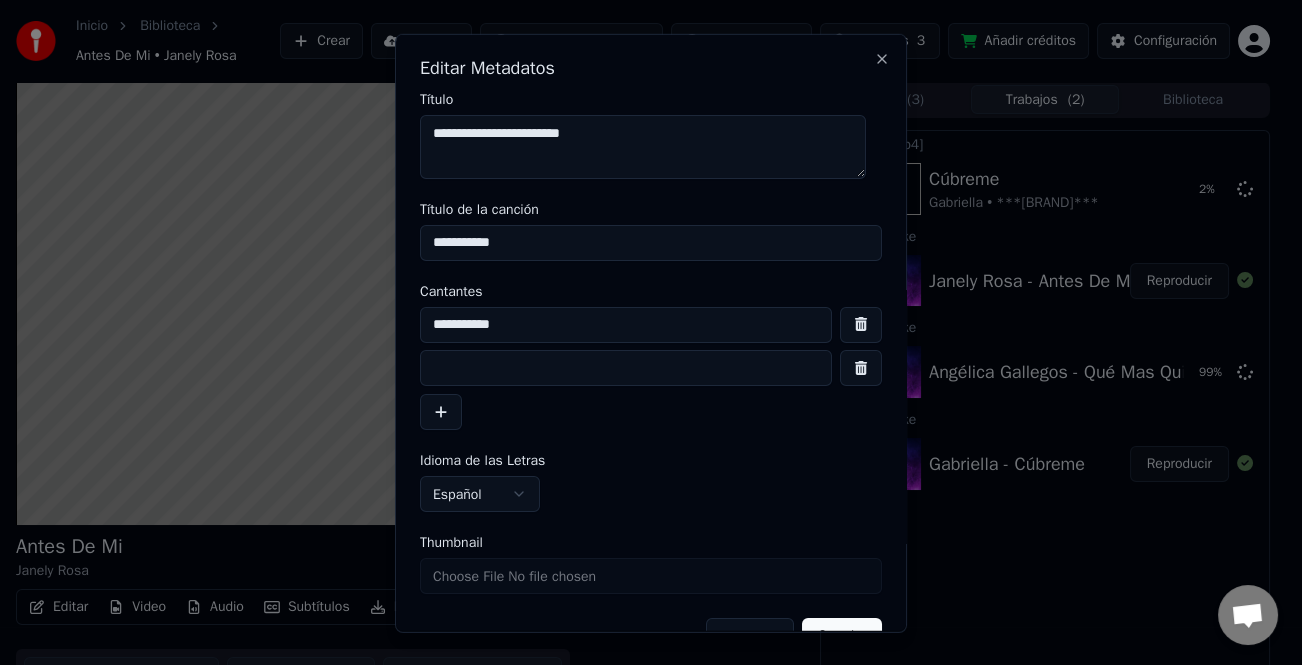 click at bounding box center (626, 368) 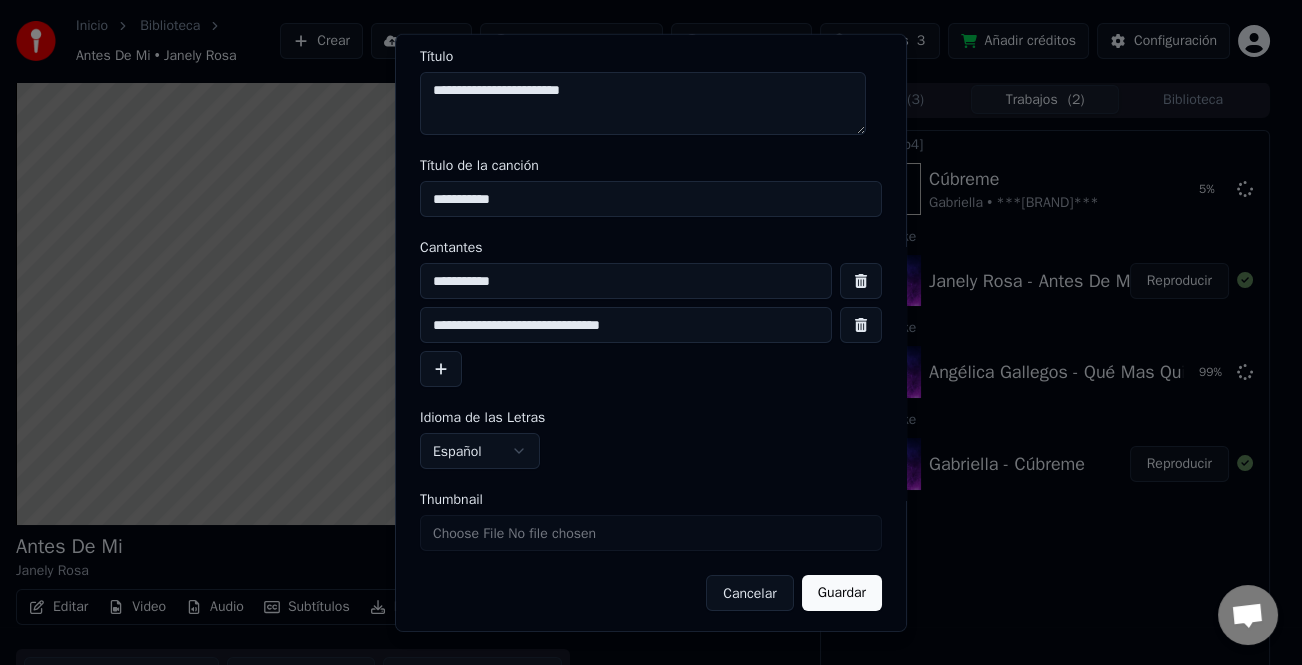 scroll, scrollTop: 47, scrollLeft: 0, axis: vertical 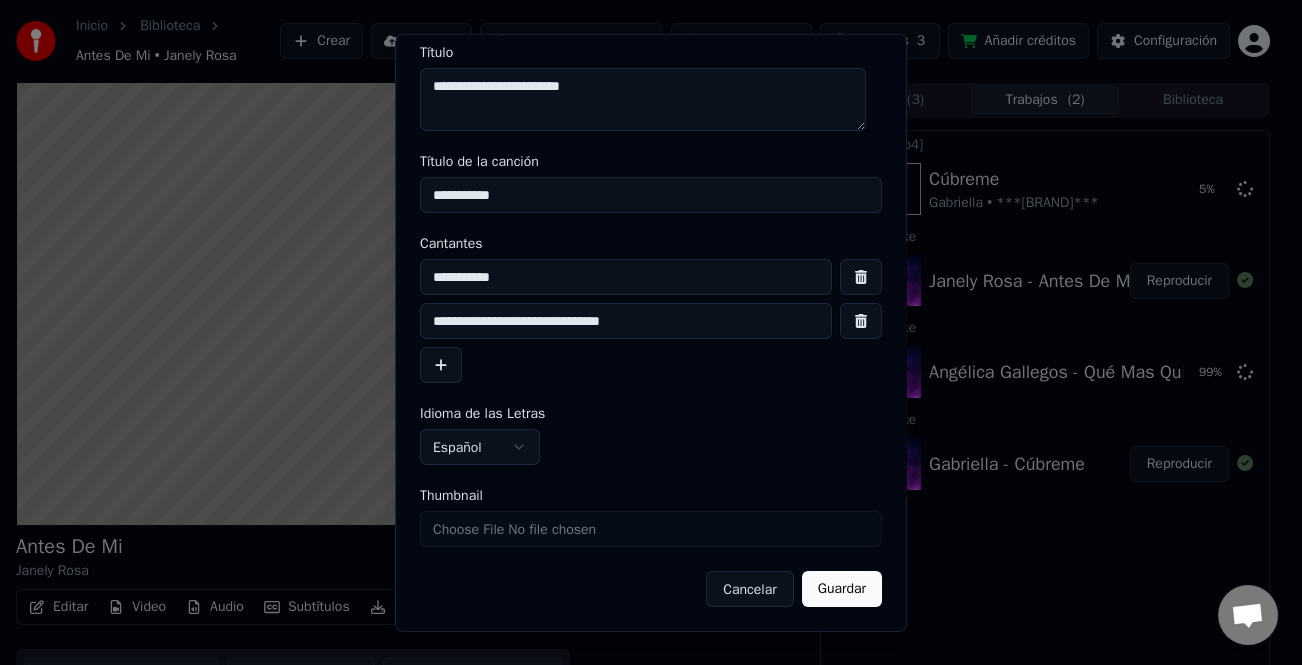 type on "**********" 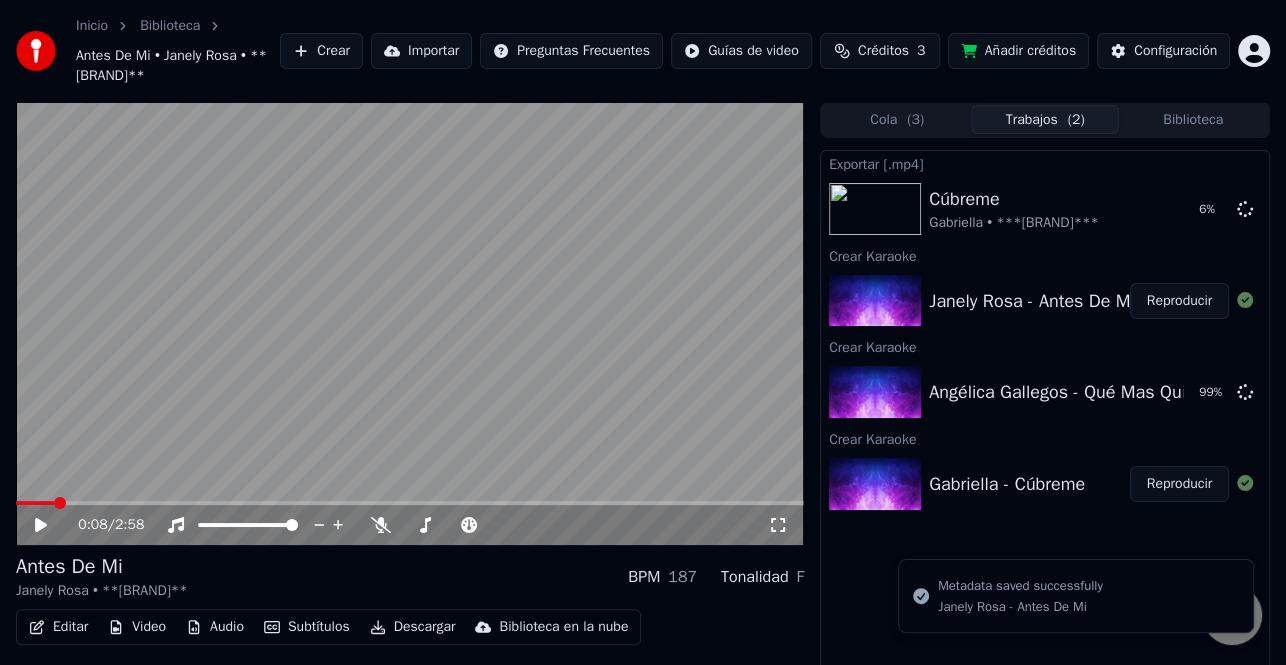 click on "Editar" at bounding box center [58, 627] 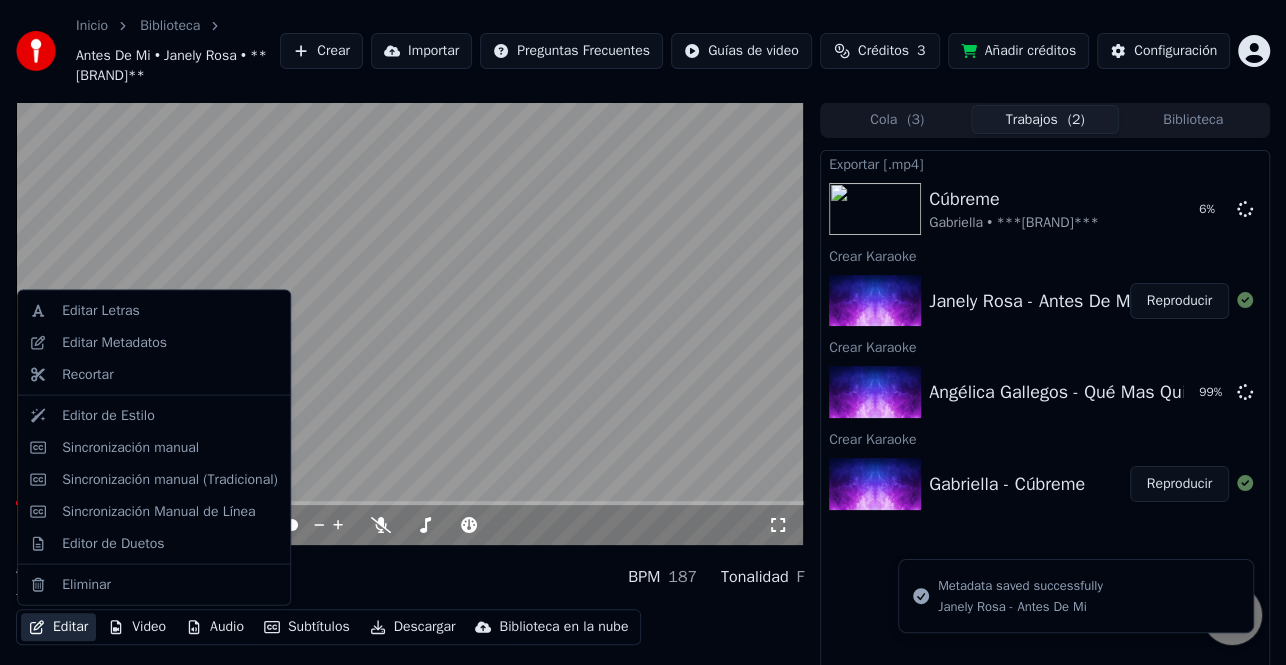 drag, startPoint x: 212, startPoint y: 459, endPoint x: 211, endPoint y: 477, distance: 18.027756 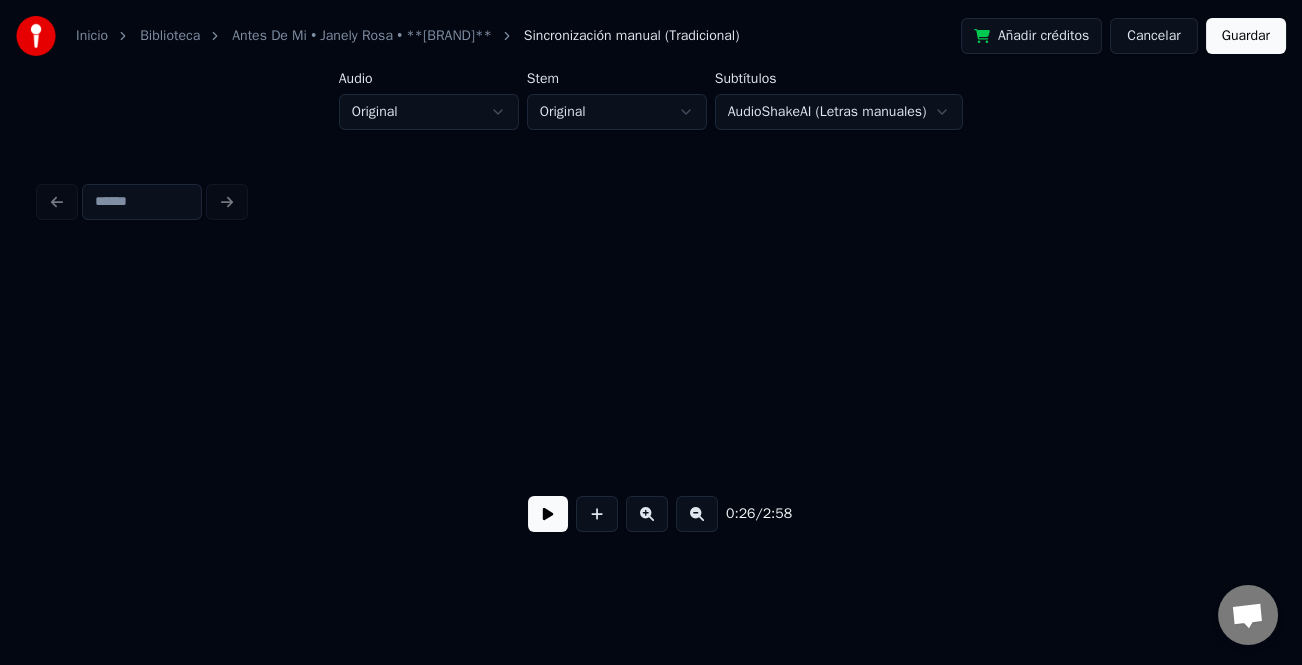 scroll, scrollTop: 0, scrollLeft: 6564, axis: horizontal 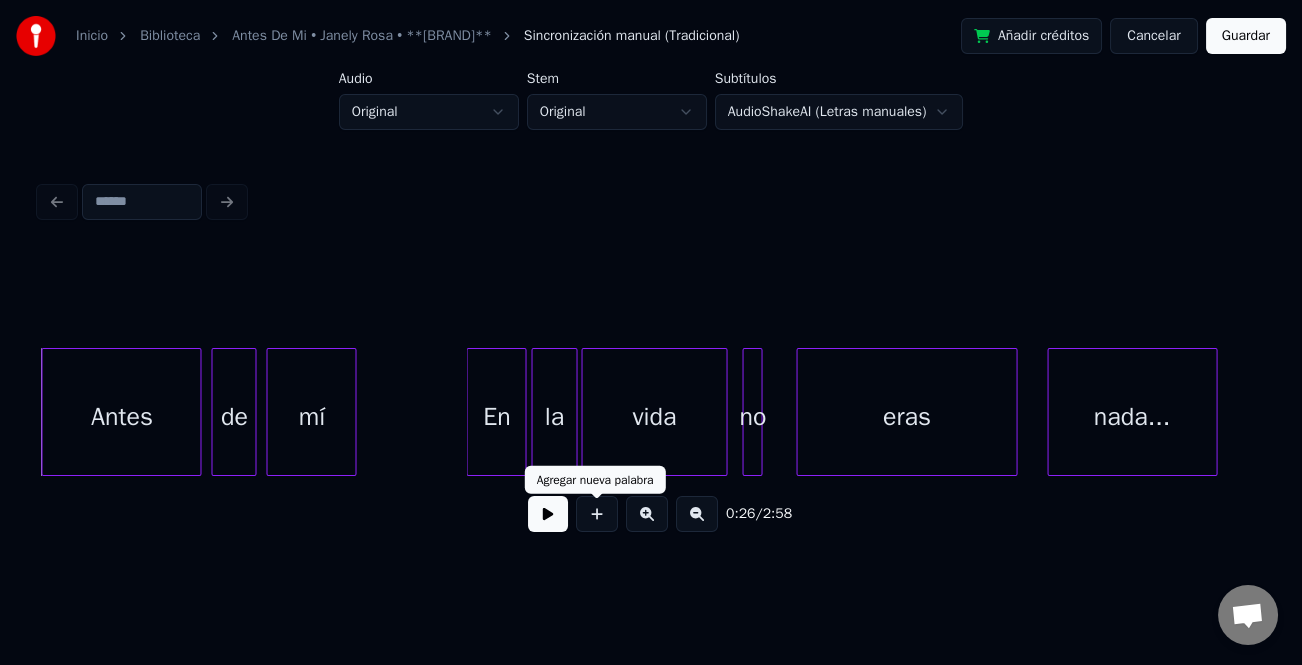 drag, startPoint x: 518, startPoint y: 514, endPoint x: 527, endPoint y: 523, distance: 12.727922 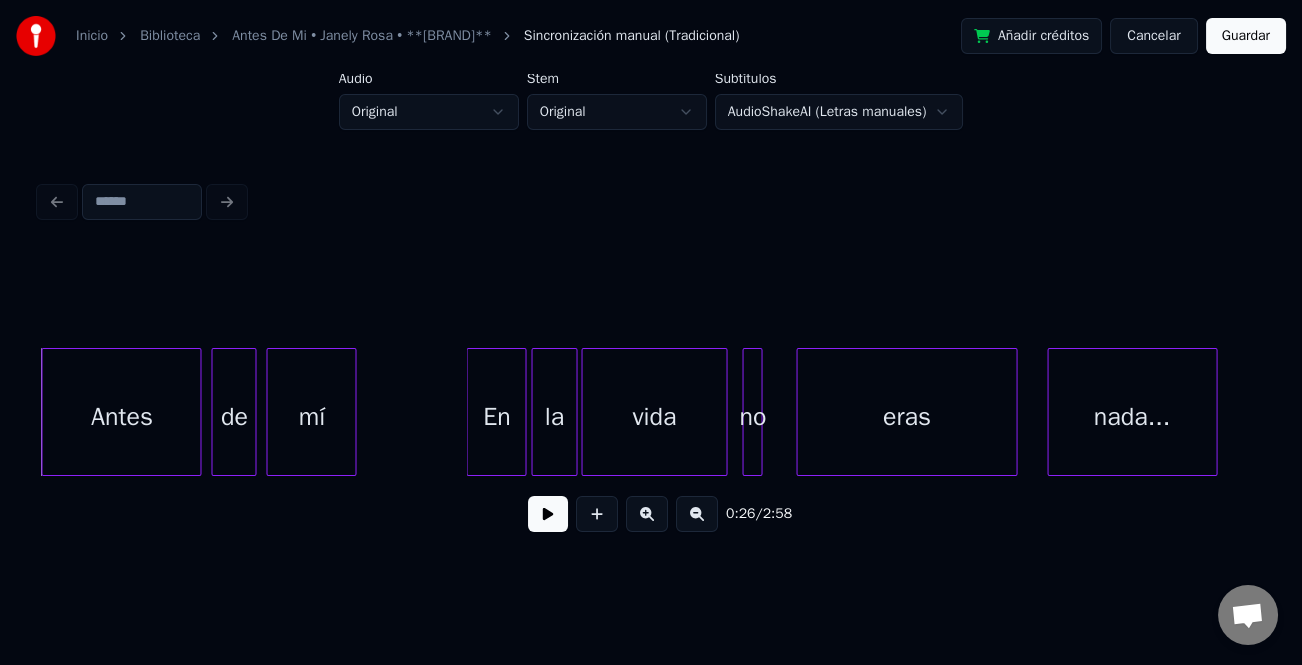 click at bounding box center (548, 514) 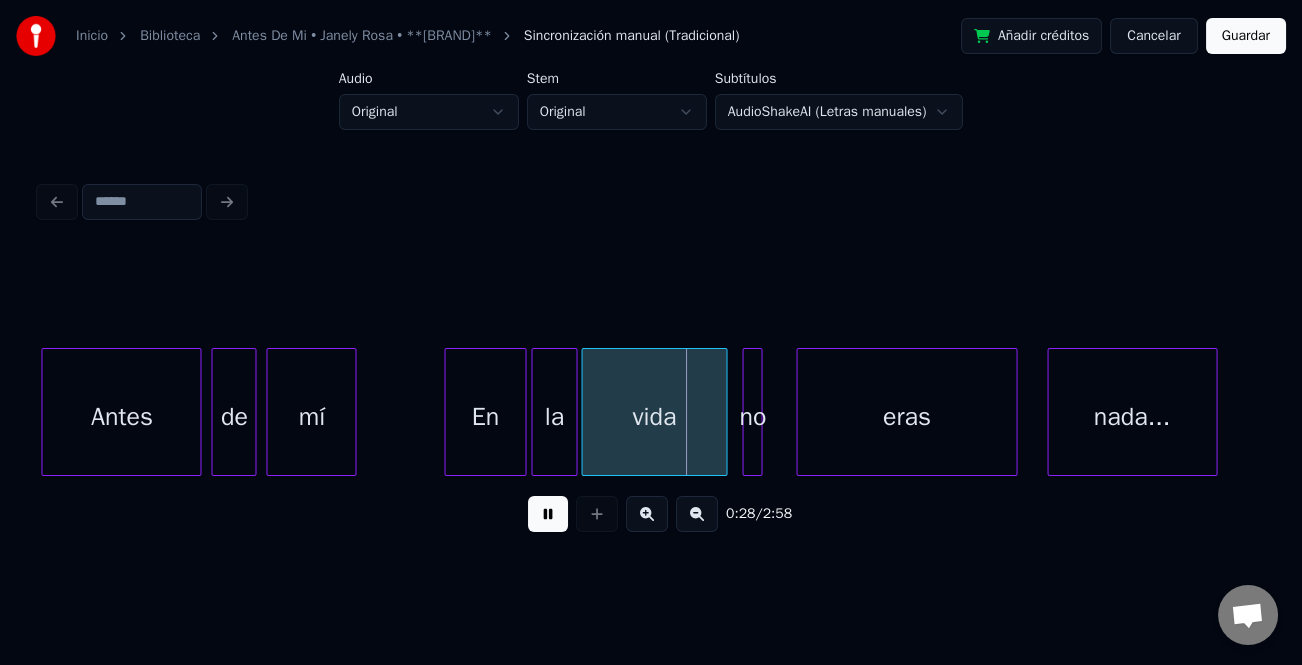 click at bounding box center (448, 412) 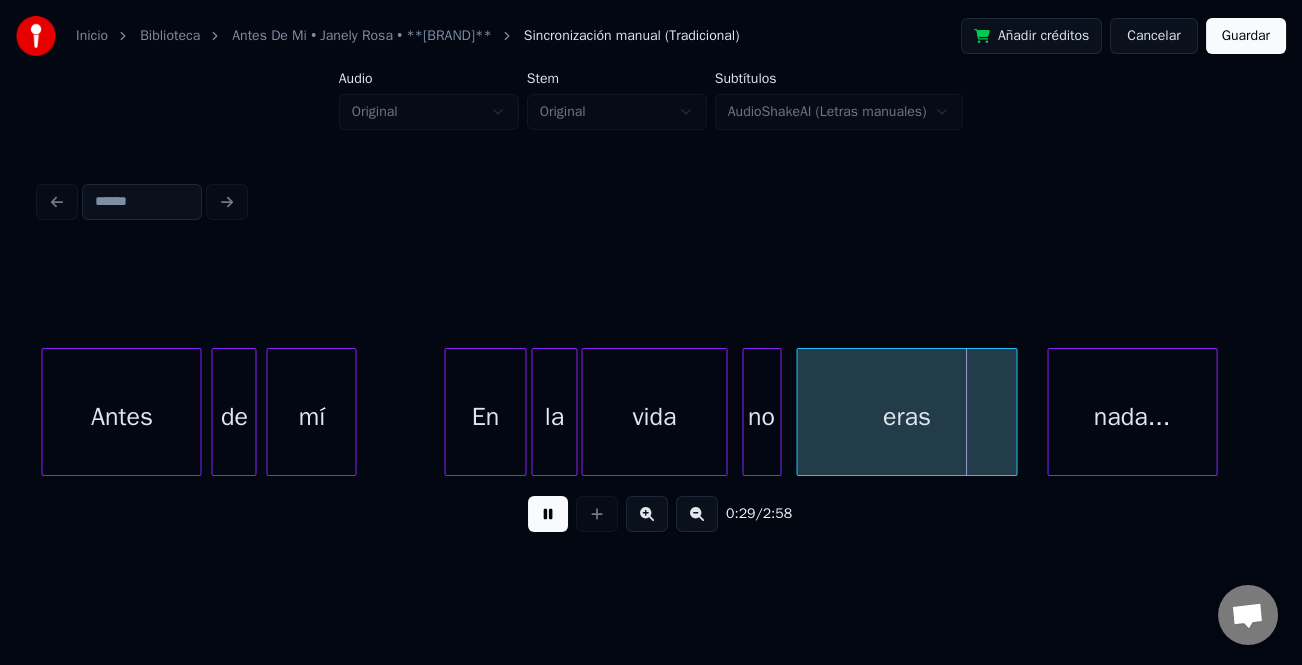 click at bounding box center (777, 412) 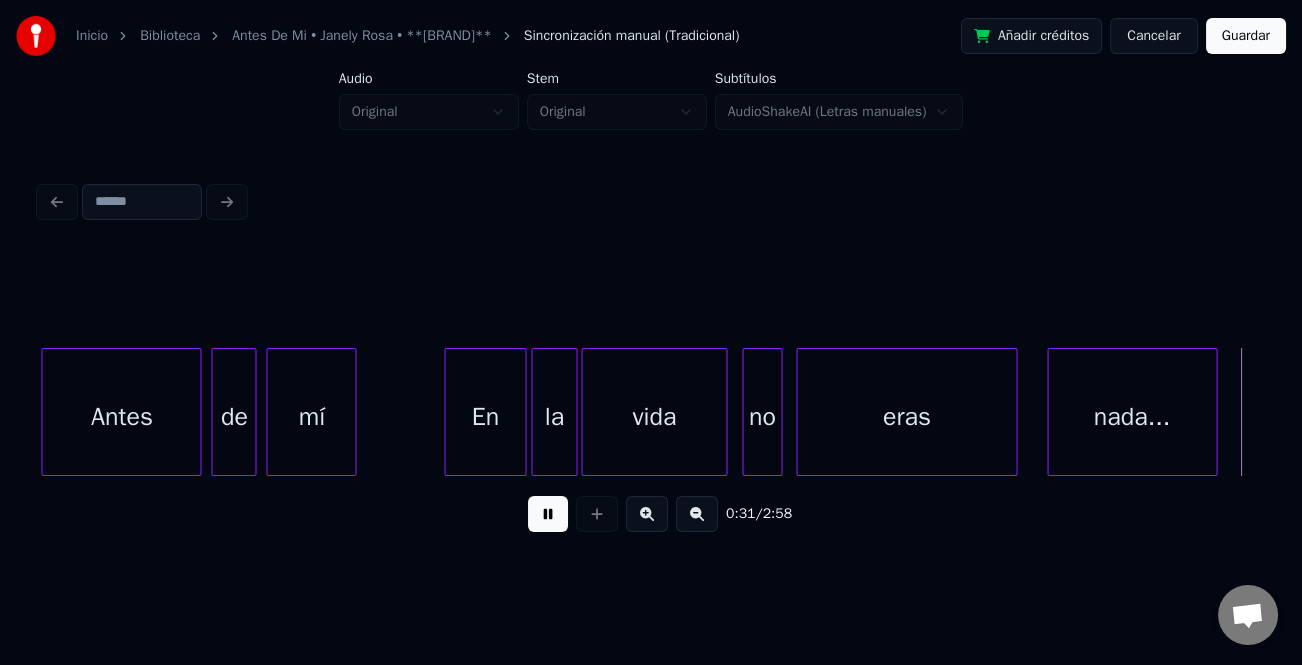 scroll, scrollTop: 0, scrollLeft: 7789, axis: horizontal 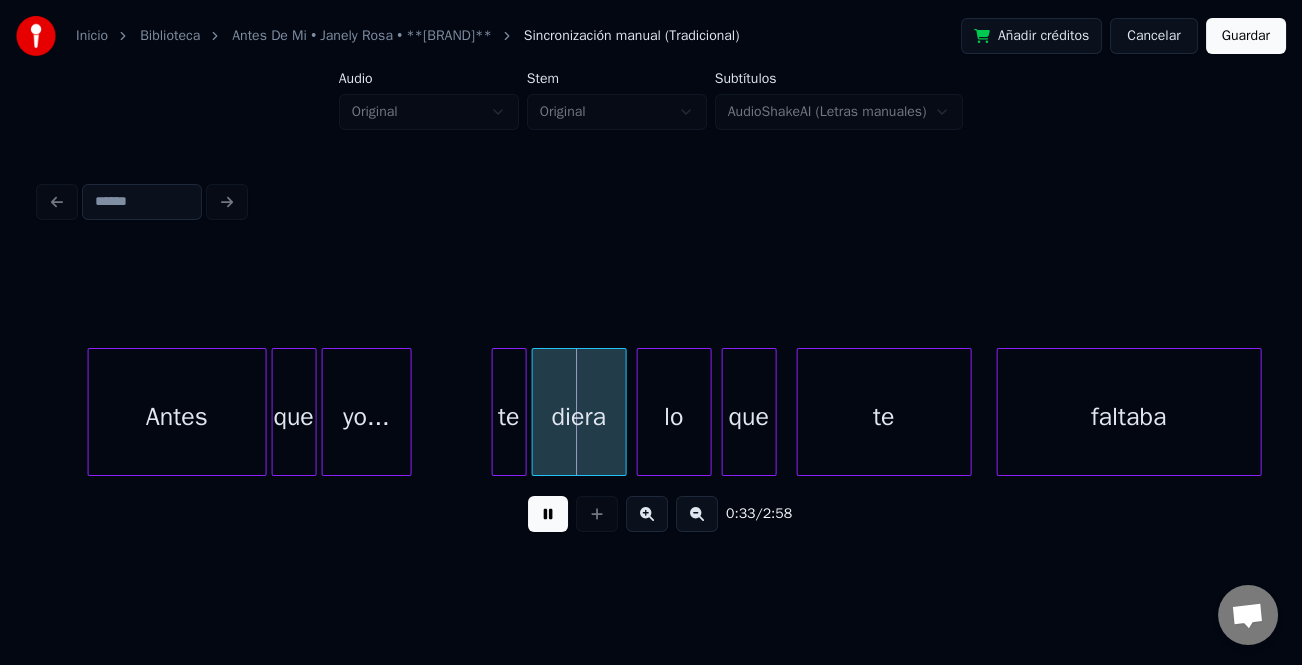 click at bounding box center (92, 412) 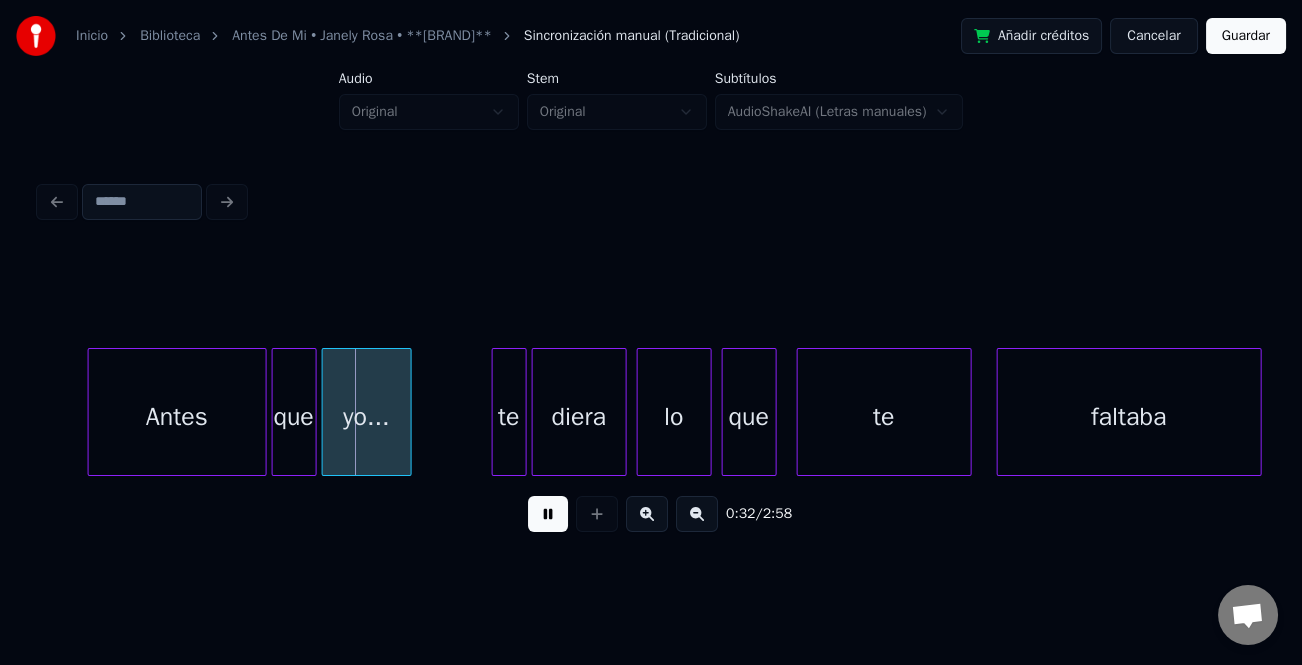 drag, startPoint x: 541, startPoint y: 516, endPoint x: 508, endPoint y: 433, distance: 89.31965 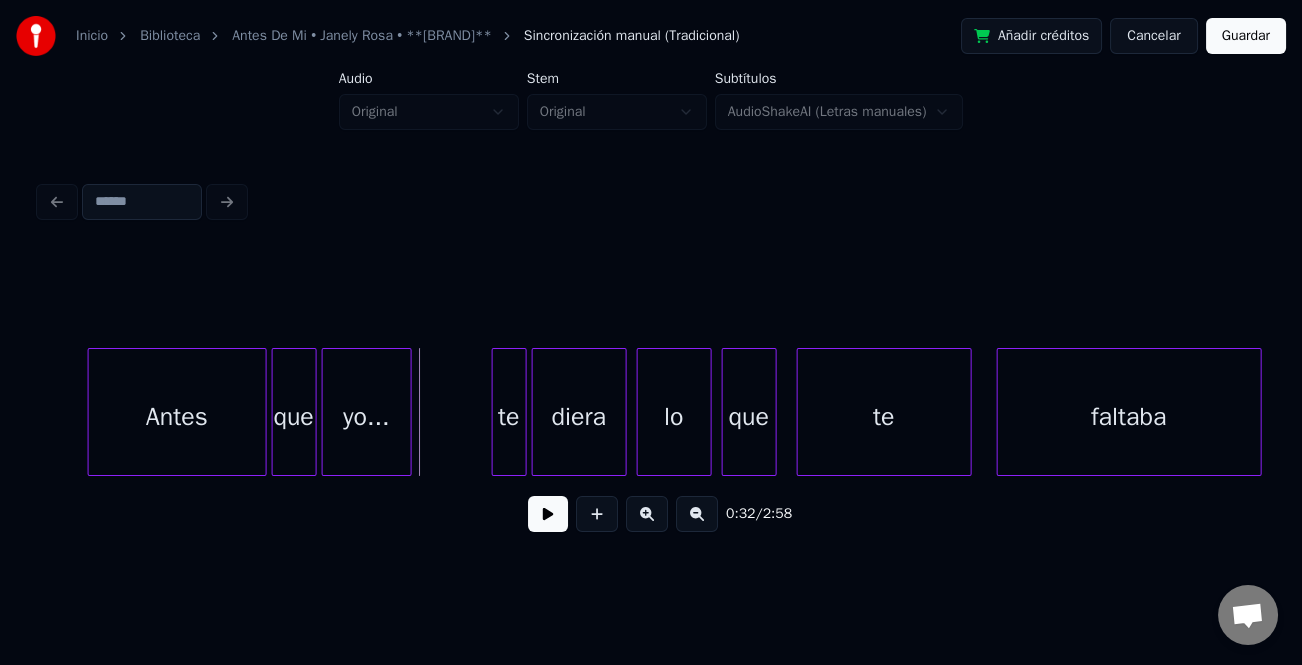 click on "te" at bounding box center (509, 417) 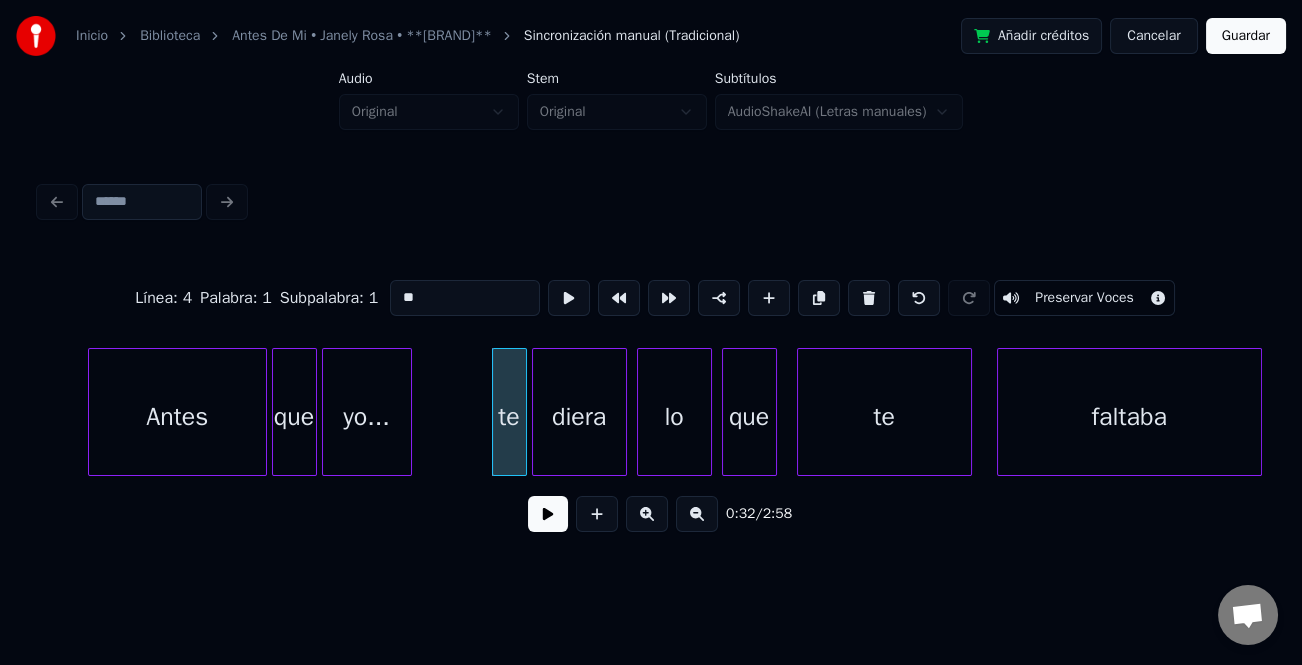 click on "**" at bounding box center [465, 298] 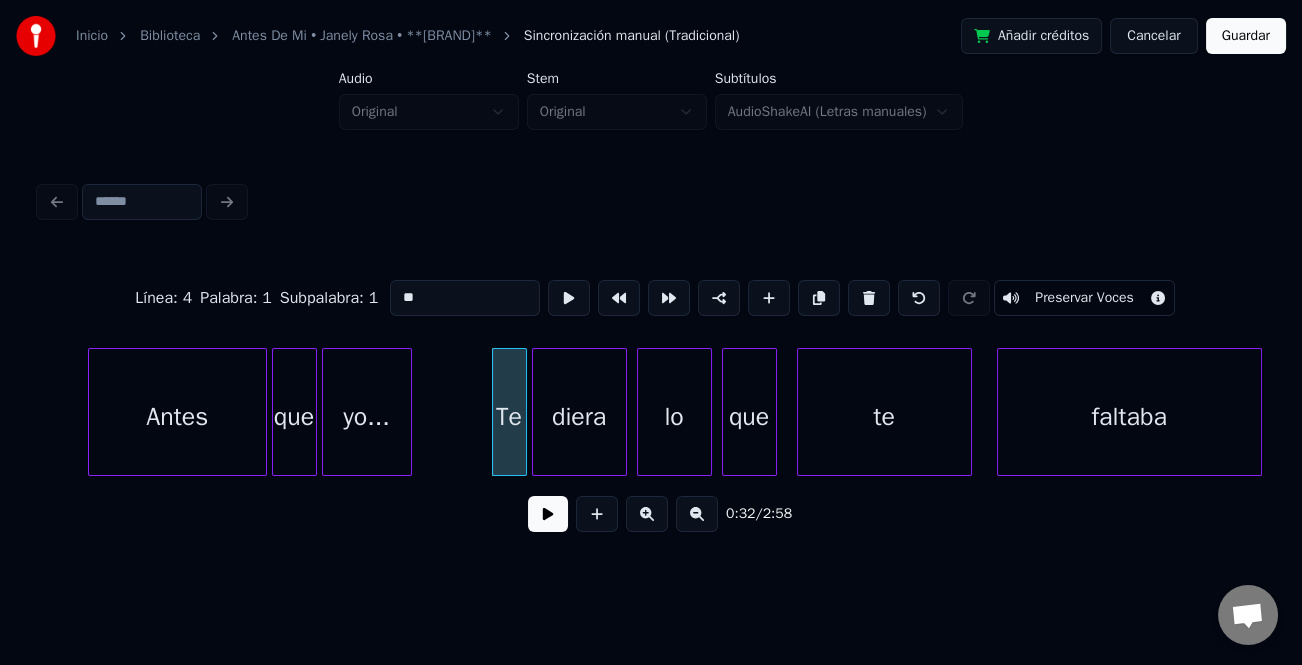 type on "**" 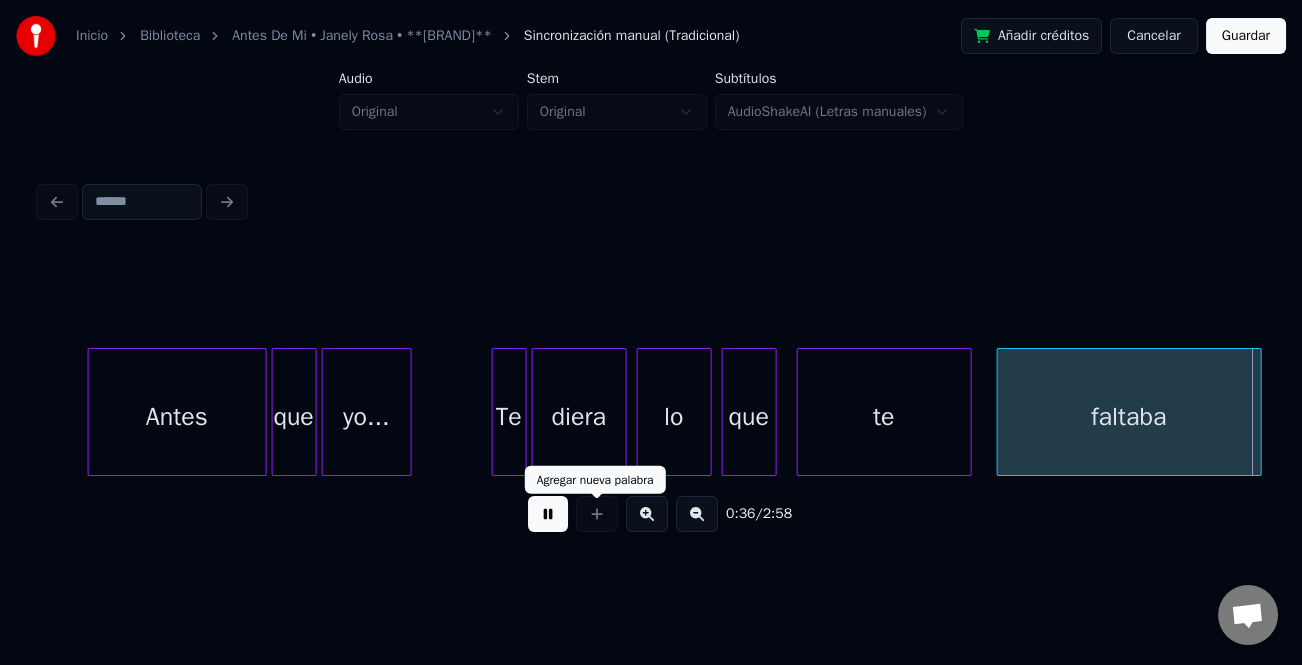 scroll, scrollTop: 0, scrollLeft: 9012, axis: horizontal 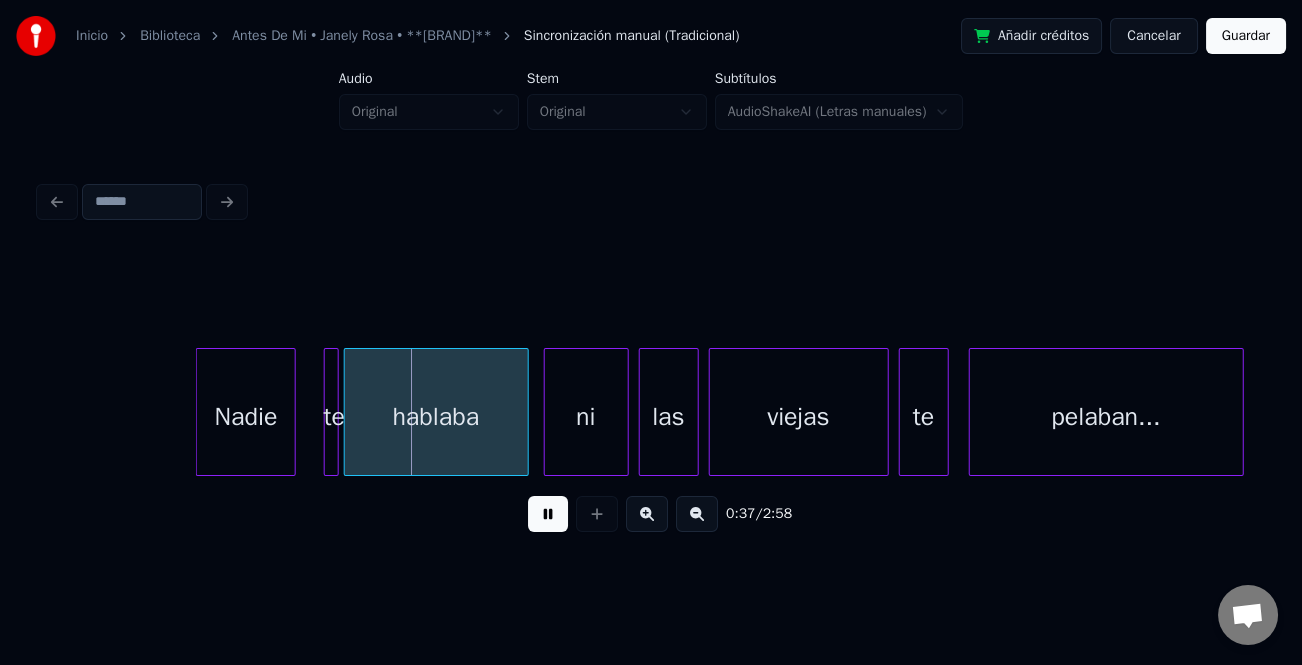 click on "Nadie" at bounding box center [246, 417] 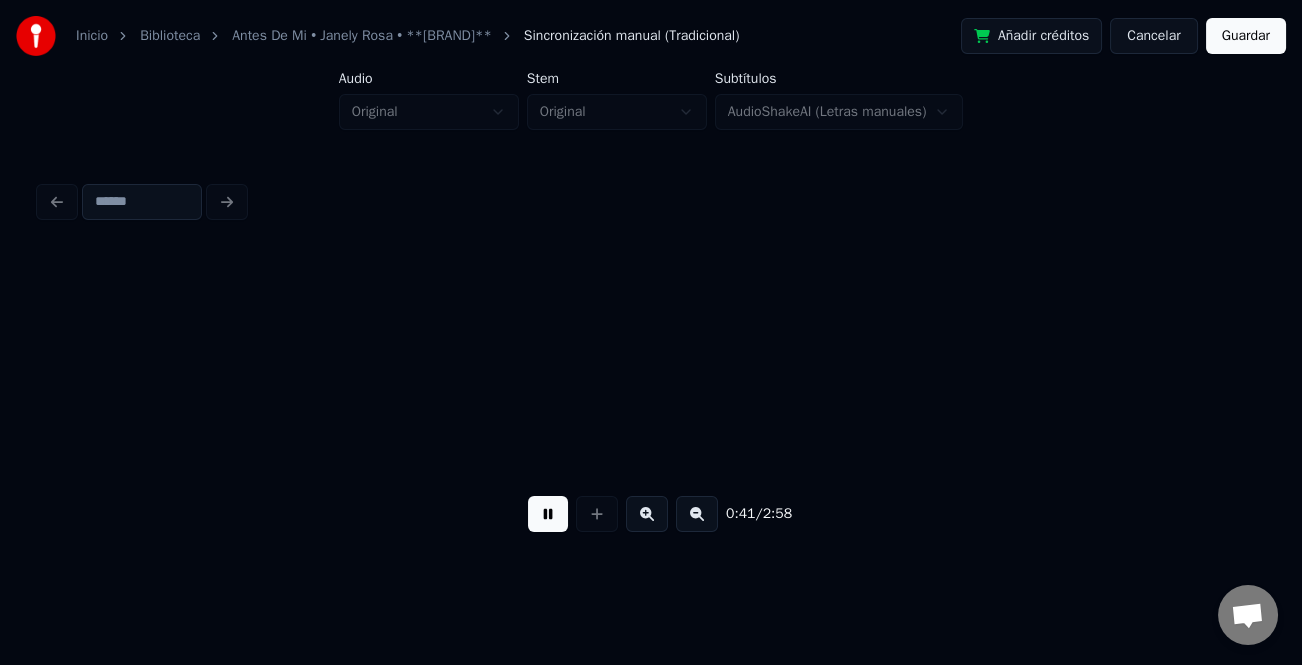 scroll, scrollTop: 0, scrollLeft: 10235, axis: horizontal 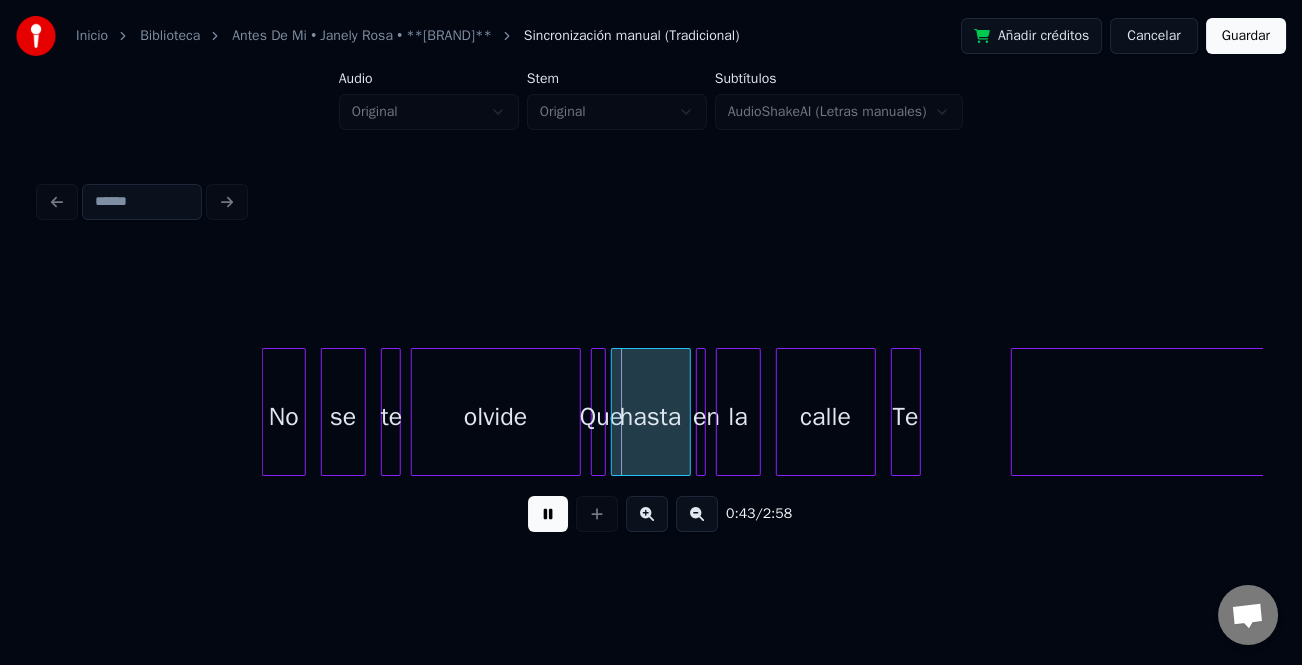 click at bounding box center (266, 412) 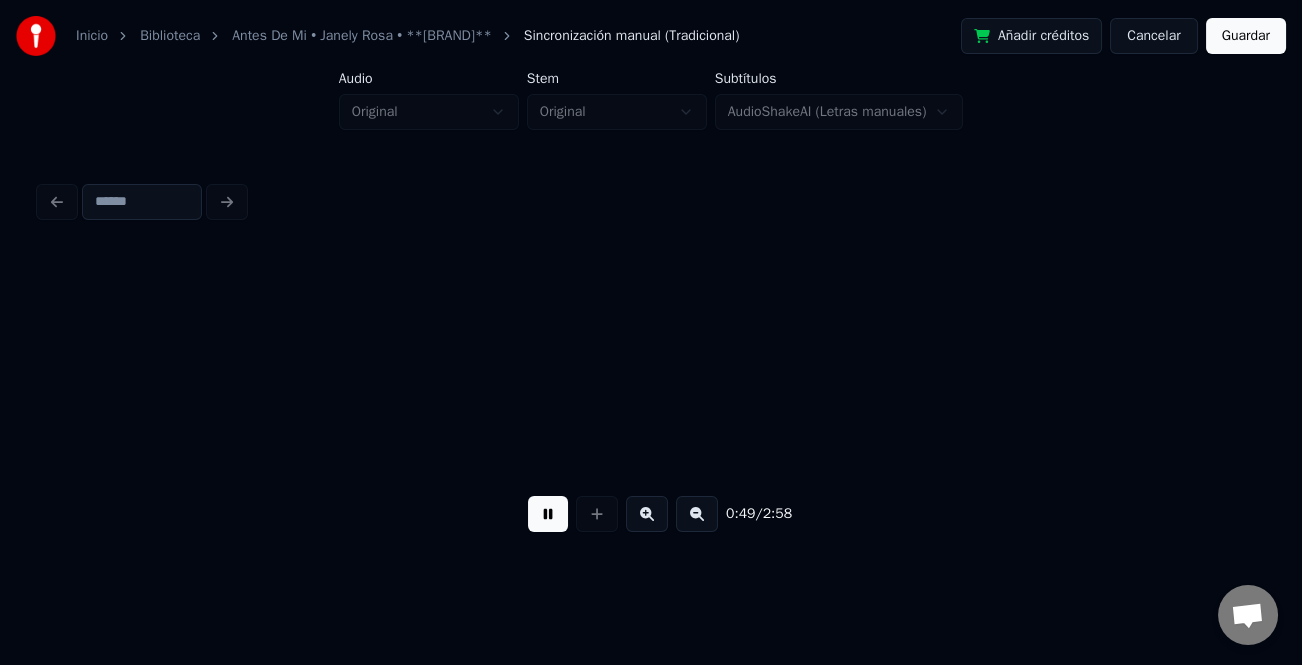 scroll, scrollTop: 0, scrollLeft: 12307, axis: horizontal 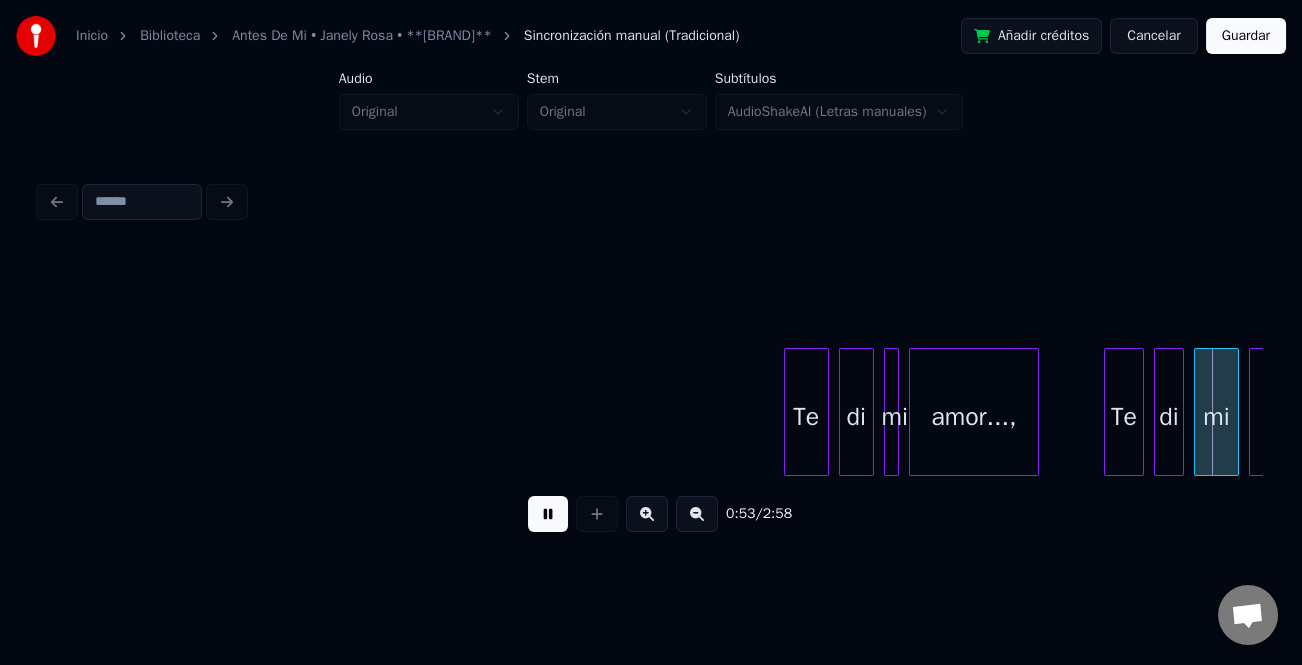click at bounding box center [647, 514] 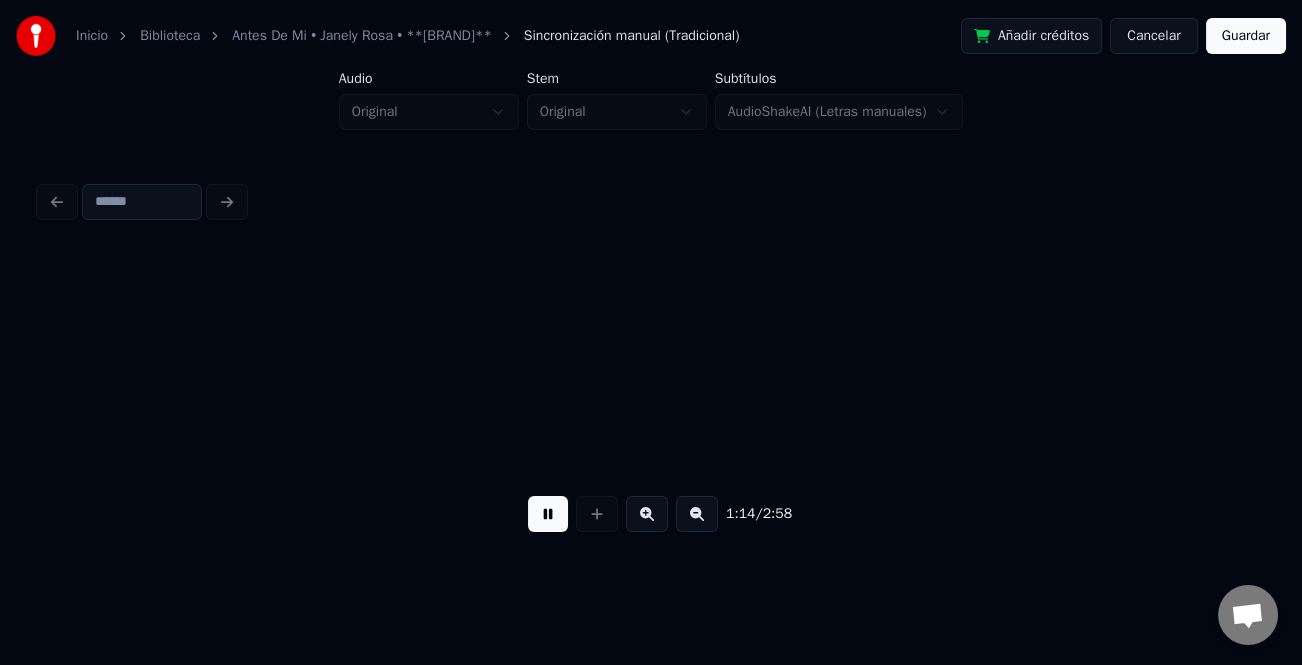 scroll, scrollTop: 0, scrollLeft: 22361, axis: horizontal 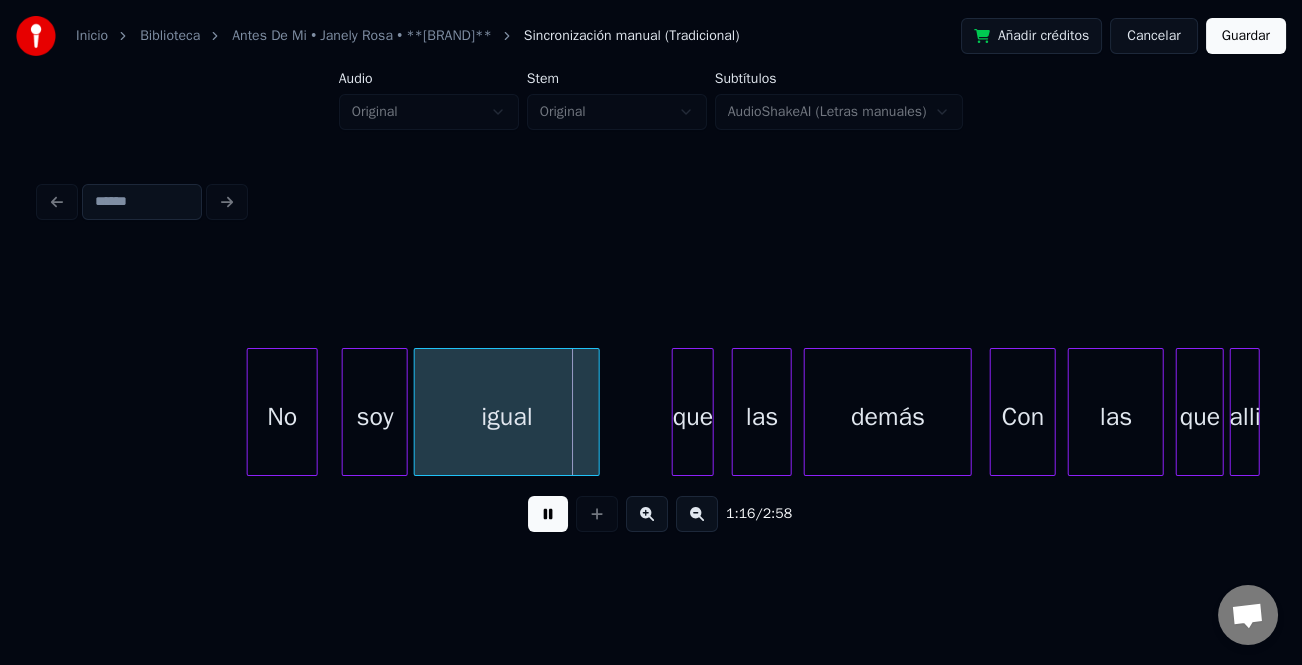 click on "No soy igual que las demás Con las que alli" at bounding box center (651, 412) 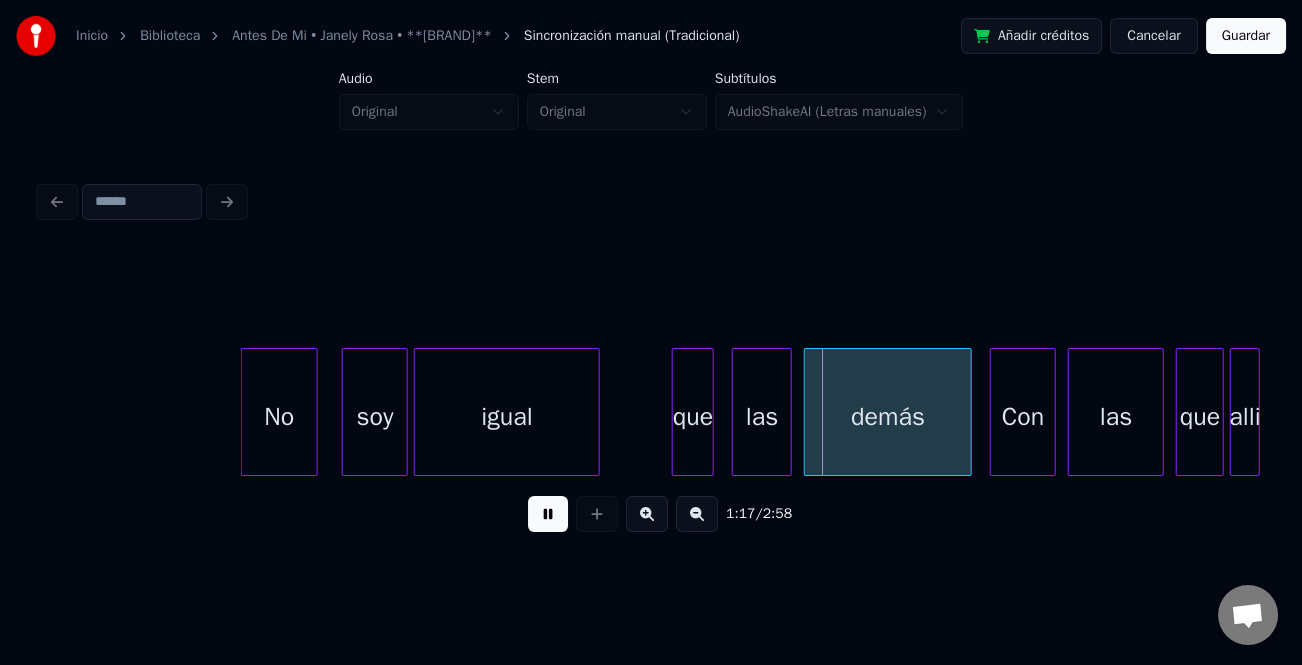 click at bounding box center (548, 514) 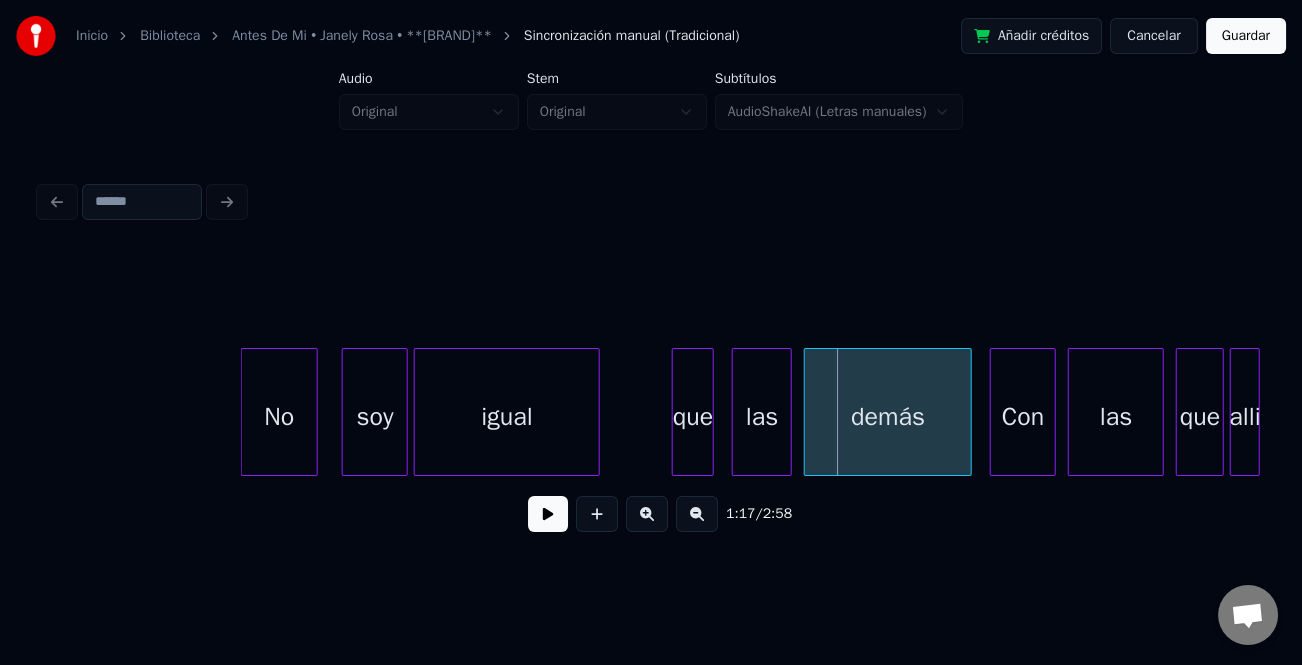 click on "que" at bounding box center (693, 417) 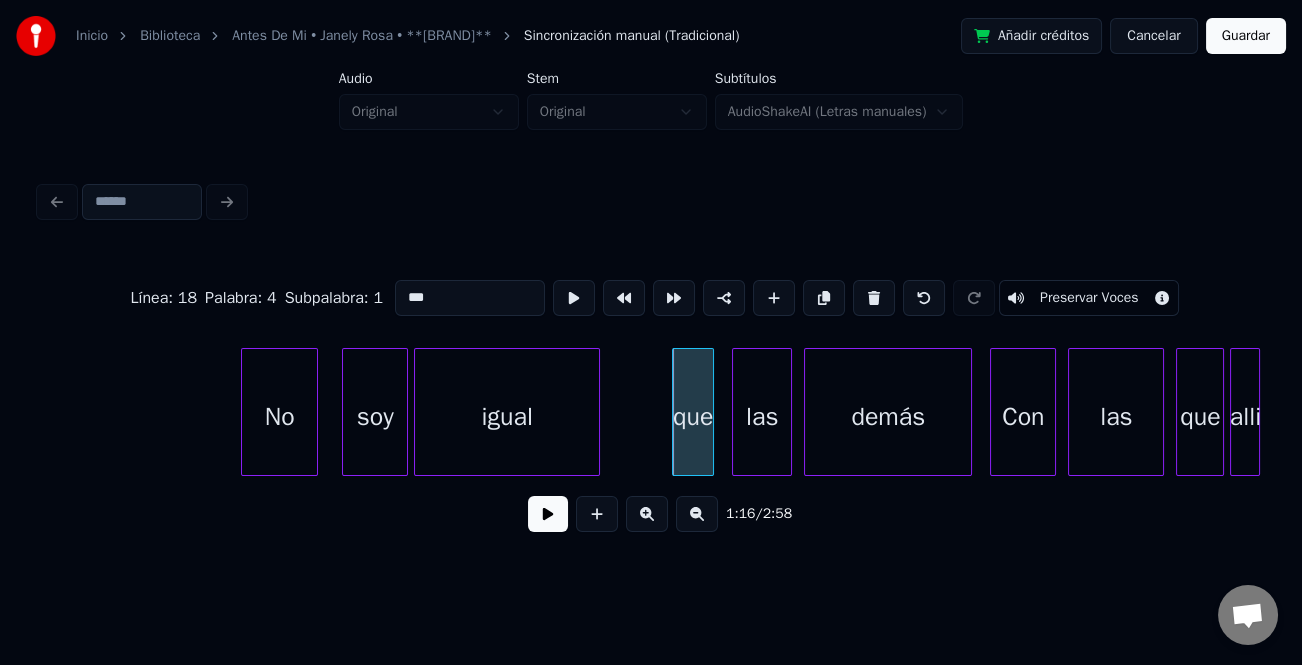 click on "***" at bounding box center [470, 298] 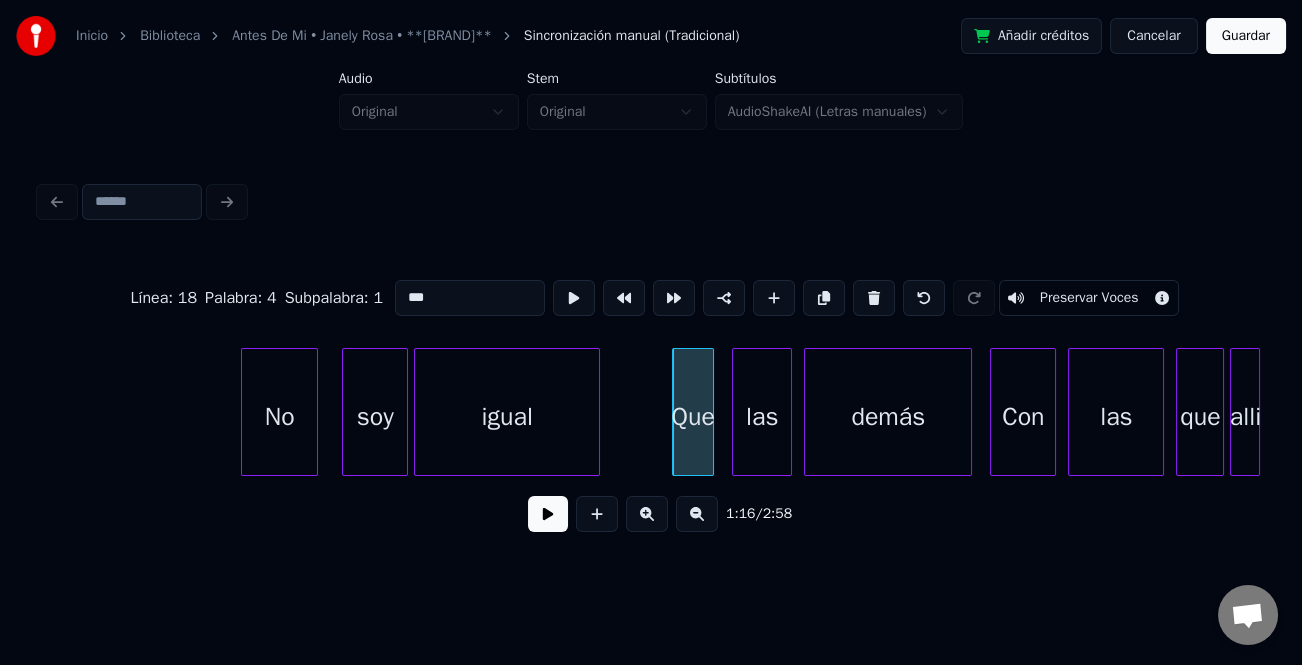 type on "***" 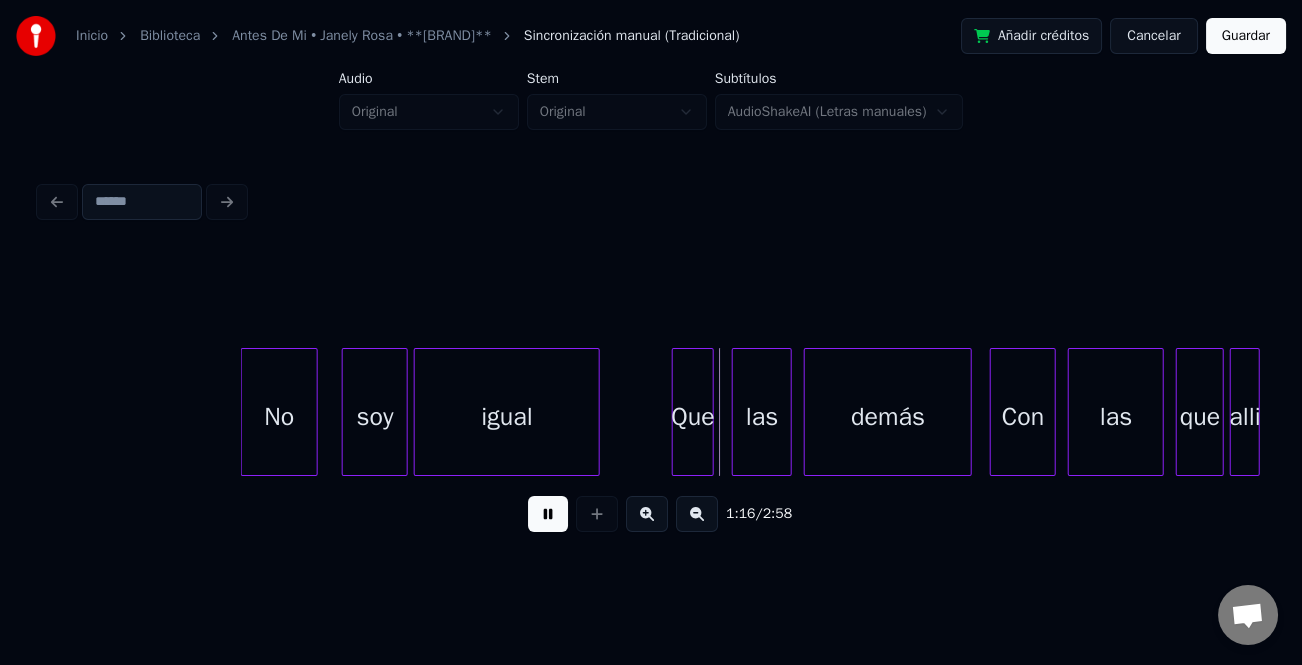 click at bounding box center (548, 514) 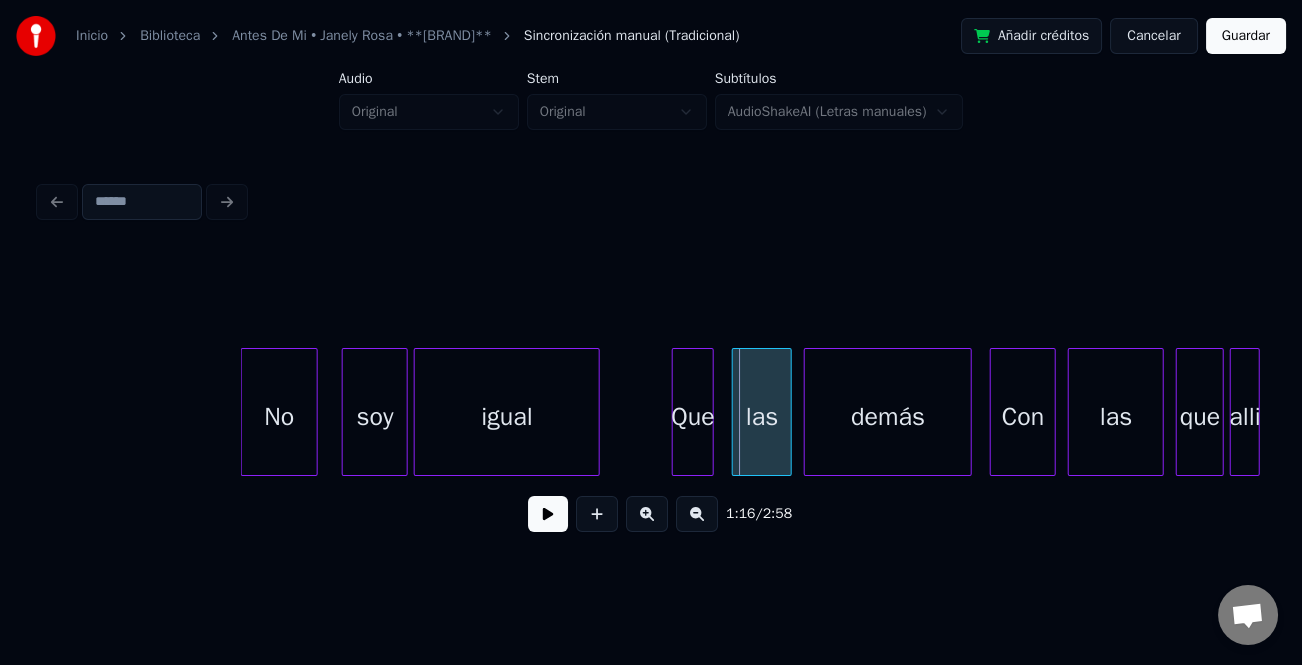 click at bounding box center (548, 514) 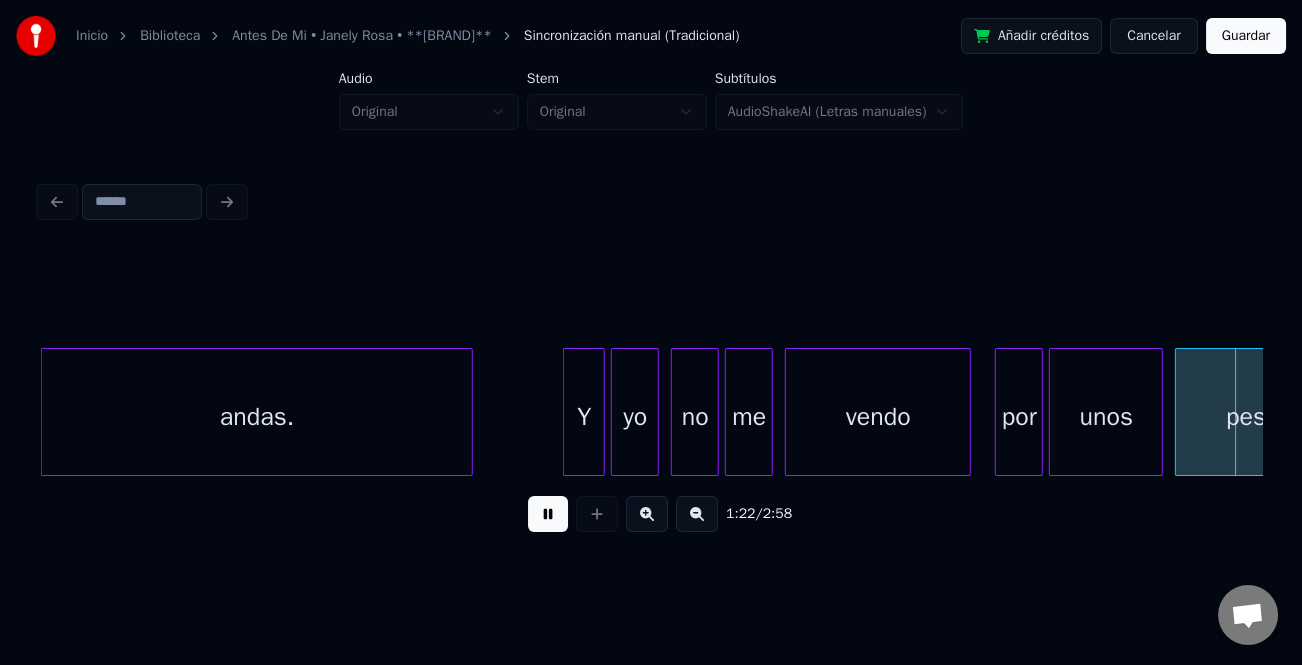 scroll, scrollTop: 0, scrollLeft: 24808, axis: horizontal 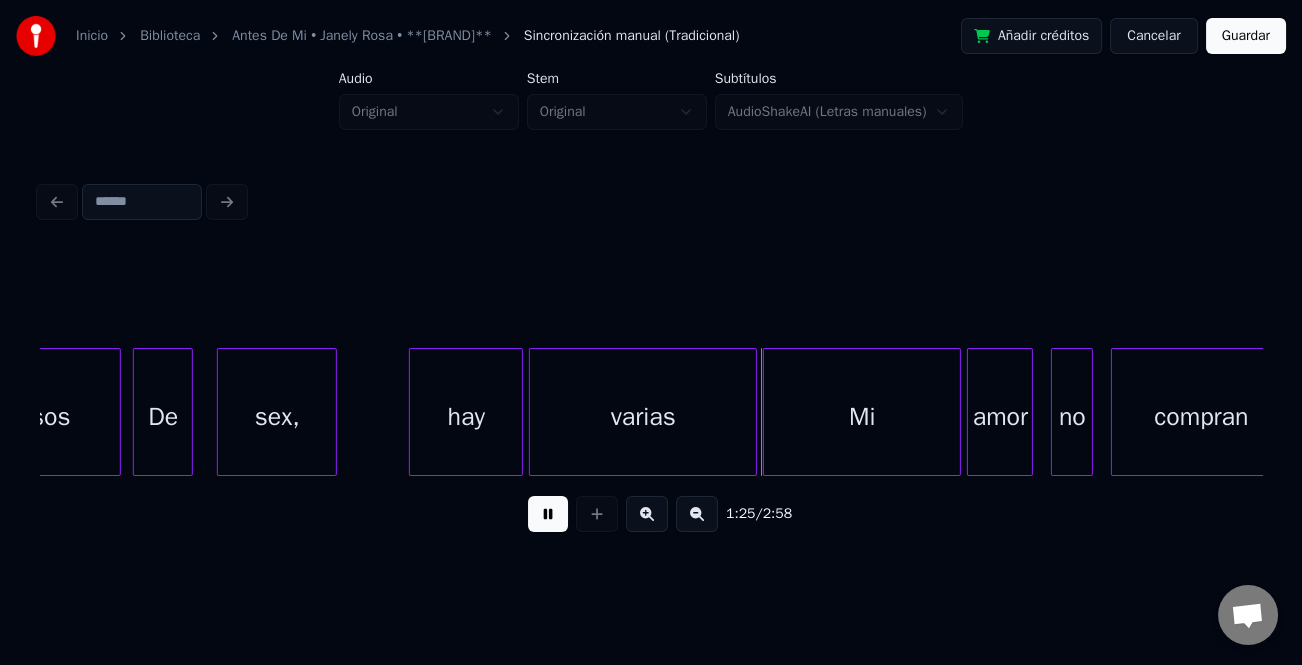 click at bounding box center [548, 514] 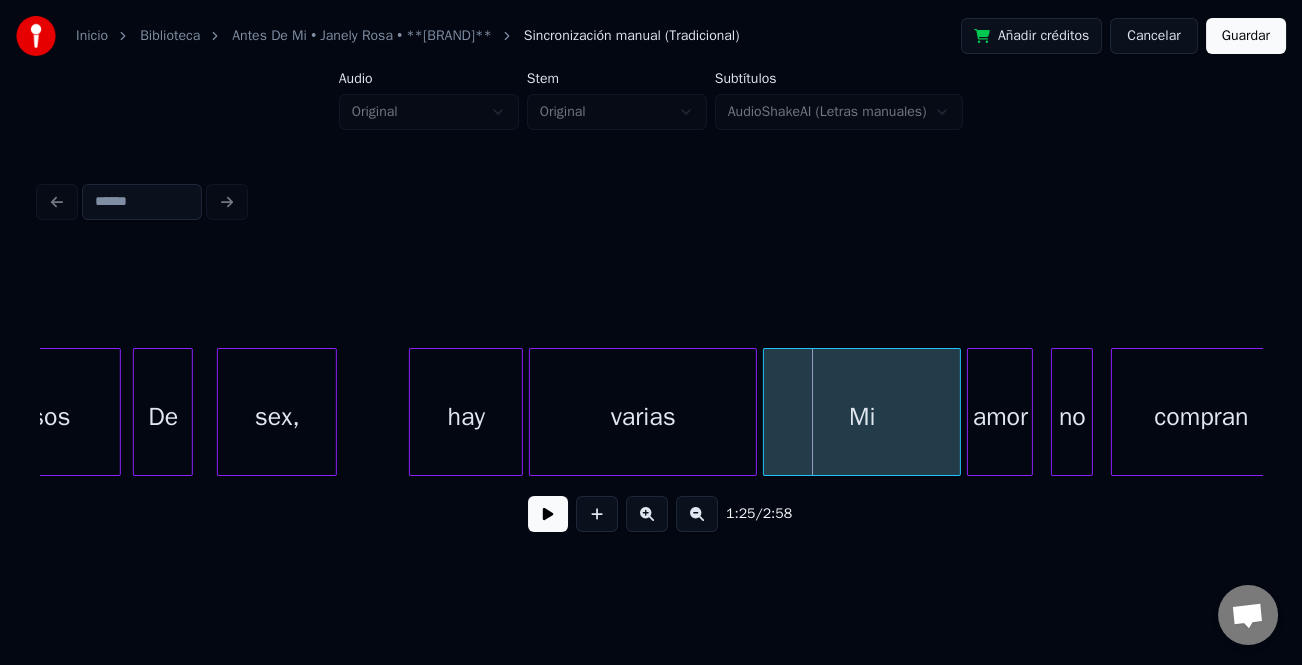 scroll, scrollTop: 0, scrollLeft: 24641, axis: horizontal 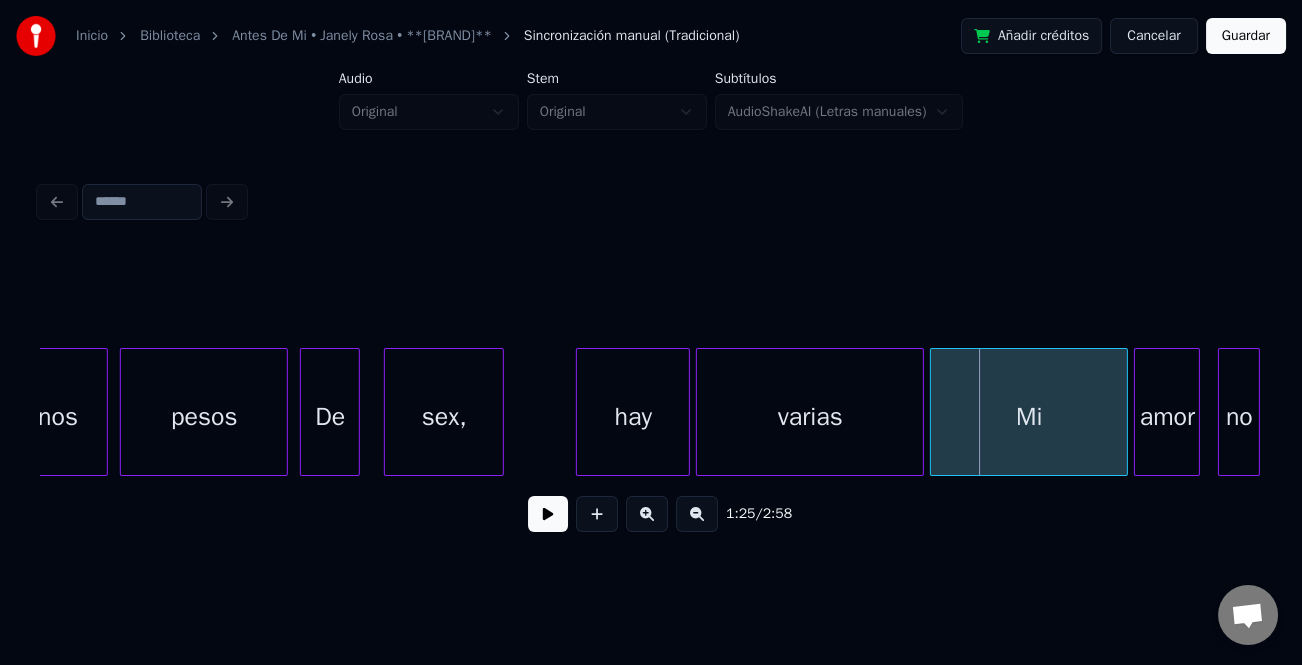 click on "sex," at bounding box center (444, 417) 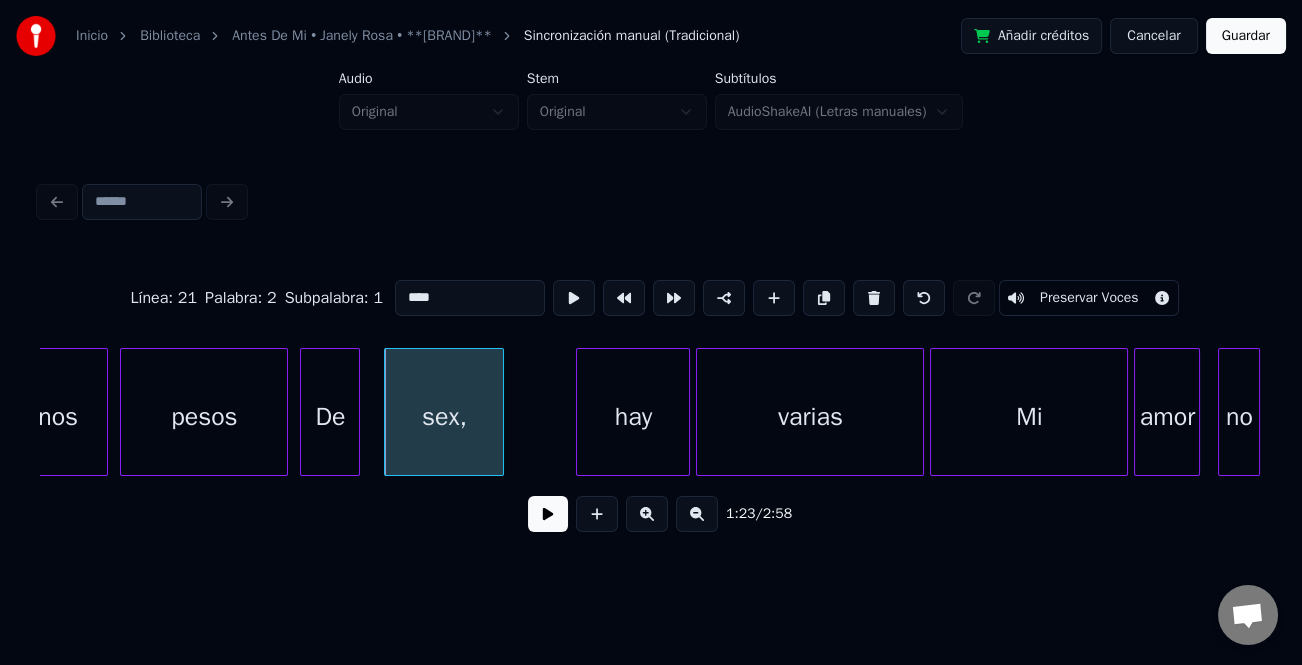 click on "****" at bounding box center [470, 298] 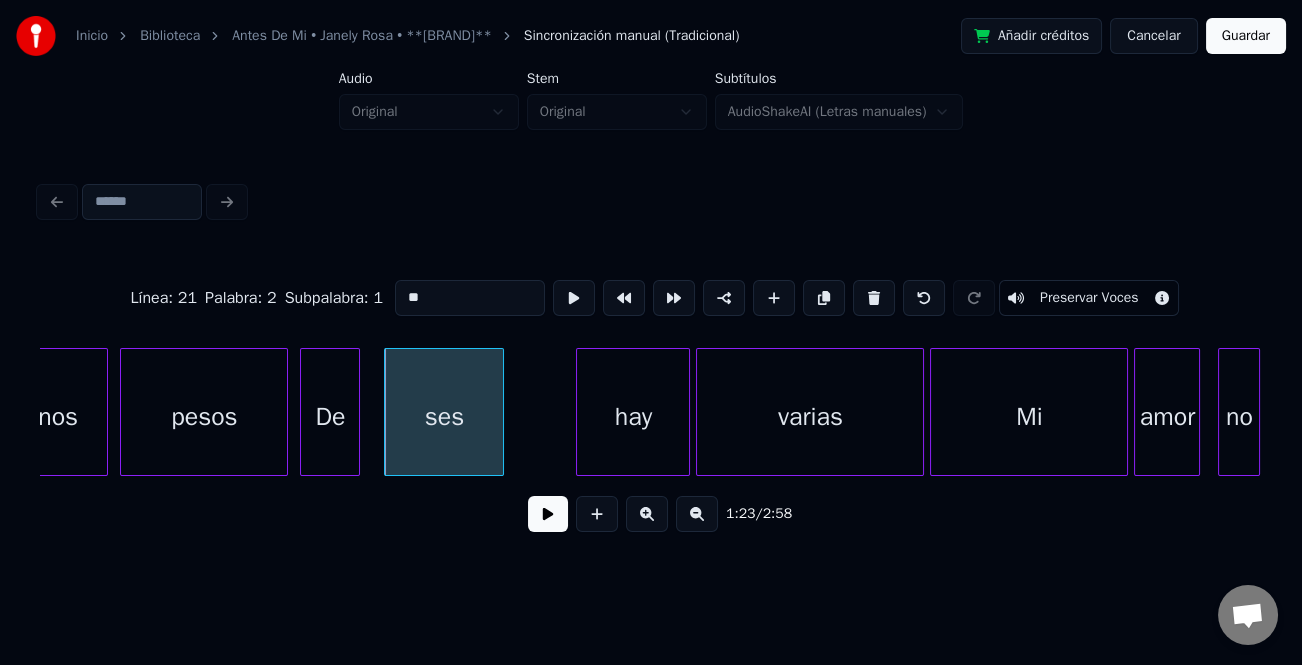 type on "*" 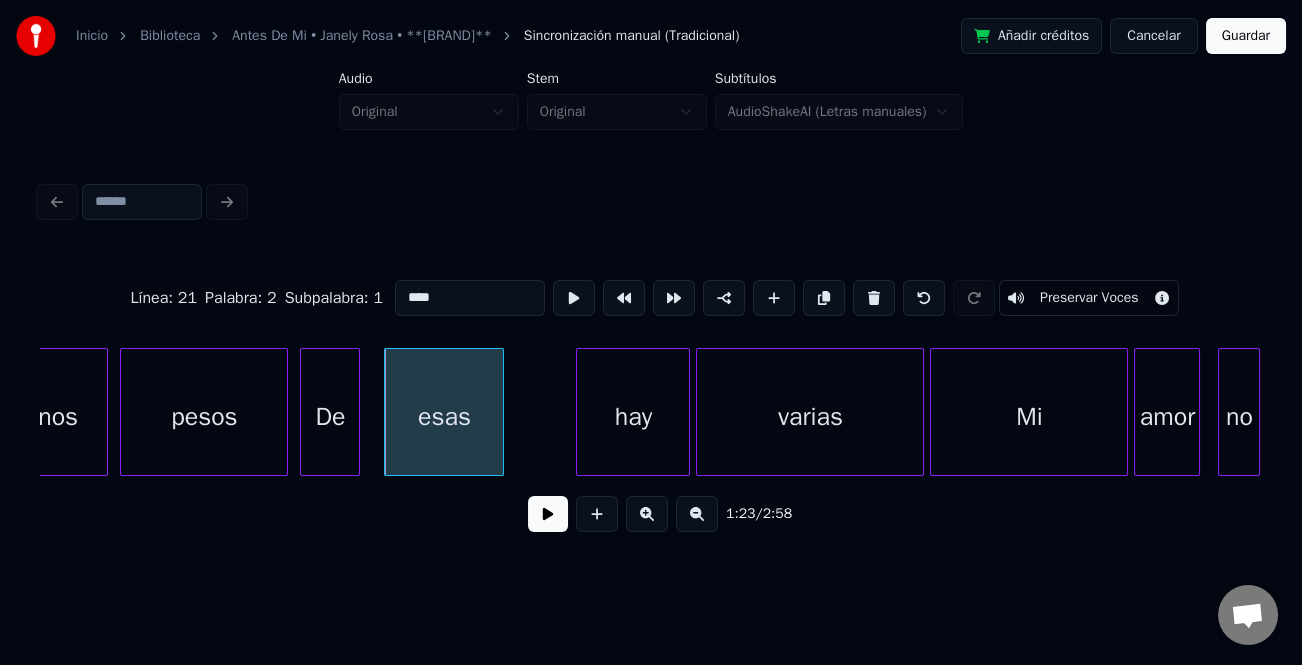 type on "****" 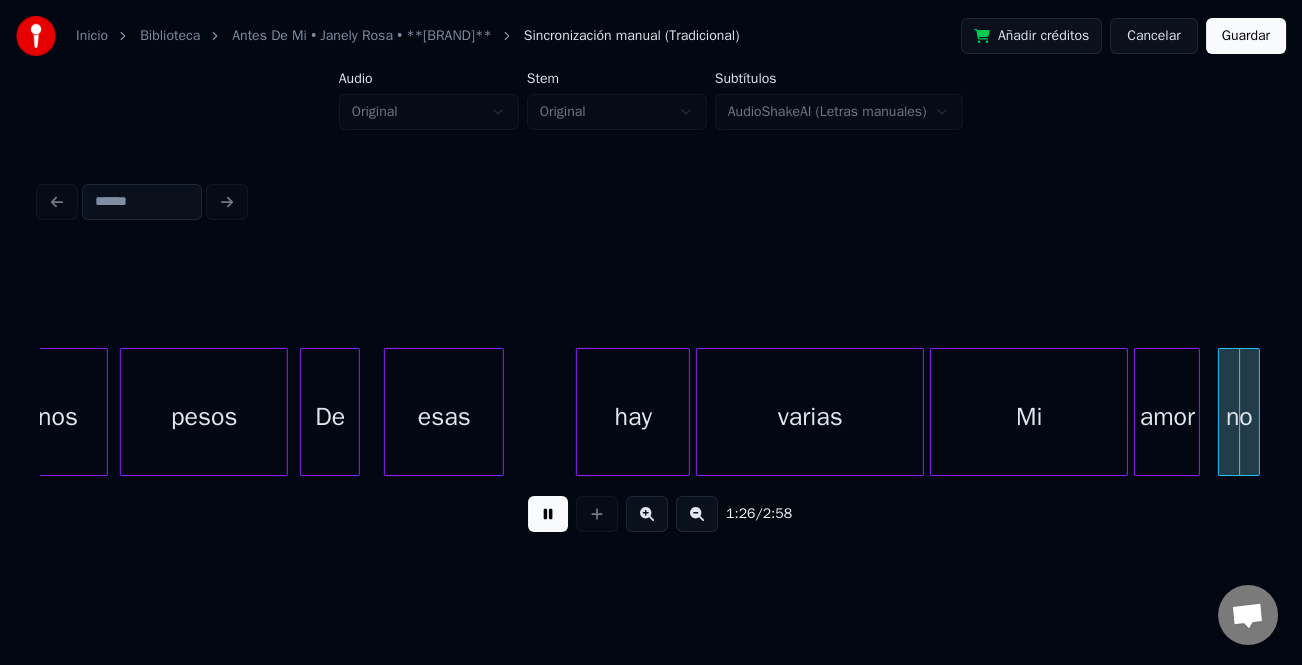 scroll, scrollTop: 0, scrollLeft: 25864, axis: horizontal 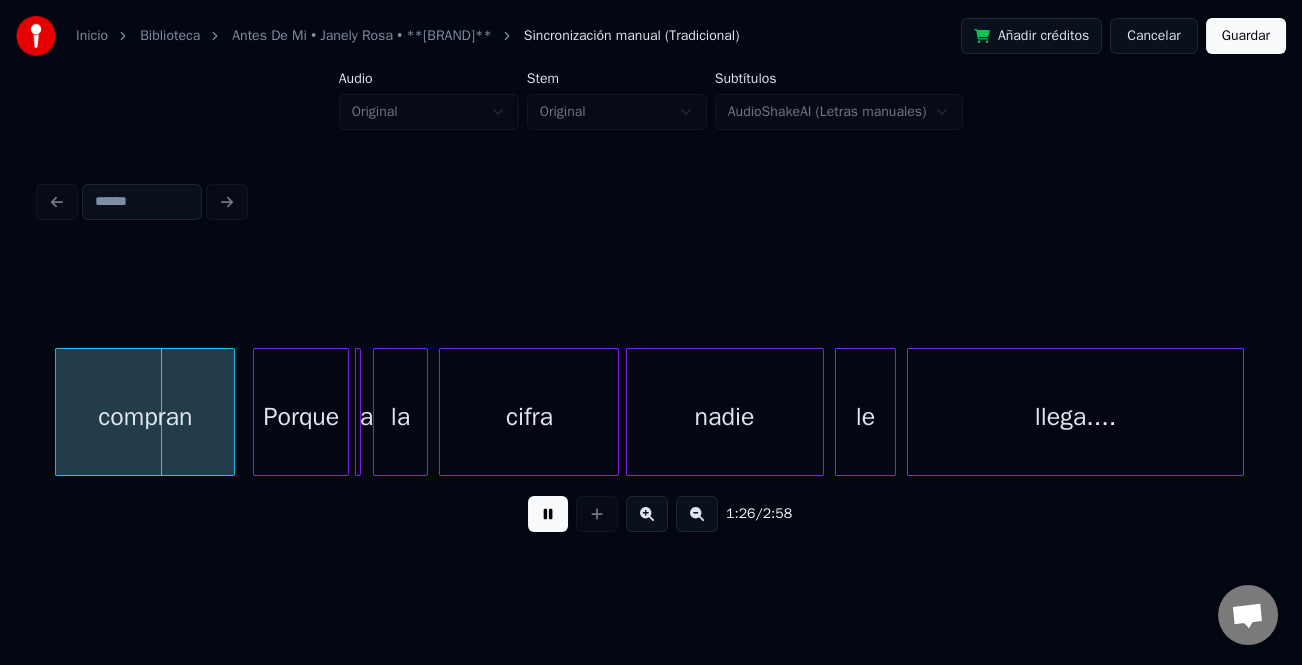 click at bounding box center [548, 514] 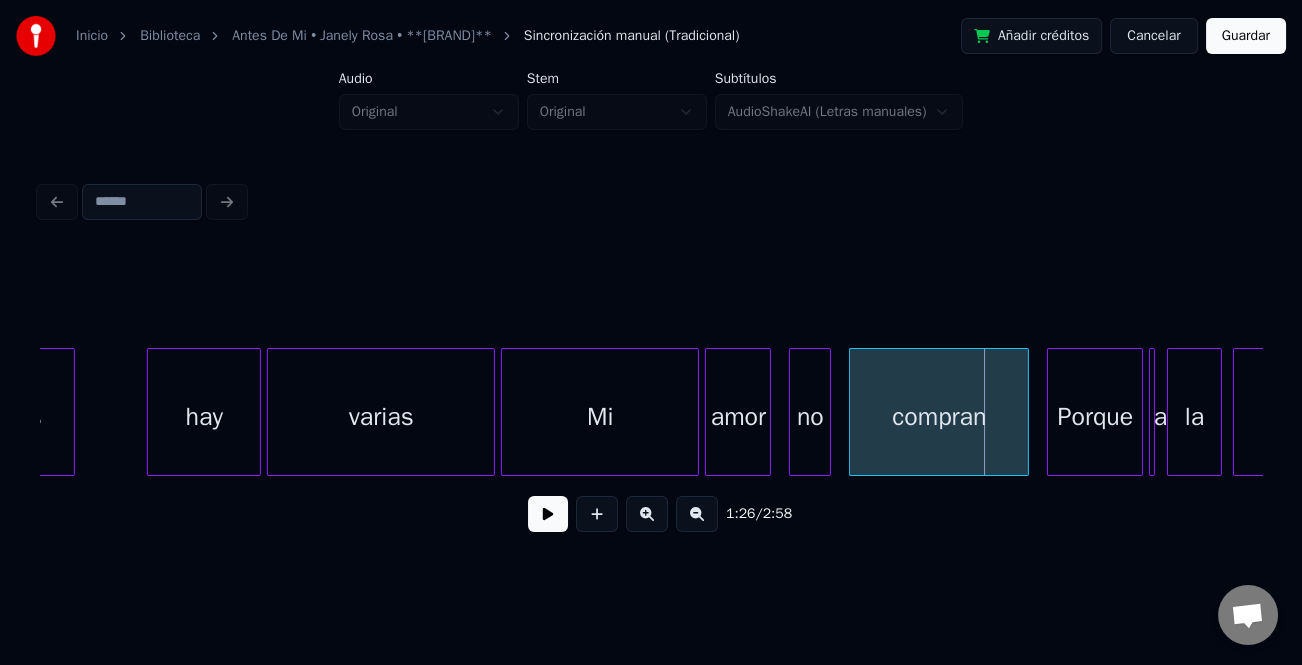 scroll, scrollTop: 0, scrollLeft: 25198, axis: horizontal 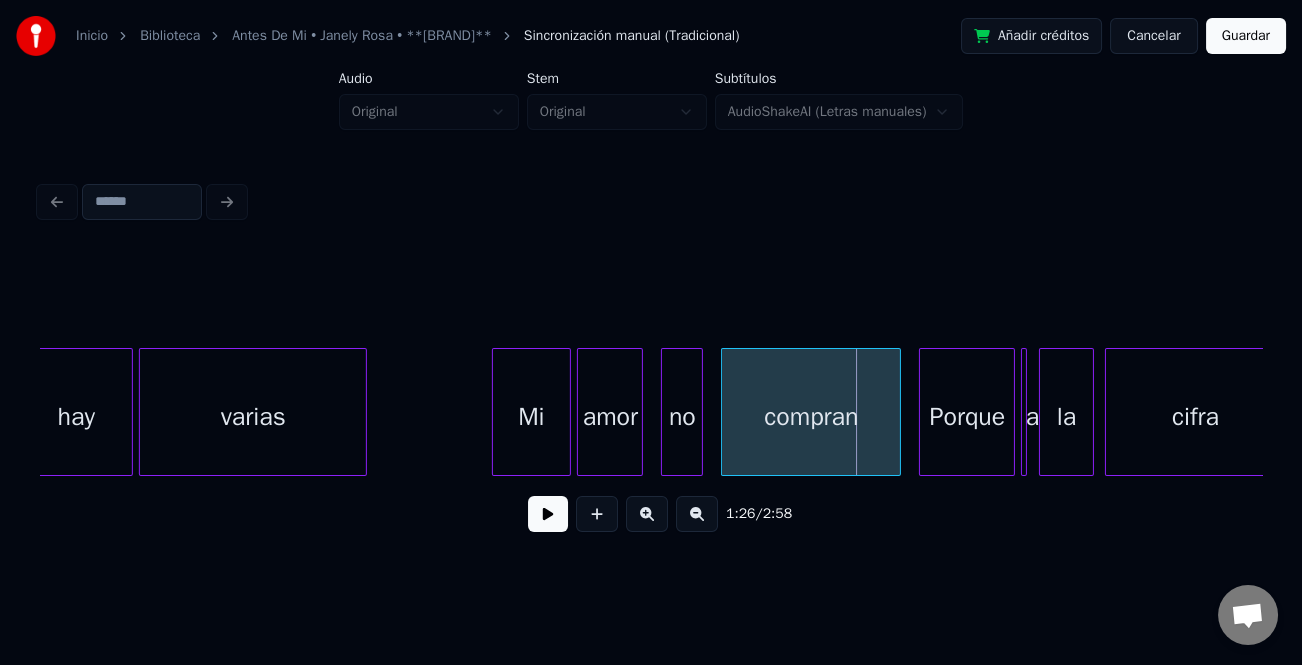click at bounding box center [496, 412] 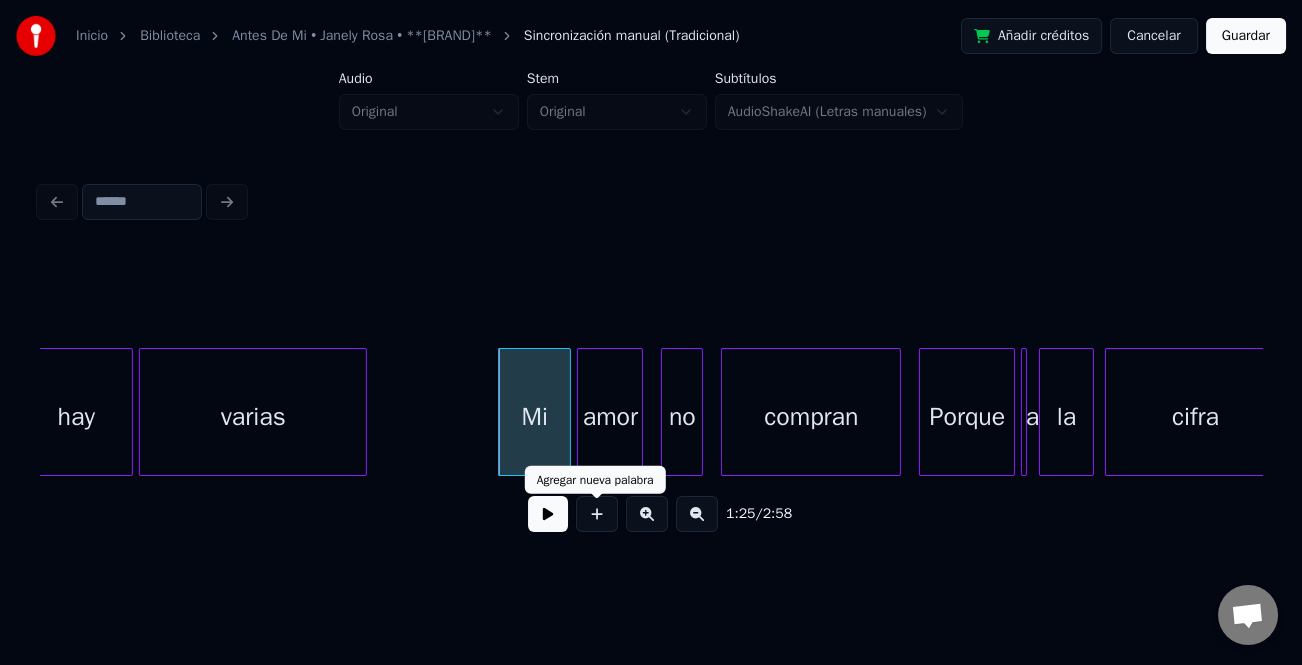 click at bounding box center (548, 514) 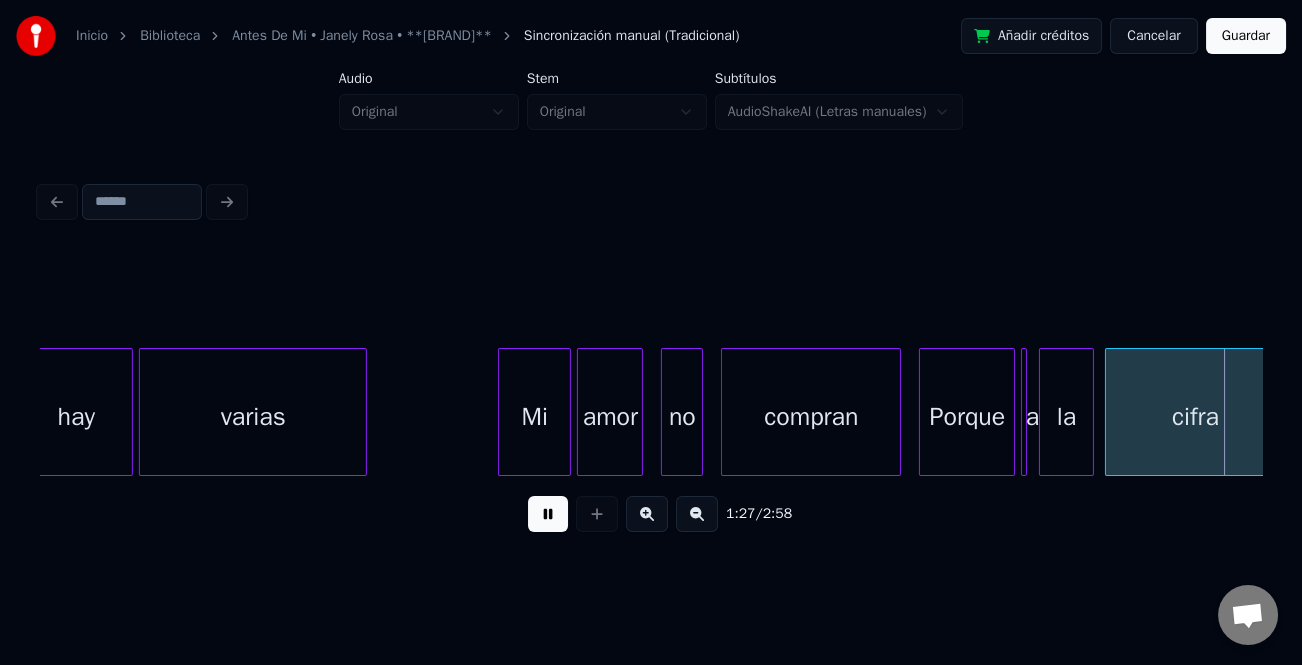 scroll, scrollTop: 0, scrollLeft: 26424, axis: horizontal 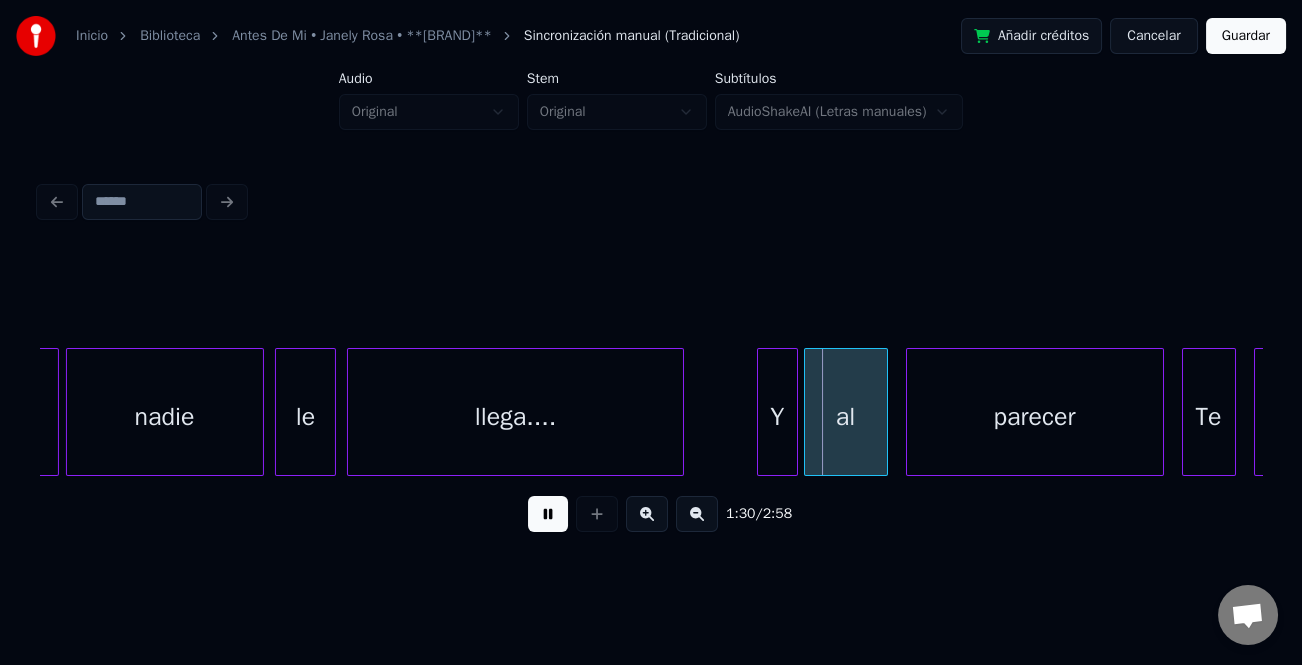 click at bounding box center [761, 412] 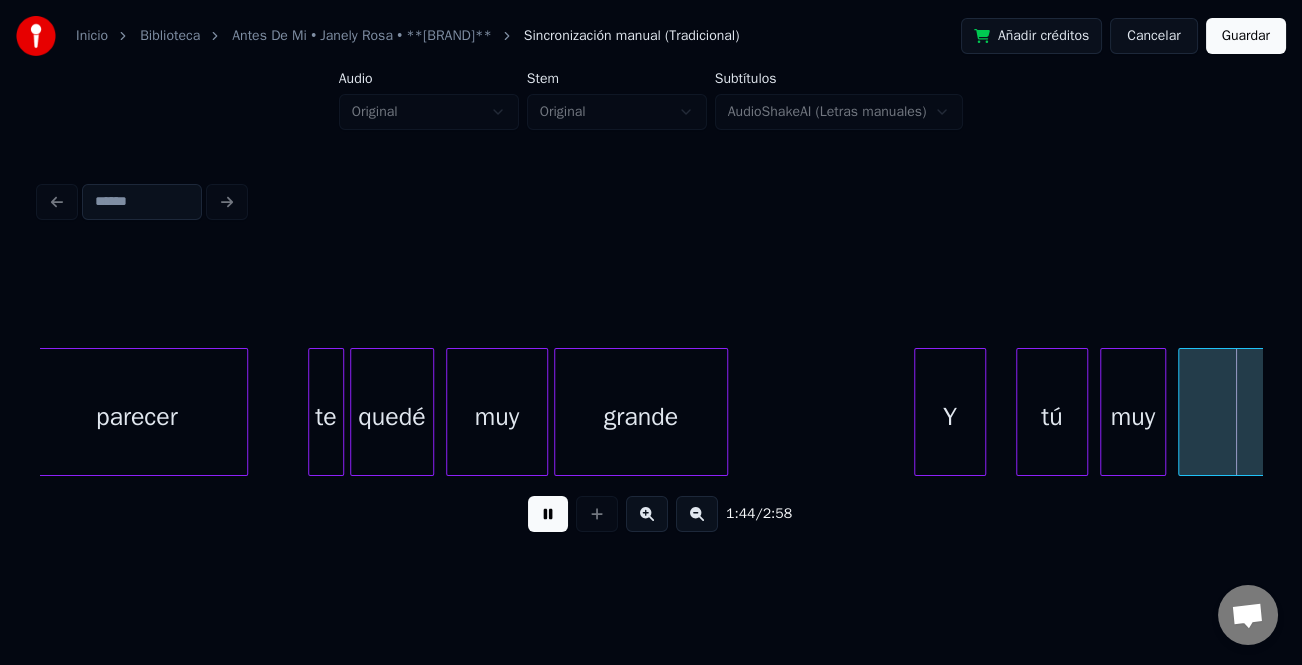 scroll, scrollTop: 0, scrollLeft: 31320, axis: horizontal 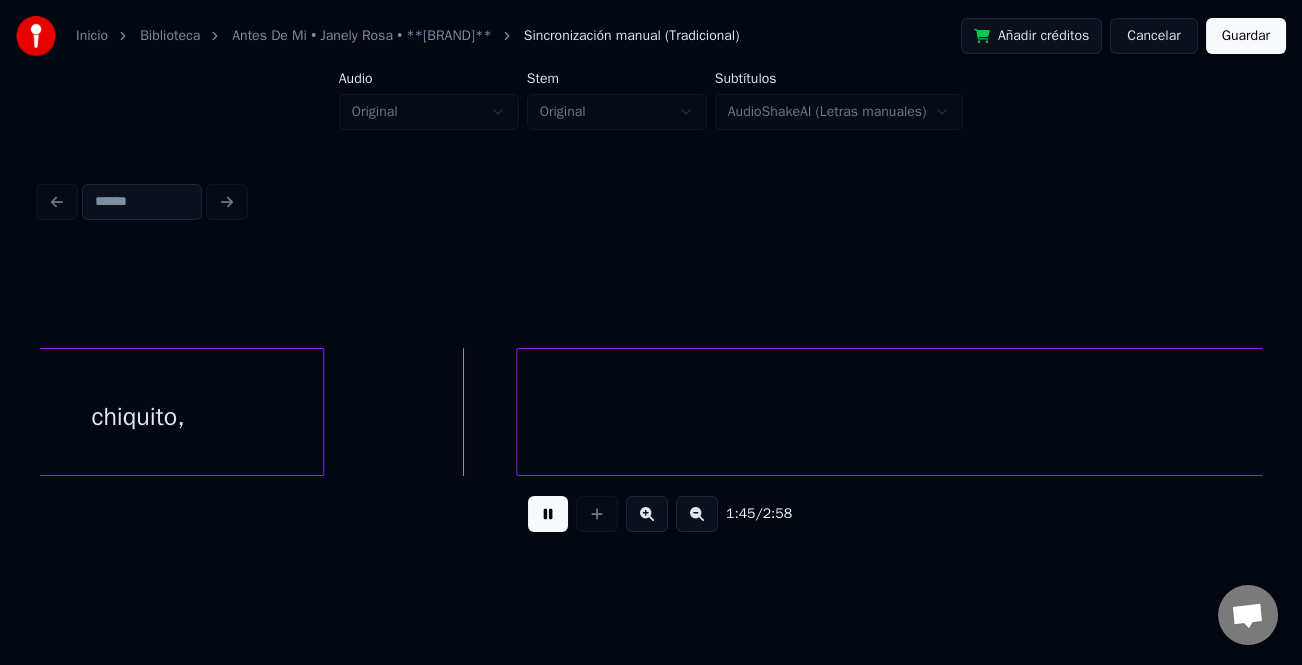 click at bounding box center (697, 514) 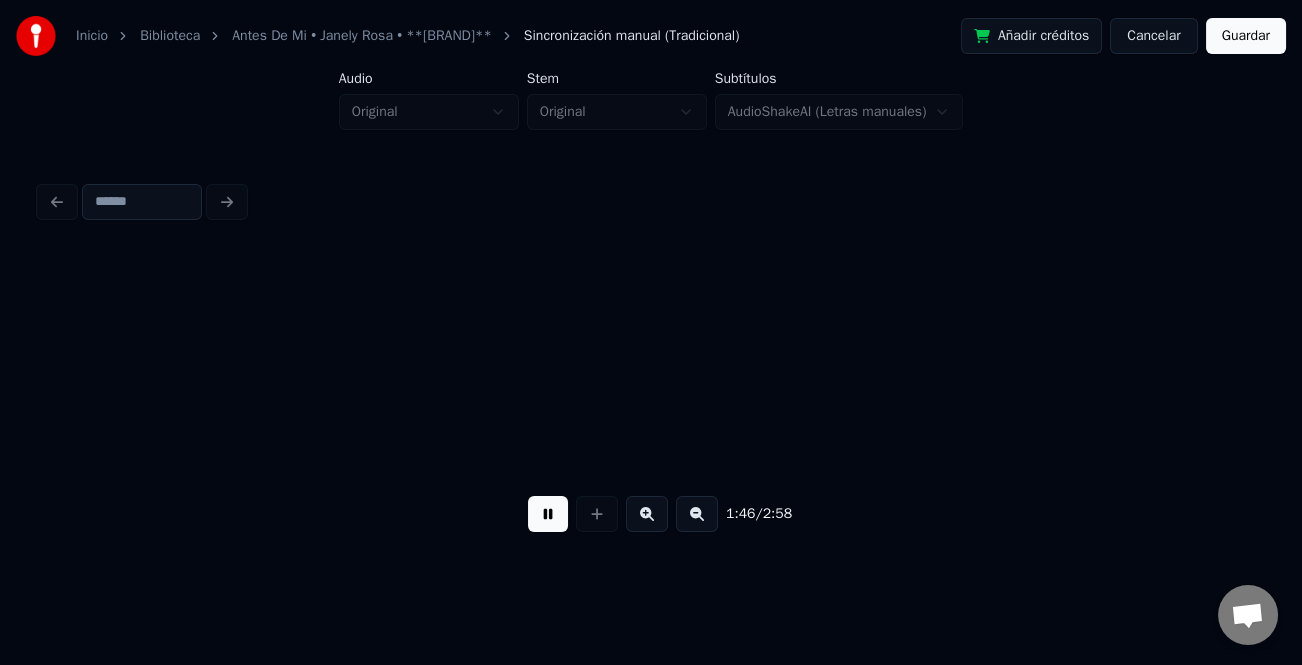 click at bounding box center [697, 514] 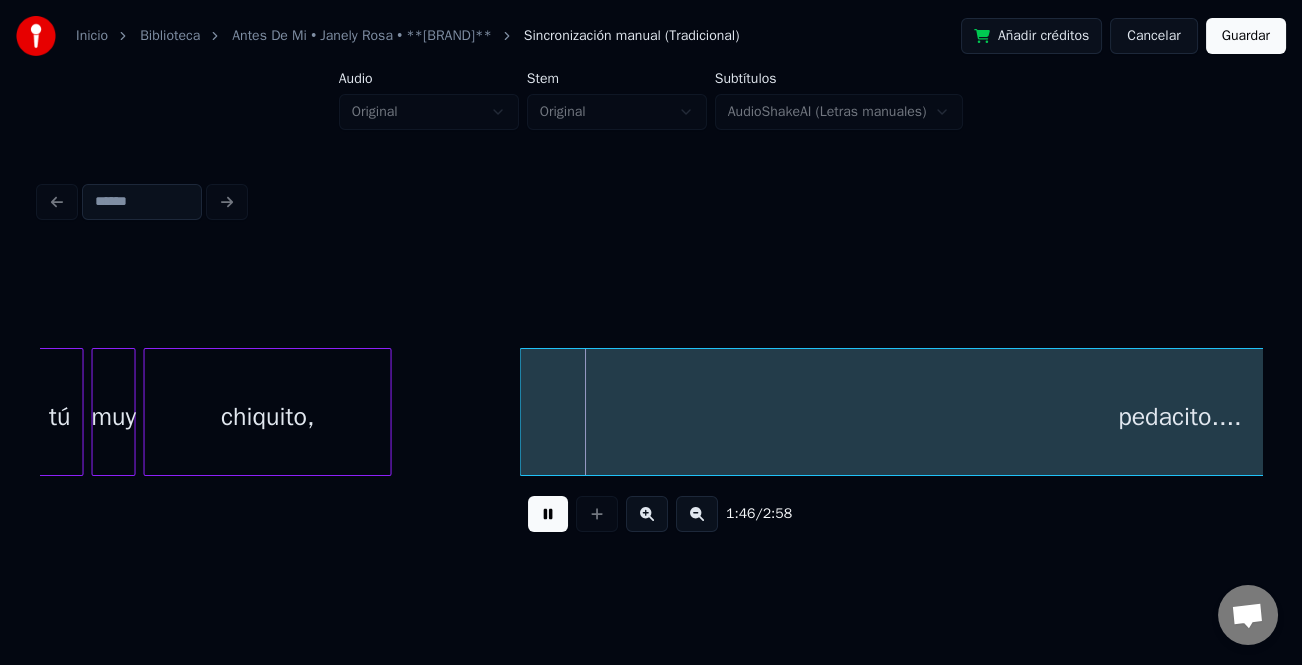 click at bounding box center [697, 514] 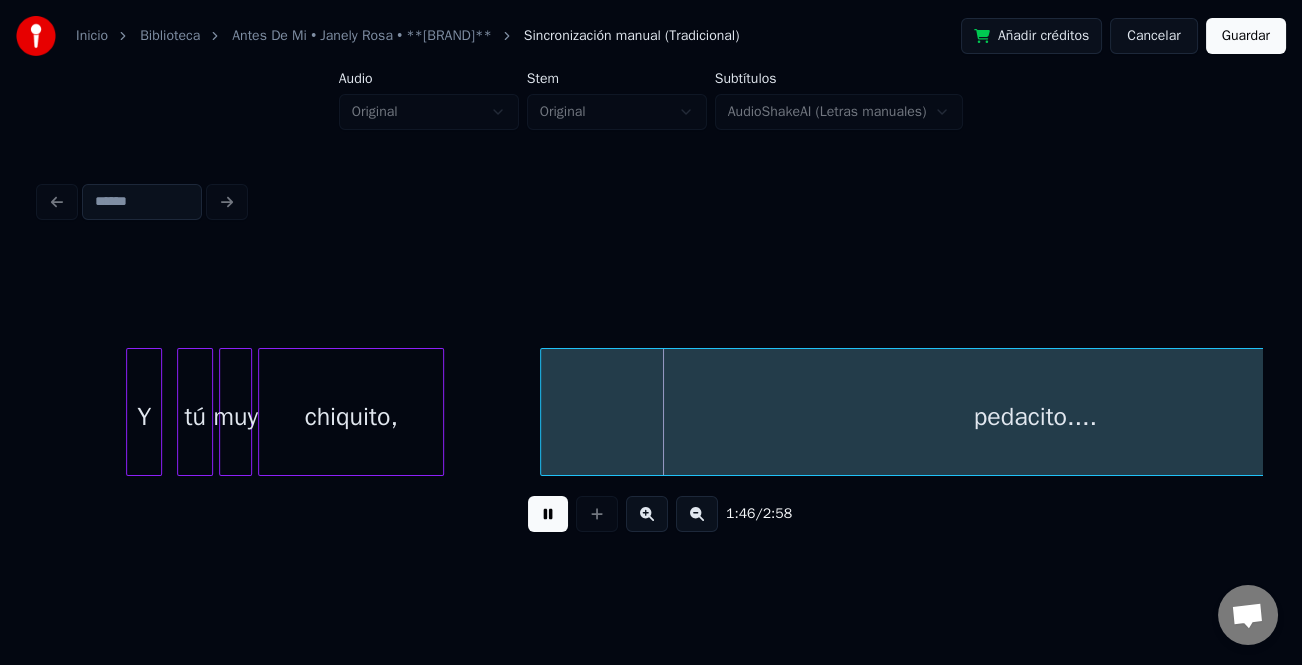 click at bounding box center (697, 514) 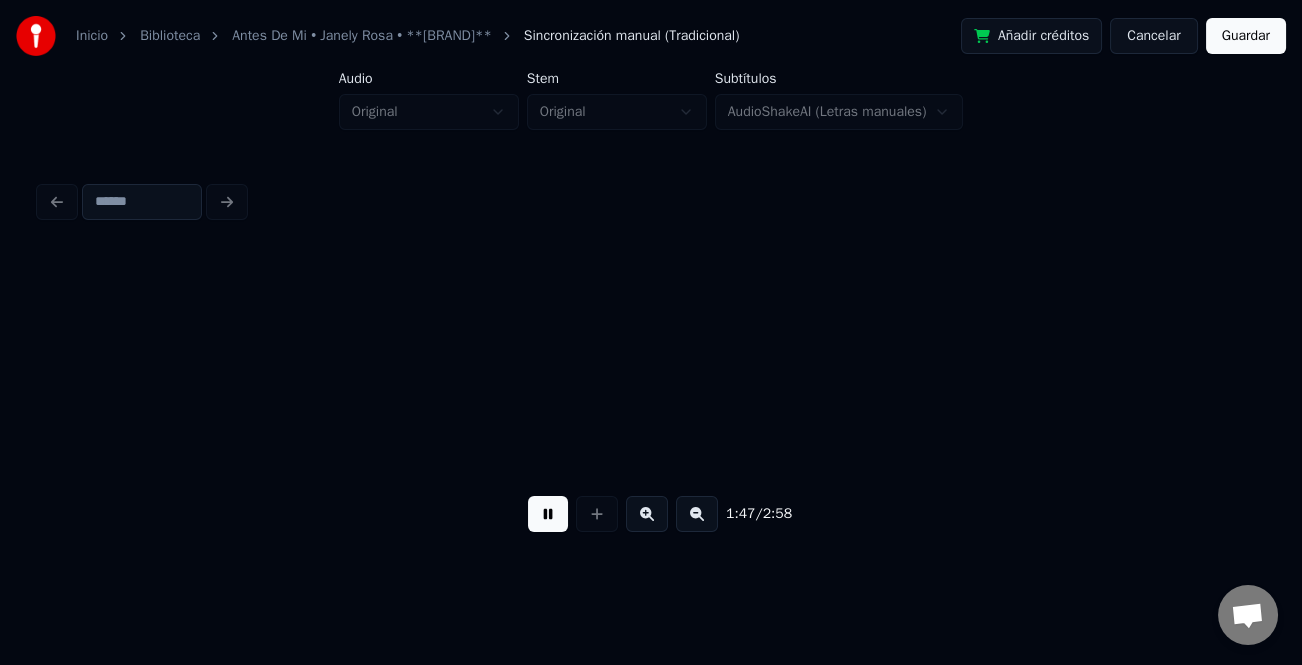 scroll, scrollTop: 0, scrollLeft: 10048, axis: horizontal 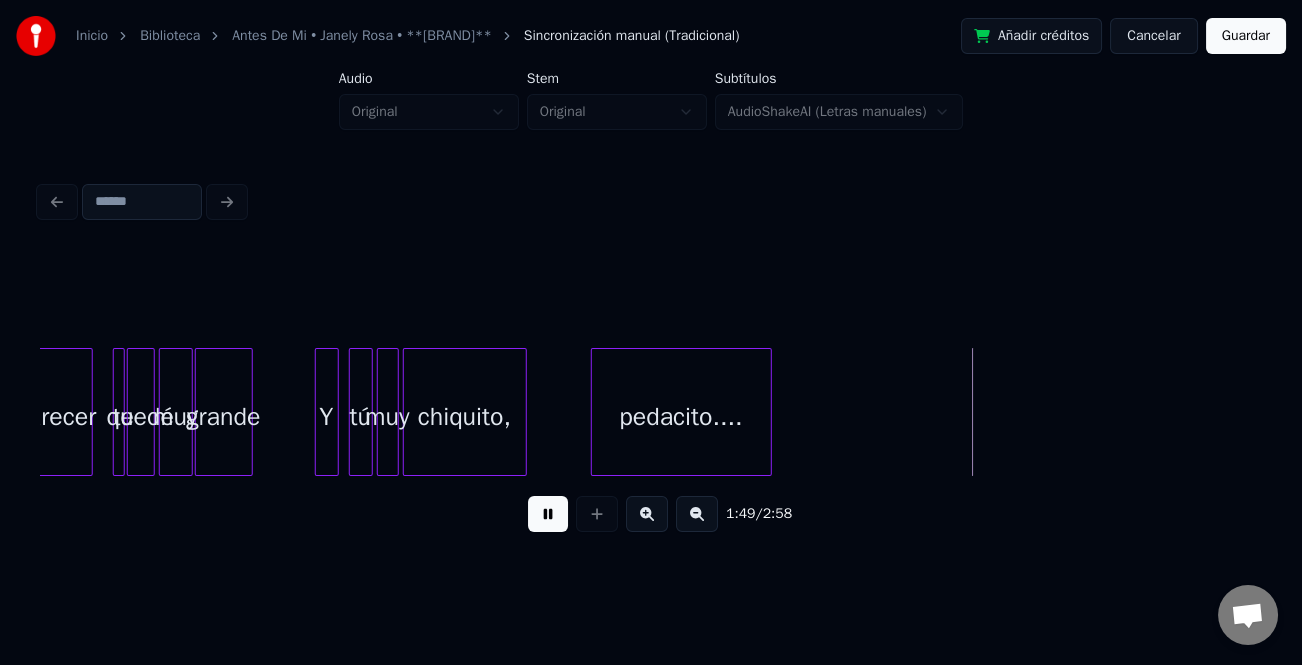click at bounding box center (768, 412) 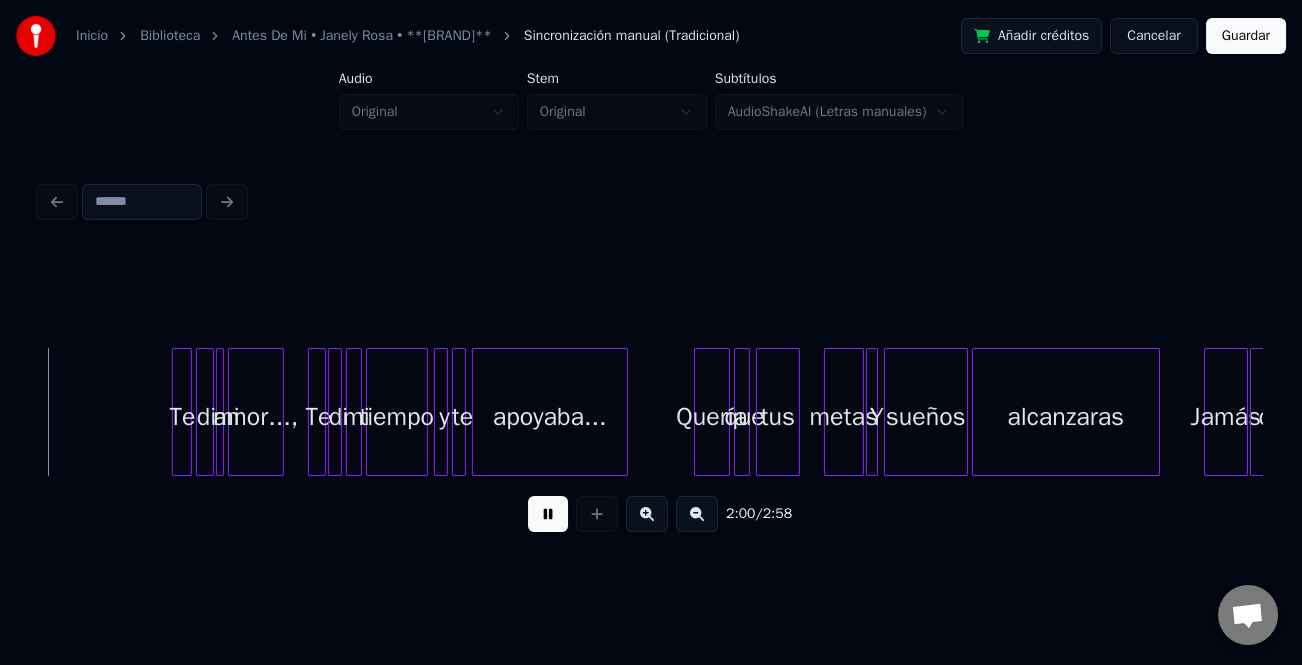 scroll, scrollTop: 0, scrollLeft: 12031, axis: horizontal 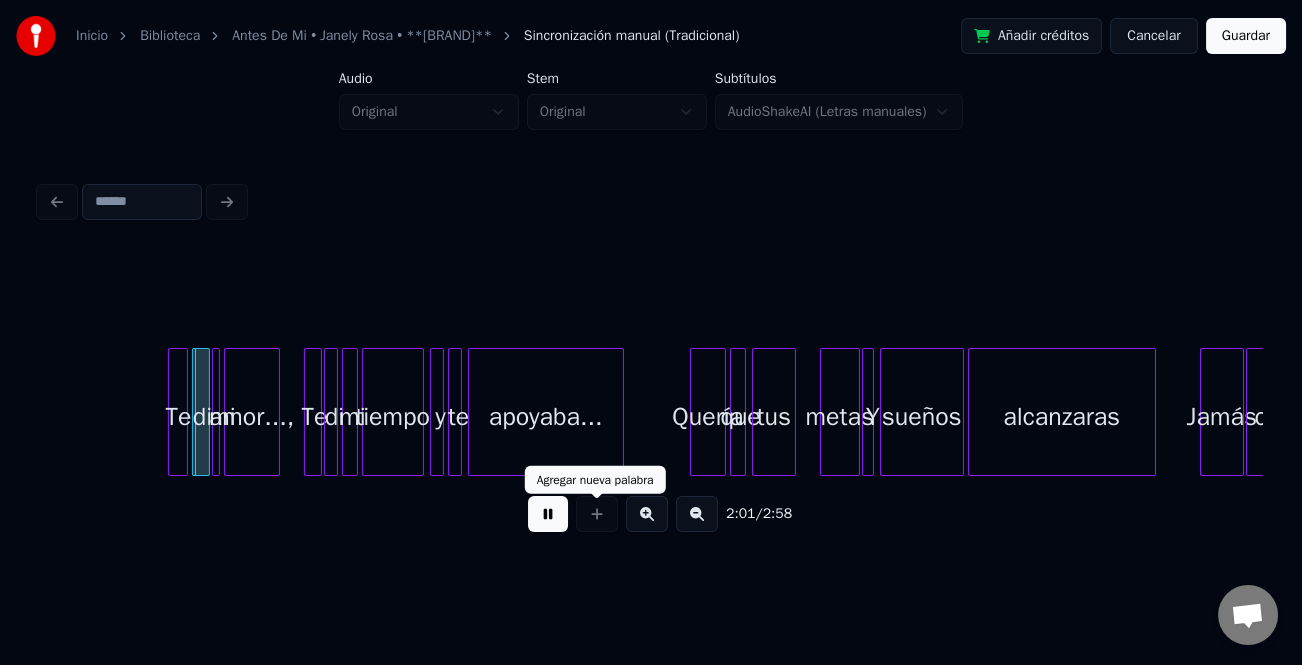 click at bounding box center [647, 514] 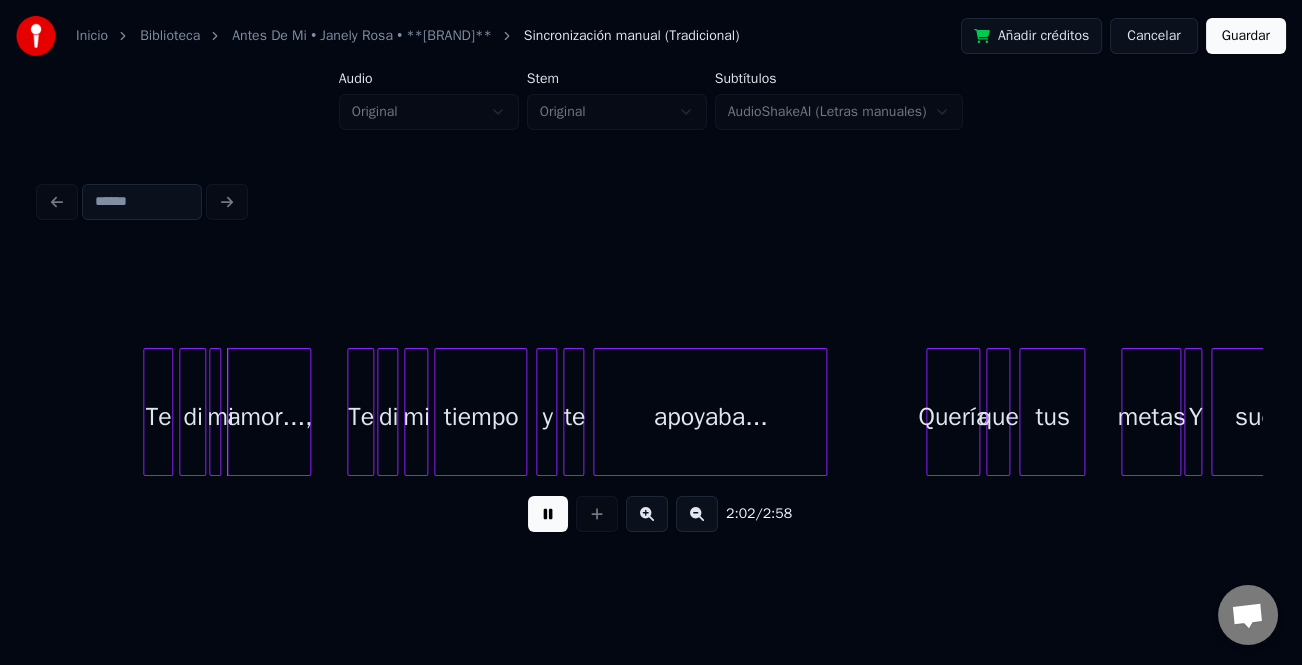 click at bounding box center (647, 514) 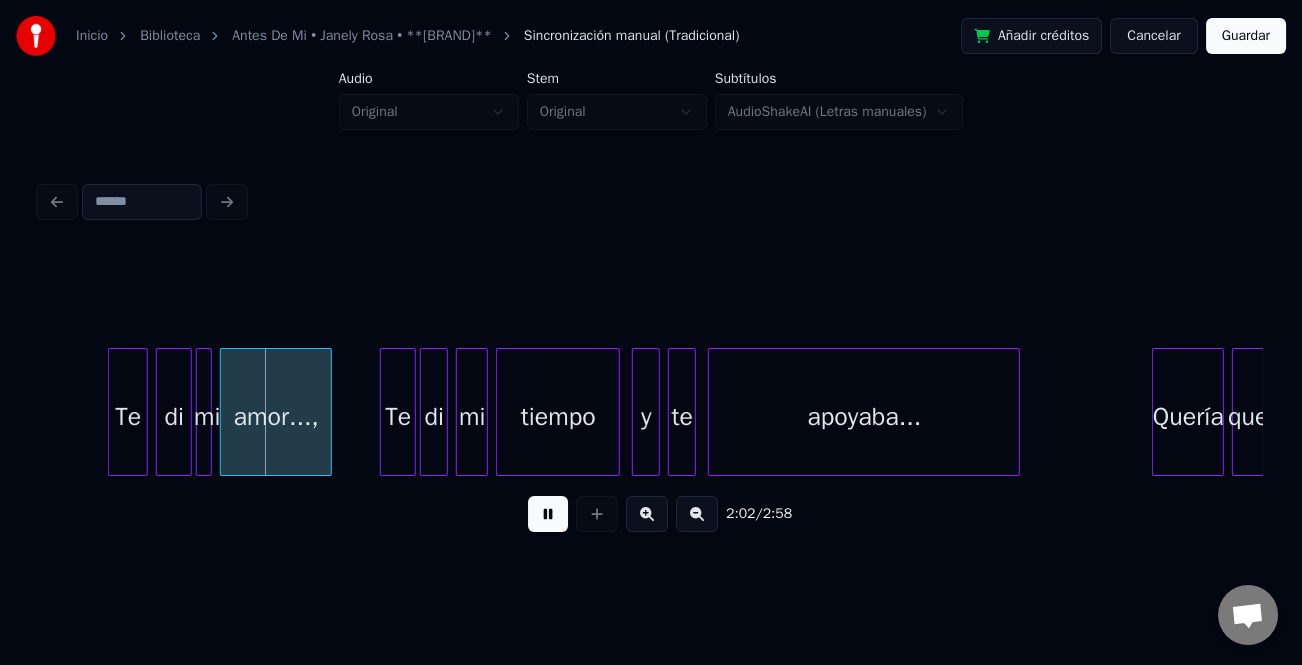 click at bounding box center [647, 514] 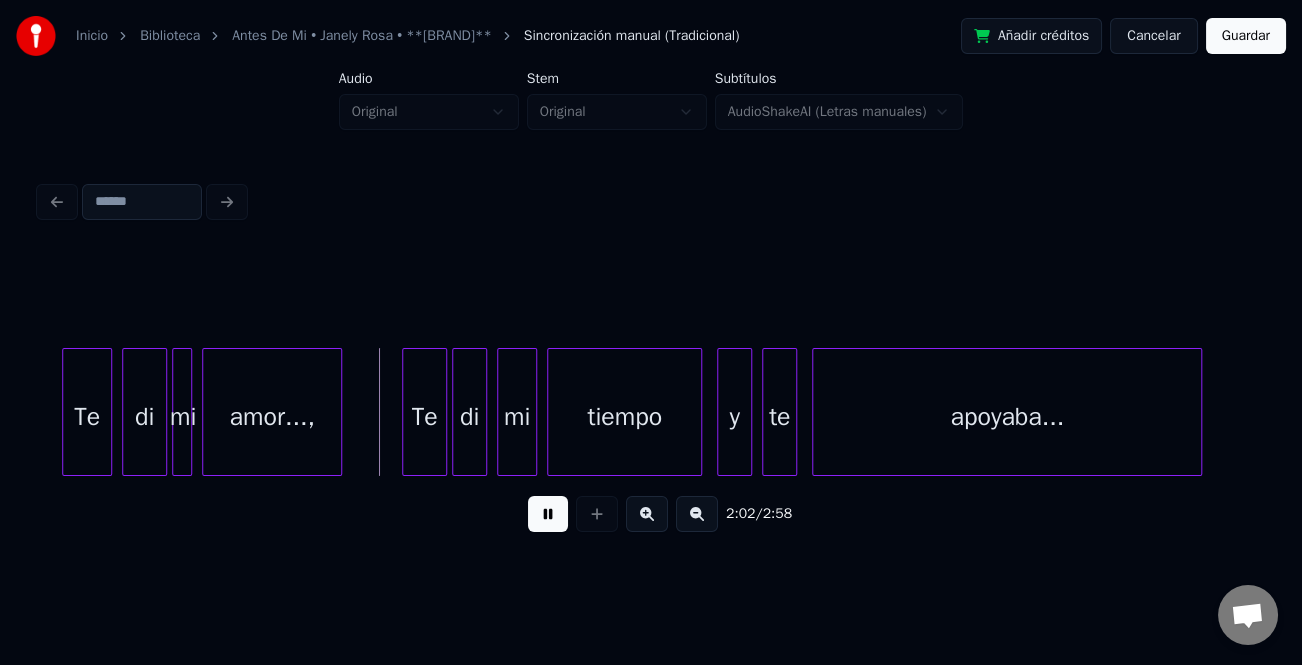 click at bounding box center (647, 514) 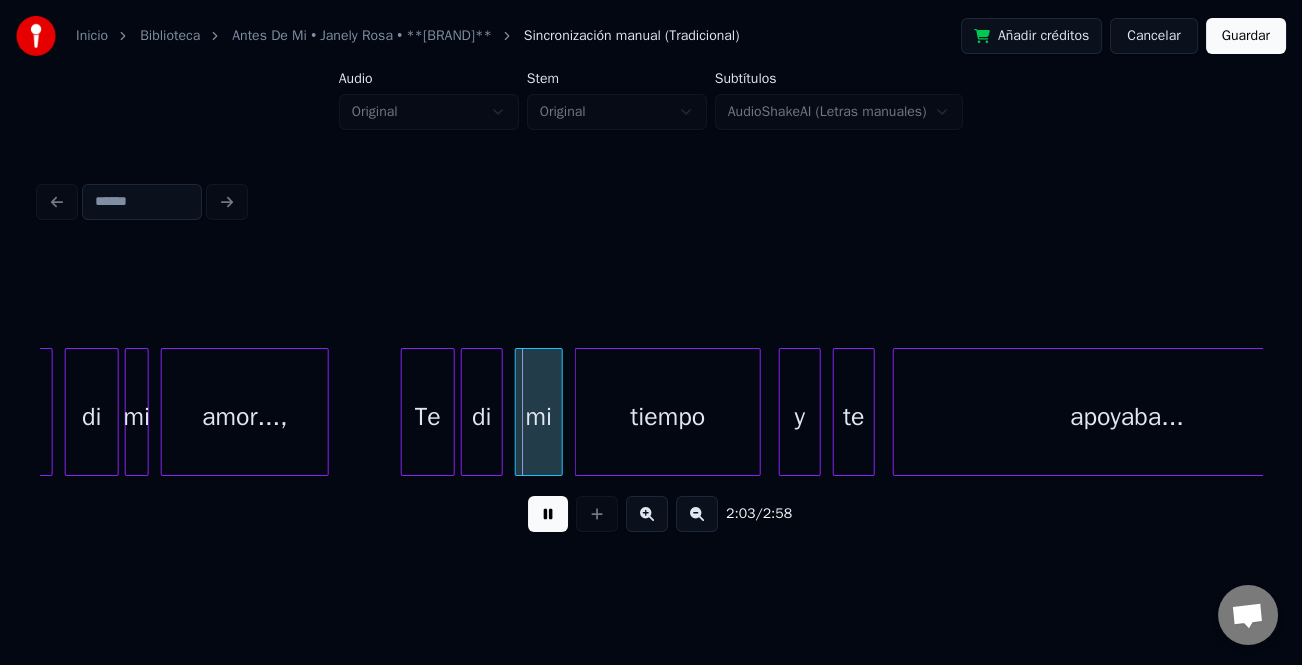 click at bounding box center [647, 514] 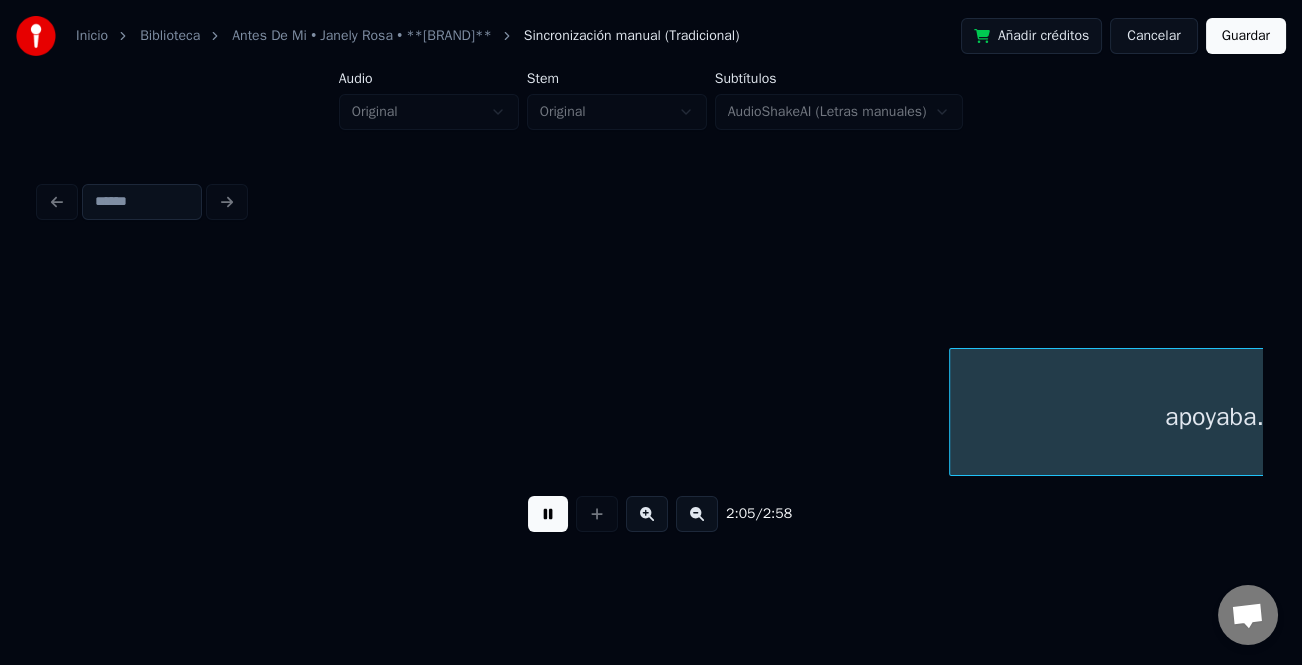 scroll, scrollTop: 0, scrollLeft: 43923, axis: horizontal 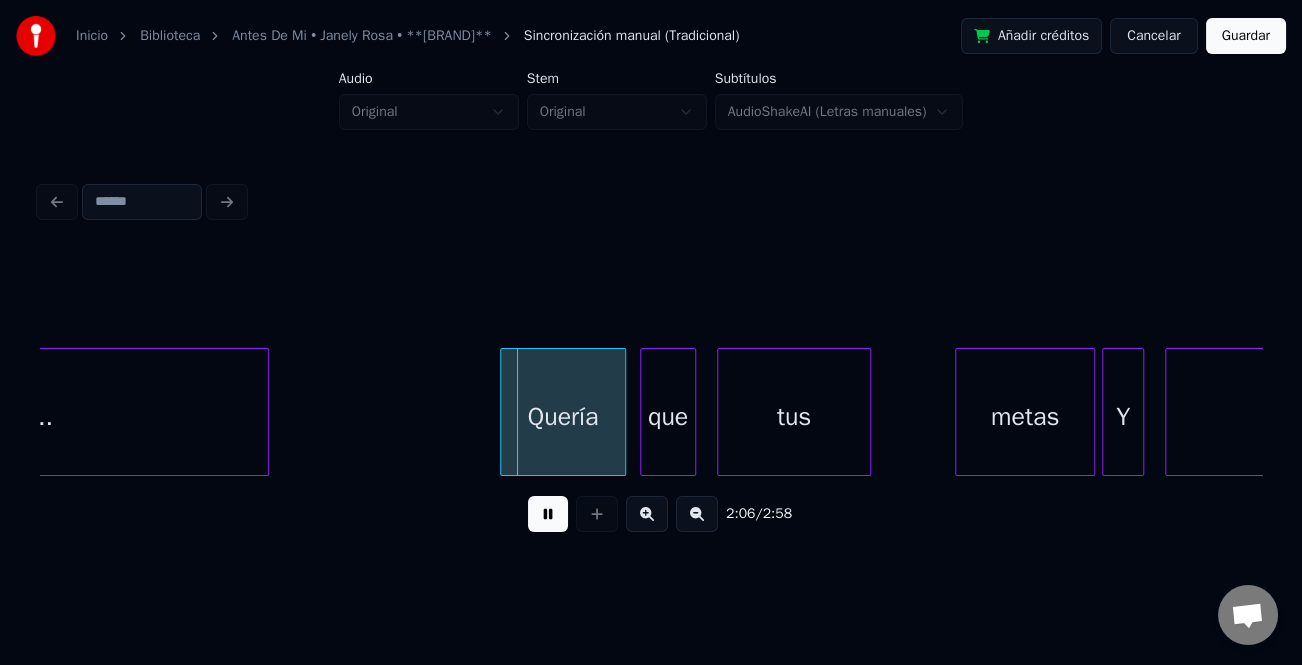click at bounding box center [504, 412] 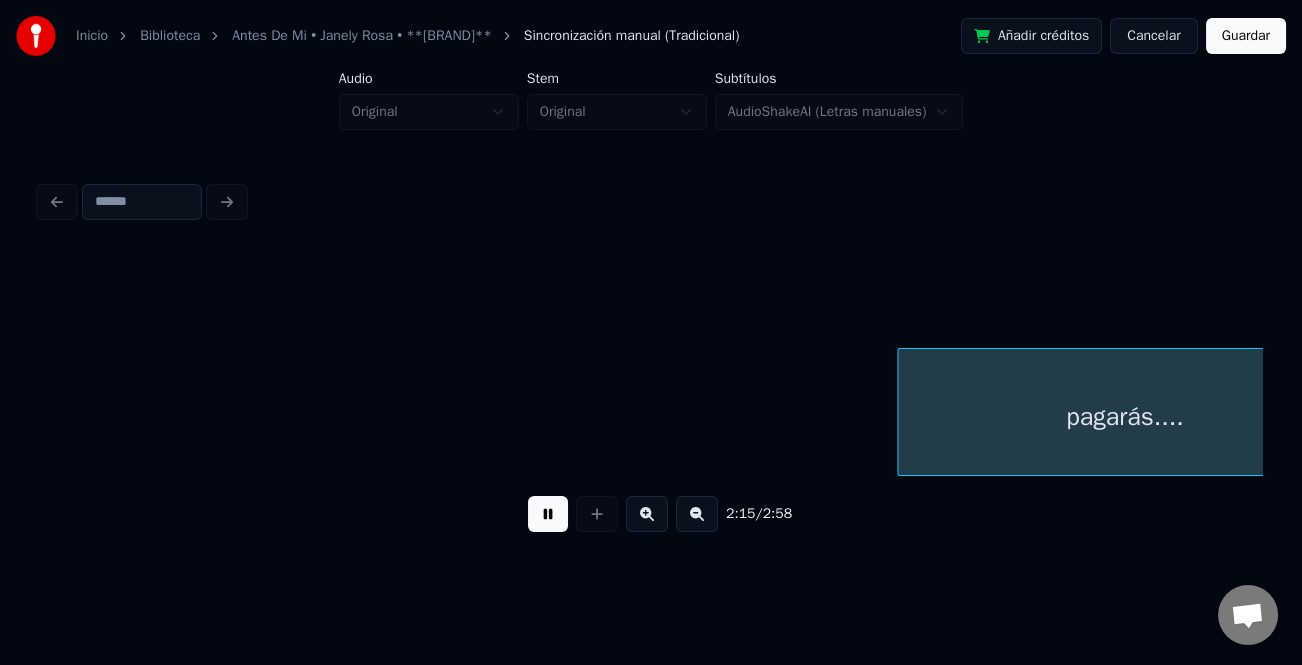 scroll, scrollTop: 0, scrollLeft: 47590, axis: horizontal 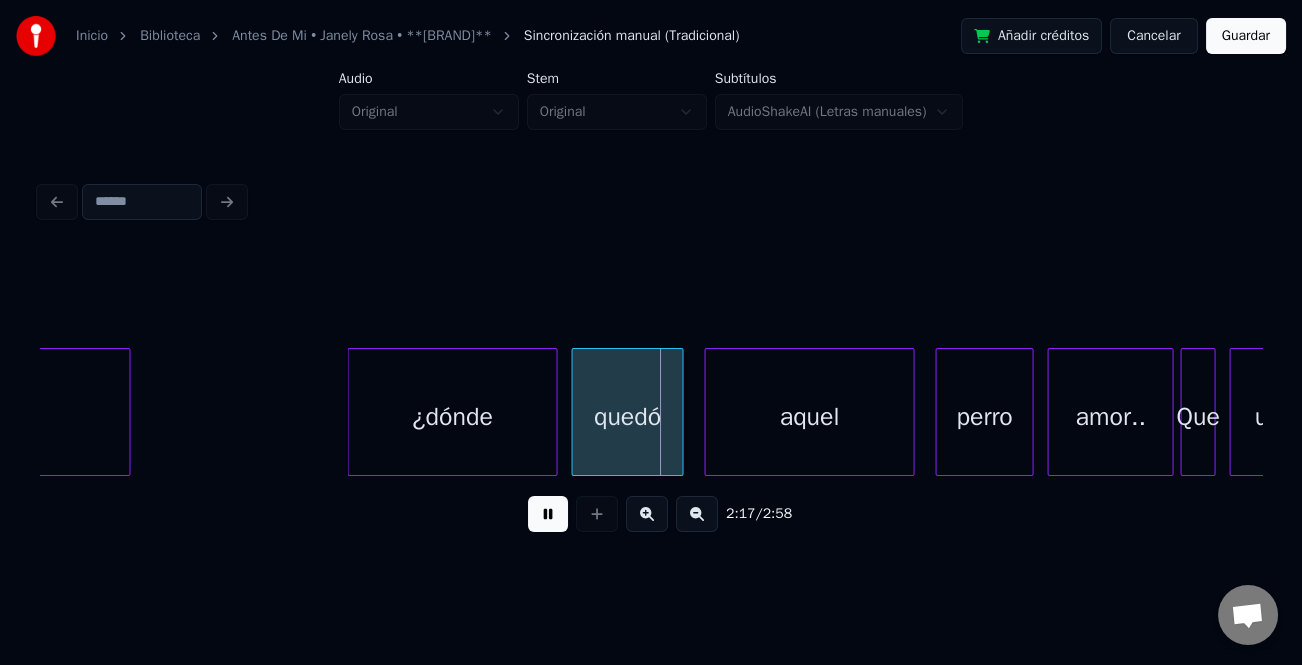 click on "2:17  /  2:58" at bounding box center (651, 514) 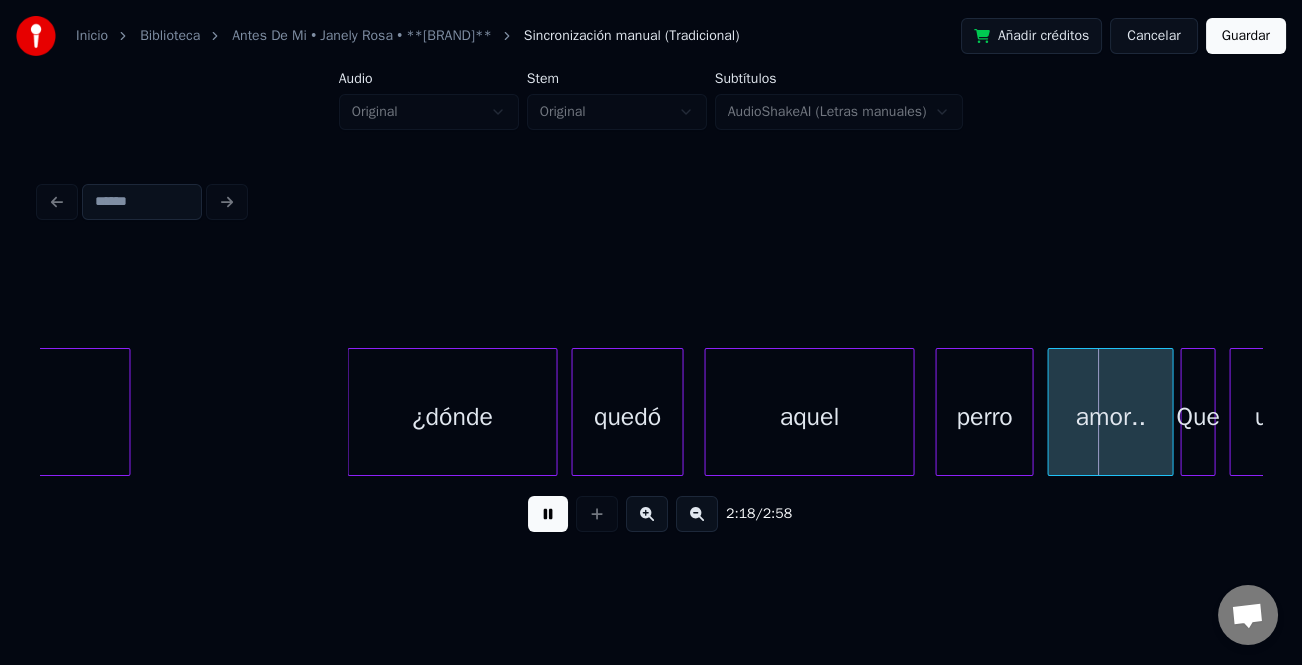 click at bounding box center (548, 514) 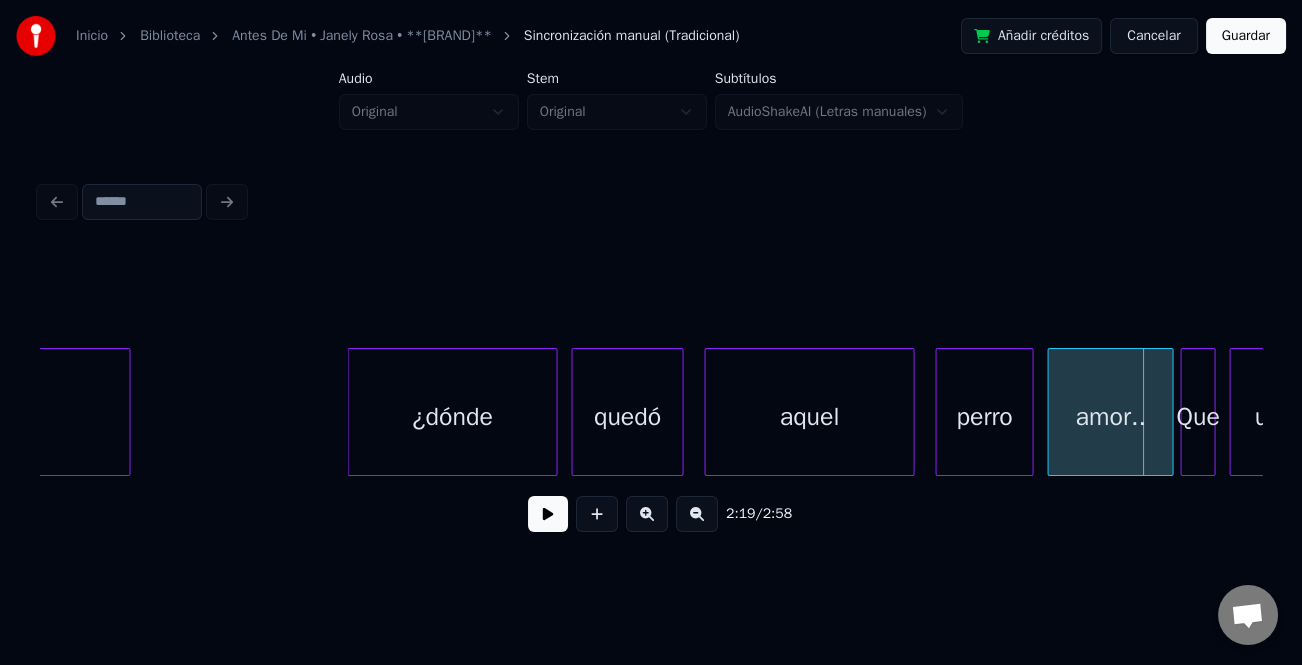 click on "¿dónde" at bounding box center (452, 417) 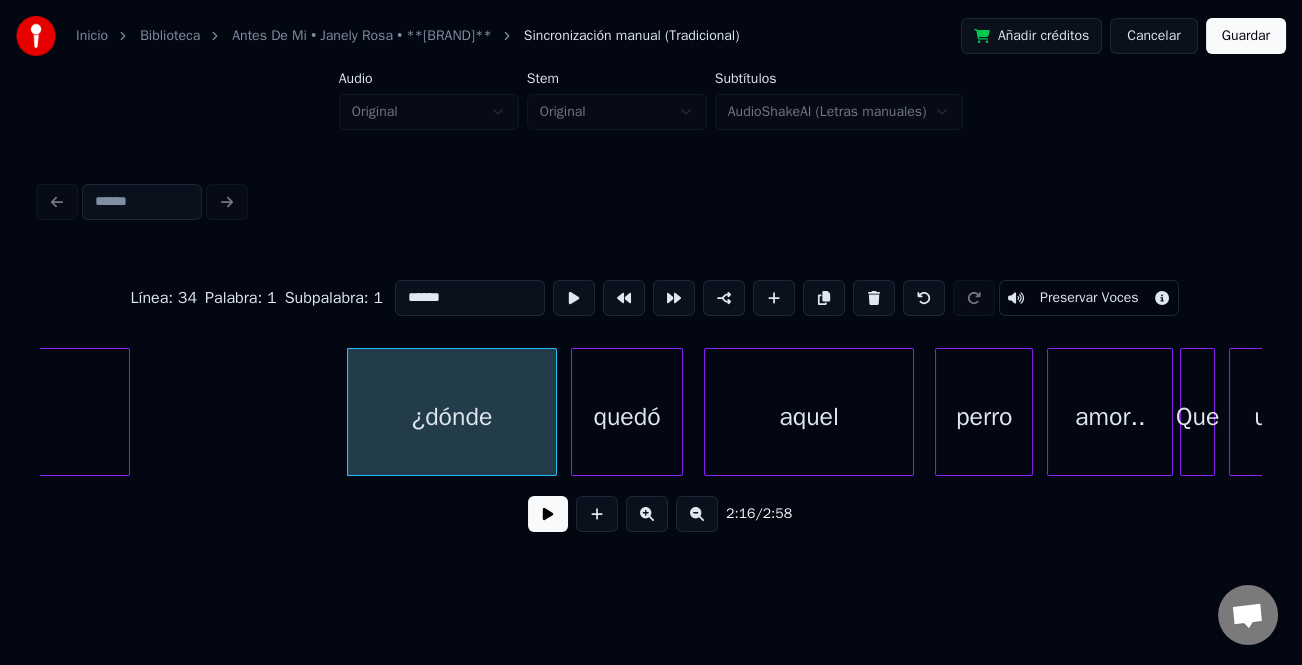 click on "******" at bounding box center (470, 298) 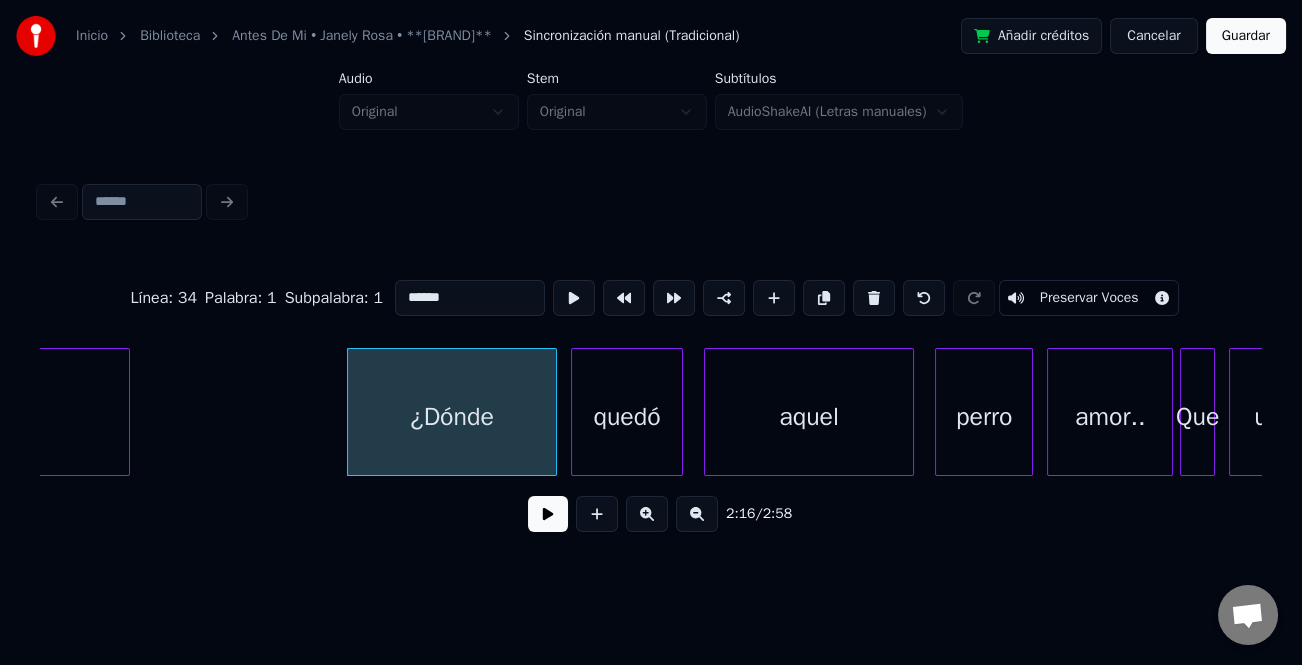 type on "******" 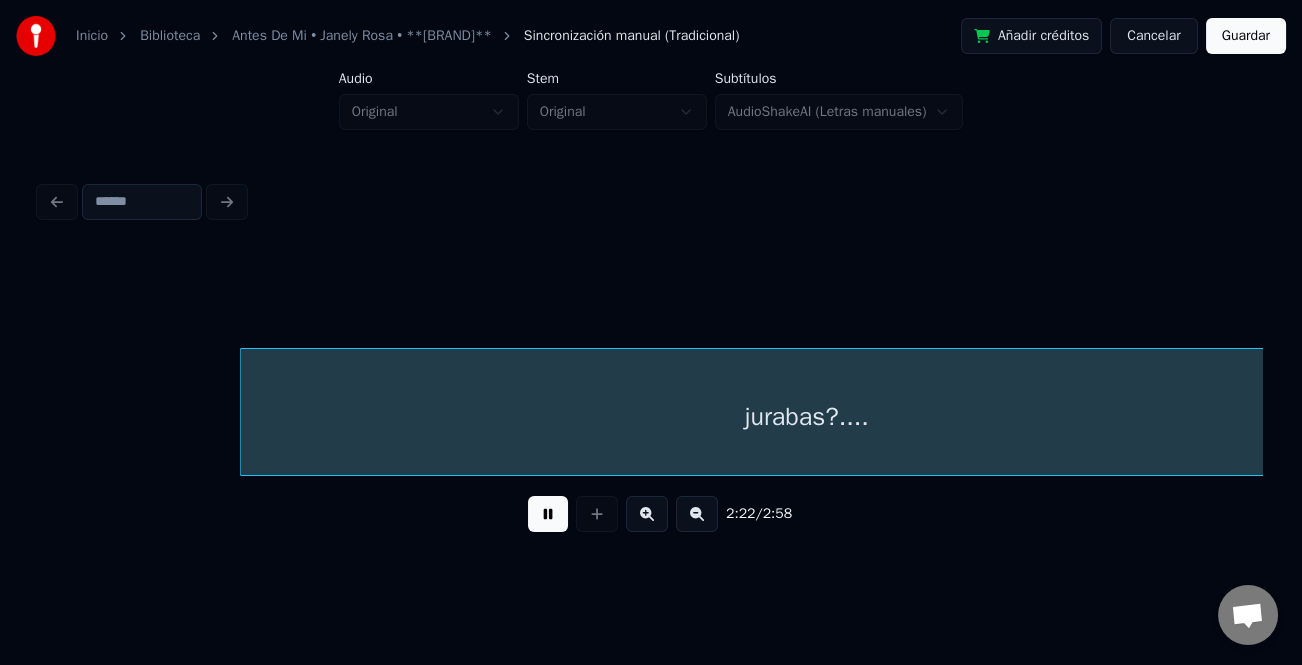 scroll, scrollTop: 0, scrollLeft: 50039, axis: horizontal 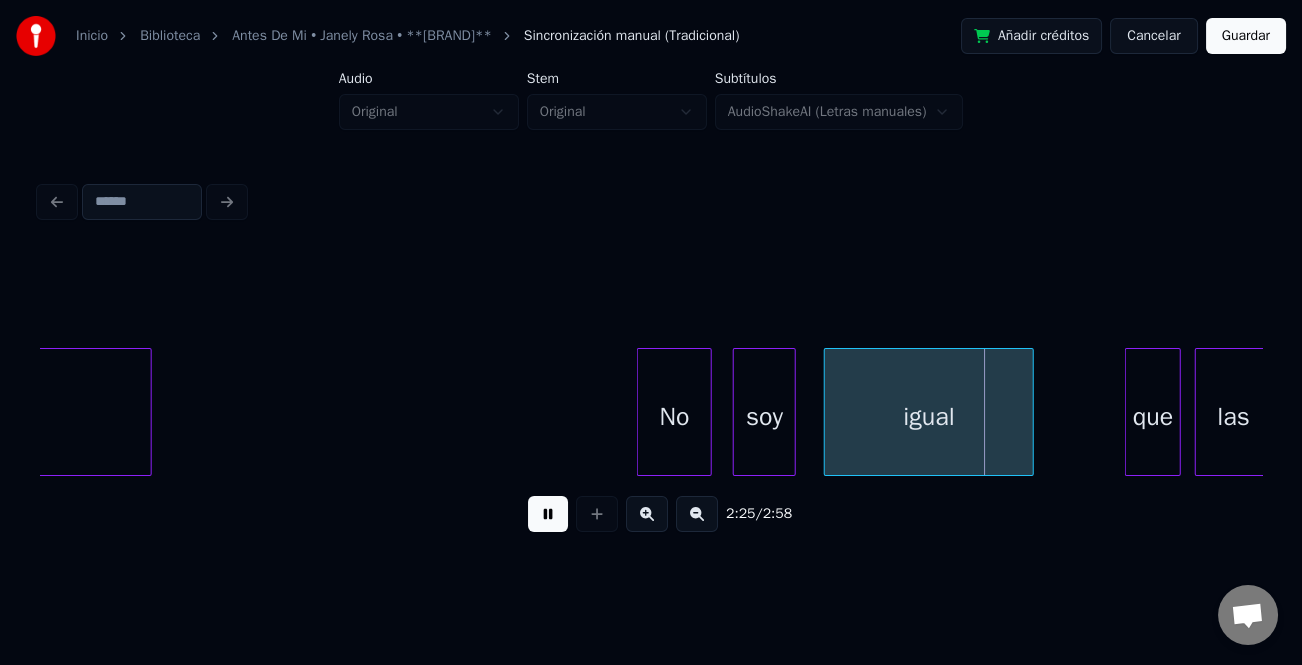 click at bounding box center (641, 412) 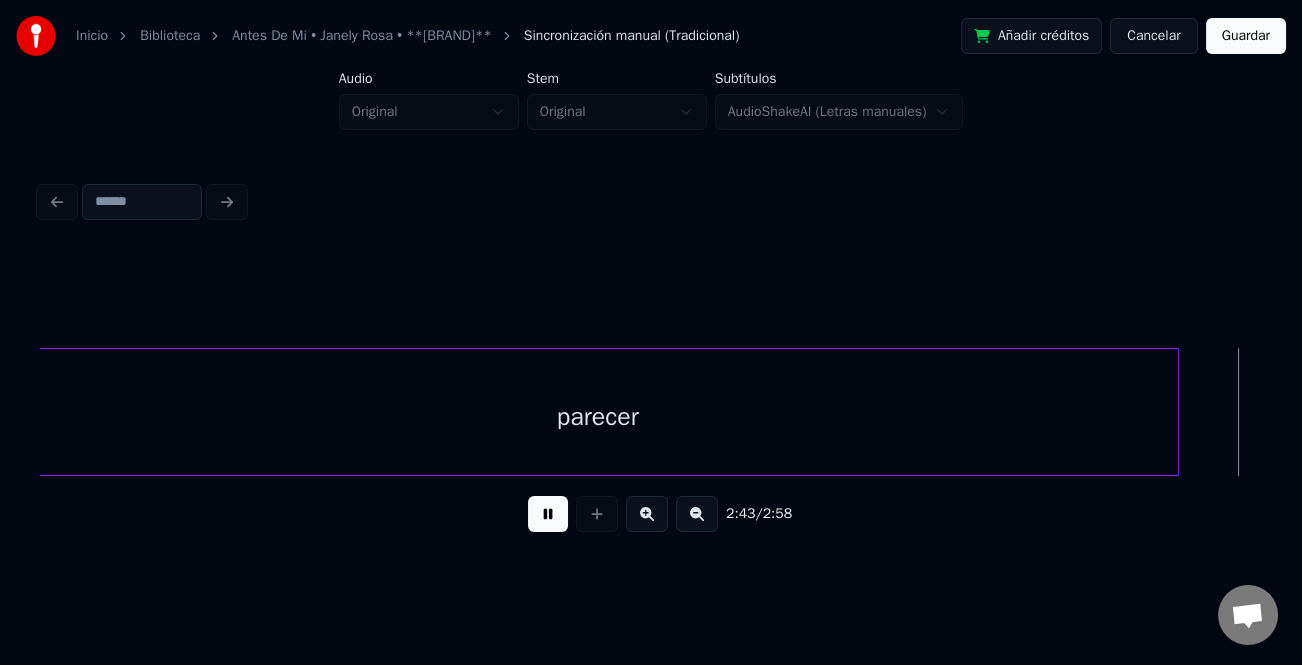 scroll, scrollTop: 0, scrollLeft: 57391, axis: horizontal 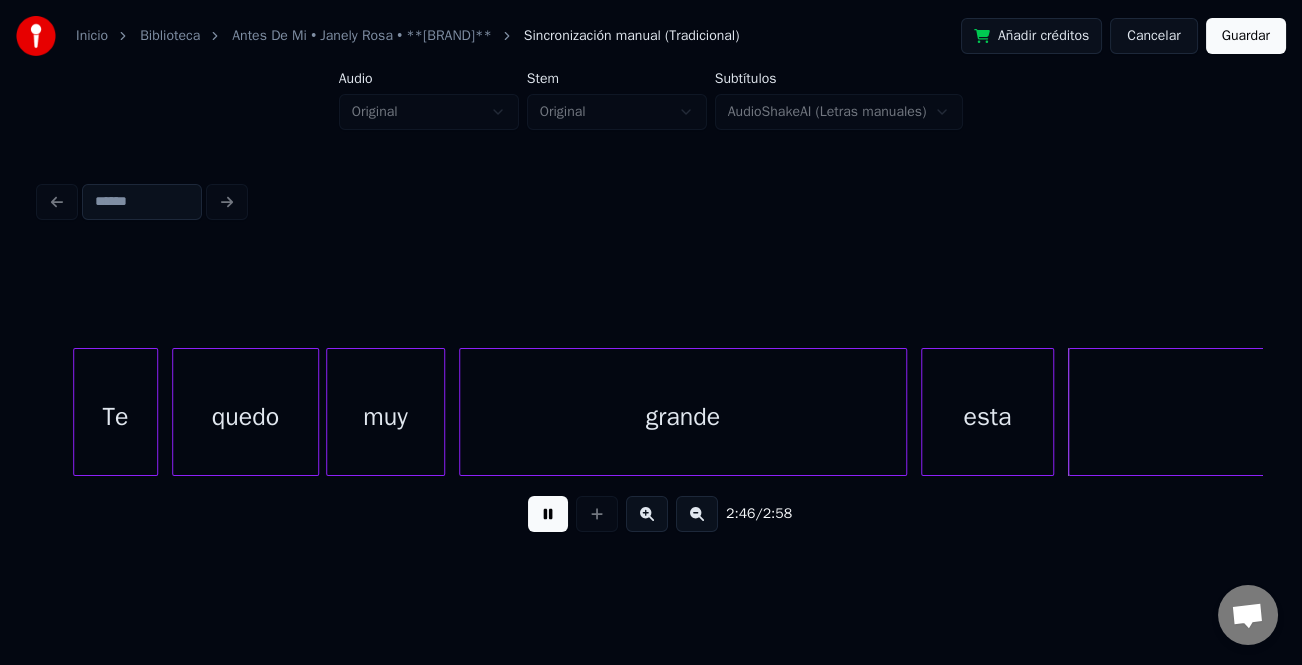 click at bounding box center (77, 412) 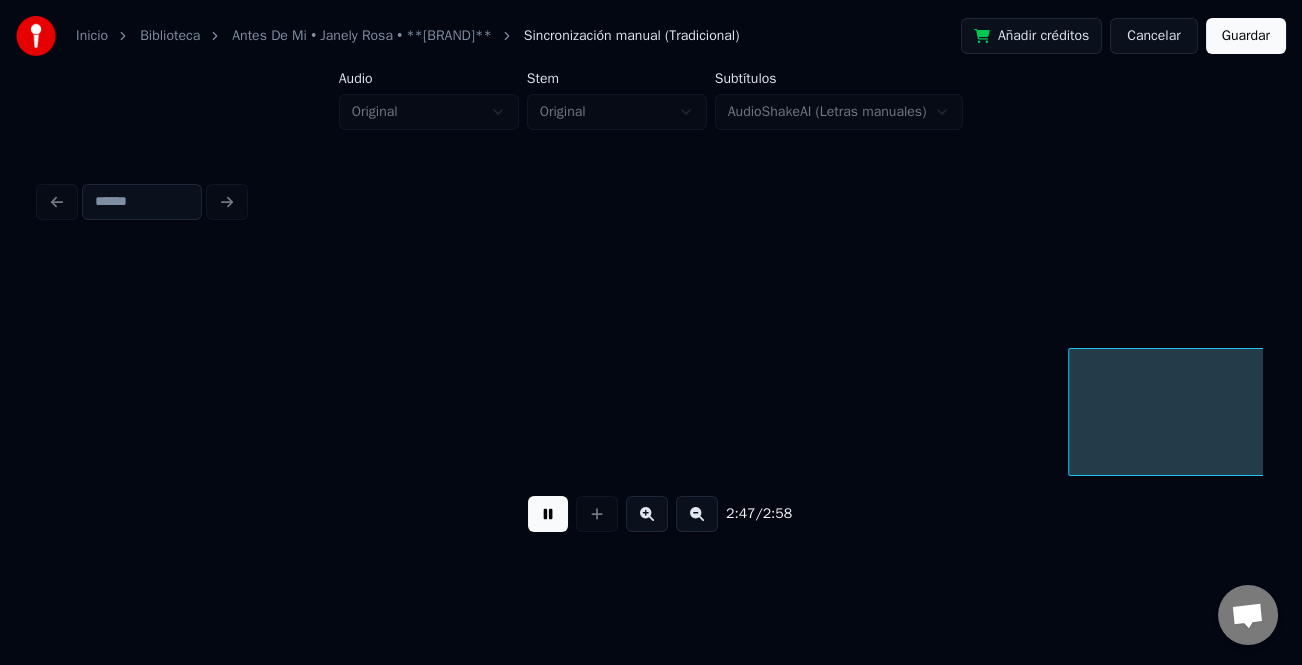 scroll, scrollTop: 0, scrollLeft: 58615, axis: horizontal 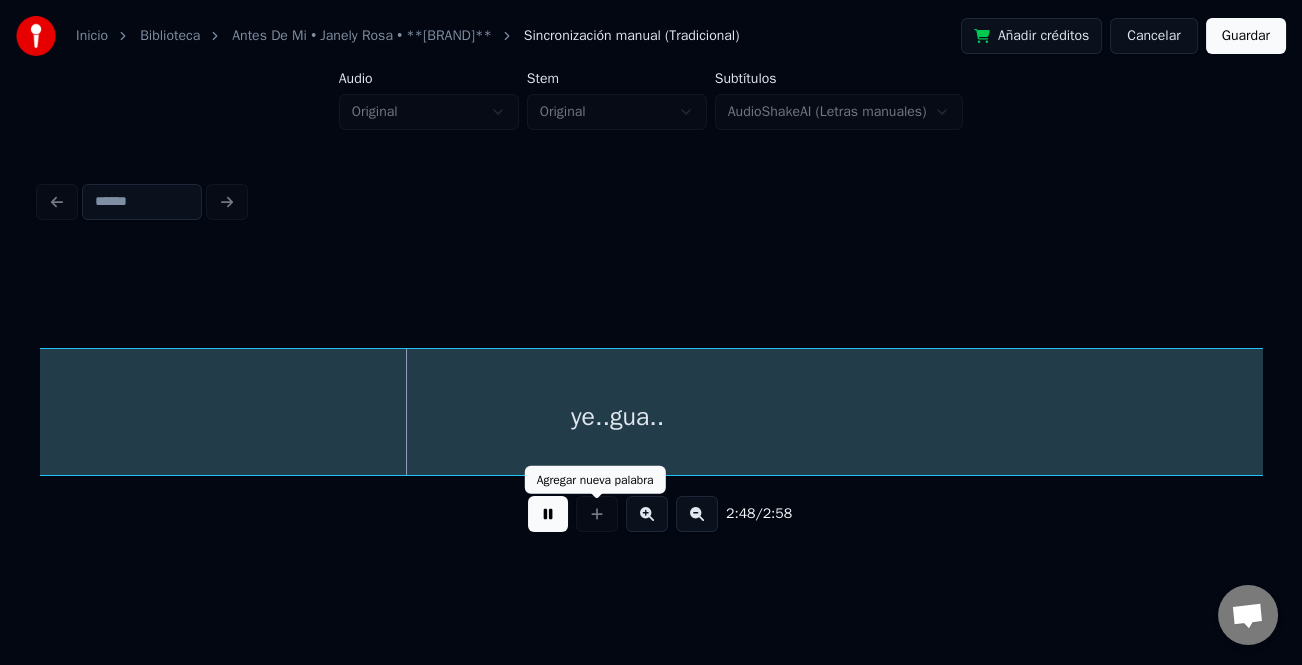 click at bounding box center [697, 514] 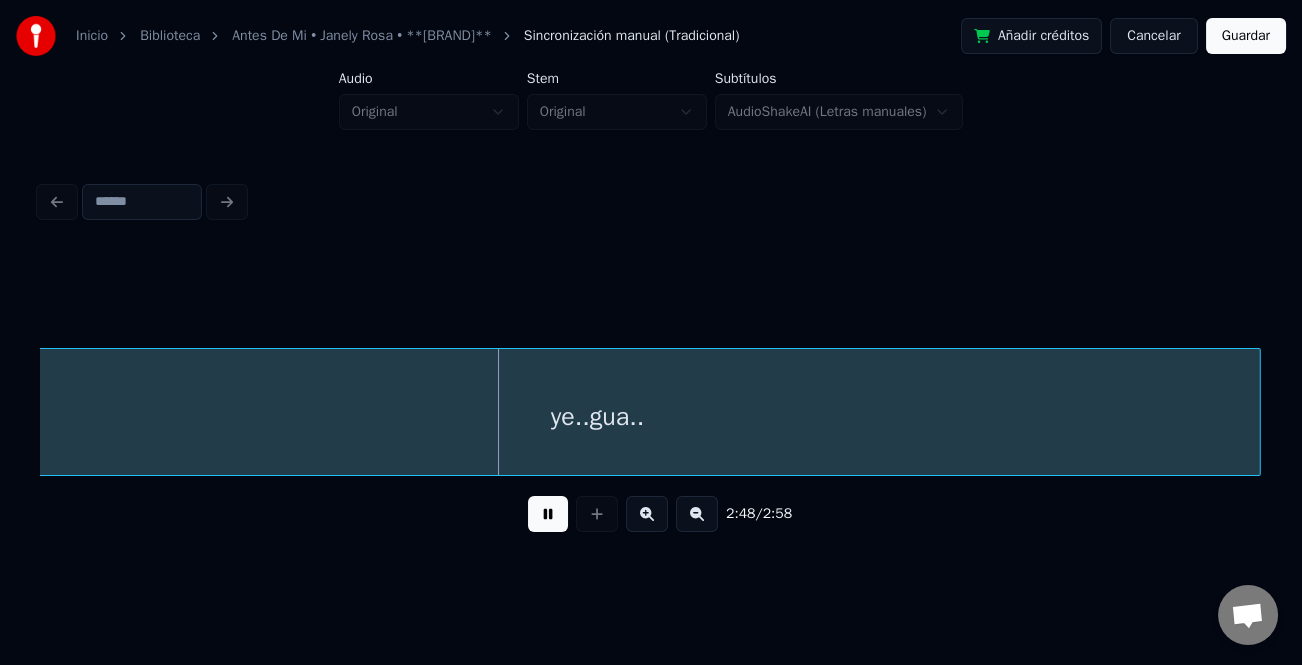 click at bounding box center [697, 514] 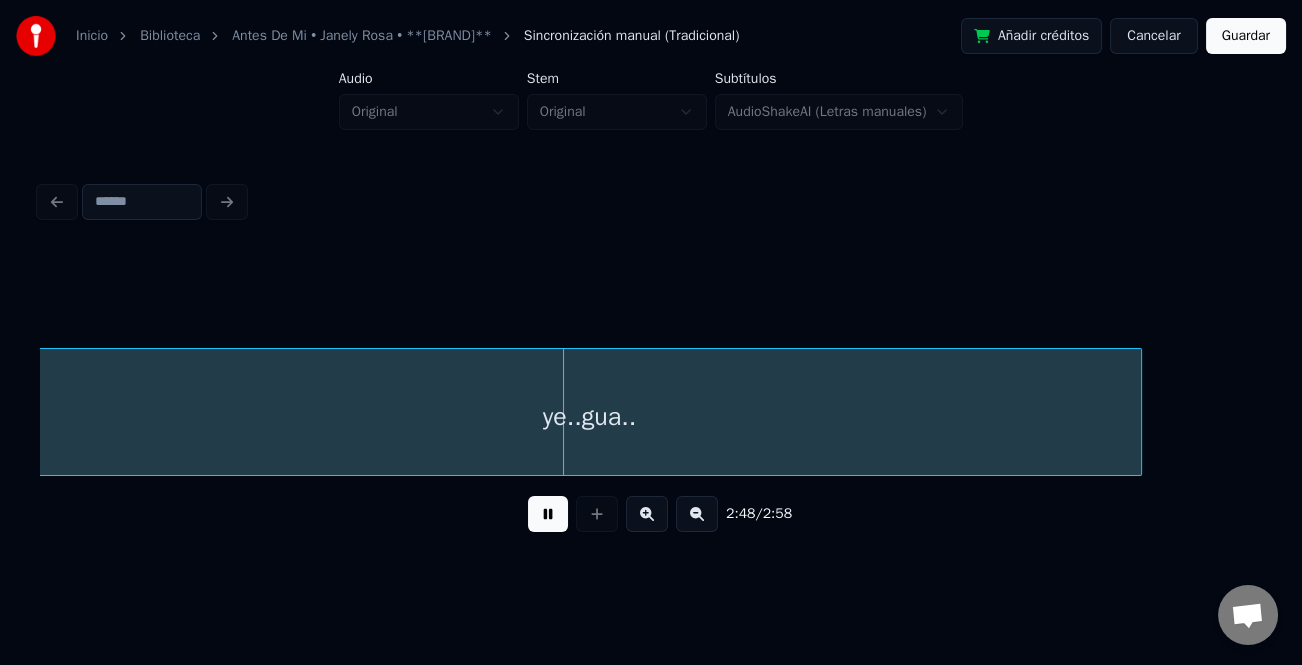 click at bounding box center (697, 514) 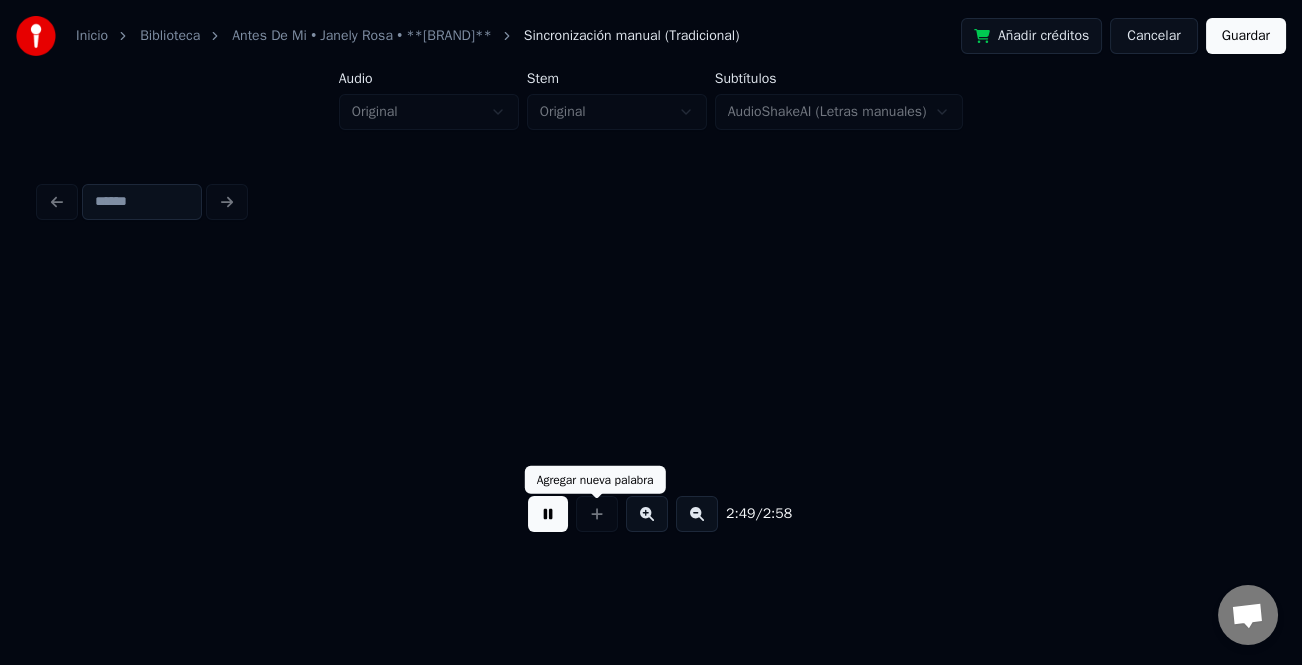 scroll, scrollTop: 0, scrollLeft: 33274, axis: horizontal 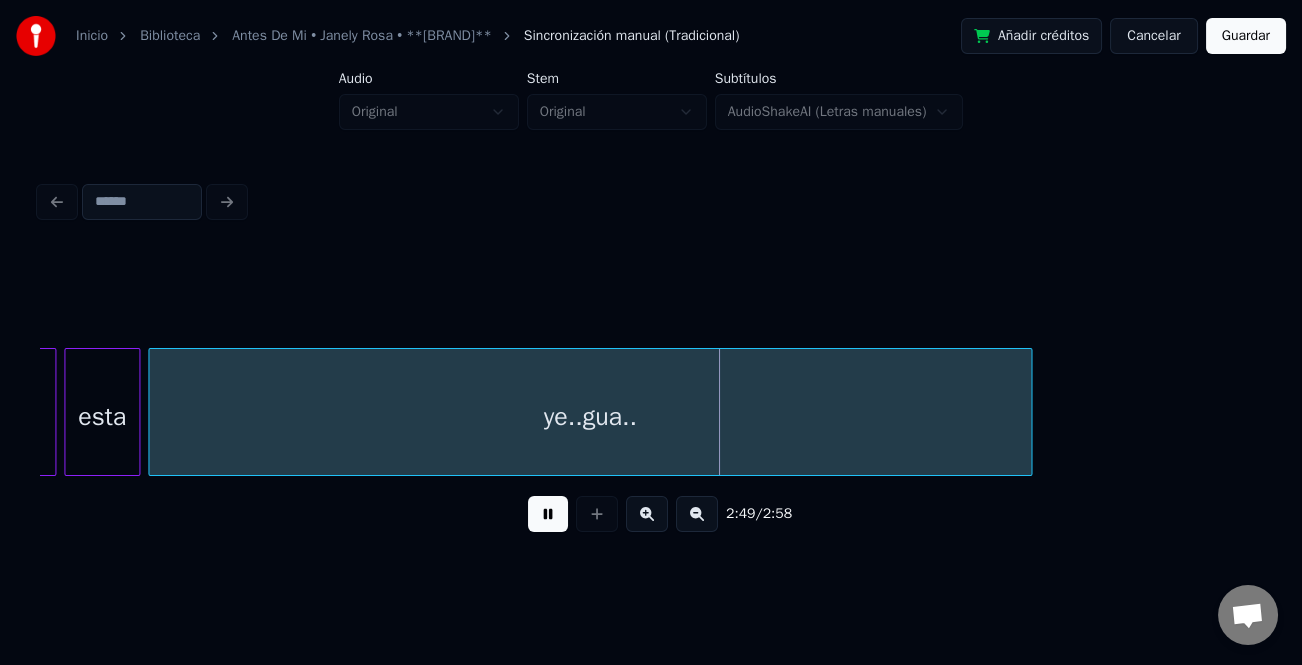 click at bounding box center (548, 514) 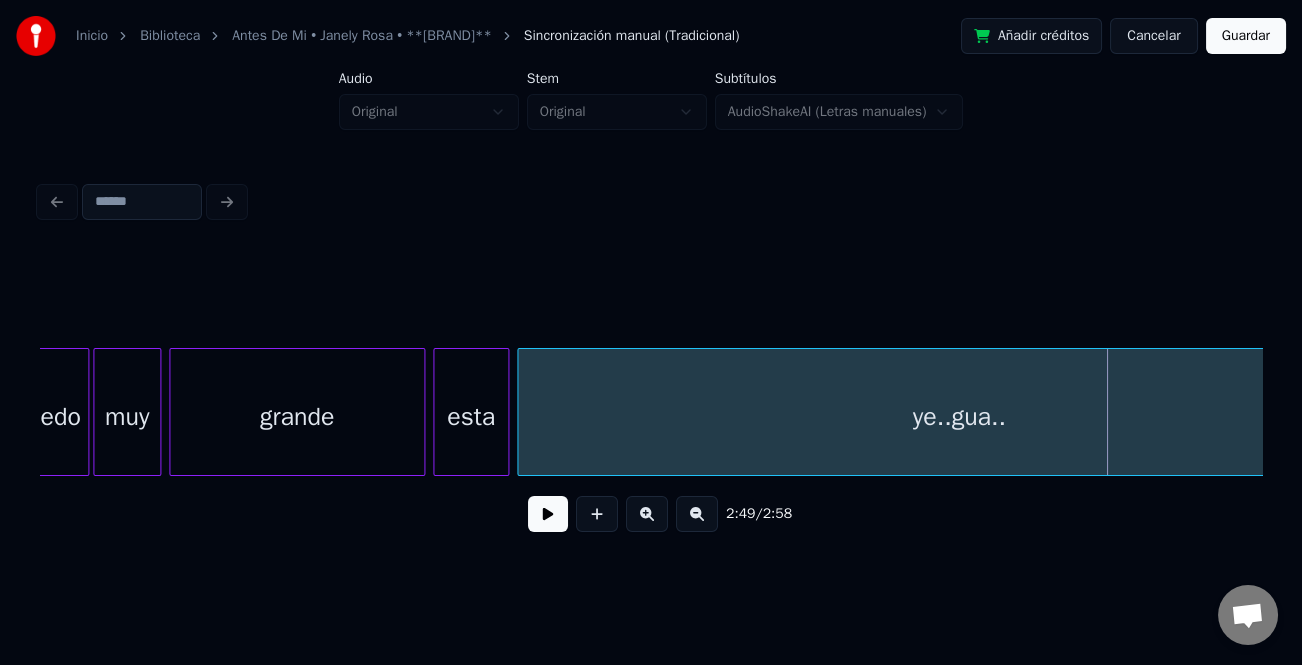 scroll, scrollTop: 0, scrollLeft: 32506, axis: horizontal 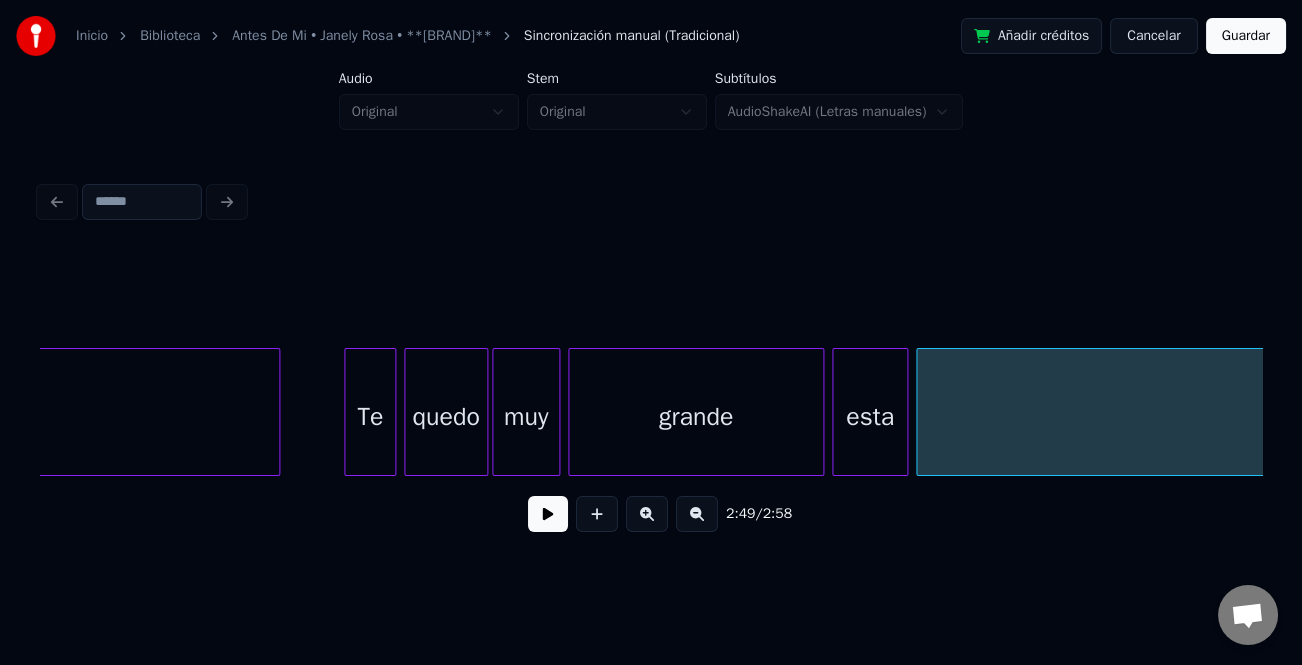 click on "quedo" at bounding box center (446, 417) 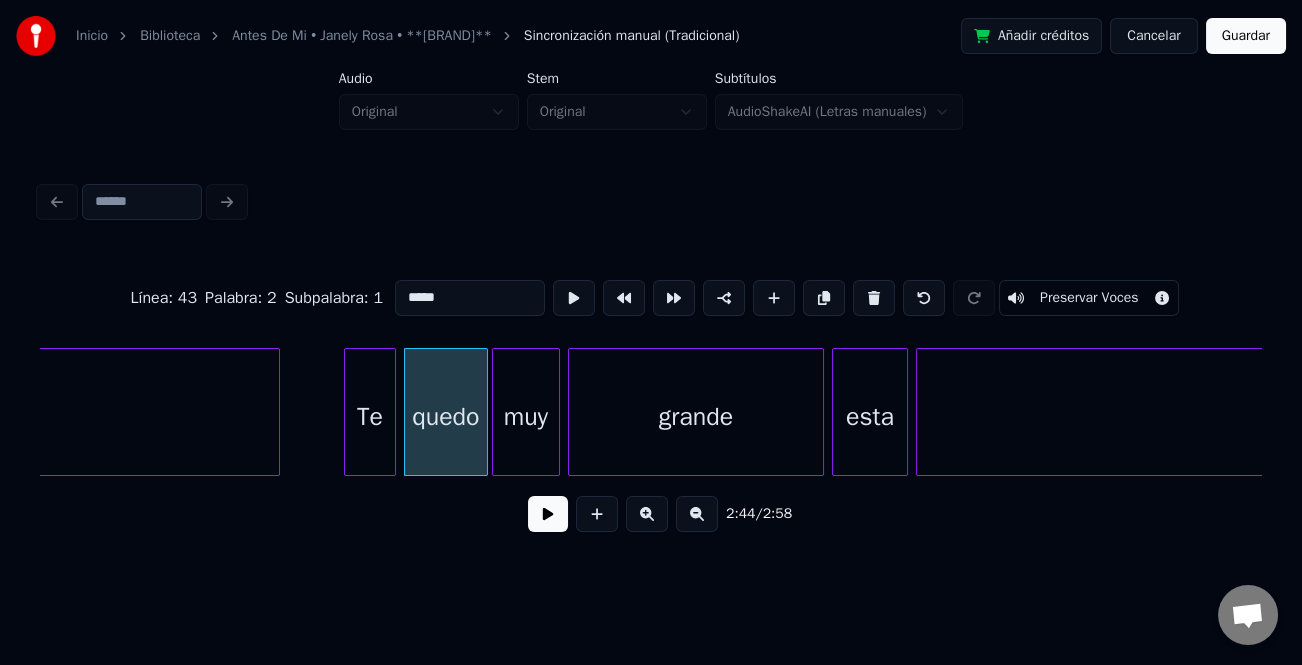 click at bounding box center (548, 514) 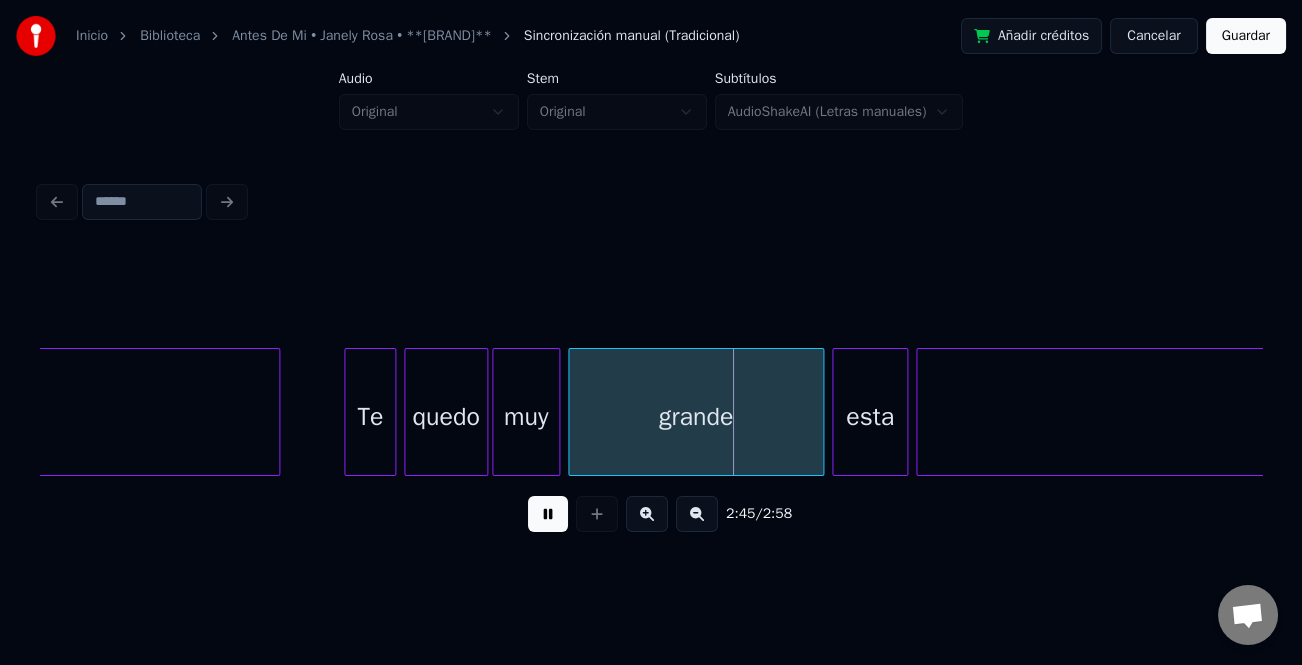 click at bounding box center (548, 514) 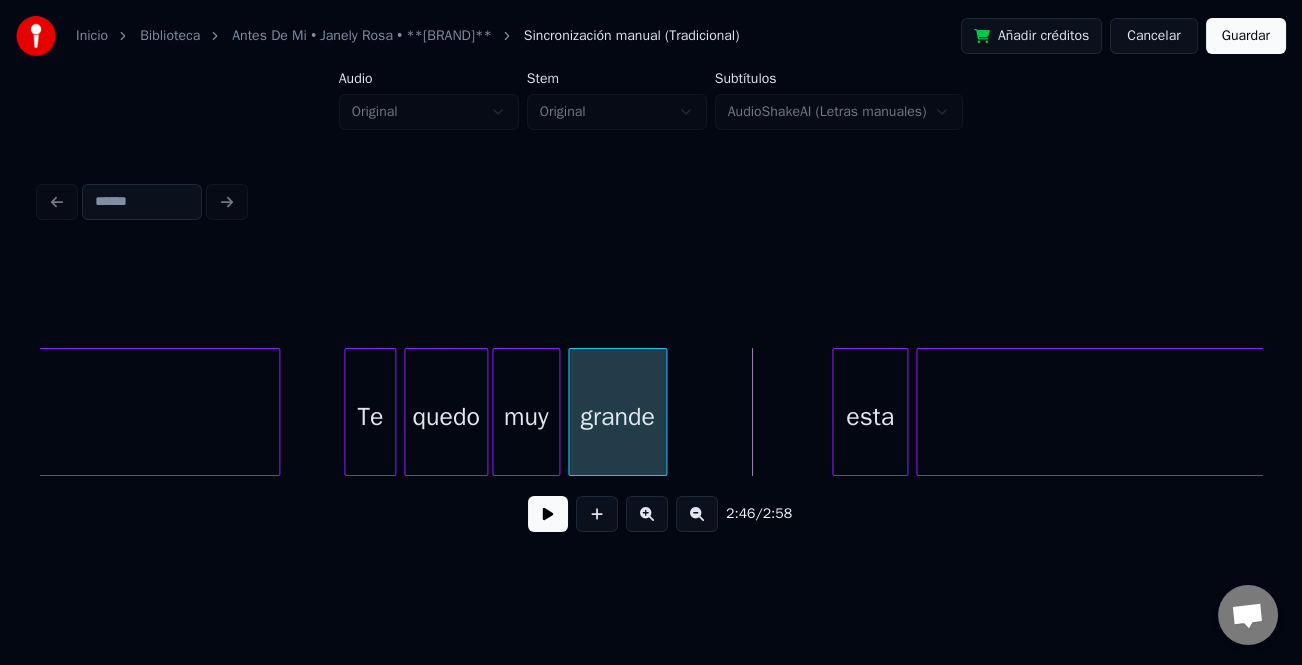 click at bounding box center [663, 412] 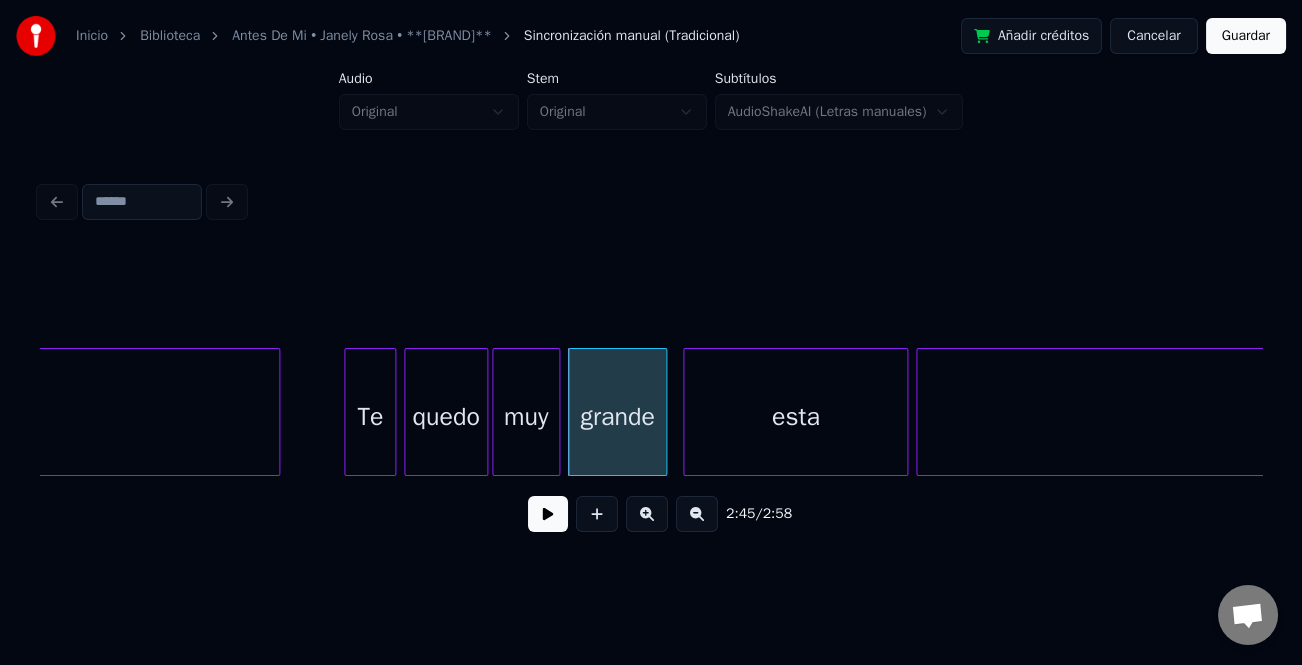 click at bounding box center (687, 412) 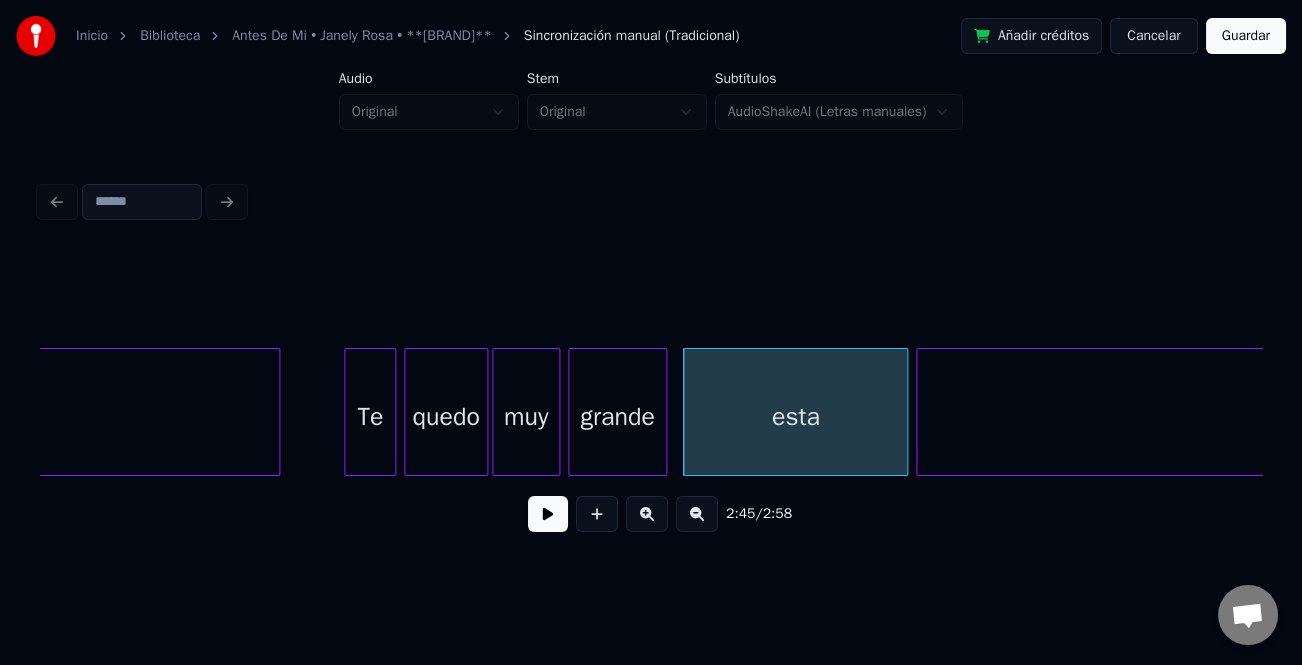 click on "grande" at bounding box center (617, 417) 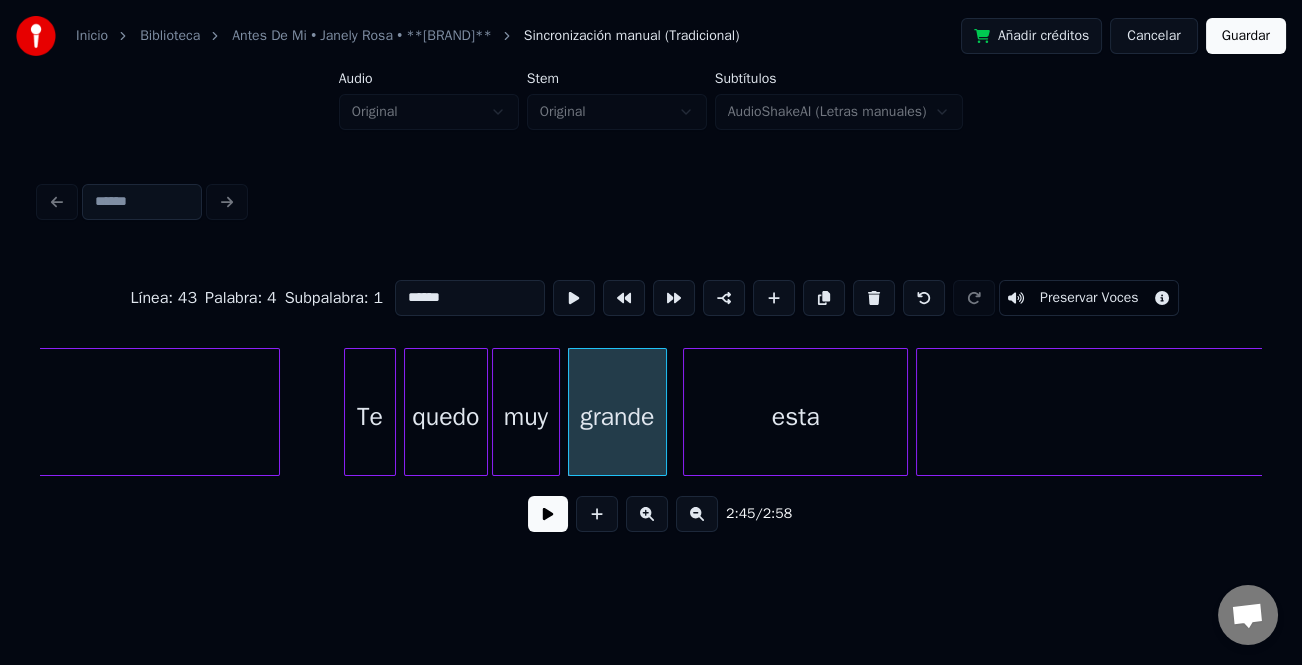 click at bounding box center (548, 514) 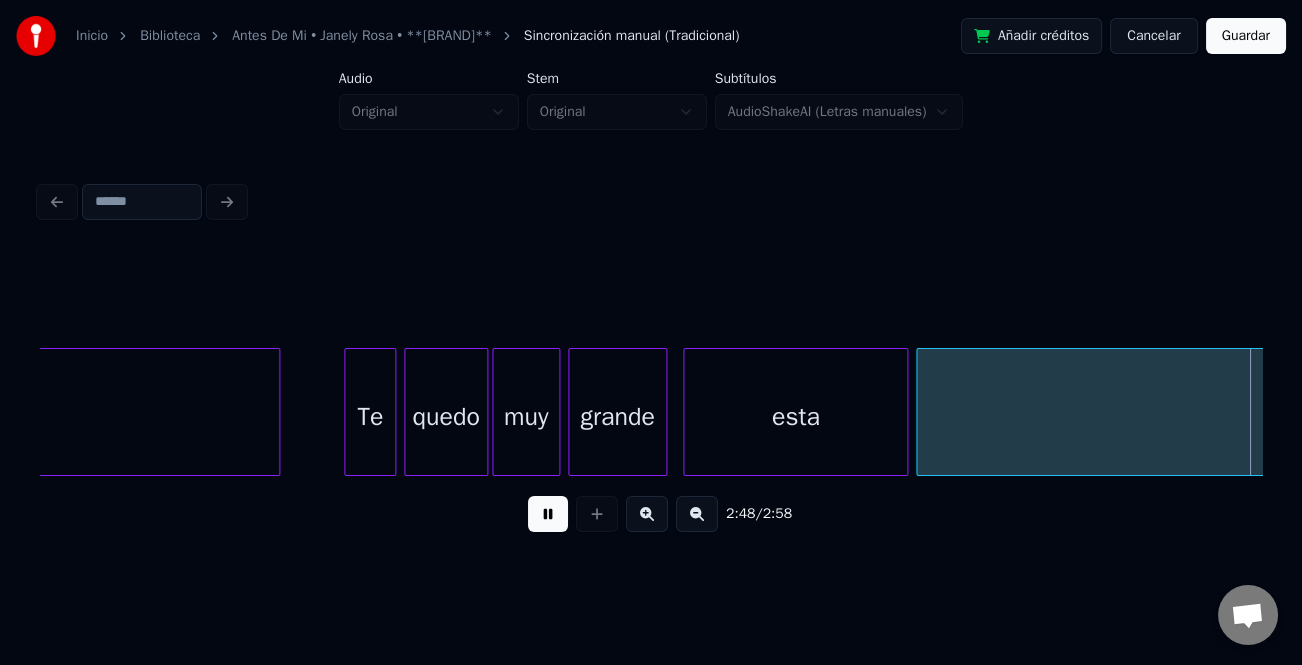 scroll, scrollTop: 0, scrollLeft: 33731, axis: horizontal 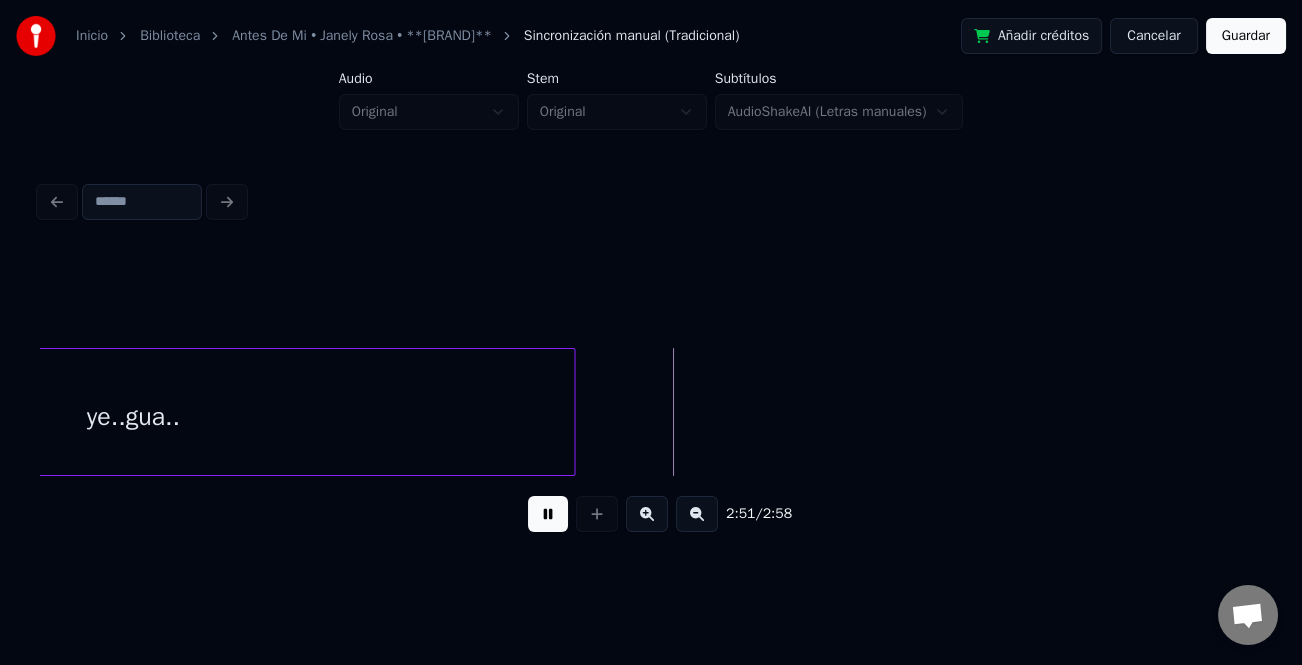 click on "Guardar" at bounding box center (1246, 36) 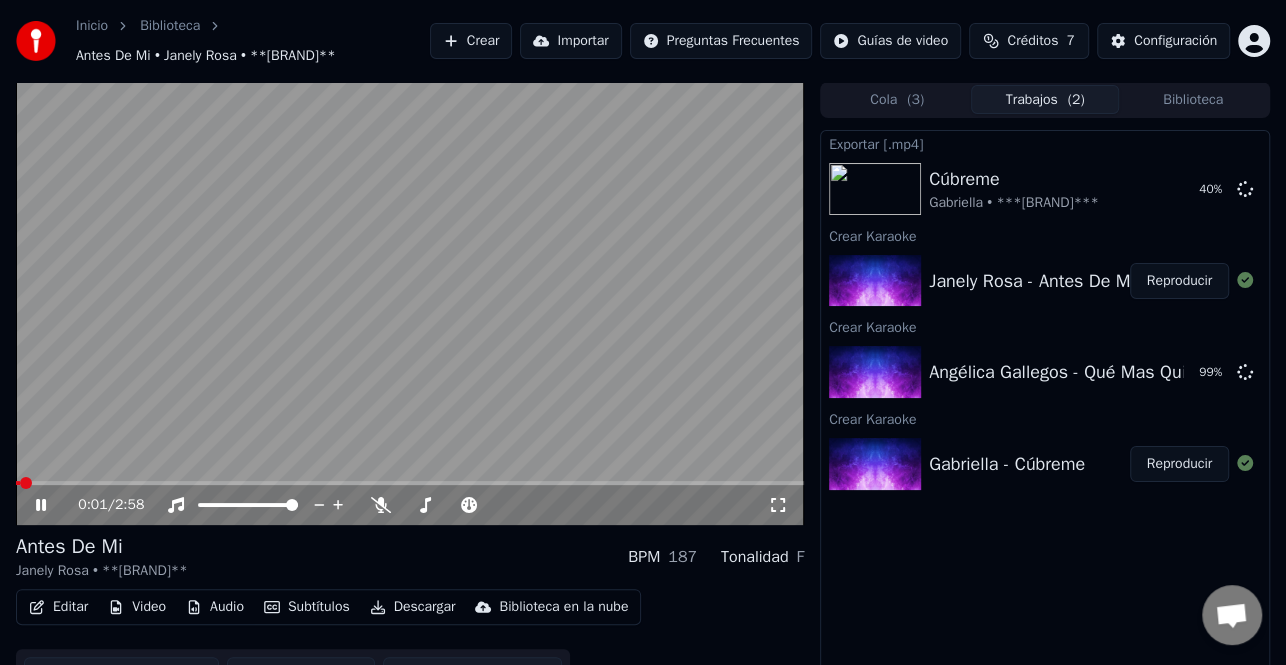 click at bounding box center [18, 483] 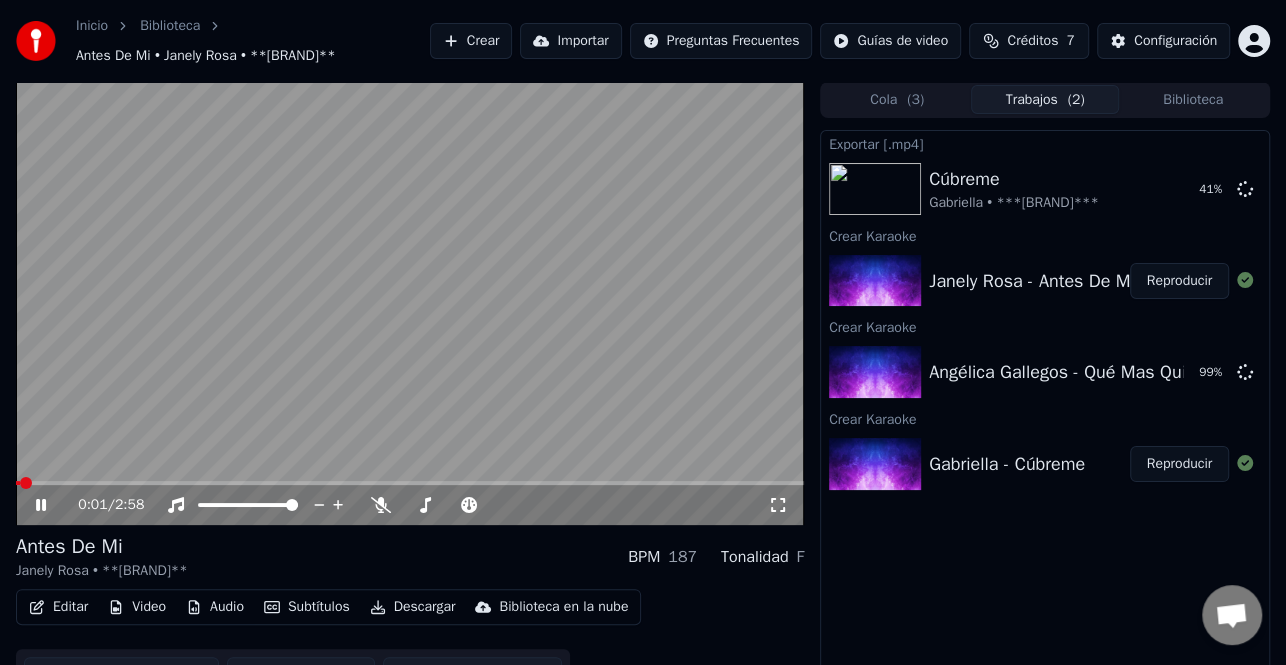 click on "Reproducir" at bounding box center [1179, 281] 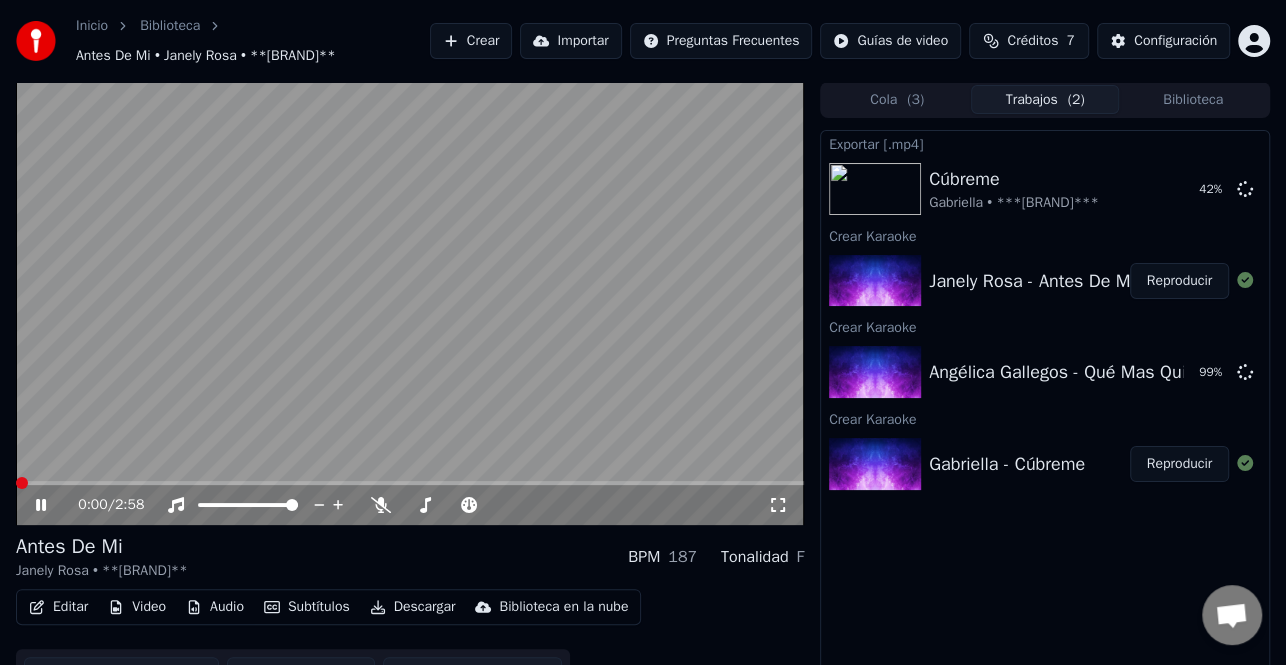 click on "Reproducir" at bounding box center (1179, 281) 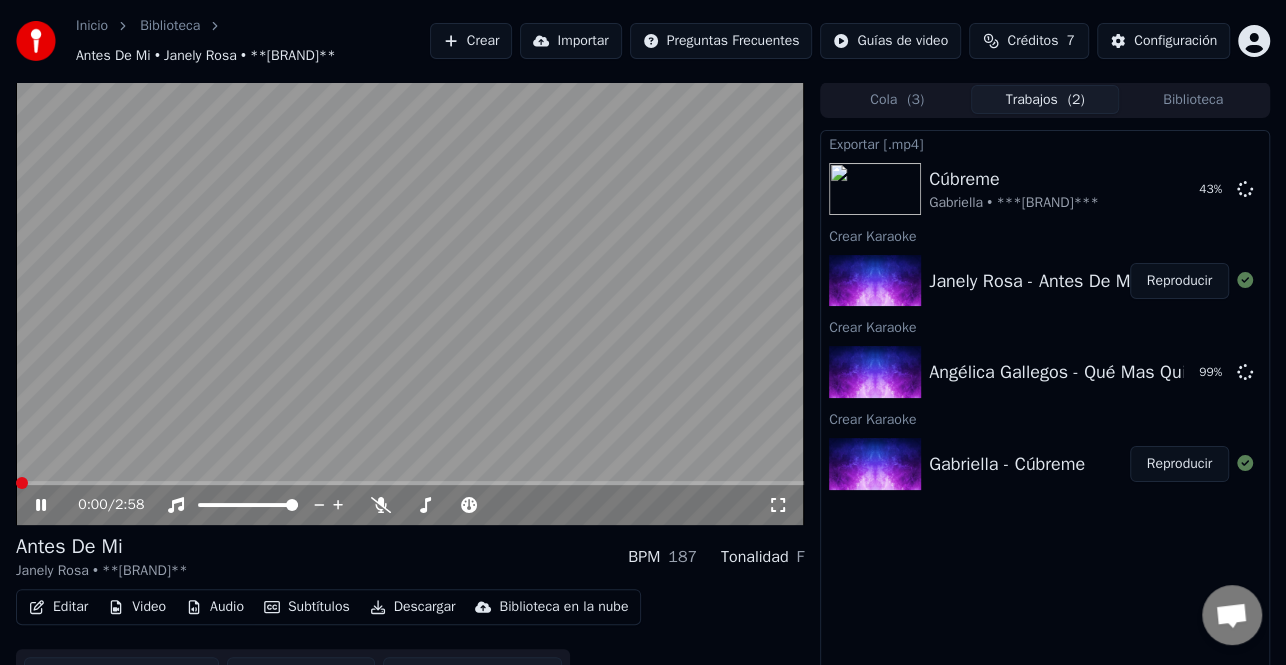 click on "Descargar" at bounding box center (413, 607) 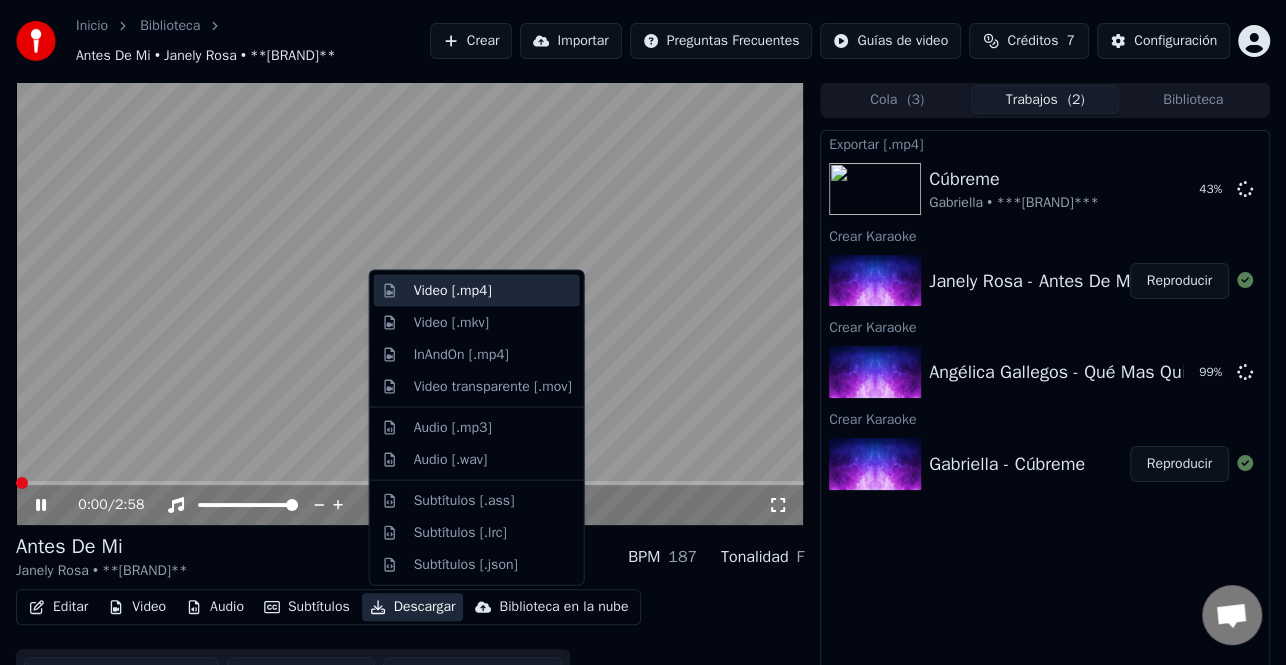 click on "Video [.mp4]" at bounding box center [493, 291] 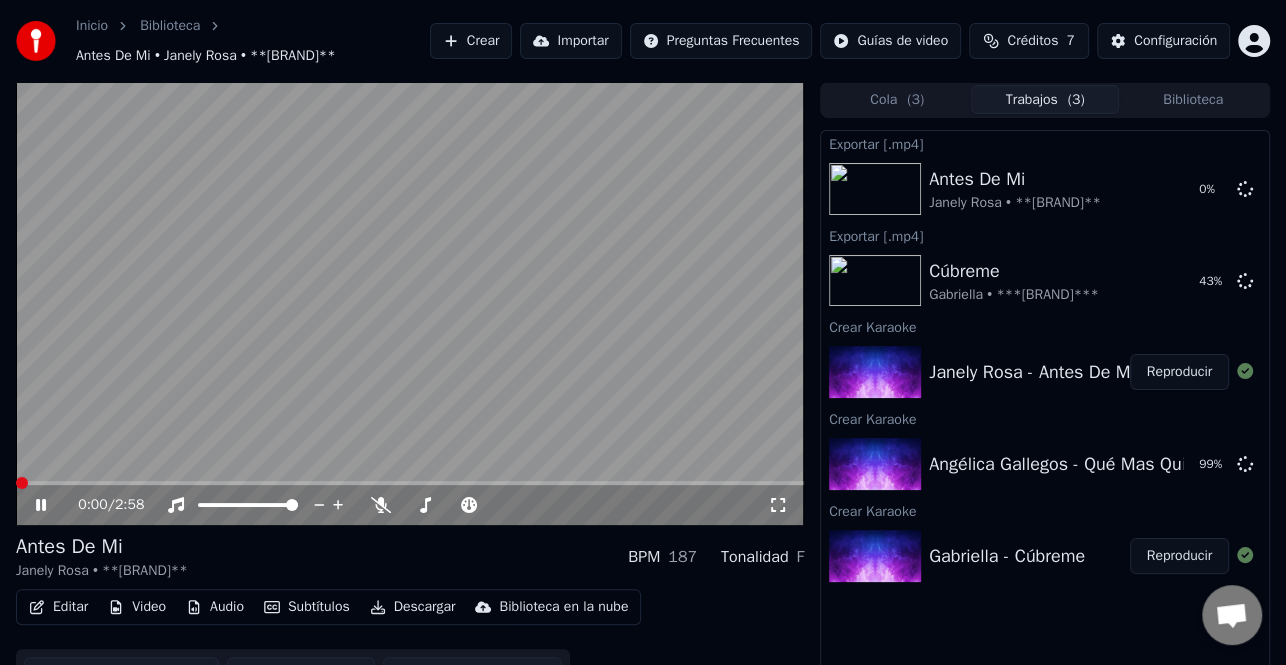 click 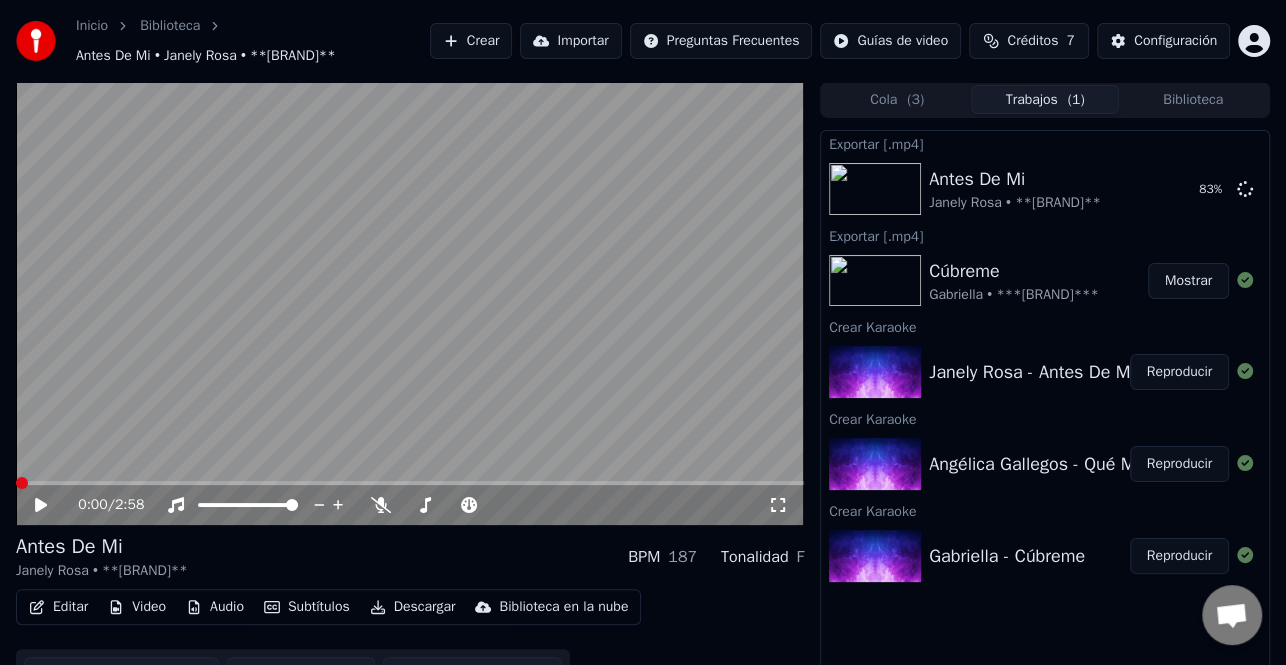 click on "Reproducir" at bounding box center (1179, 464) 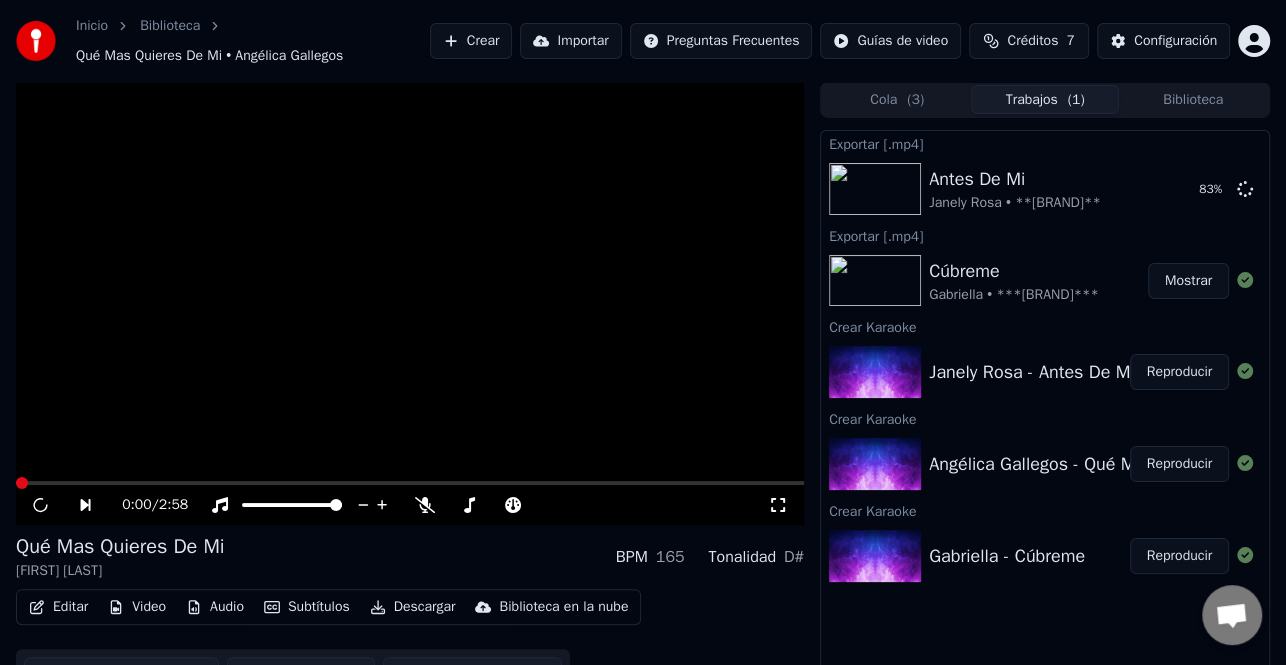click on "Editar" at bounding box center [58, 607] 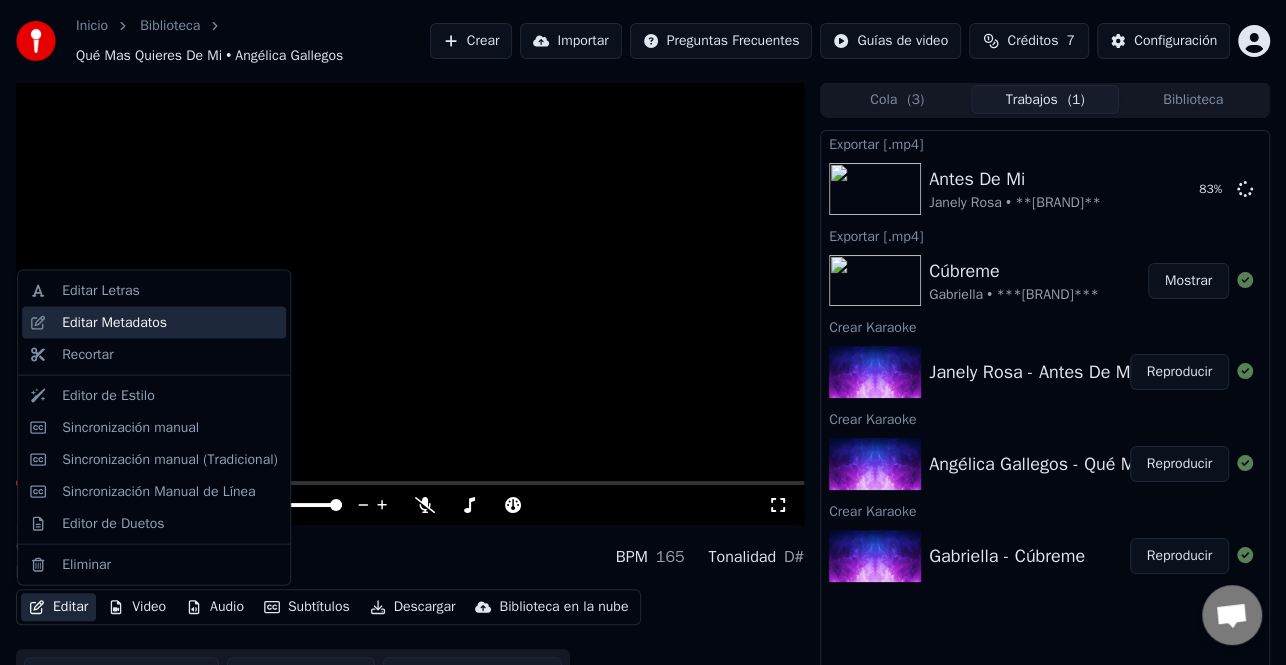 click on "Editar Metadatos" at bounding box center (170, 323) 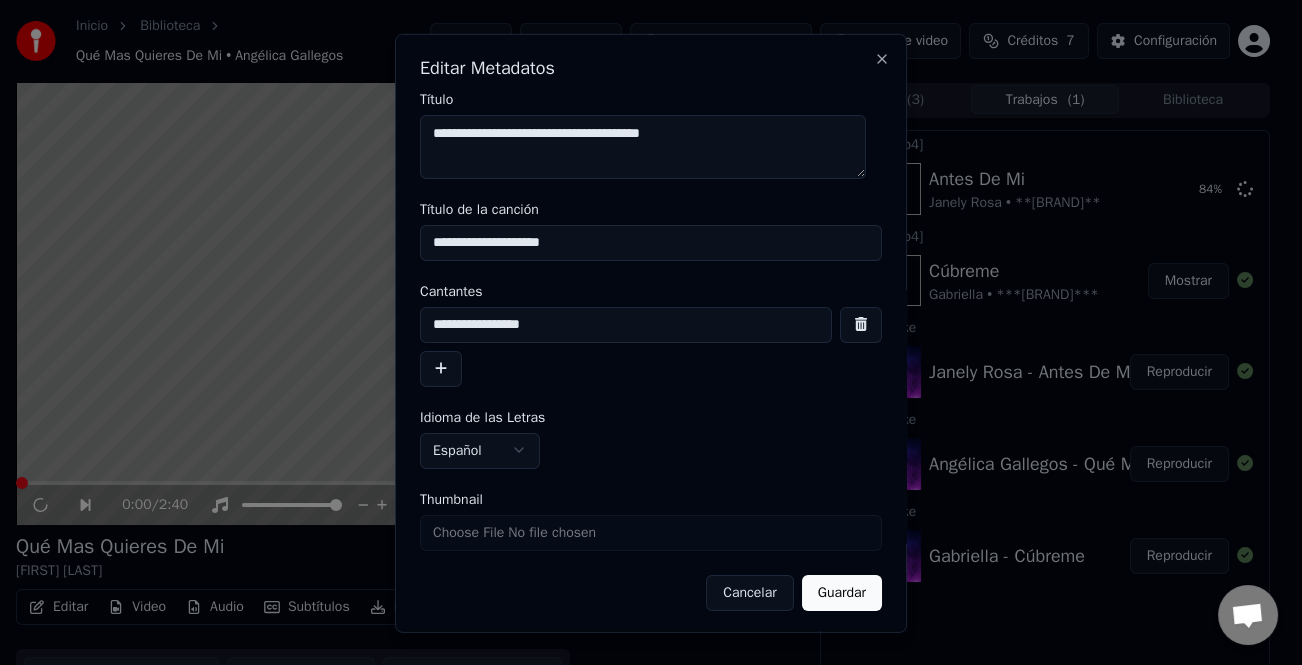 click at bounding box center (441, 368) 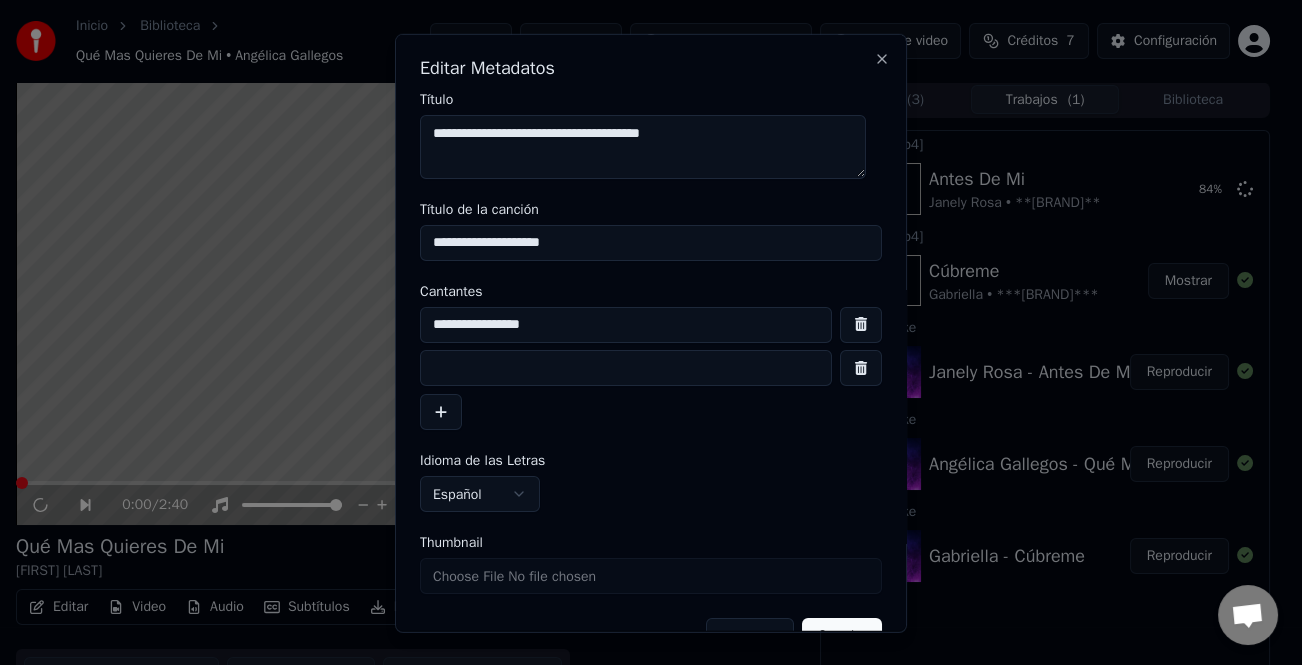 click at bounding box center (626, 368) 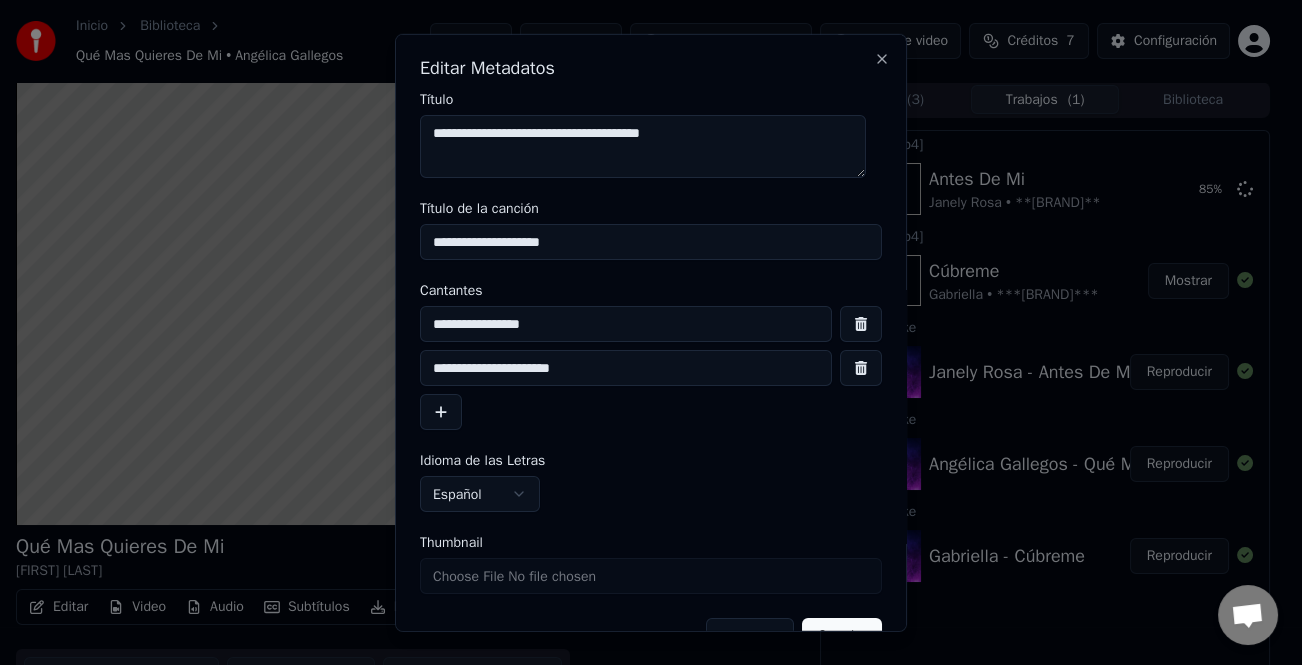 scroll, scrollTop: 47, scrollLeft: 0, axis: vertical 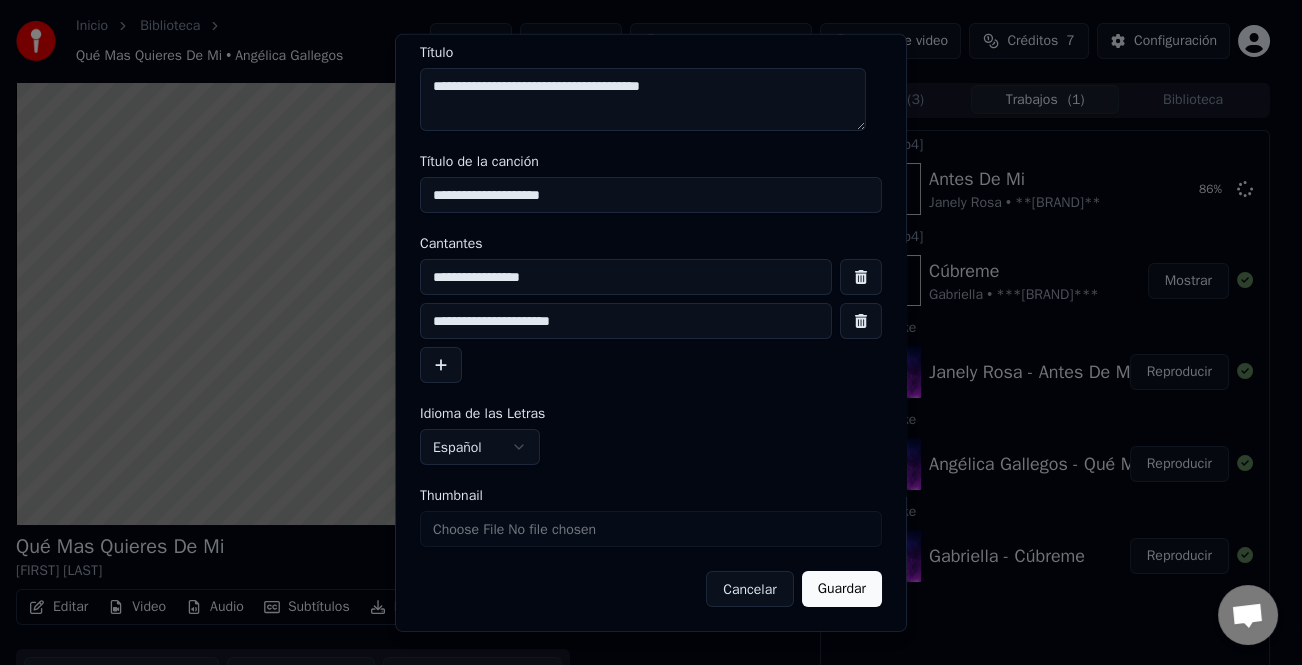 type on "**********" 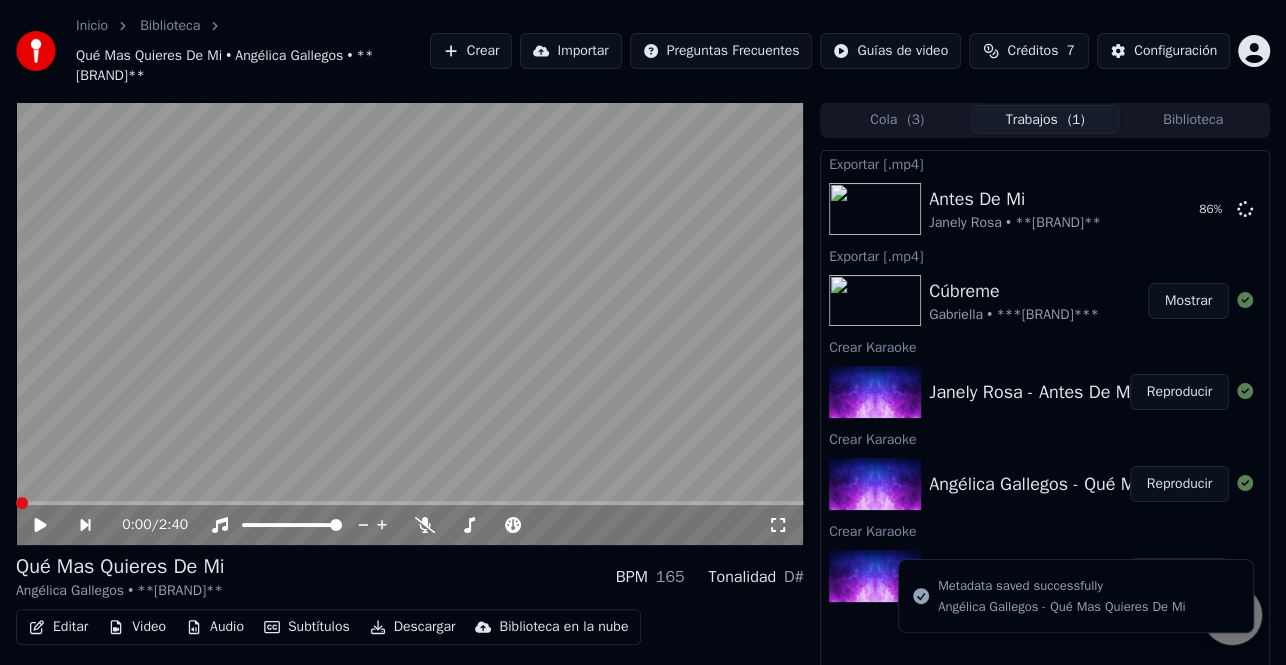 click at bounding box center (22, 503) 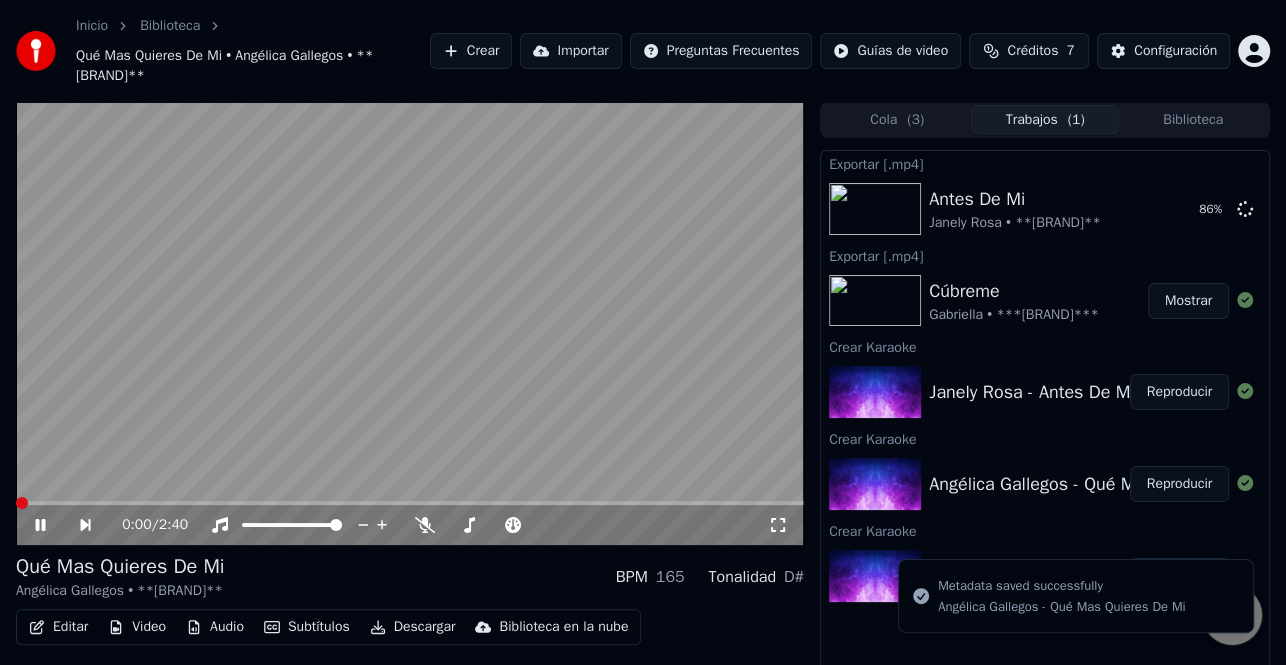 click 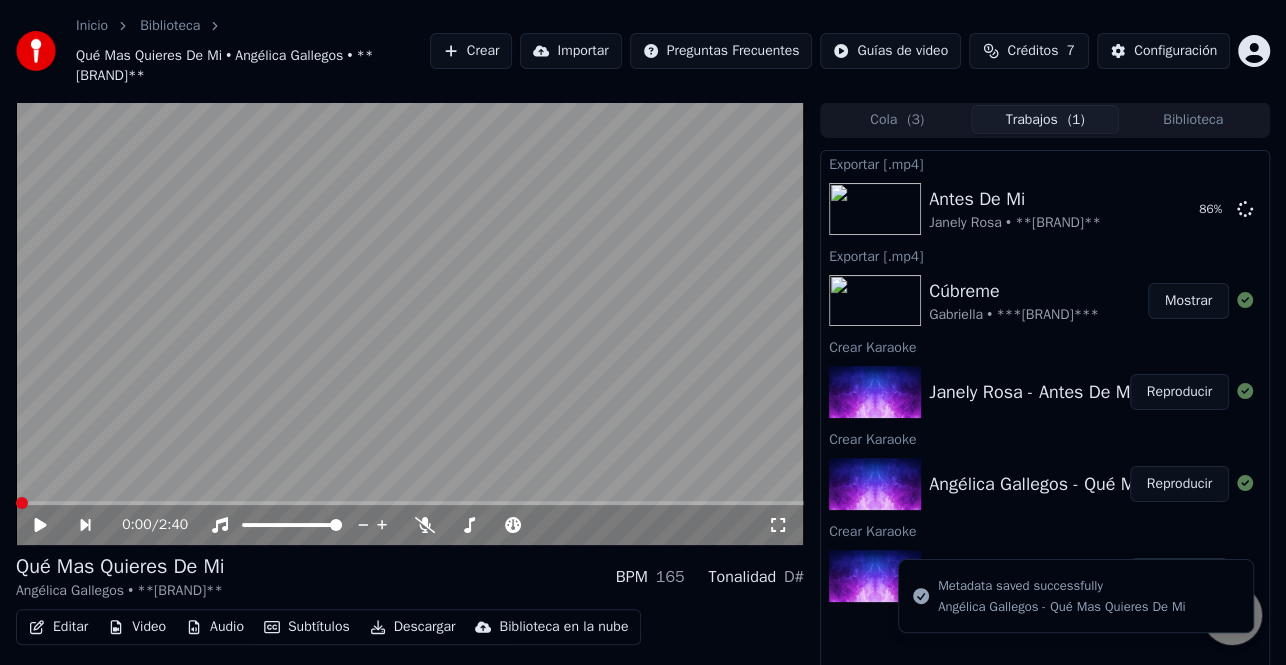 click 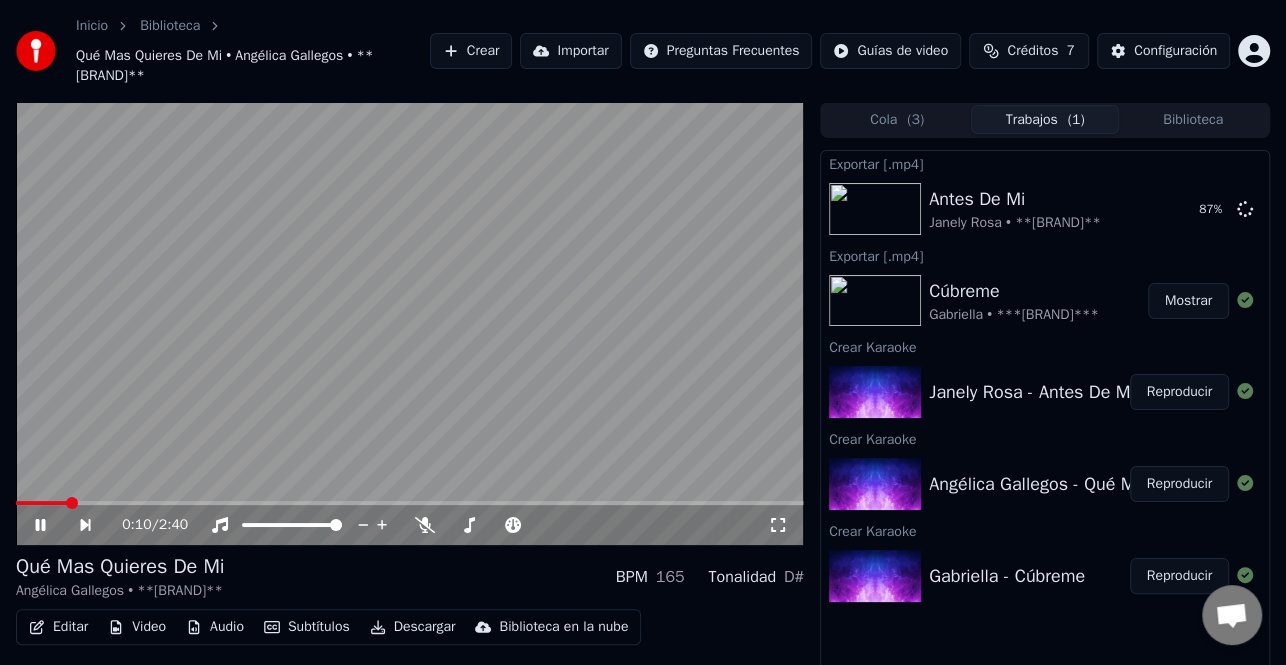 click on "Reproducir" at bounding box center [1179, 484] 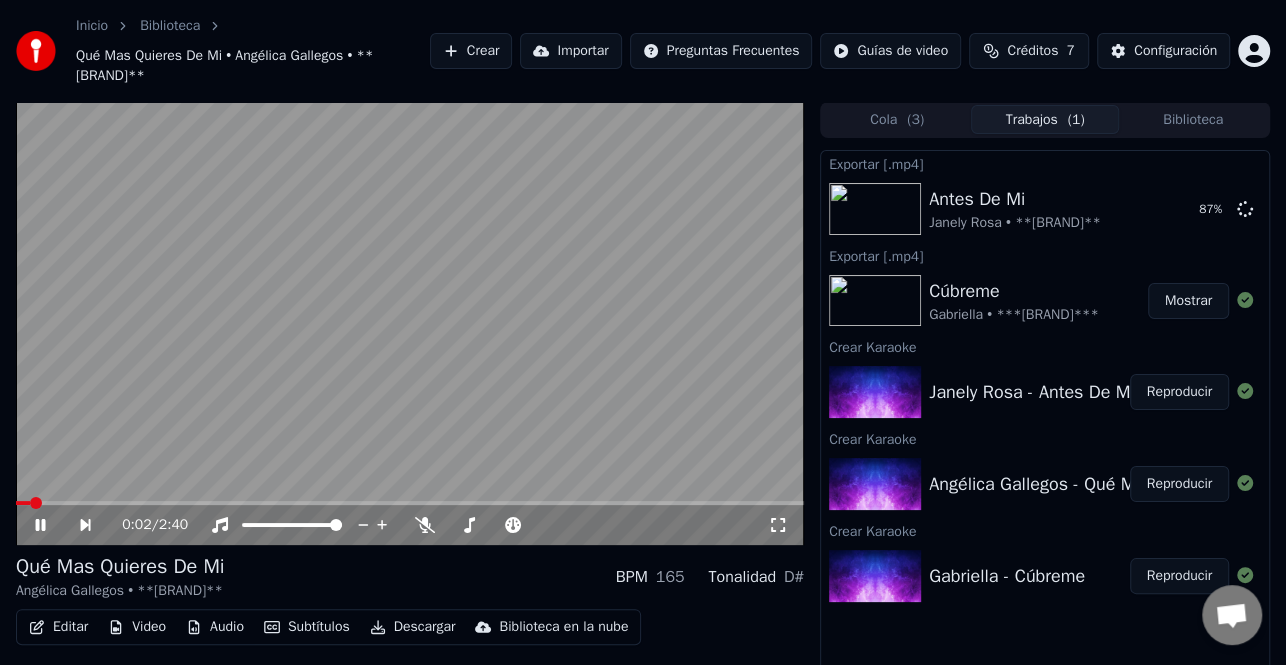 click on "Editar" at bounding box center (58, 627) 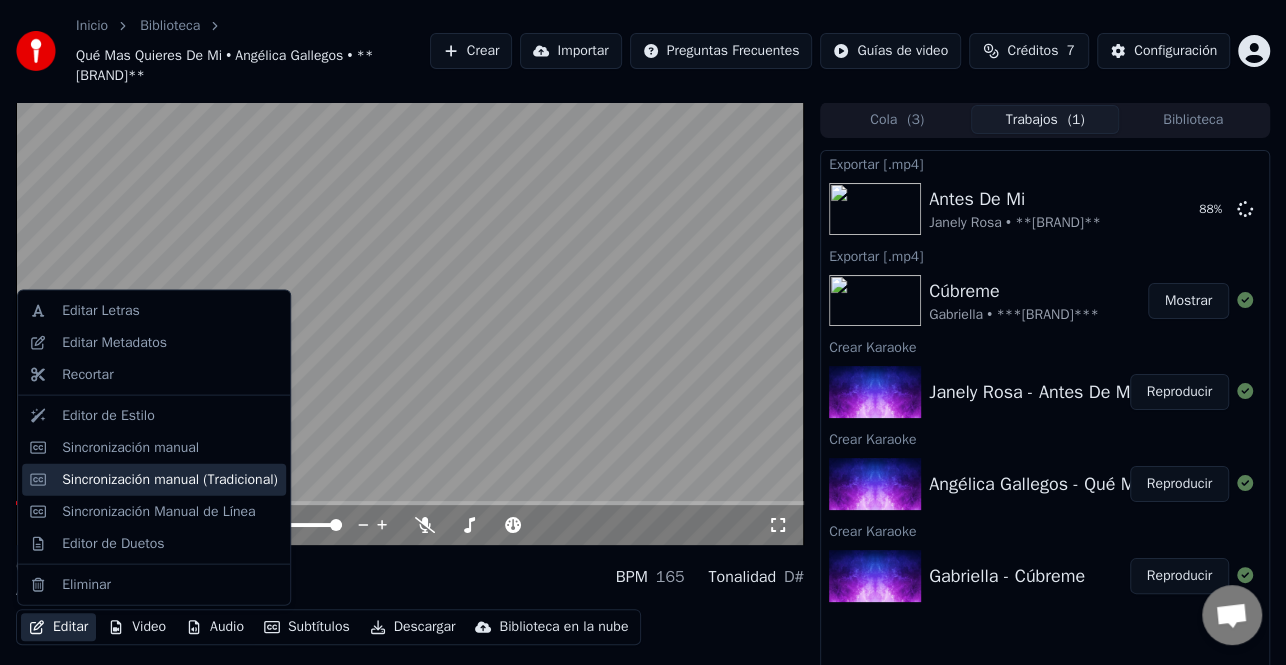 click on "Sincronización manual (Tradicional)" at bounding box center [170, 479] 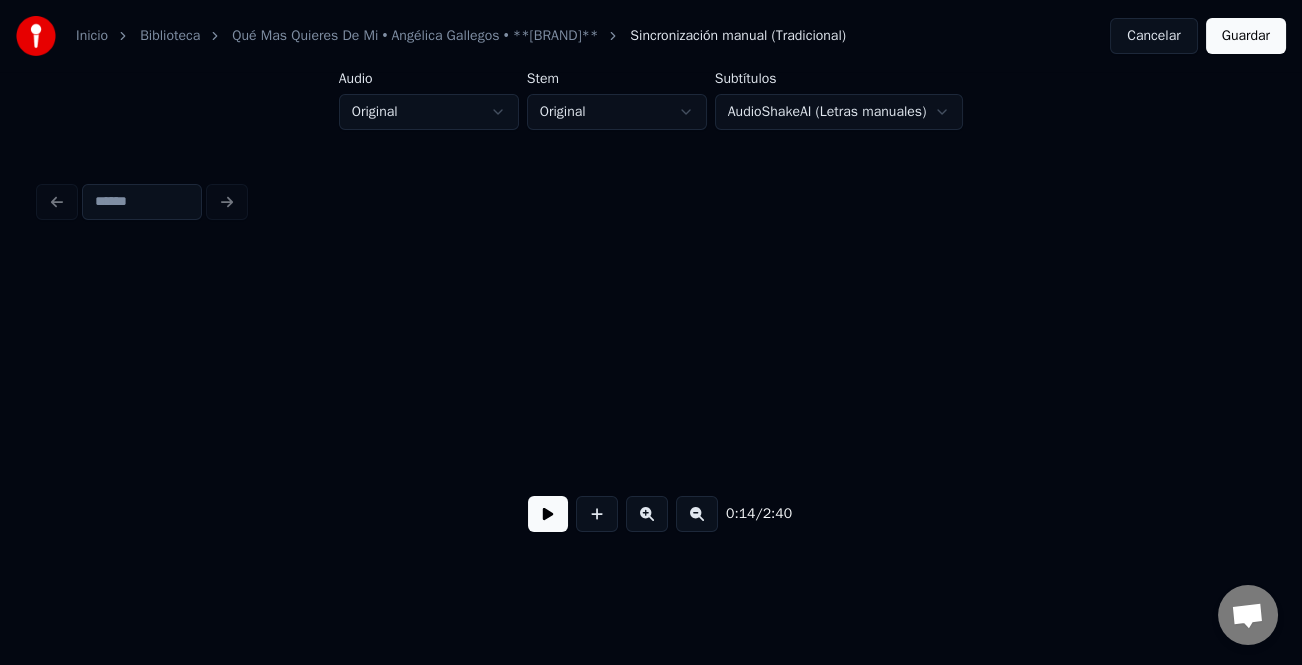 scroll, scrollTop: 0, scrollLeft: 2847, axis: horizontal 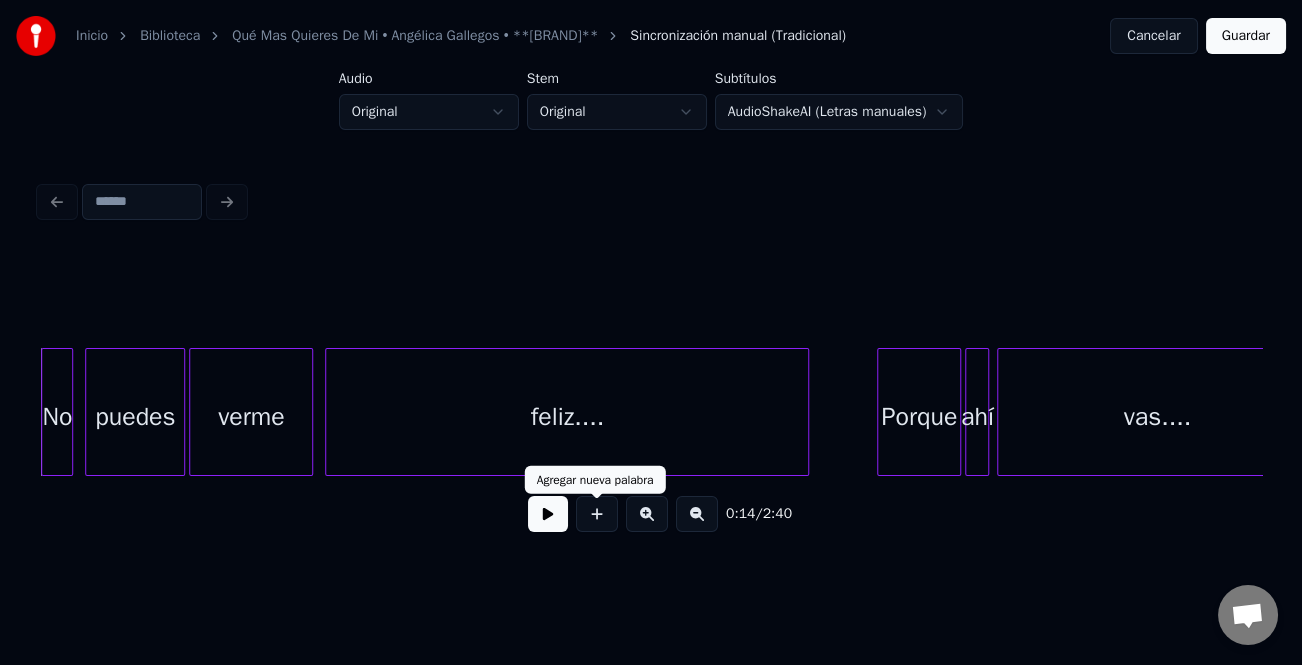 click at bounding box center (548, 514) 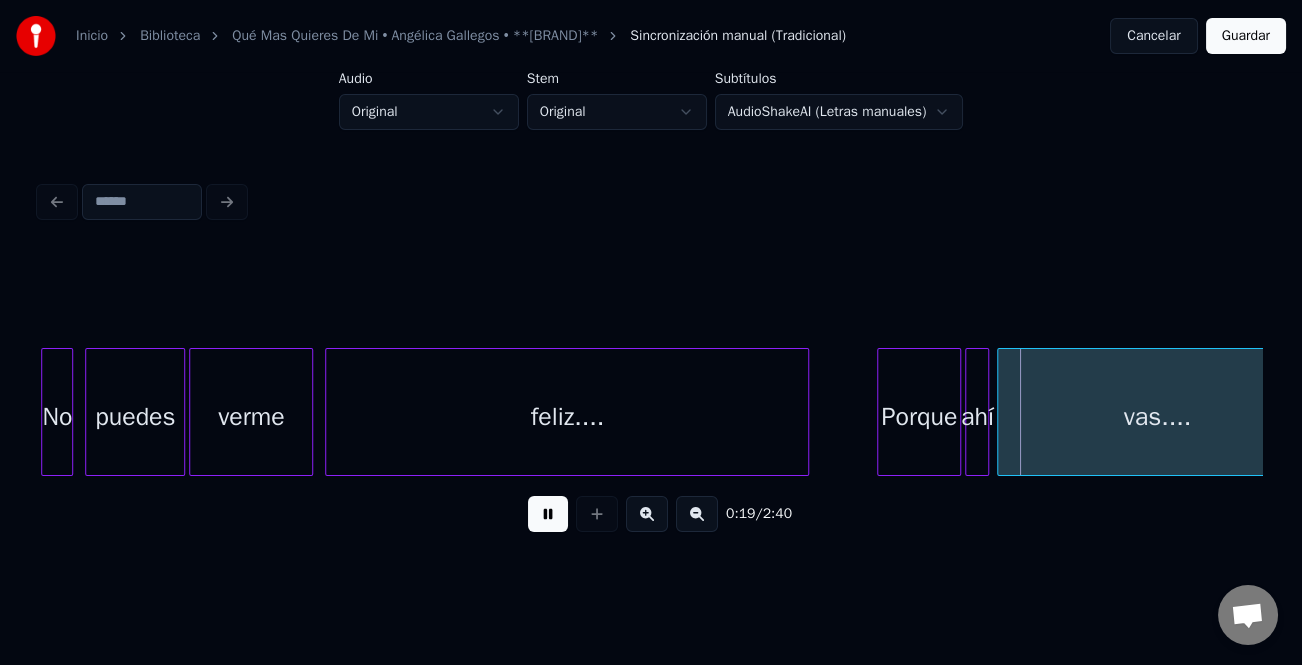 click at bounding box center (647, 514) 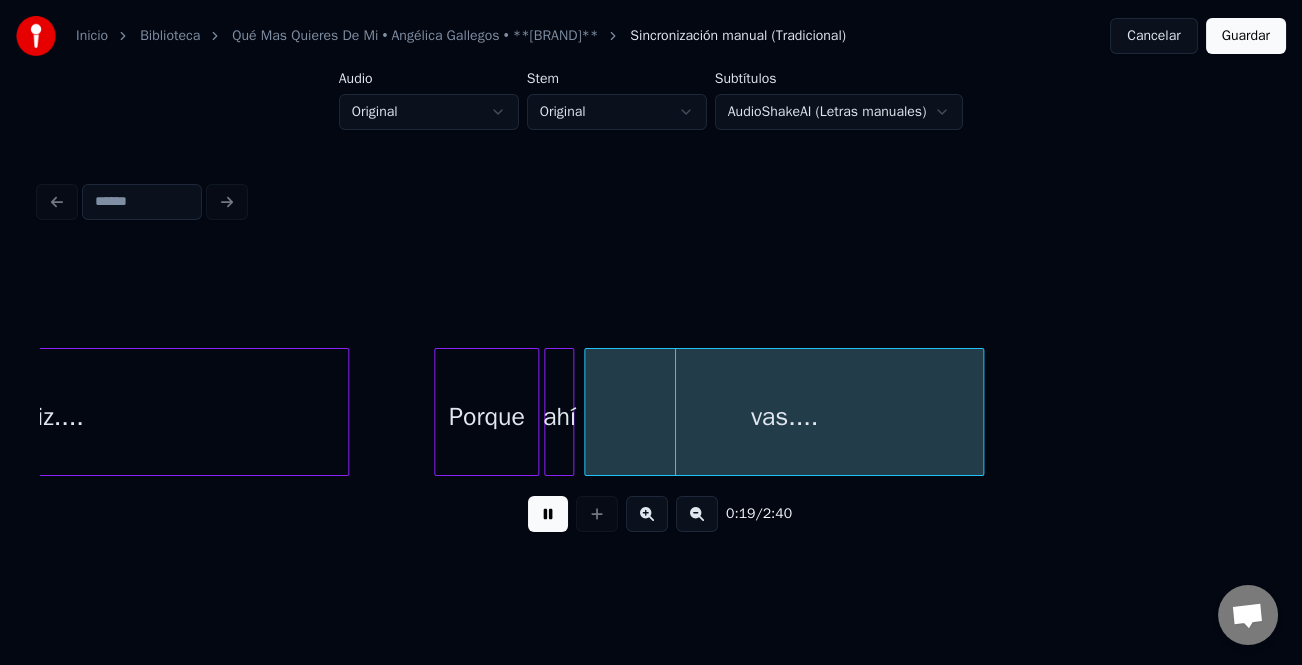 click at bounding box center (647, 514) 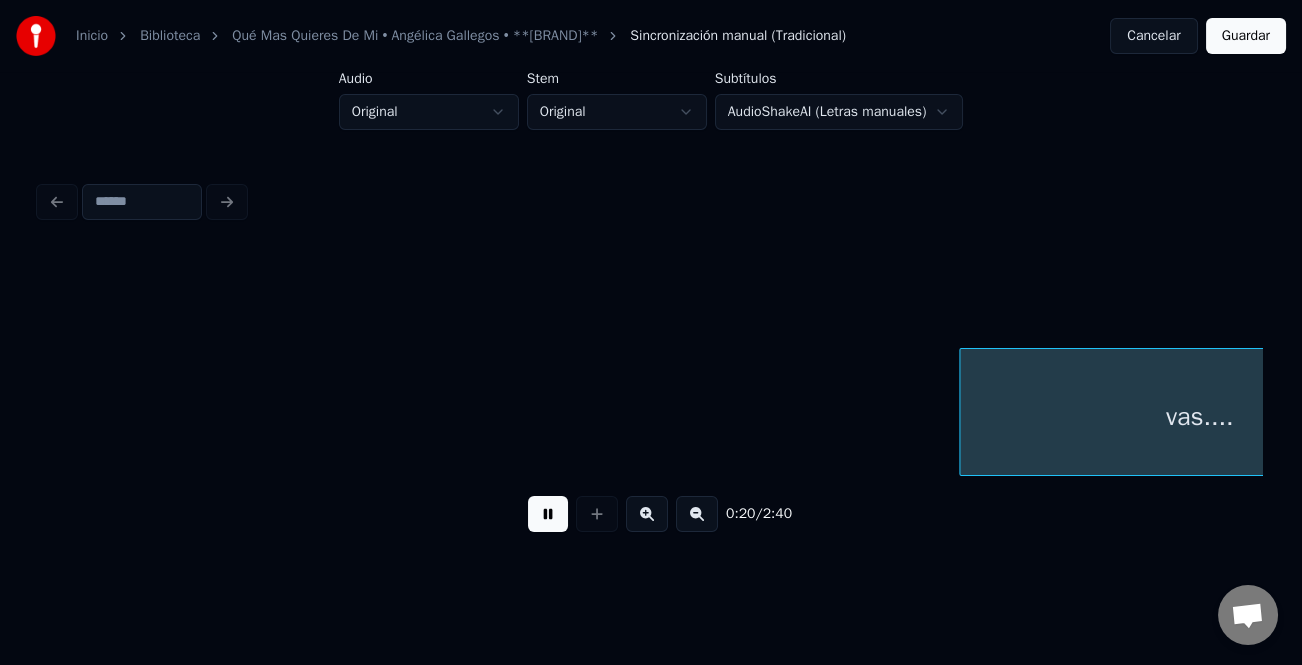 scroll, scrollTop: 0, scrollLeft: 6014, axis: horizontal 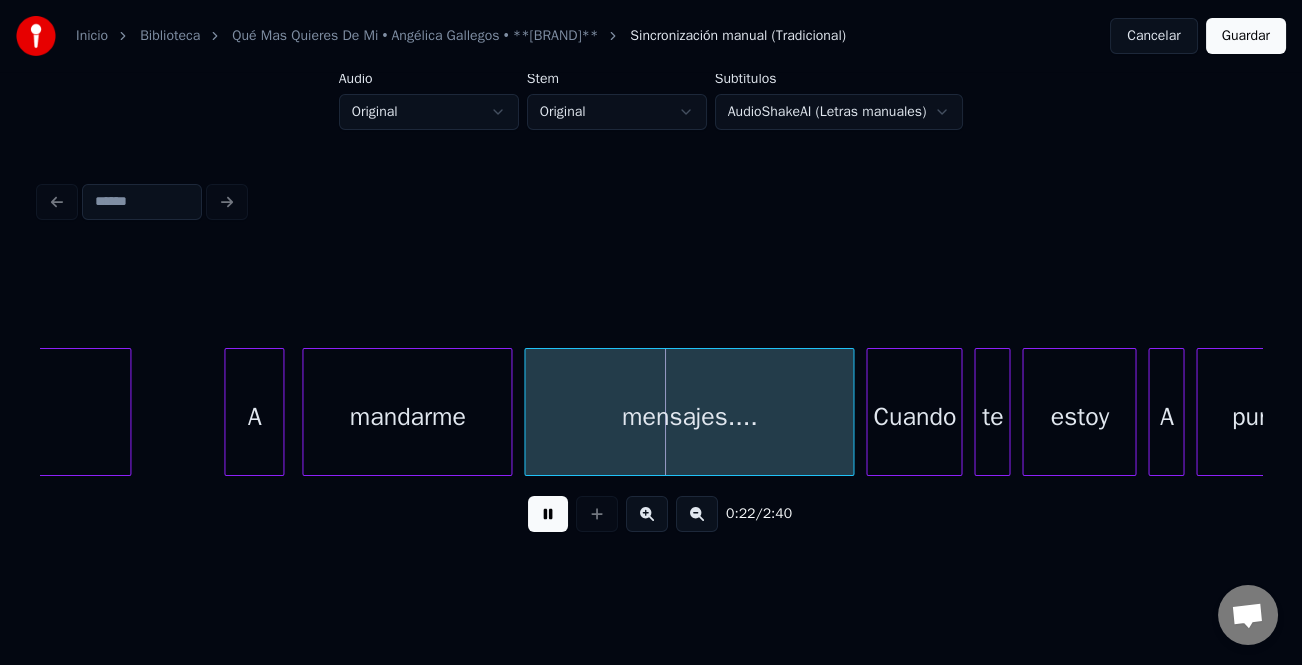 click on "vas.... A mandarme mensajes.... Cuando te estoy A punto" at bounding box center (651, 412) 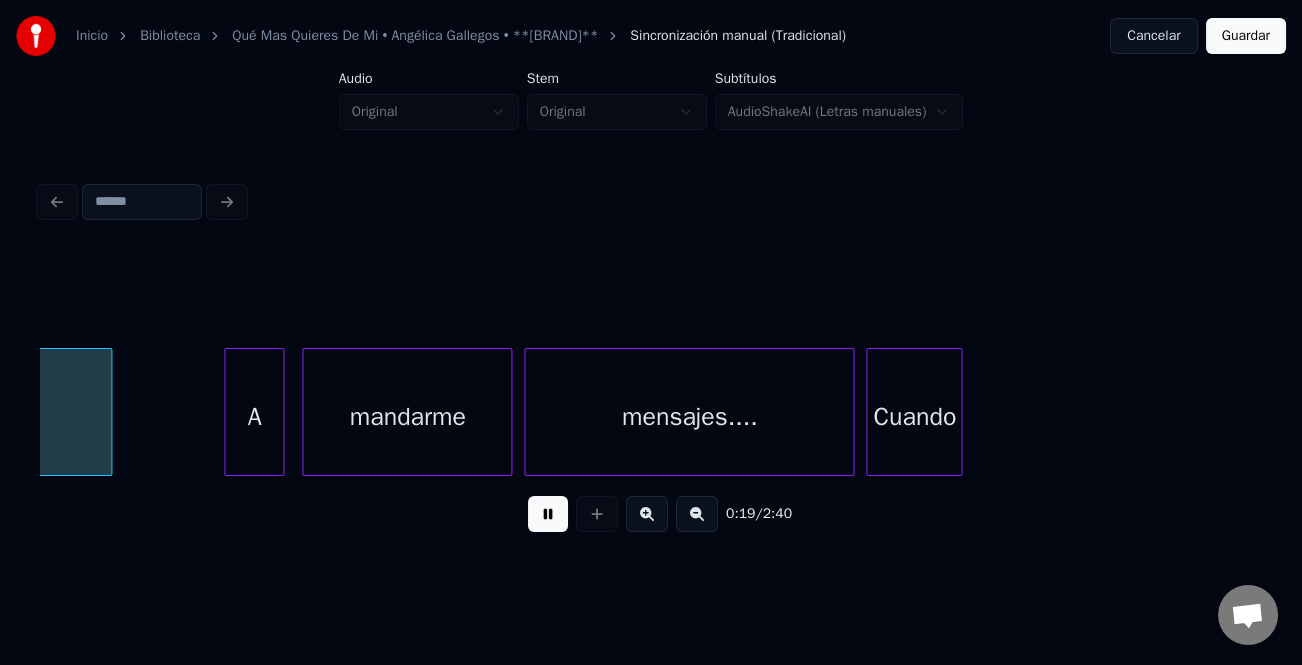 scroll, scrollTop: 0, scrollLeft: 5705, axis: horizontal 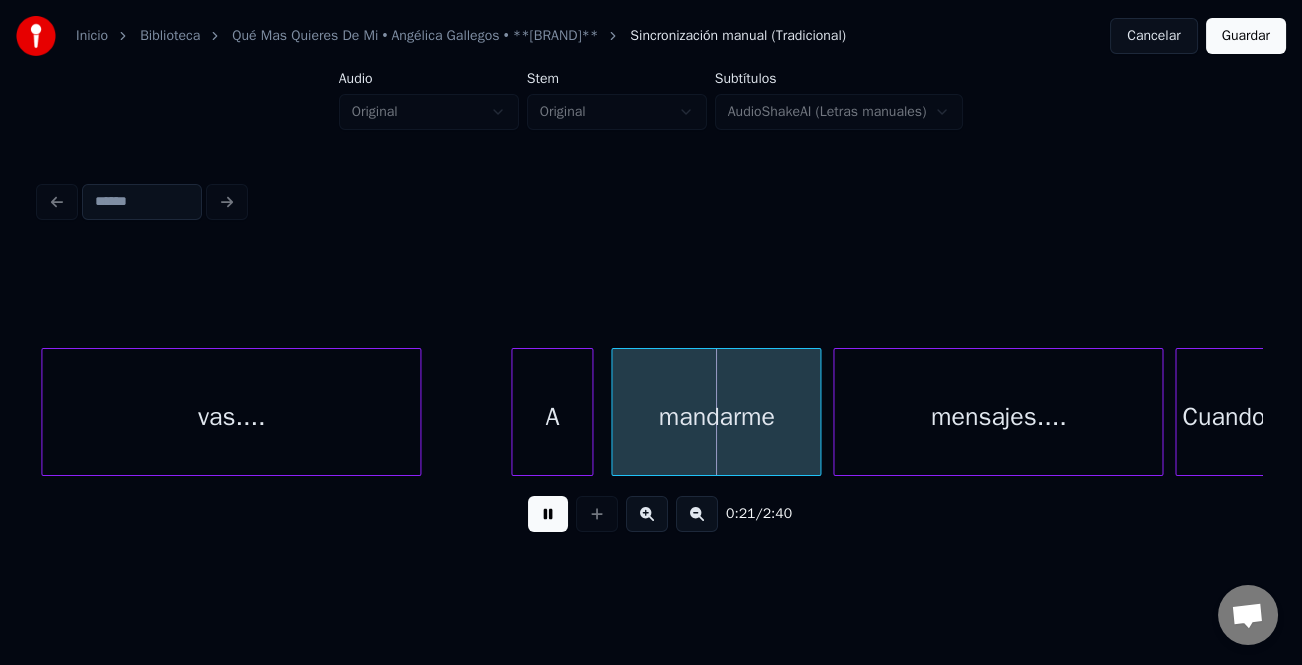 click at bounding box center [515, 412] 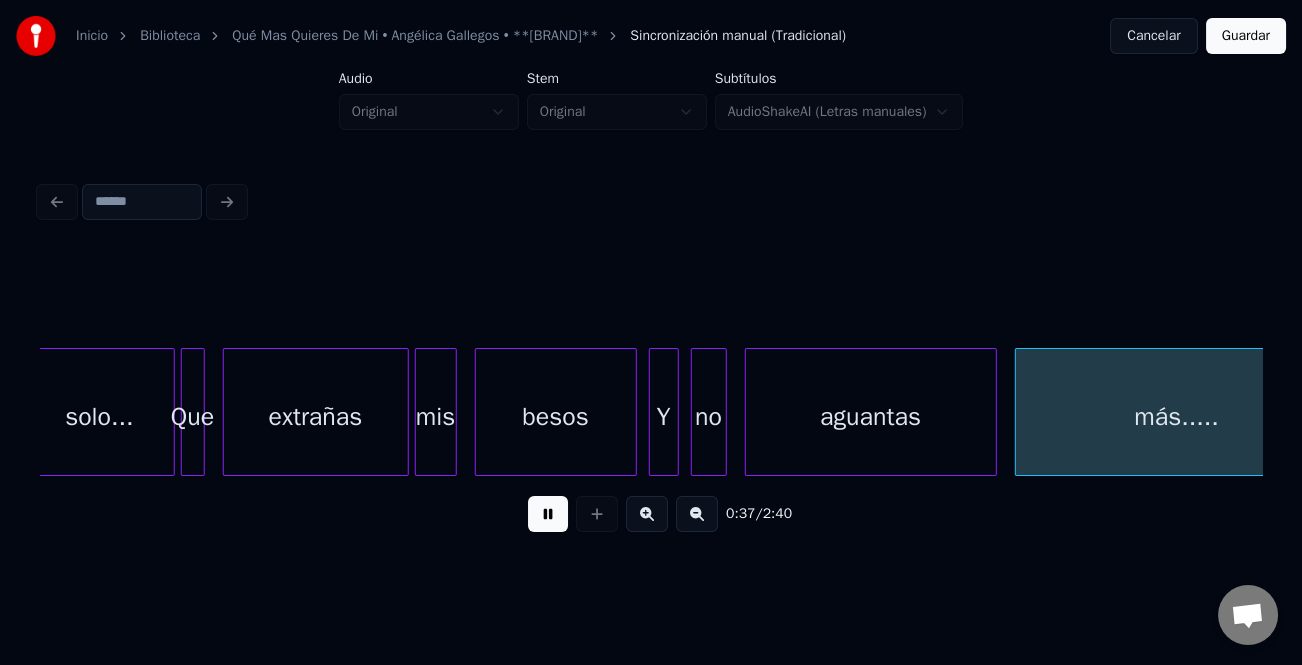 scroll, scrollTop: 0, scrollLeft: 11288, axis: horizontal 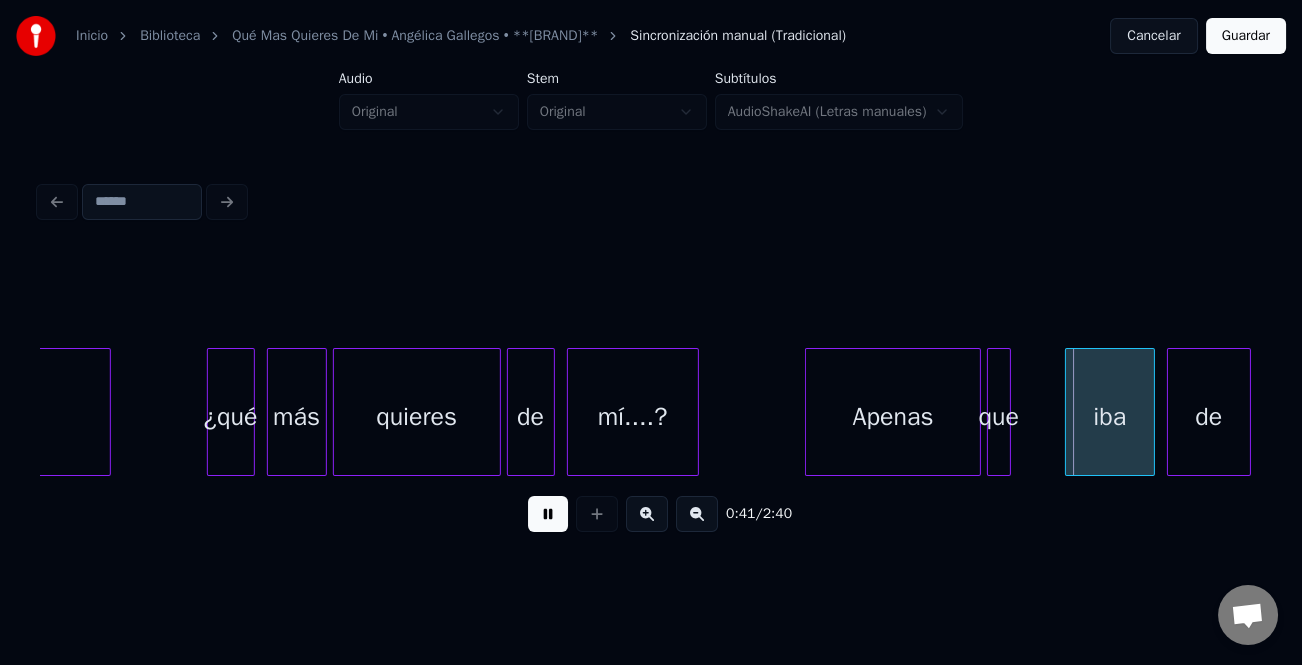 click at bounding box center (809, 412) 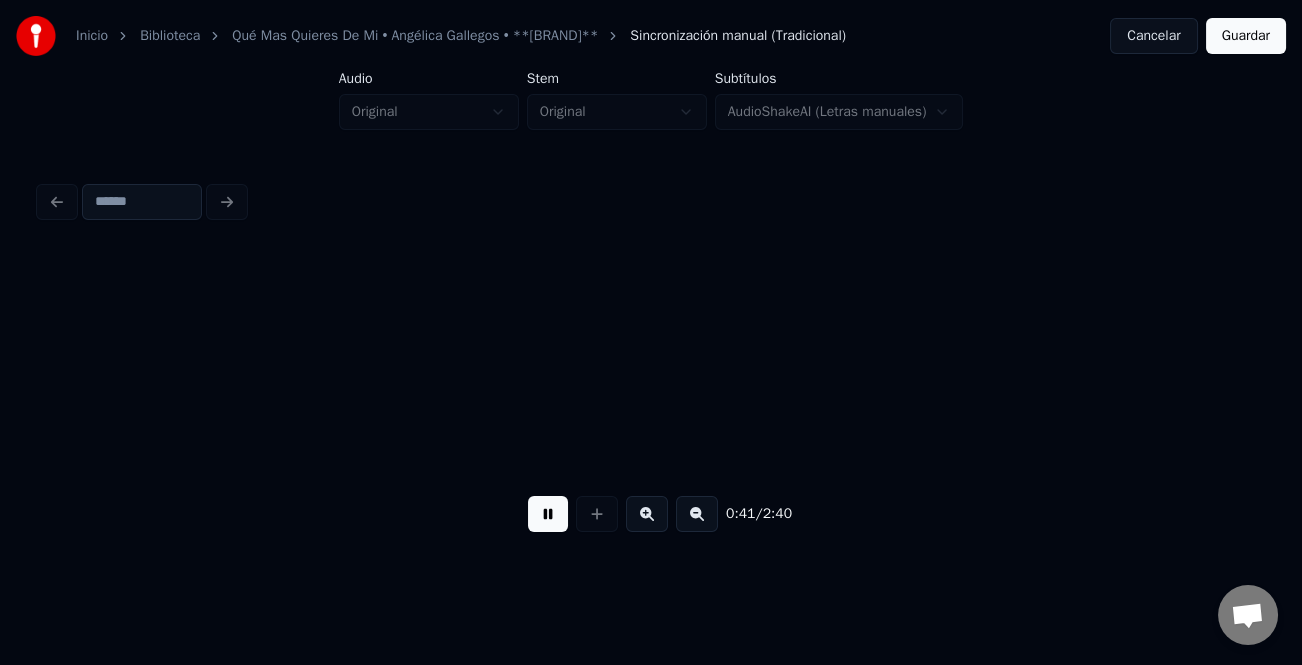 scroll, scrollTop: 0, scrollLeft: 12515, axis: horizontal 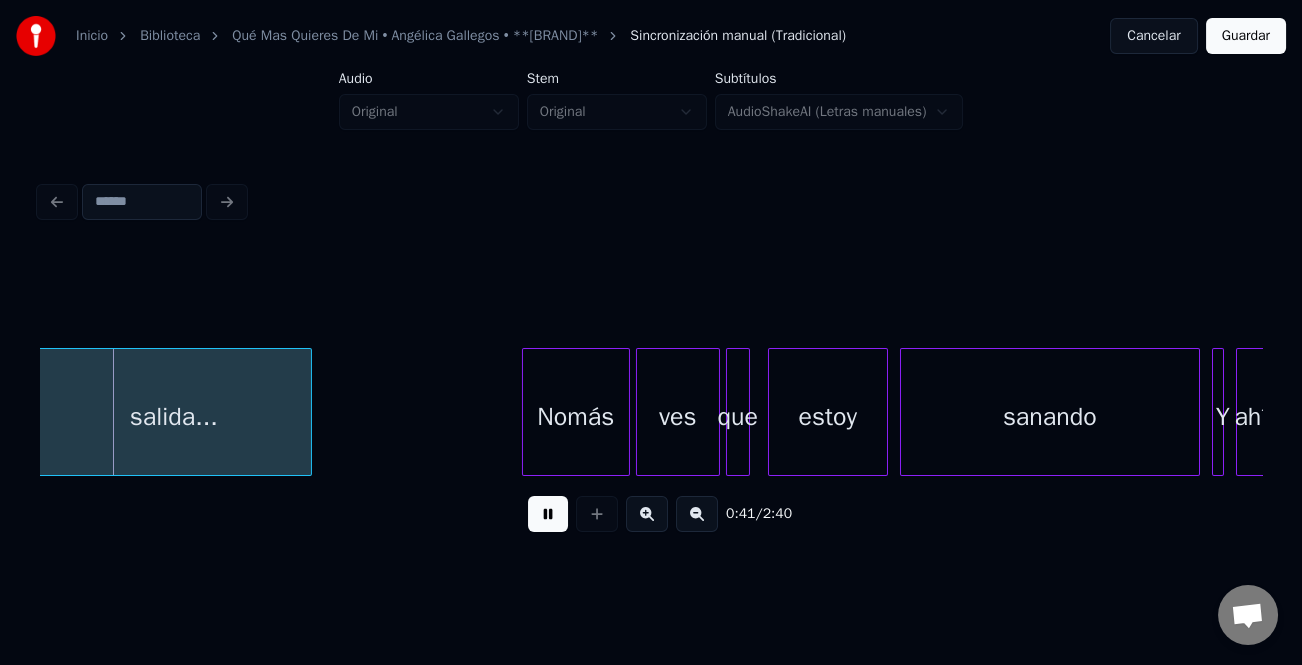 click on "sanando" at bounding box center [1050, 417] 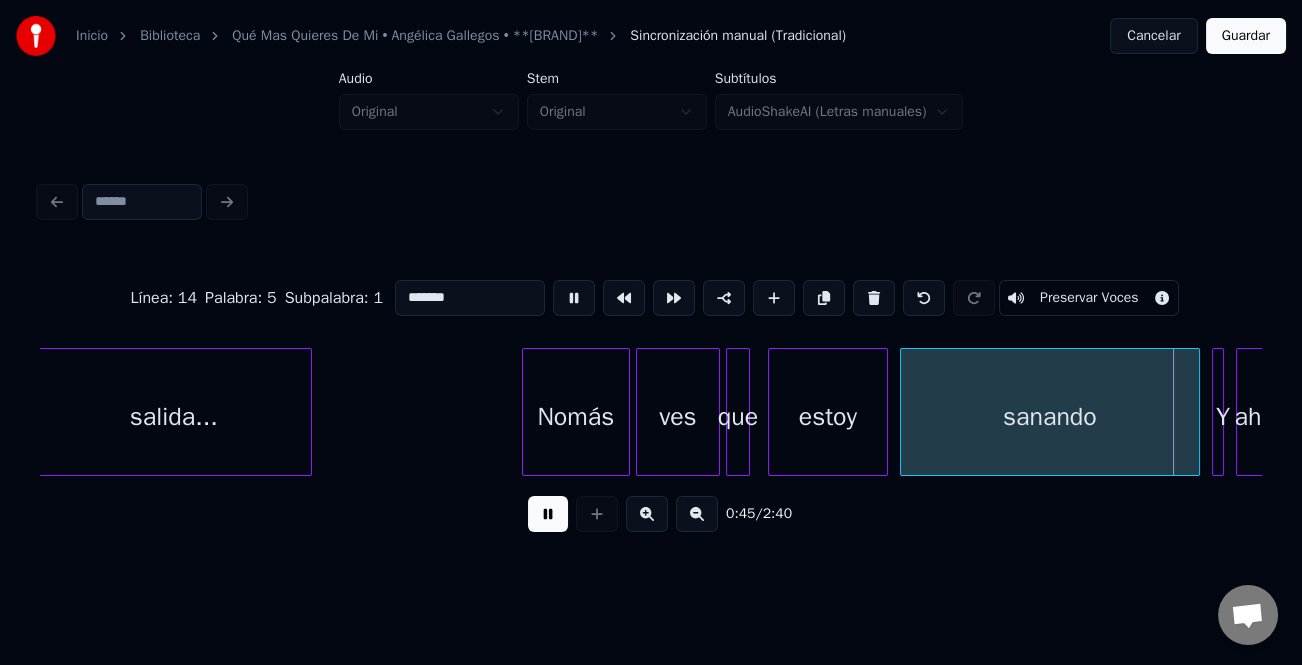 click on "salida... Nomás ves que estoy sanando Y ahí" at bounding box center [11568, 412] 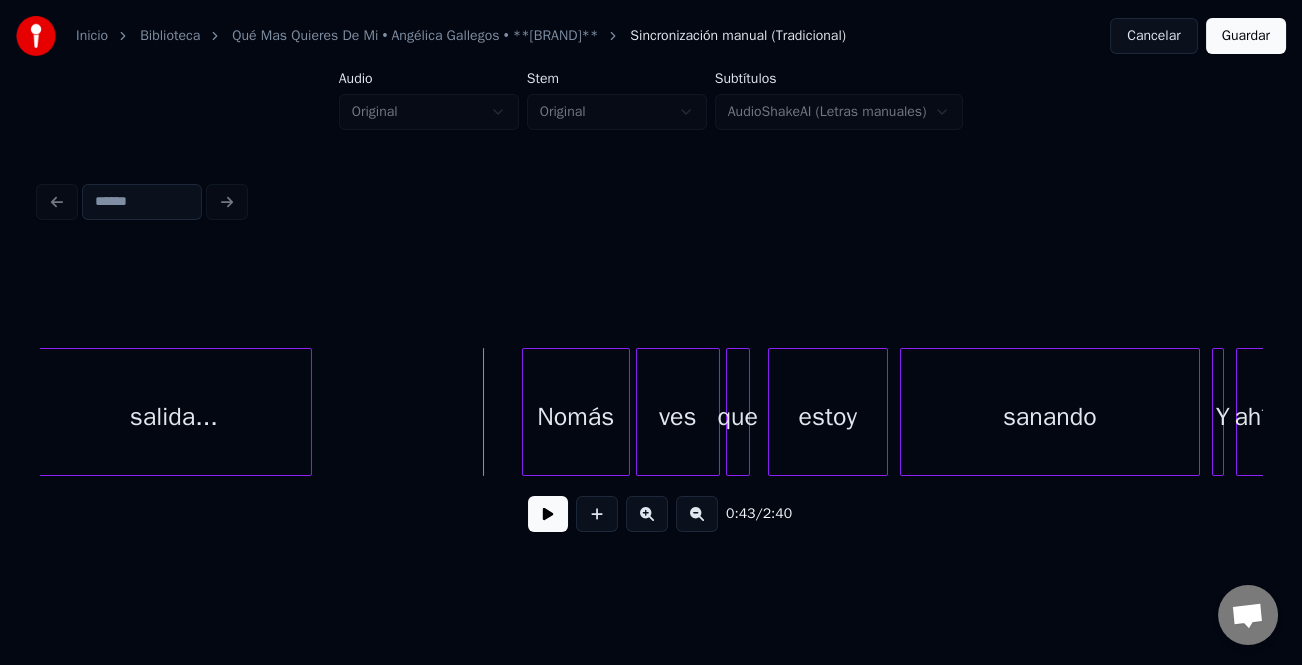 click at bounding box center [548, 514] 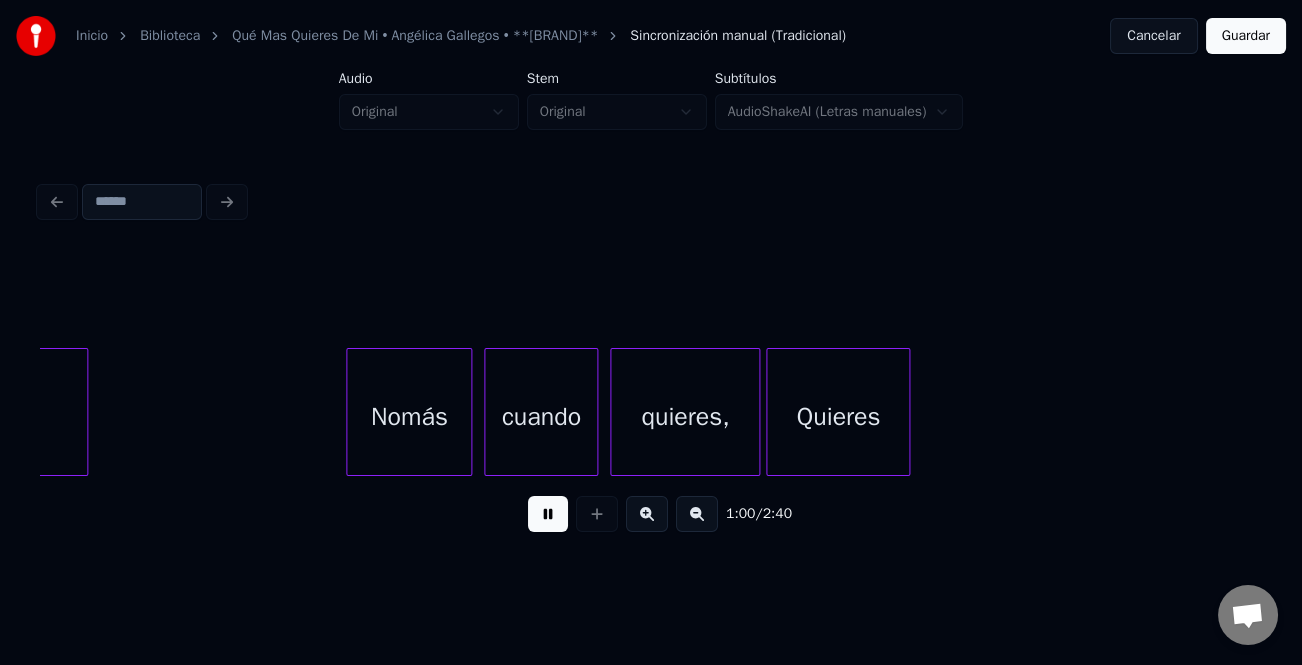 scroll, scrollTop: 0, scrollLeft: 18193, axis: horizontal 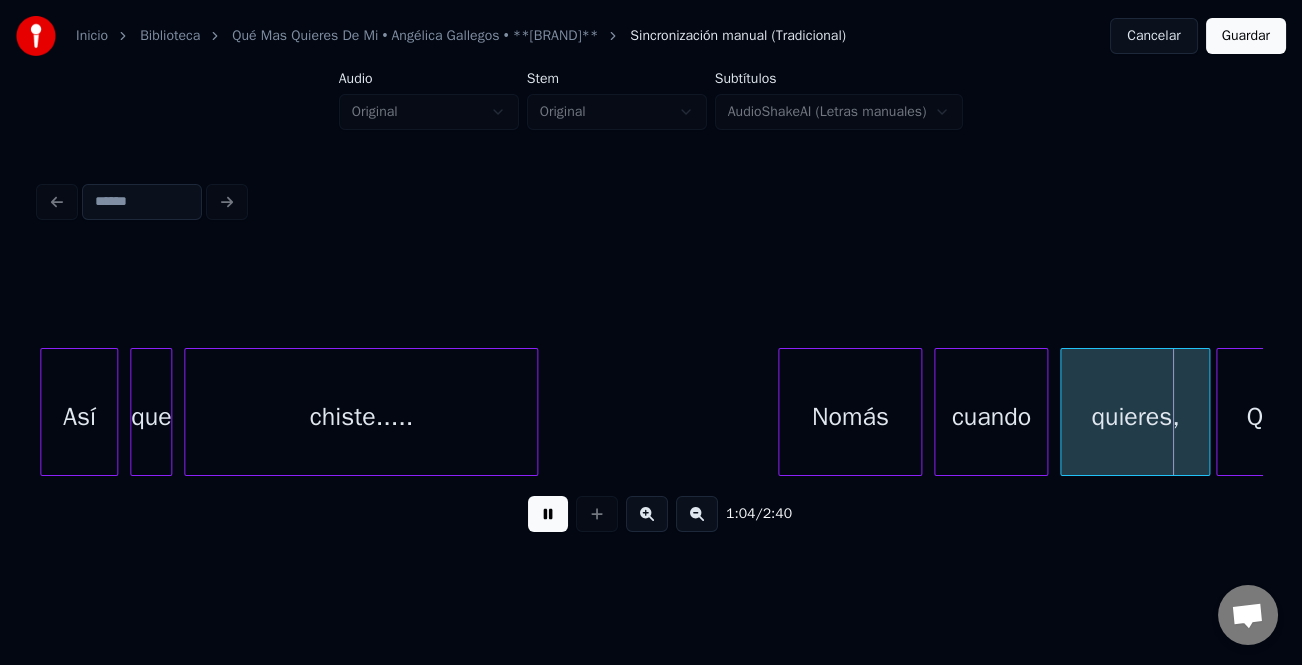 click at bounding box center (782, 412) 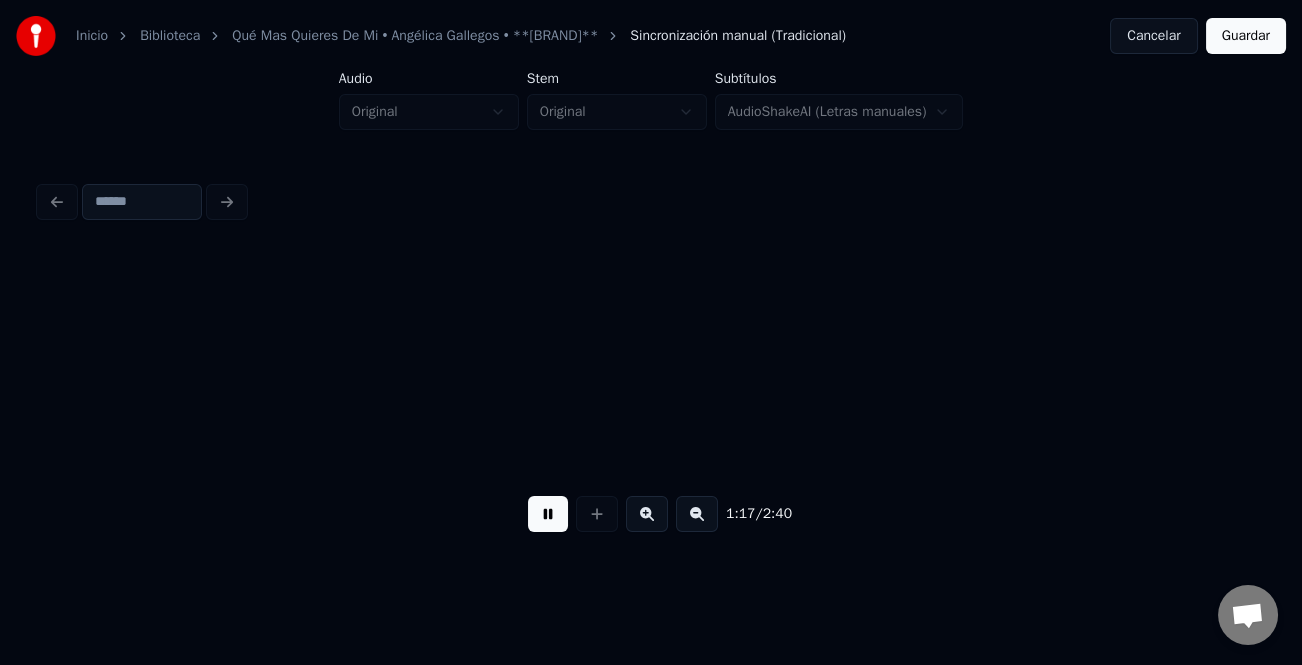 scroll, scrollTop: 0, scrollLeft: 23087, axis: horizontal 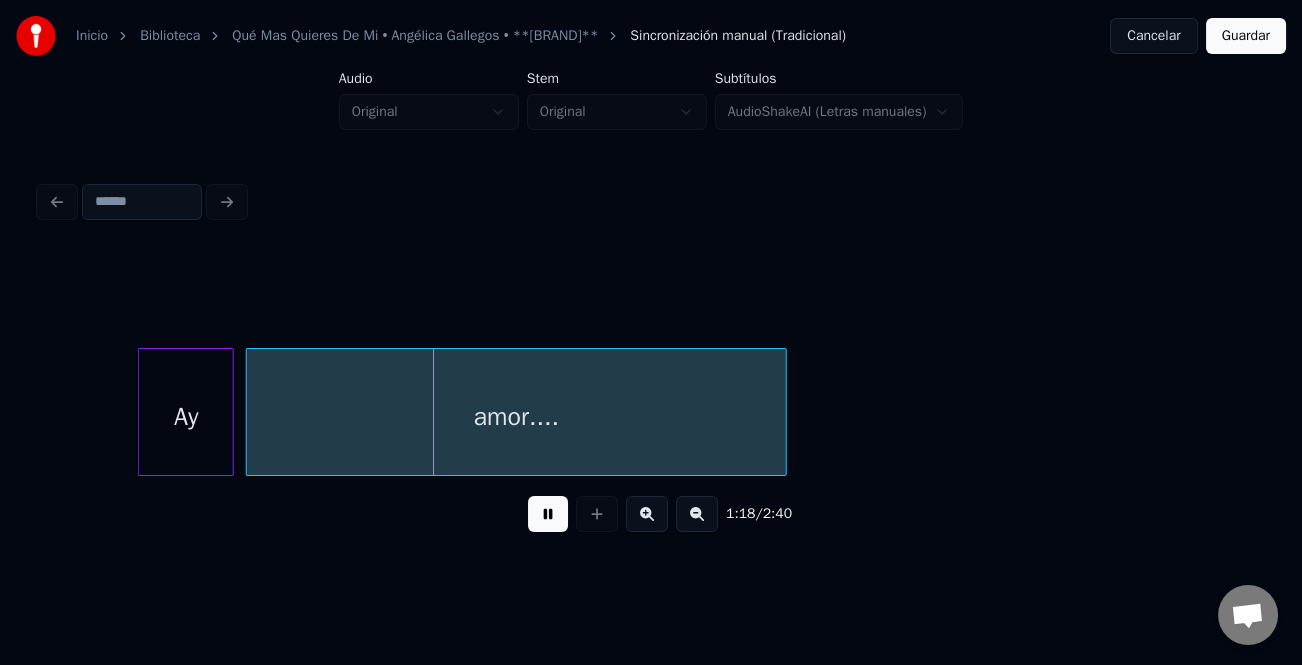click on "1:18  /  2:40" at bounding box center [651, 362] 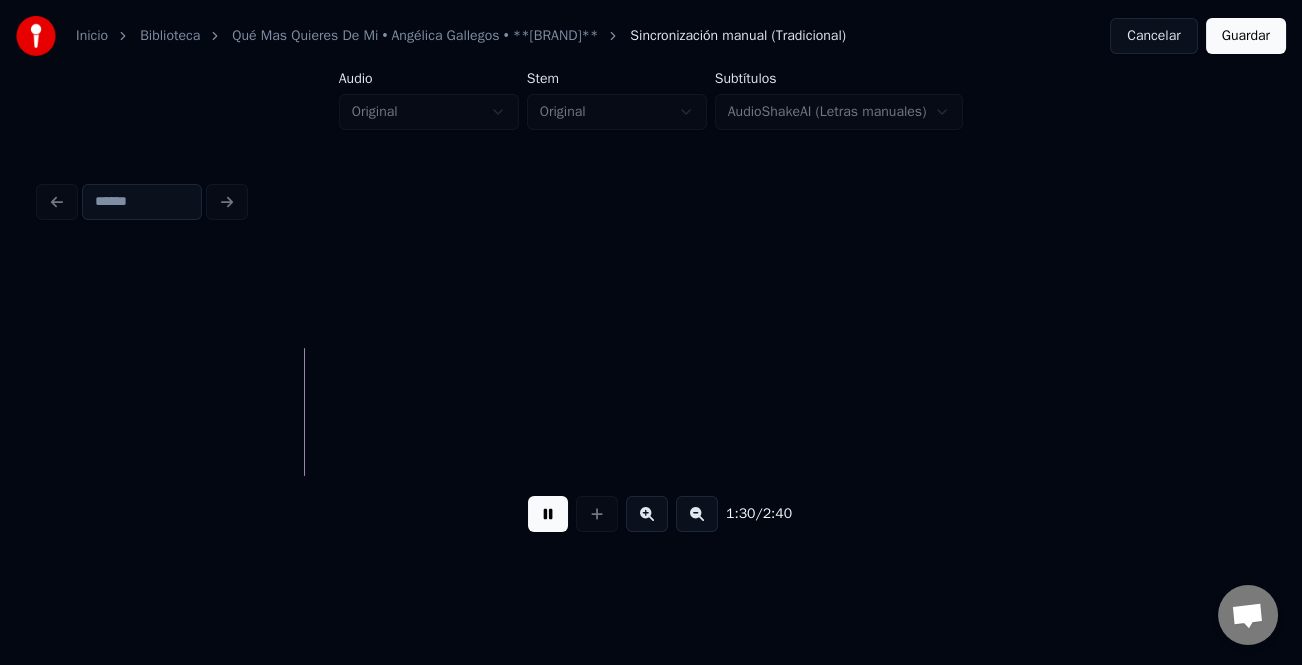 click at bounding box center (697, 514) 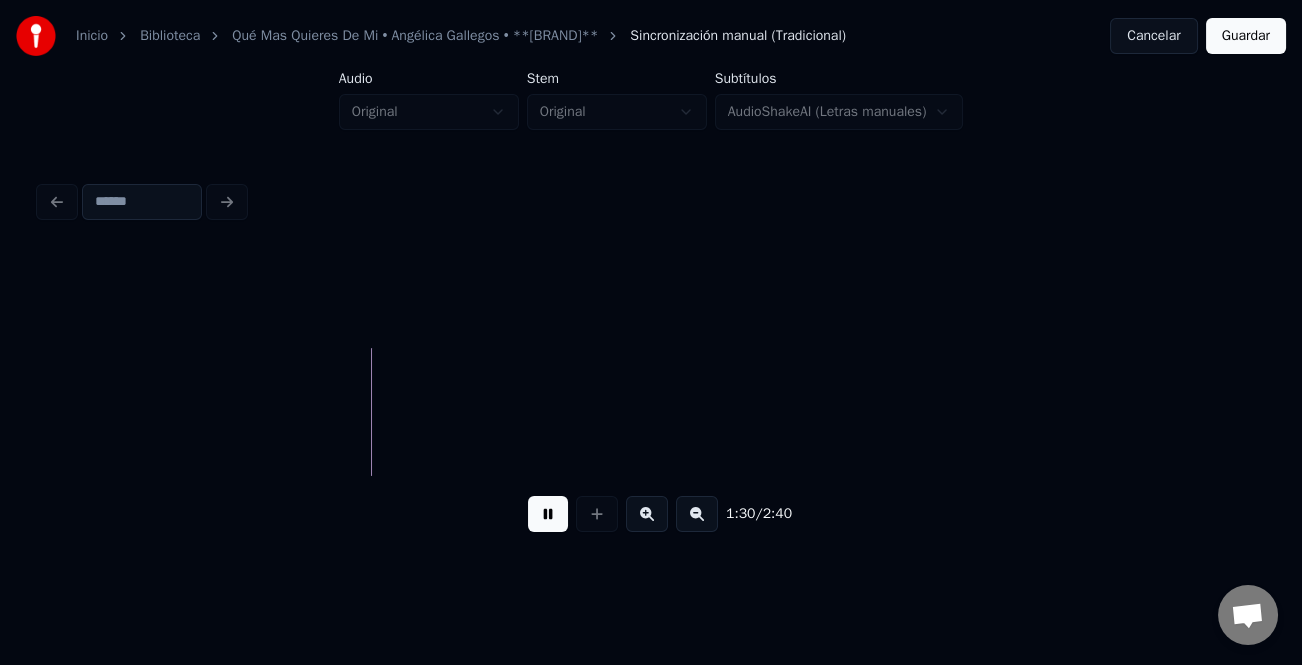 click at bounding box center [697, 514] 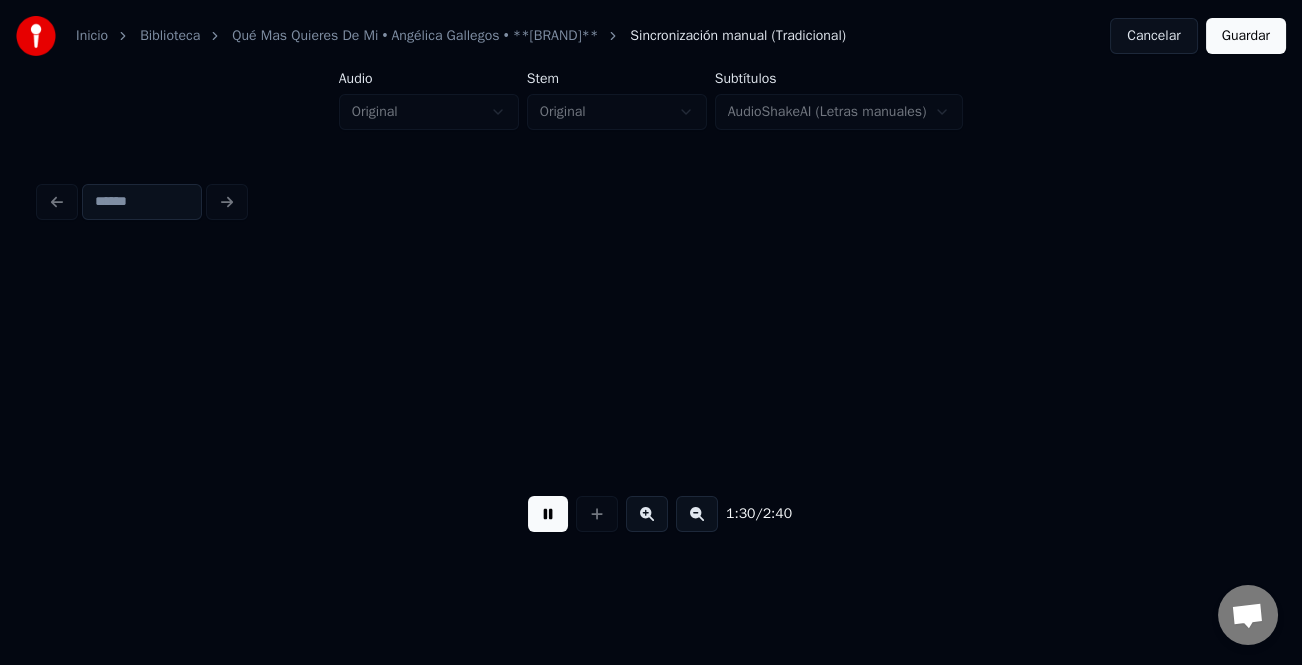 click at bounding box center [697, 514] 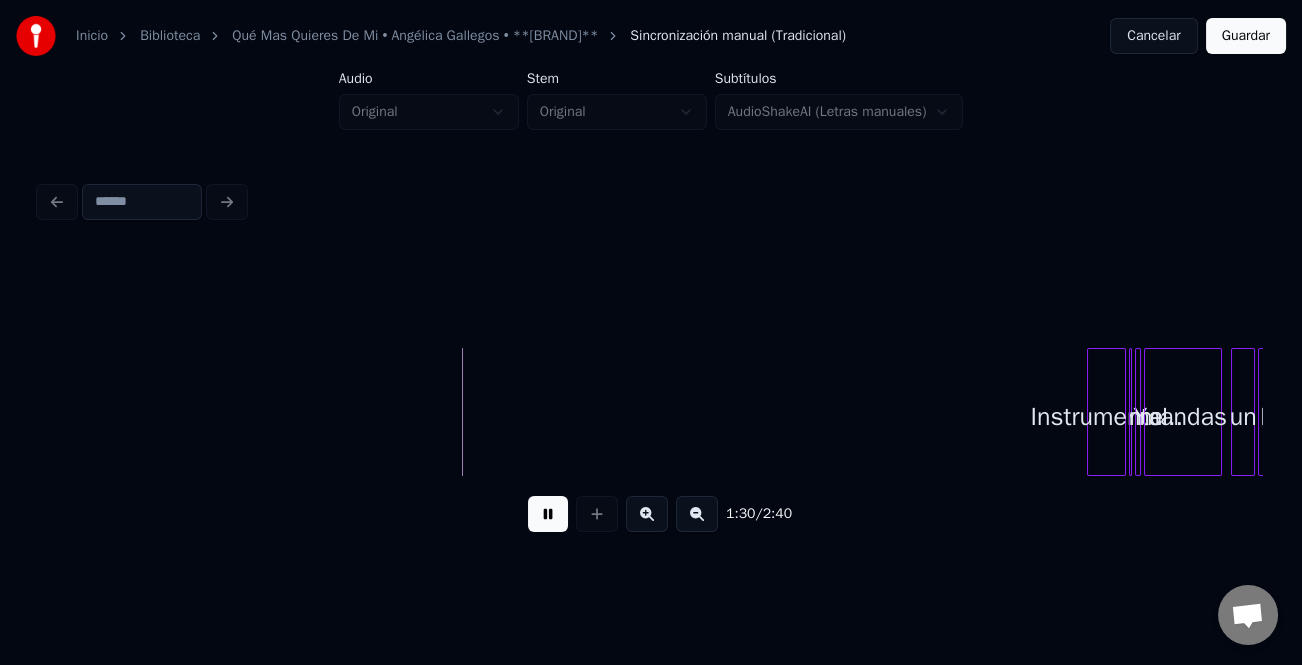 click at bounding box center (697, 514) 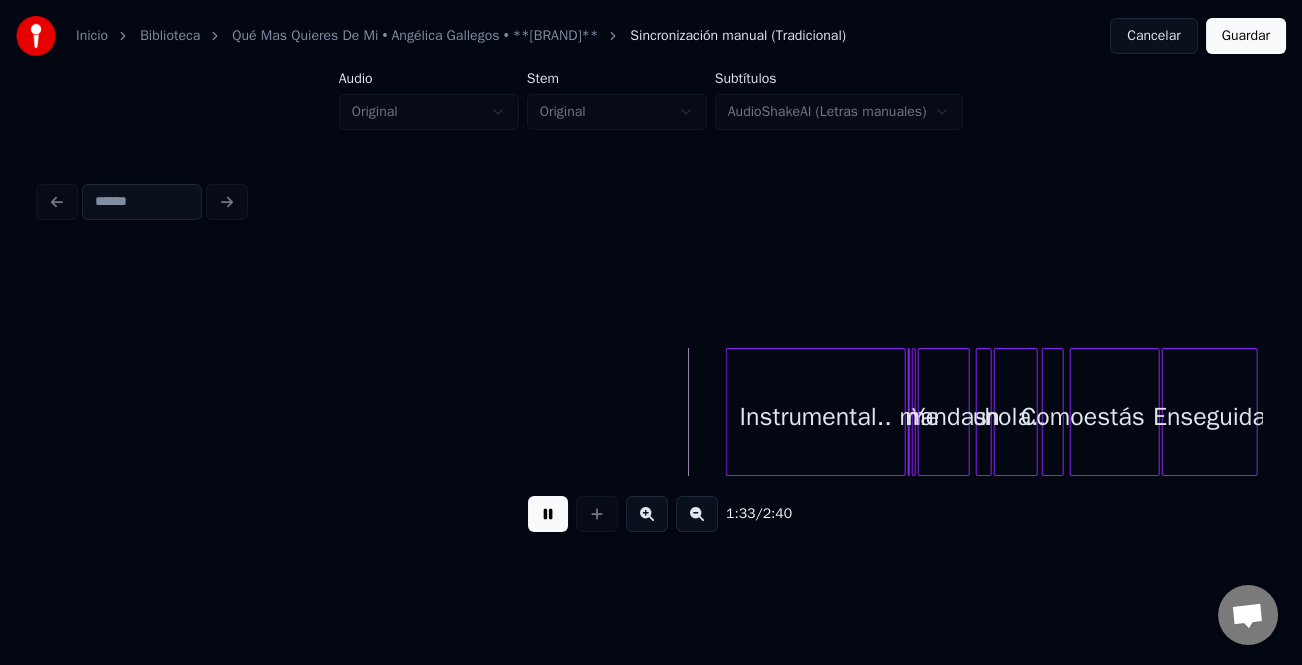 click on "Instrumental.. Y me mandas un hola.. Como estás Enseguida" at bounding box center (651, 412) 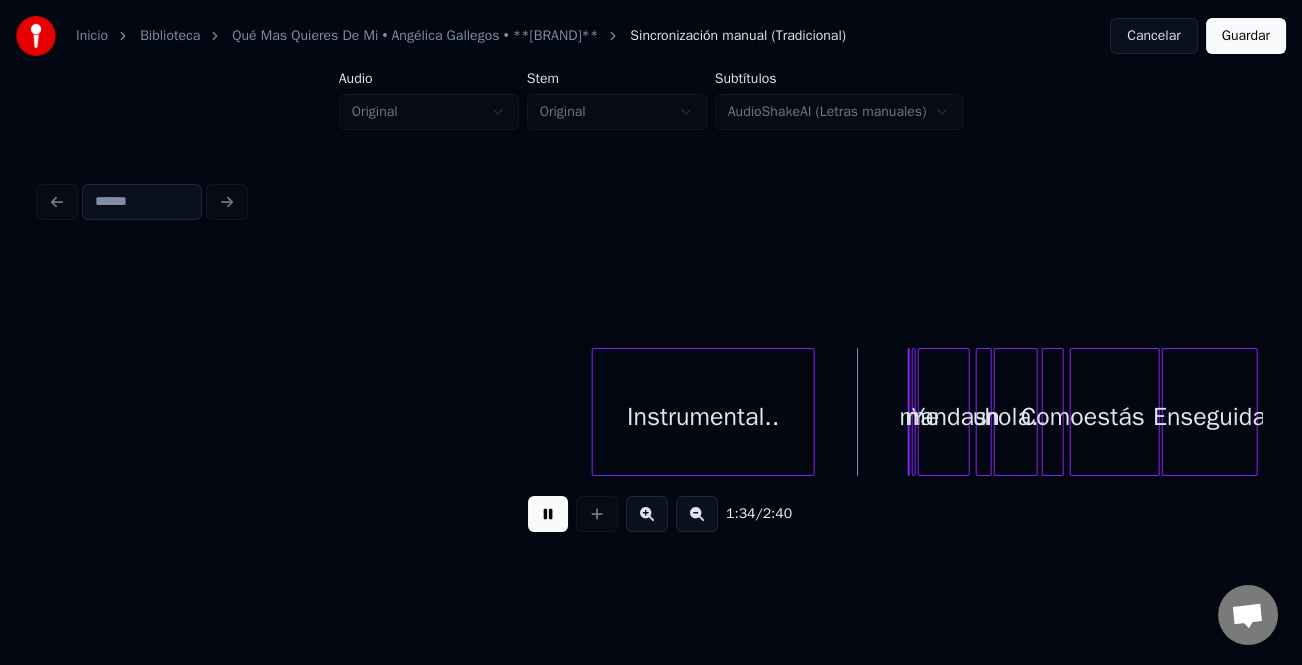 click on "Instrumental.. Y me mandas un hola.. Como estás Enseguida" at bounding box center [651, 412] 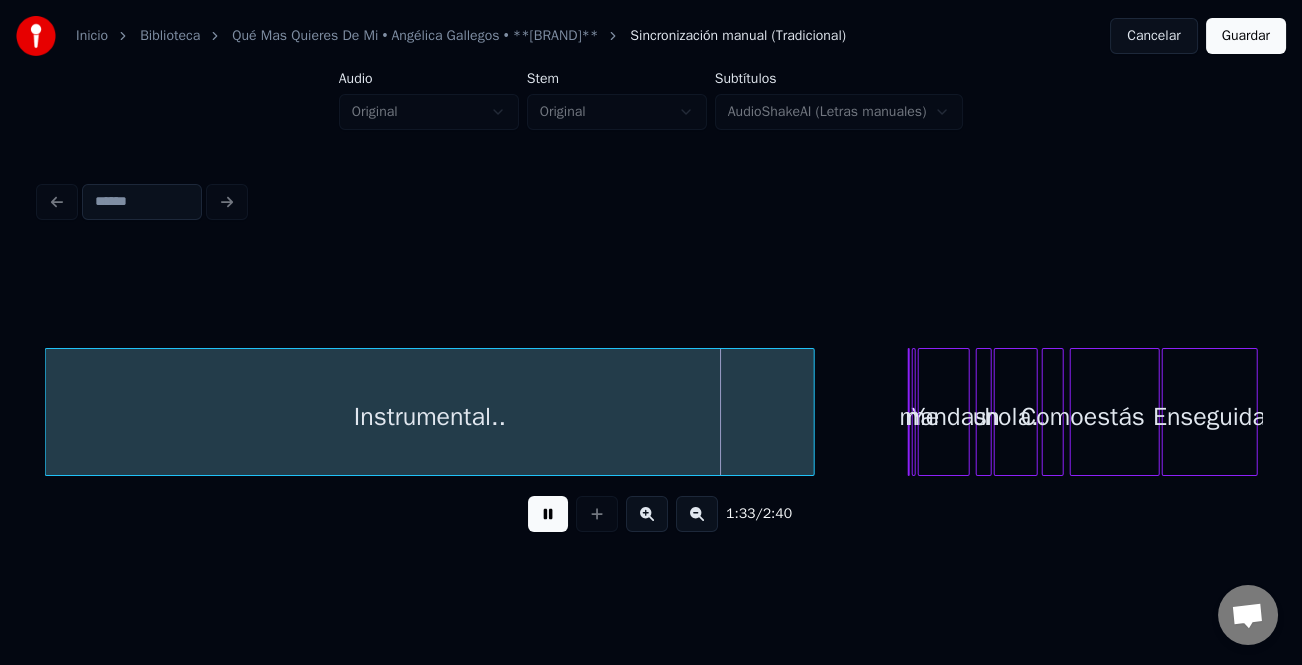 click on "1:33  /  2:40" at bounding box center (651, 400) 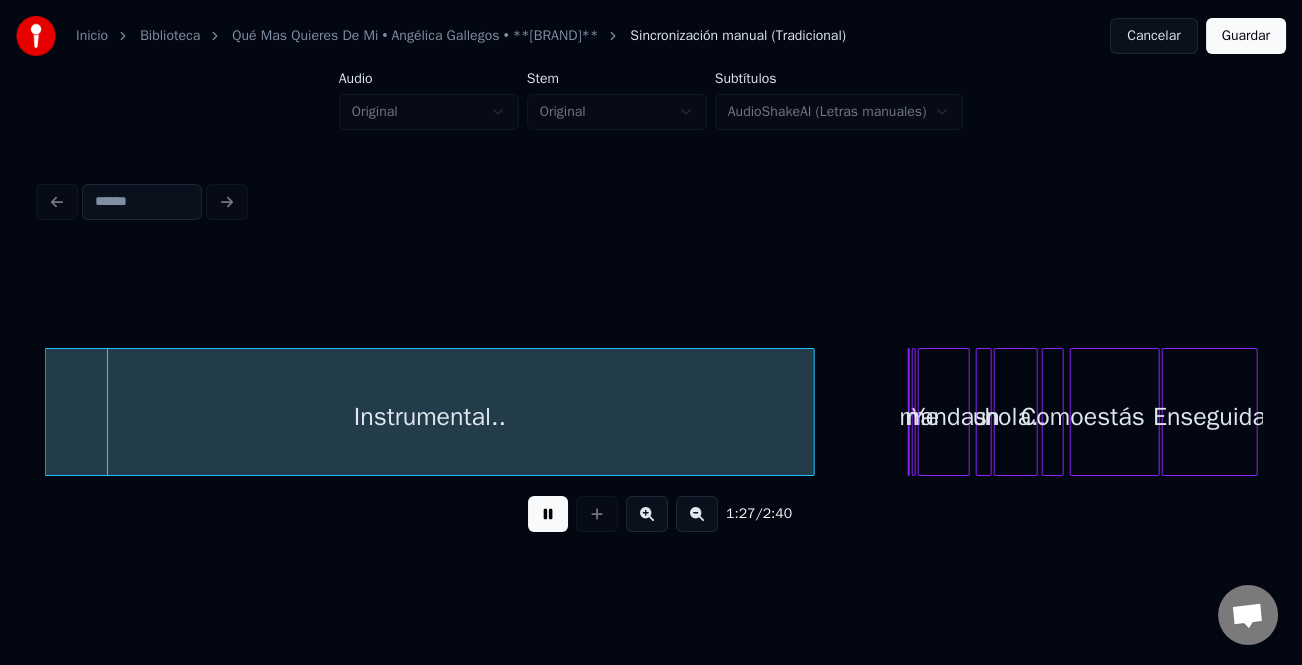click at bounding box center (548, 514) 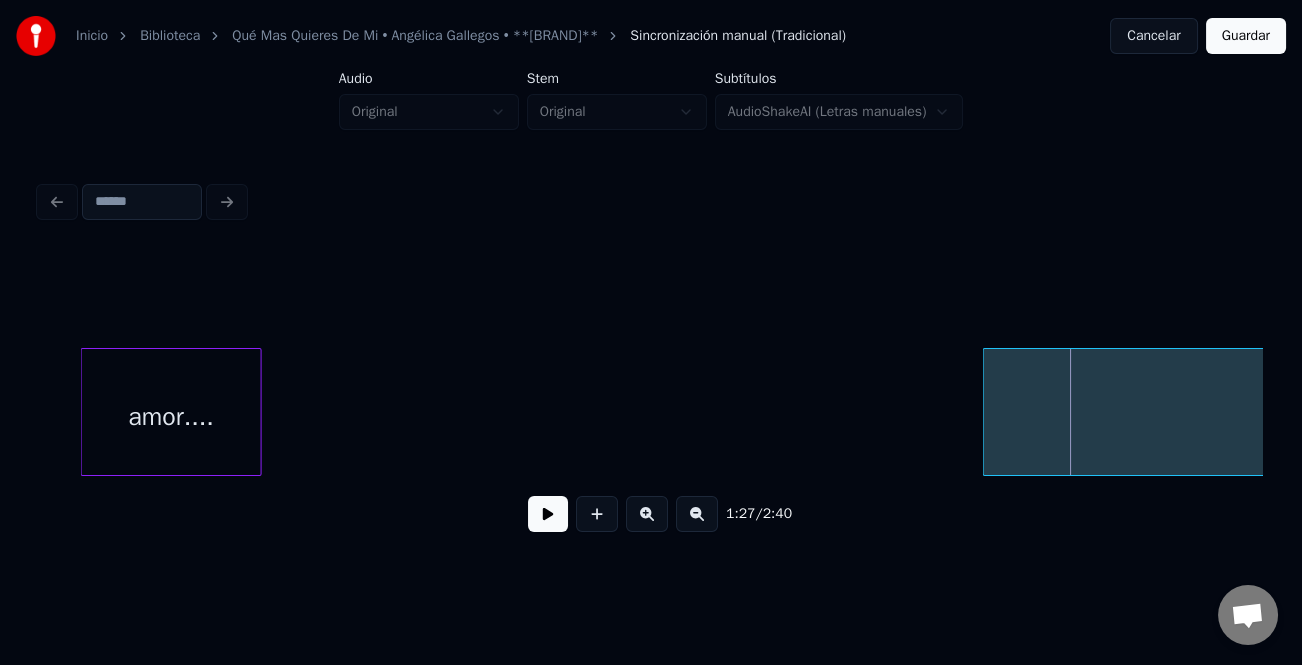 scroll, scrollTop: 0, scrollLeft: 7672, axis: horizontal 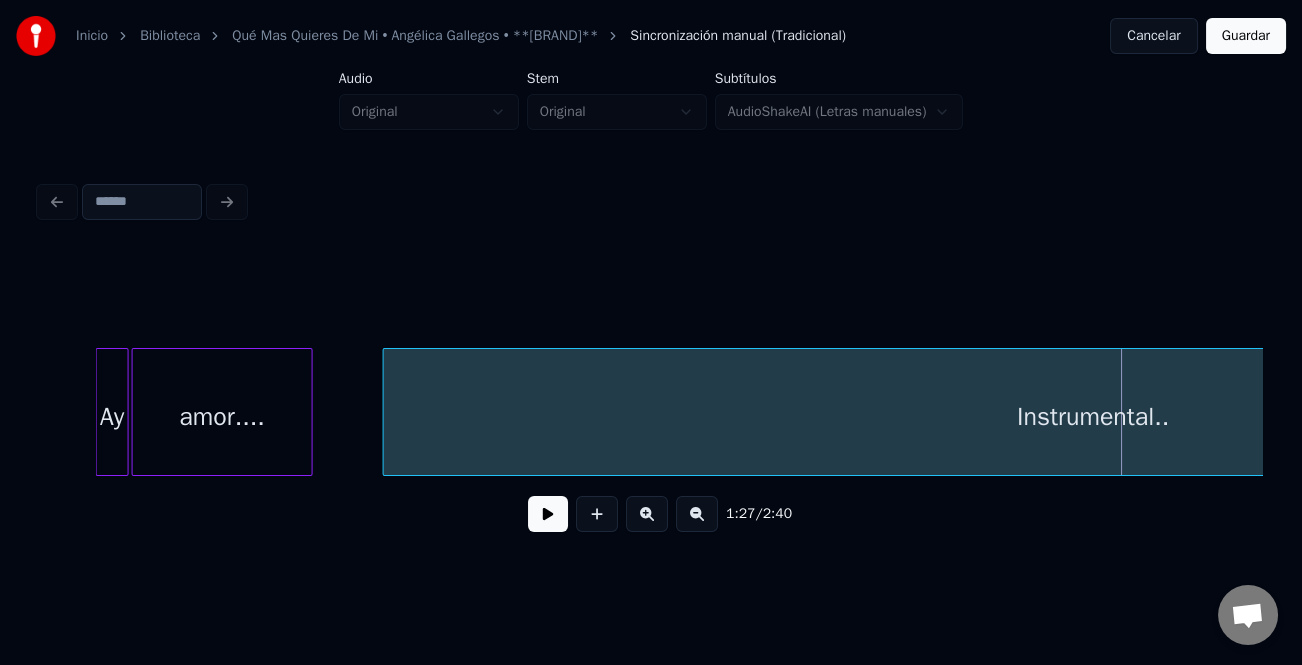 click on "1:27  /  2:40" at bounding box center [651, 400] 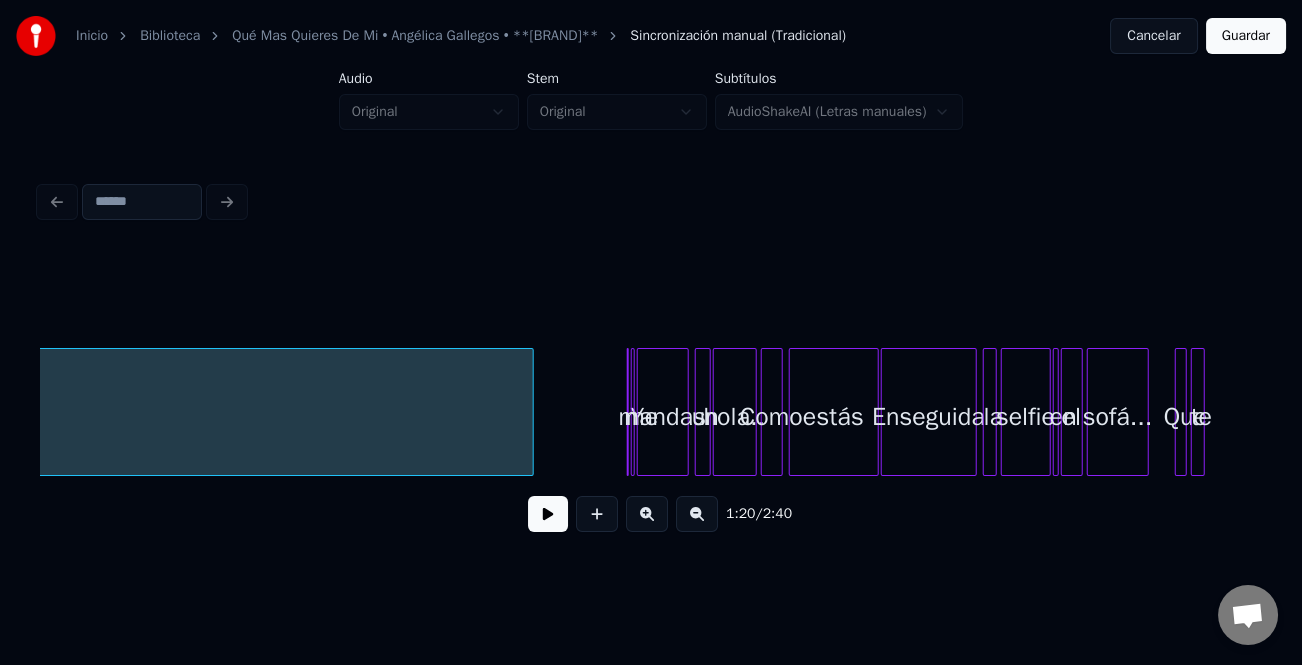 scroll, scrollTop: 0, scrollLeft: 9109, axis: horizontal 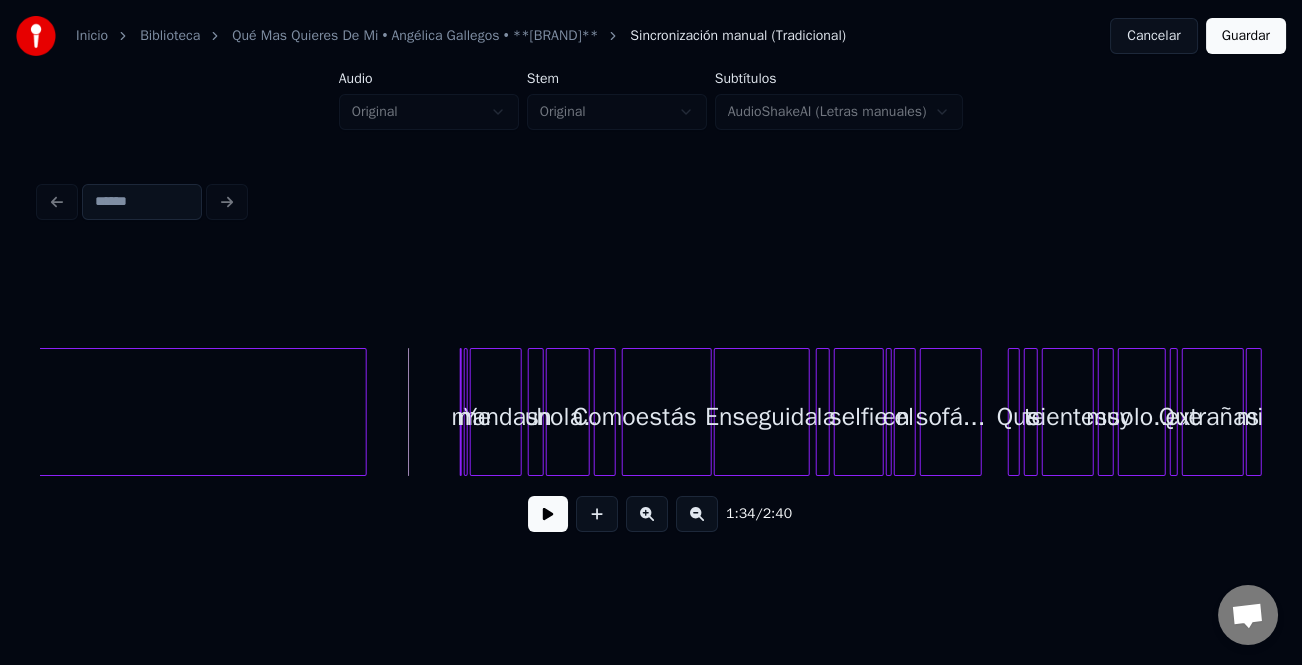 click at bounding box center [647, 514] 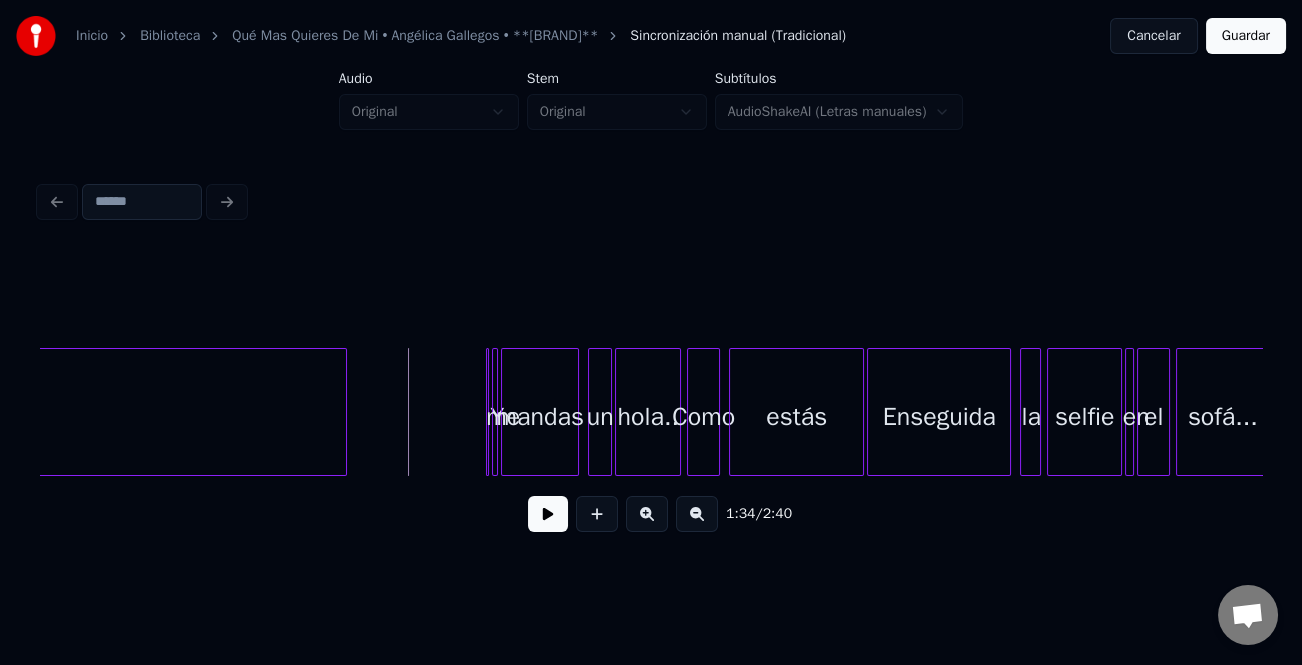 click at bounding box center [647, 514] 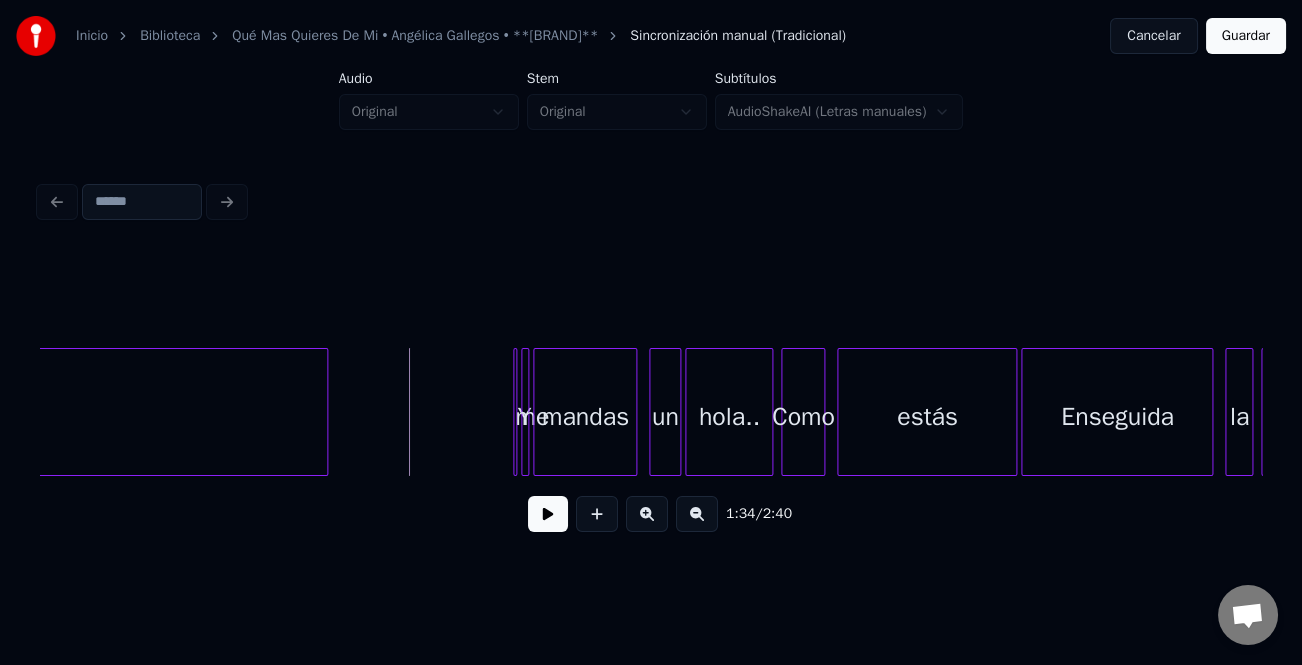 click at bounding box center (647, 514) 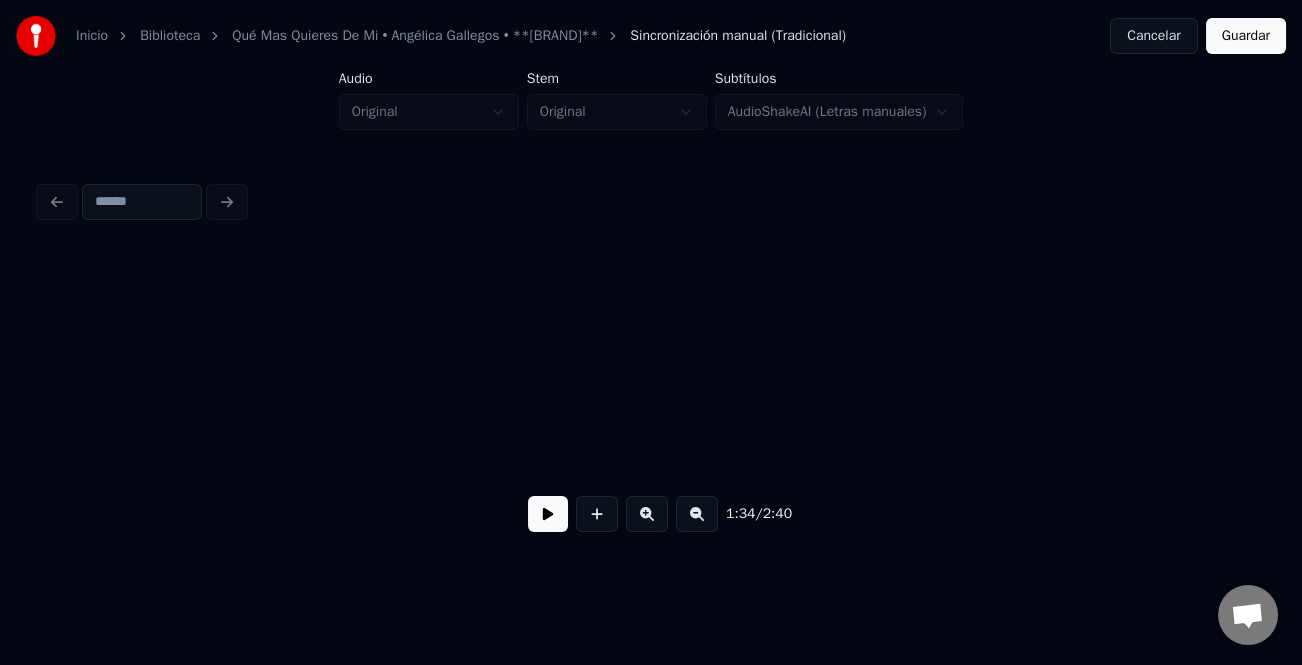 click at bounding box center (647, 514) 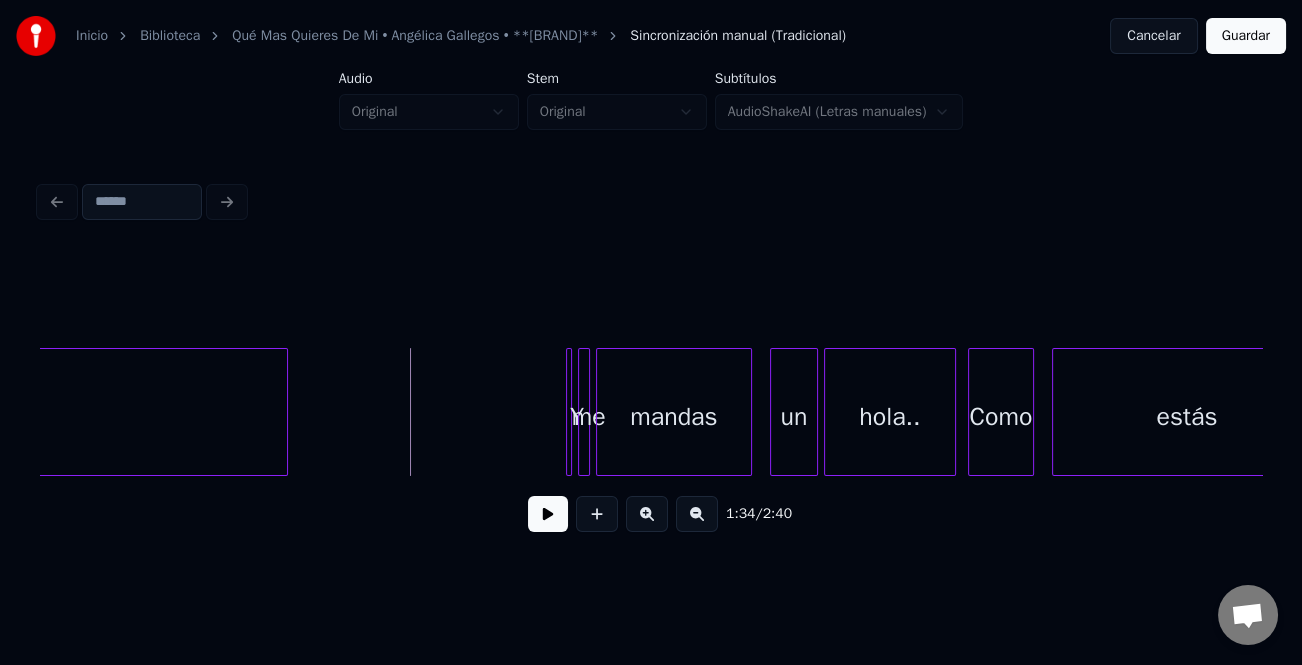 click at bounding box center (647, 514) 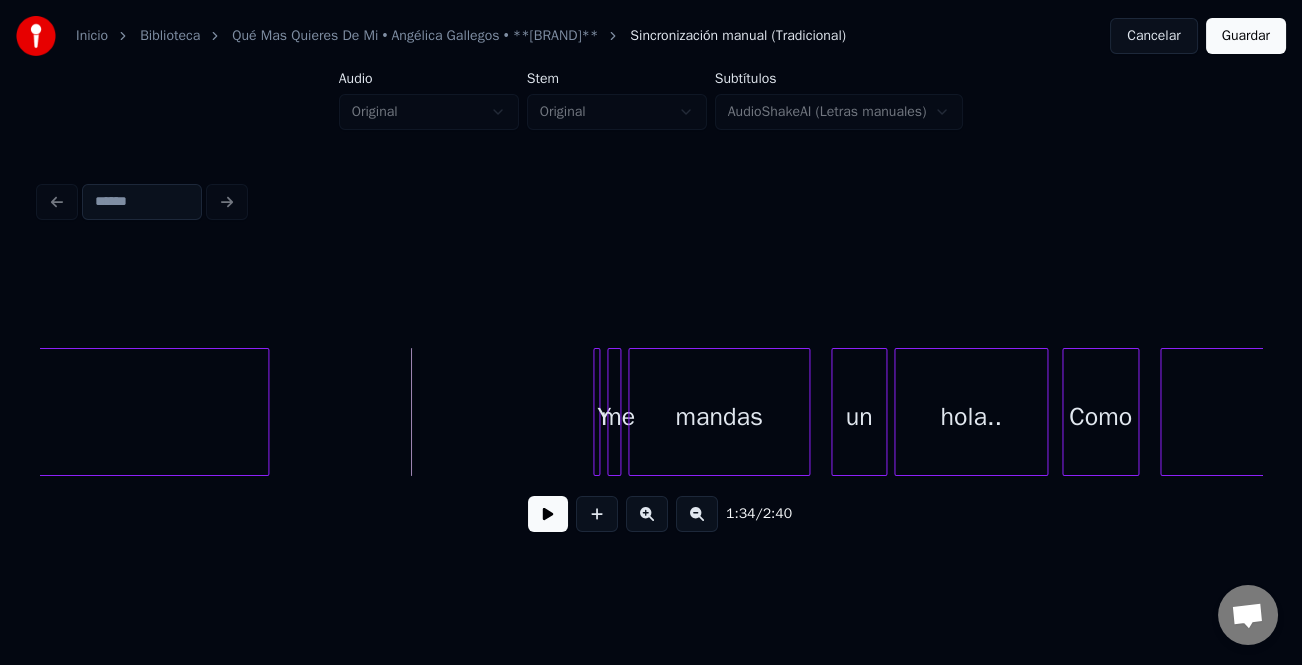 click at bounding box center (647, 514) 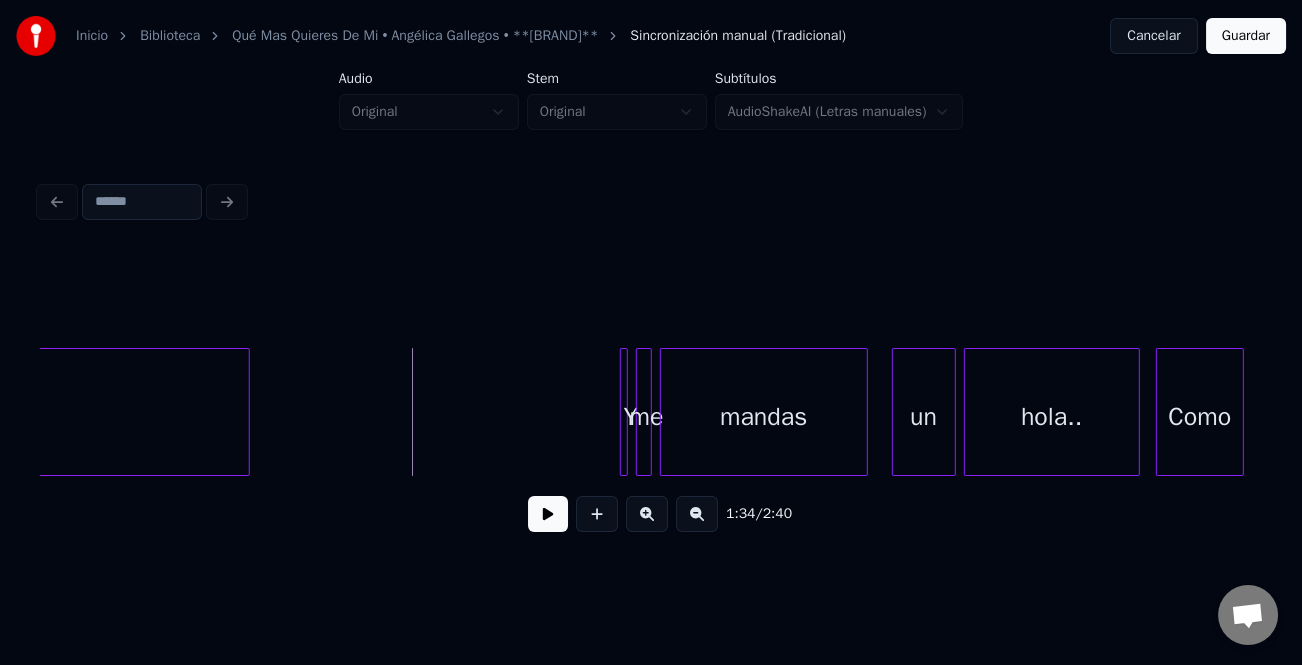 click at bounding box center (647, 514) 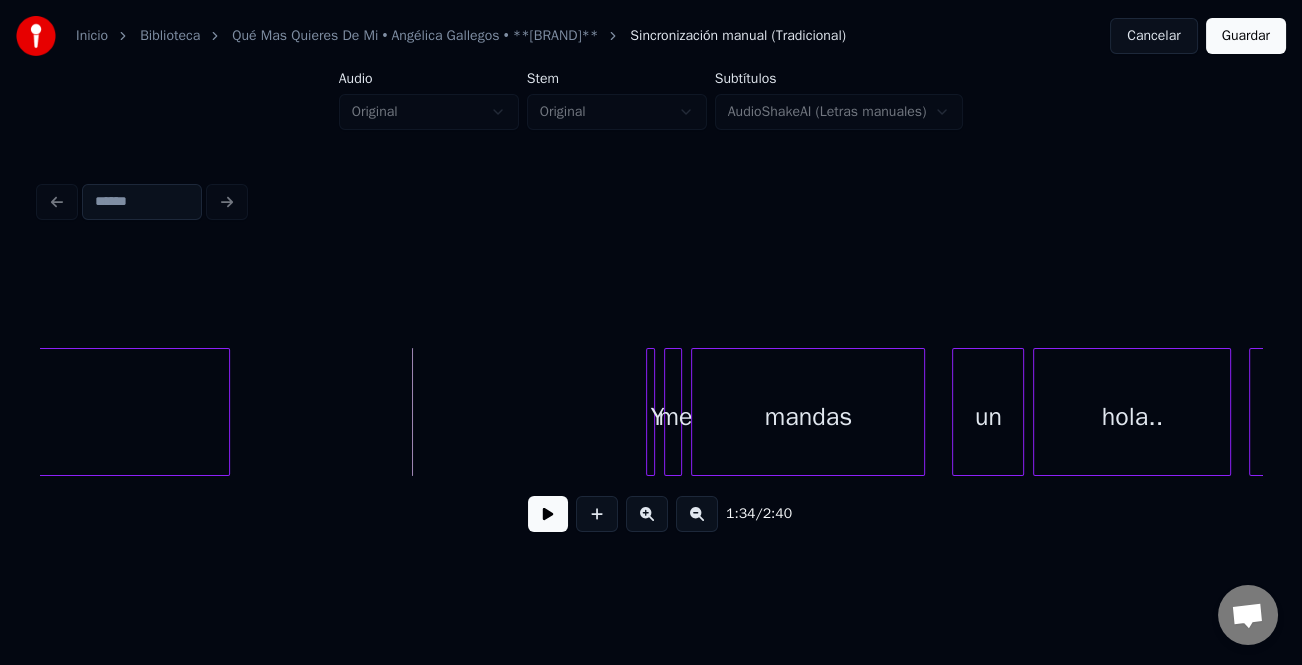 click at bounding box center [647, 514] 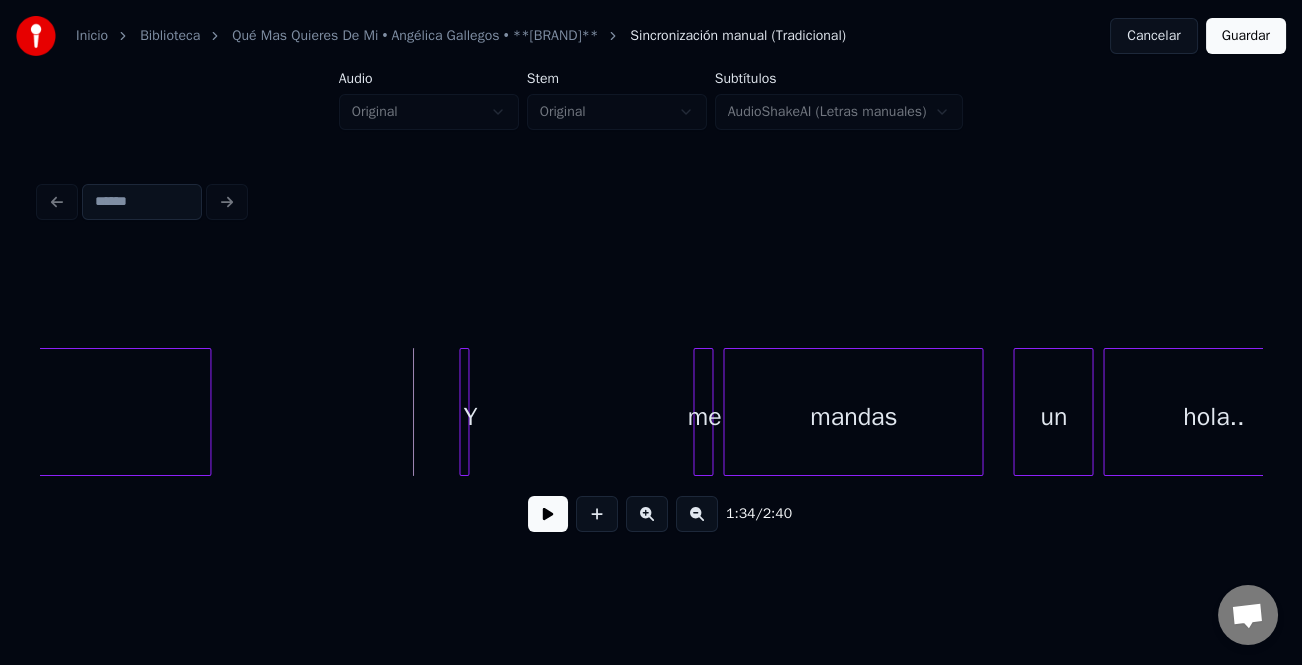 click on "Instrumental.. Y me mandas un hola.." at bounding box center (651, 412) 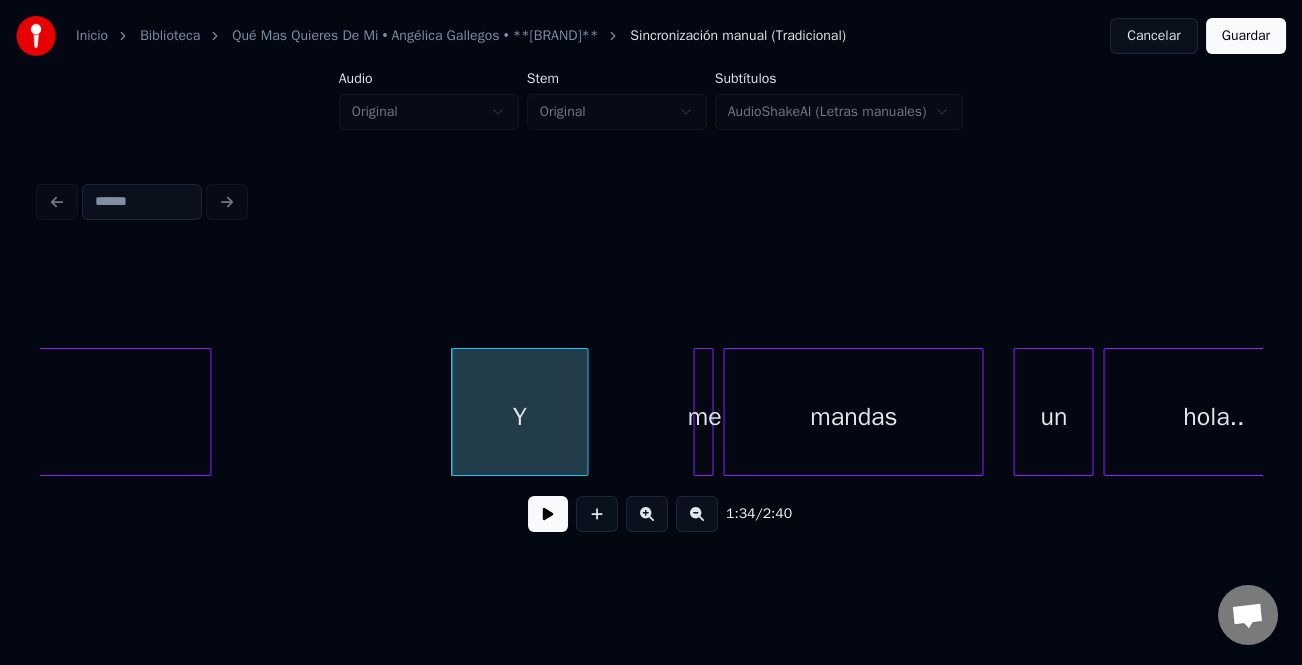 click on "Instrumental.. Y me mandas un hola.." at bounding box center (651, 412) 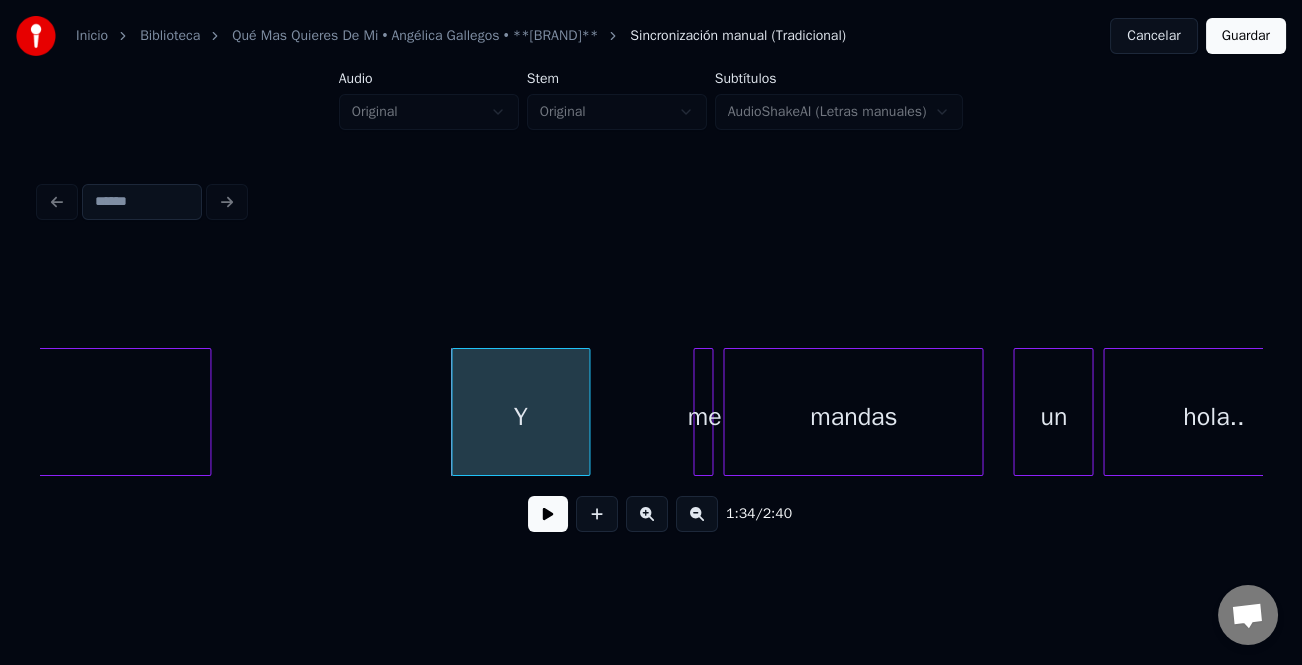 click on "Y" at bounding box center (521, 417) 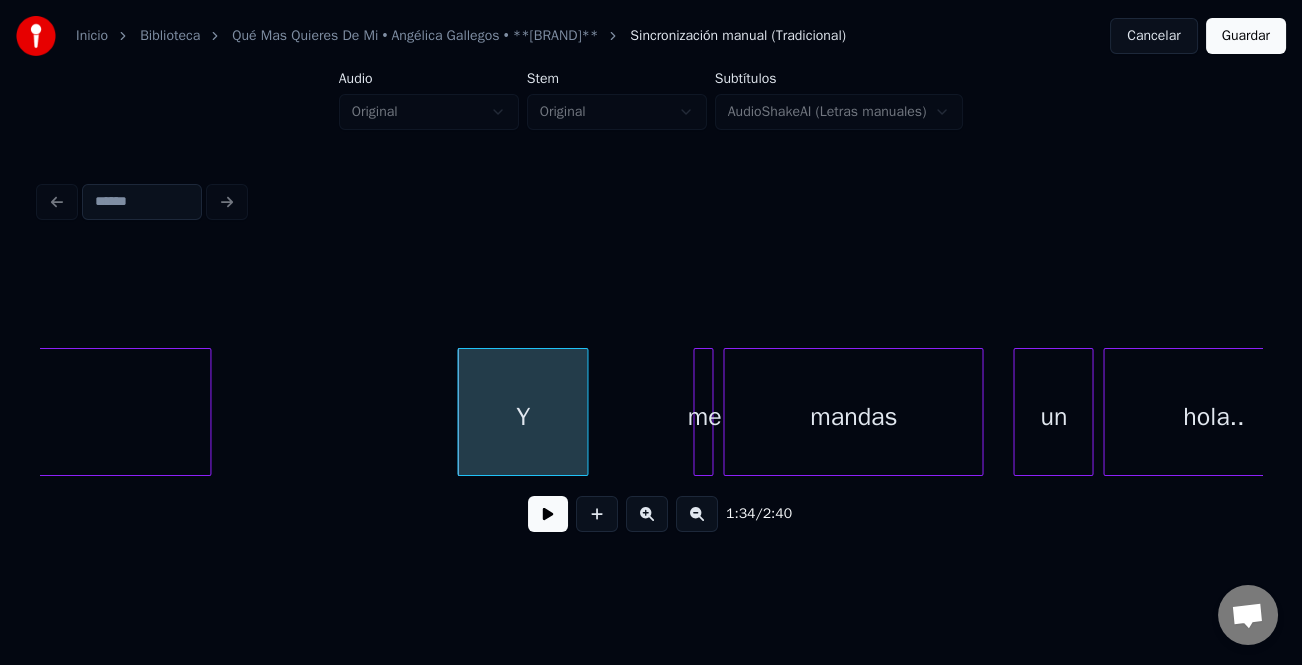 click at bounding box center (584, 412) 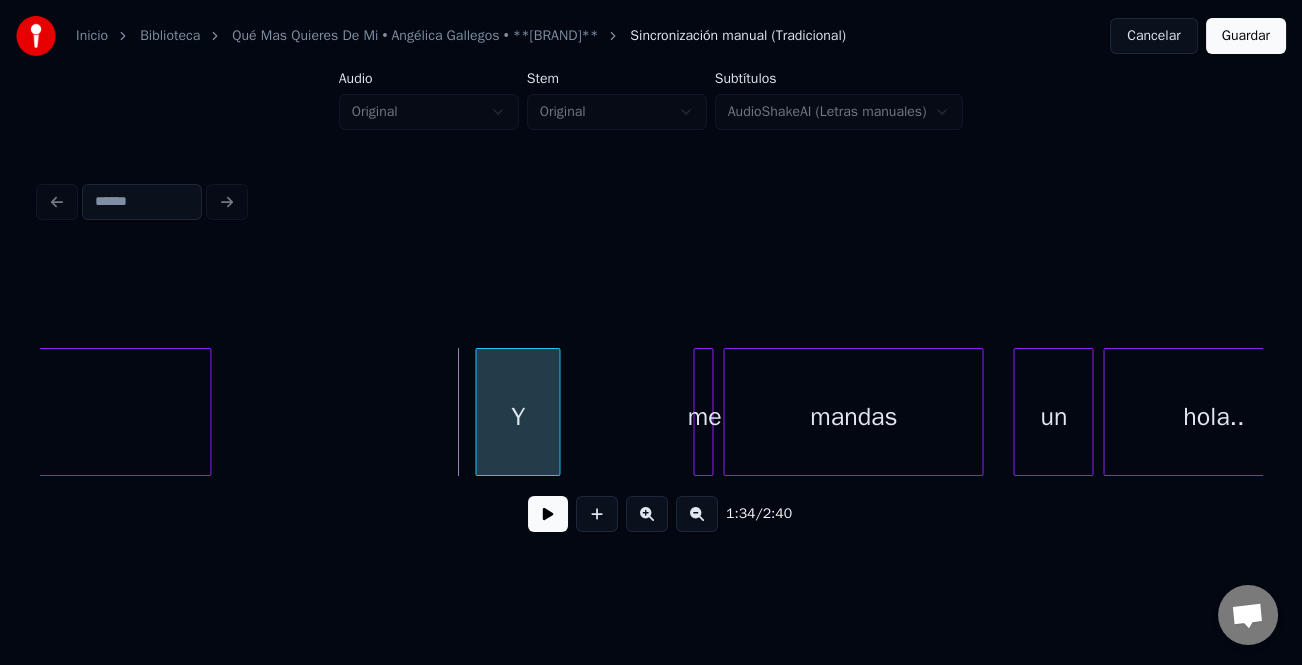 click on "Y" at bounding box center (517, 417) 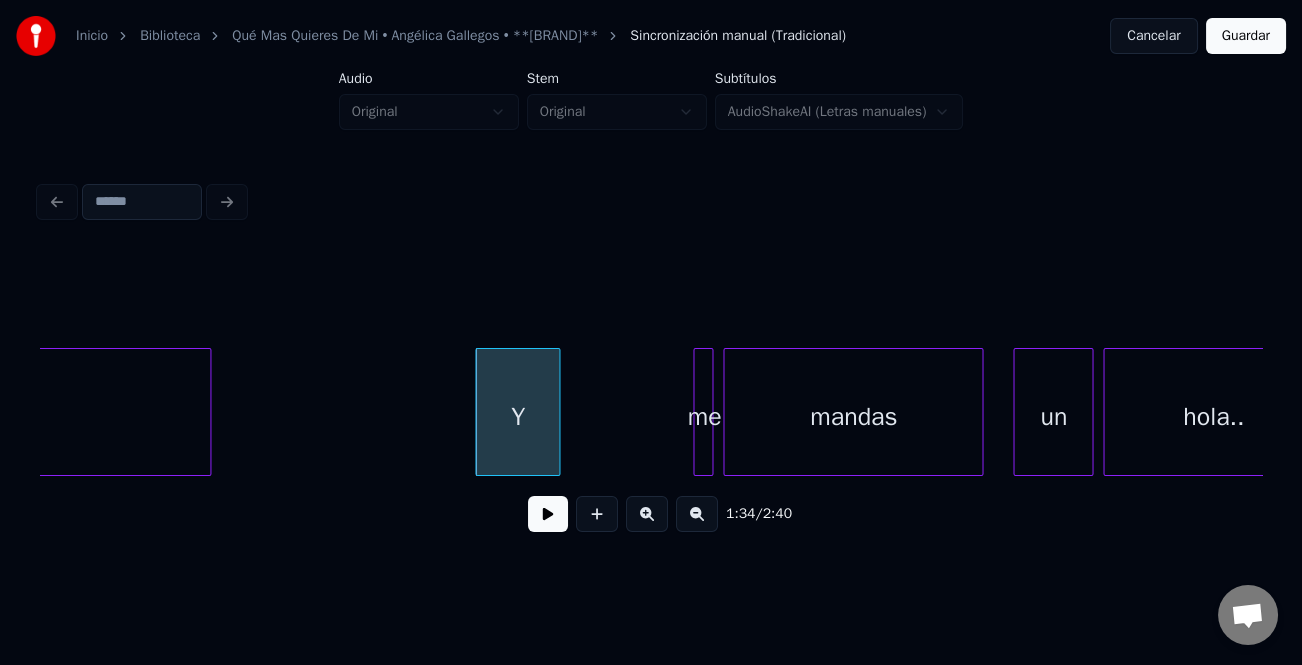 click on "Instrumental.. Y me mandas un hola.." at bounding box center (-6897, 412) 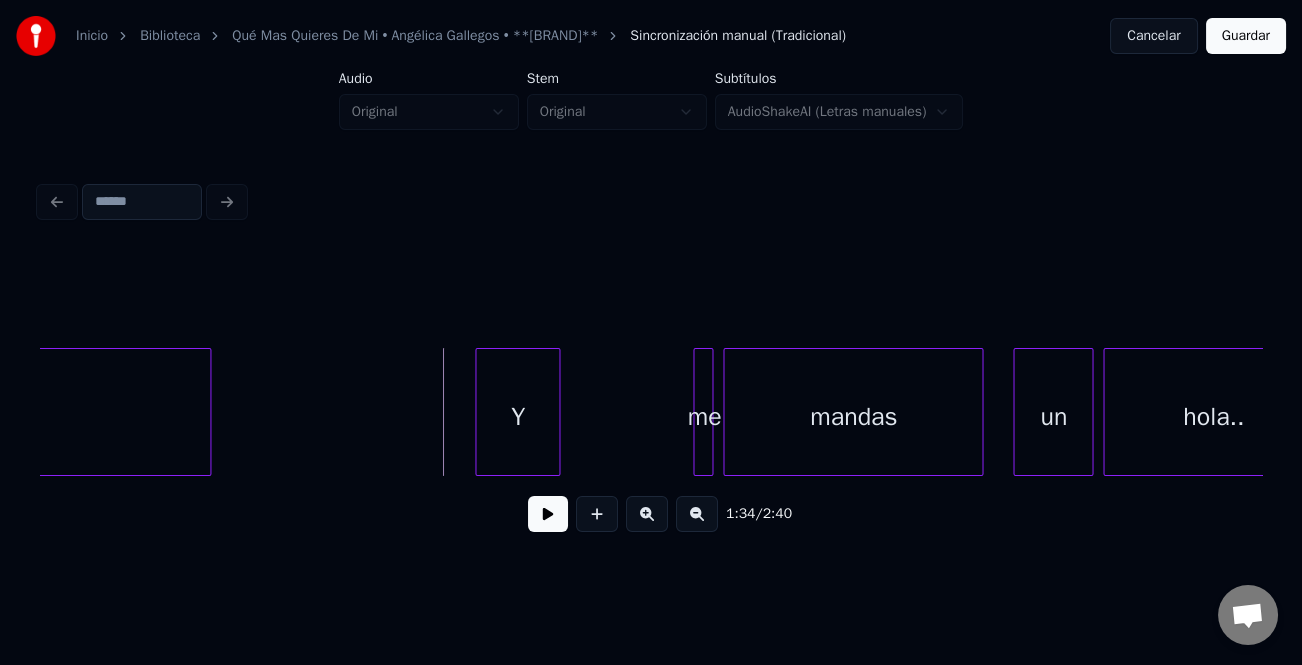 drag, startPoint x: 548, startPoint y: 517, endPoint x: 607, endPoint y: 516, distance: 59.008472 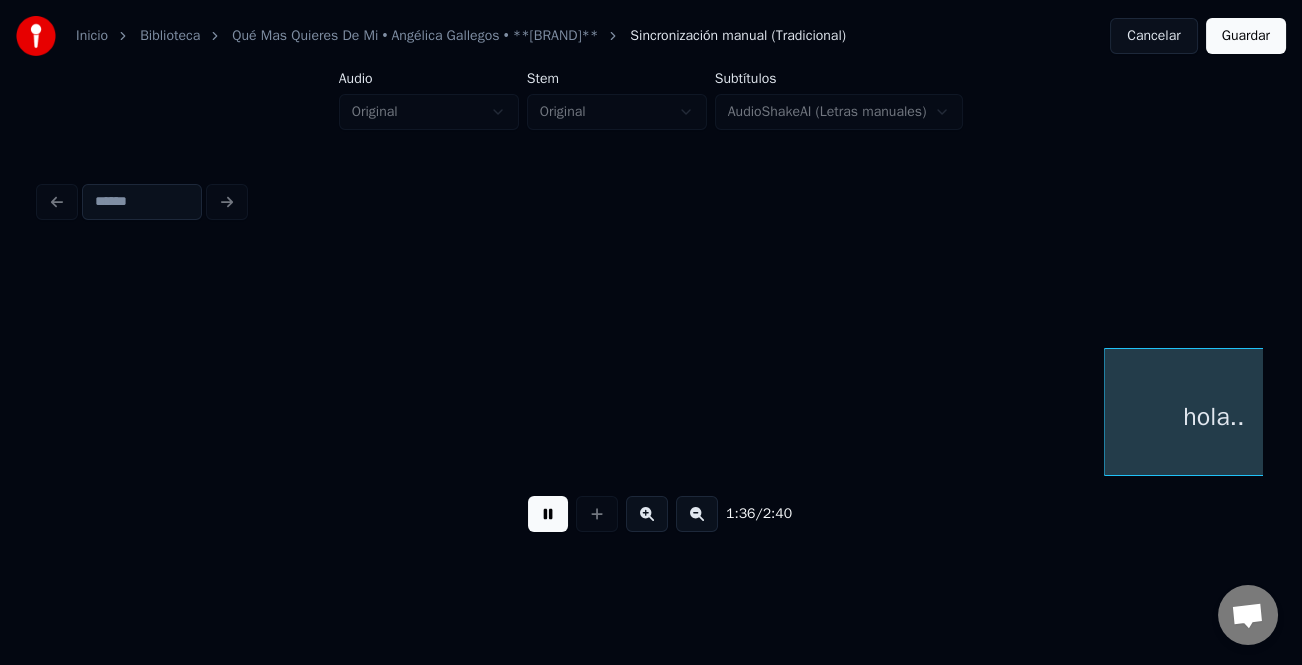 scroll, scrollTop: 0, scrollLeft: 47563, axis: horizontal 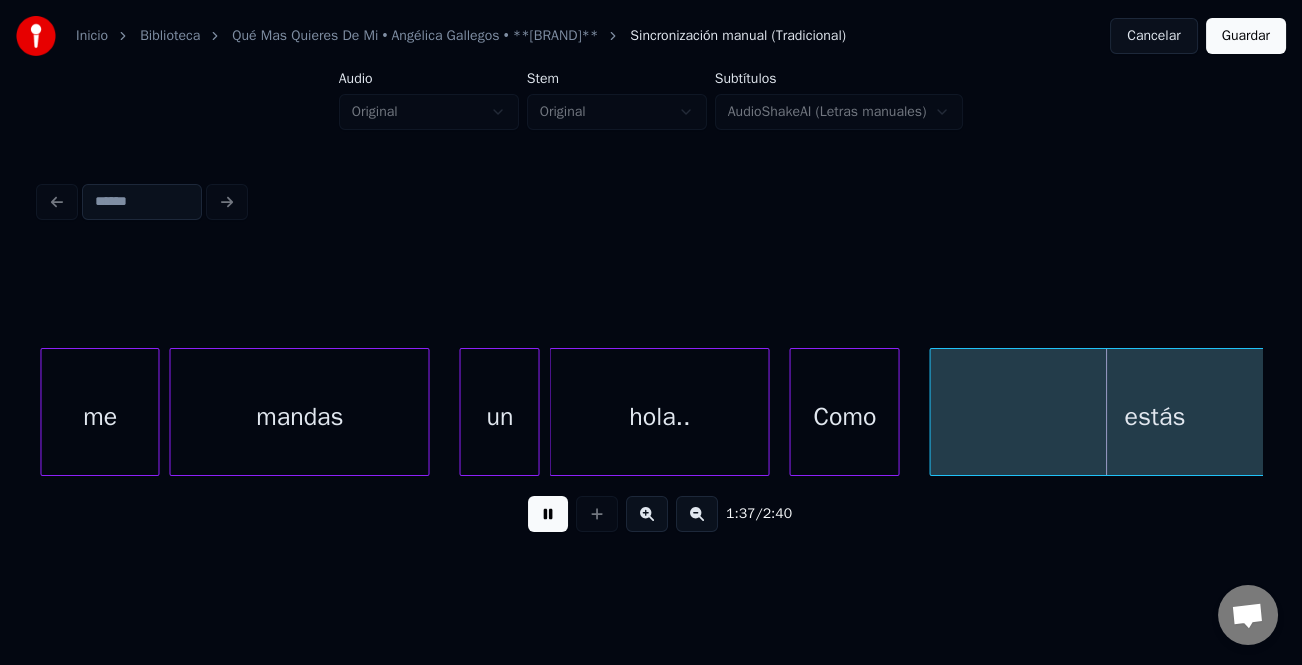click at bounding box center [697, 514] 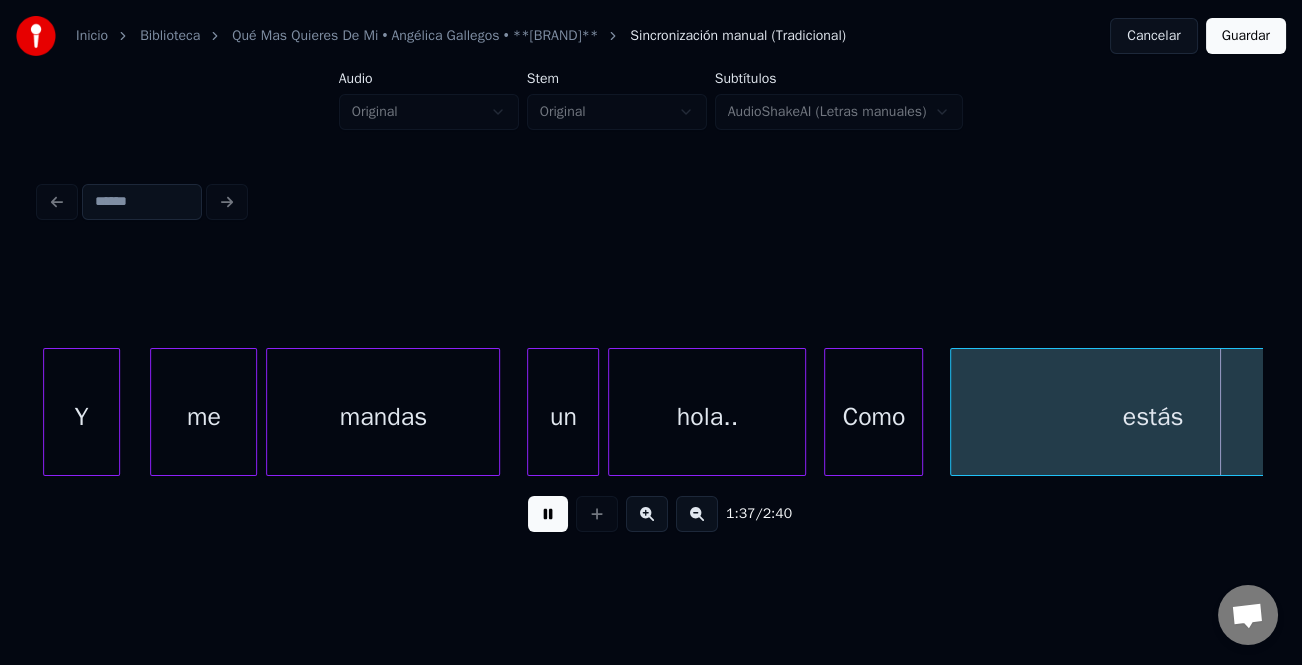 click at bounding box center [697, 514] 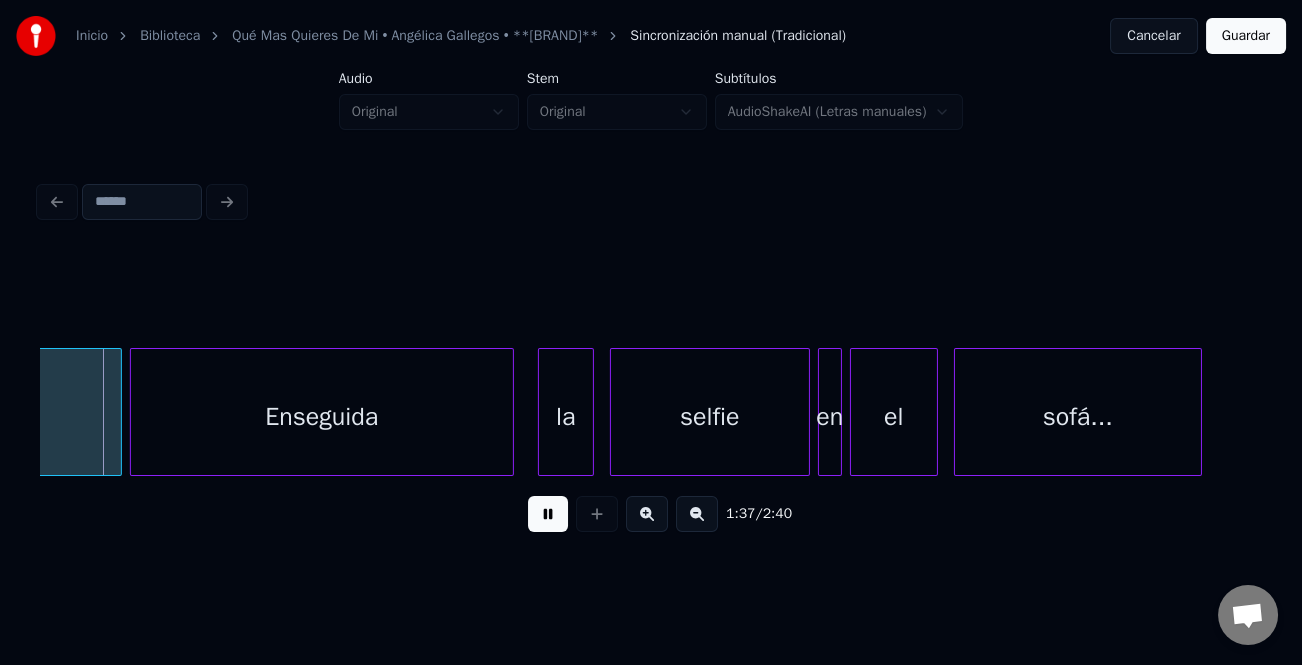 click at bounding box center [697, 514] 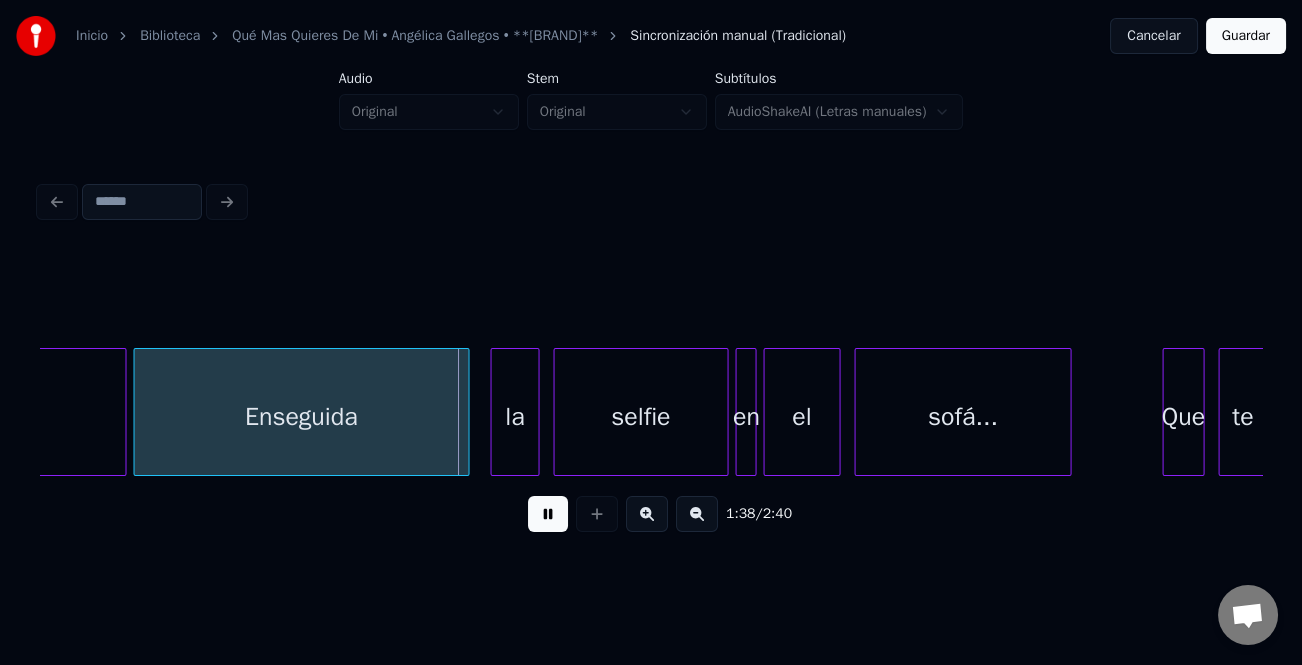 click at bounding box center (697, 514) 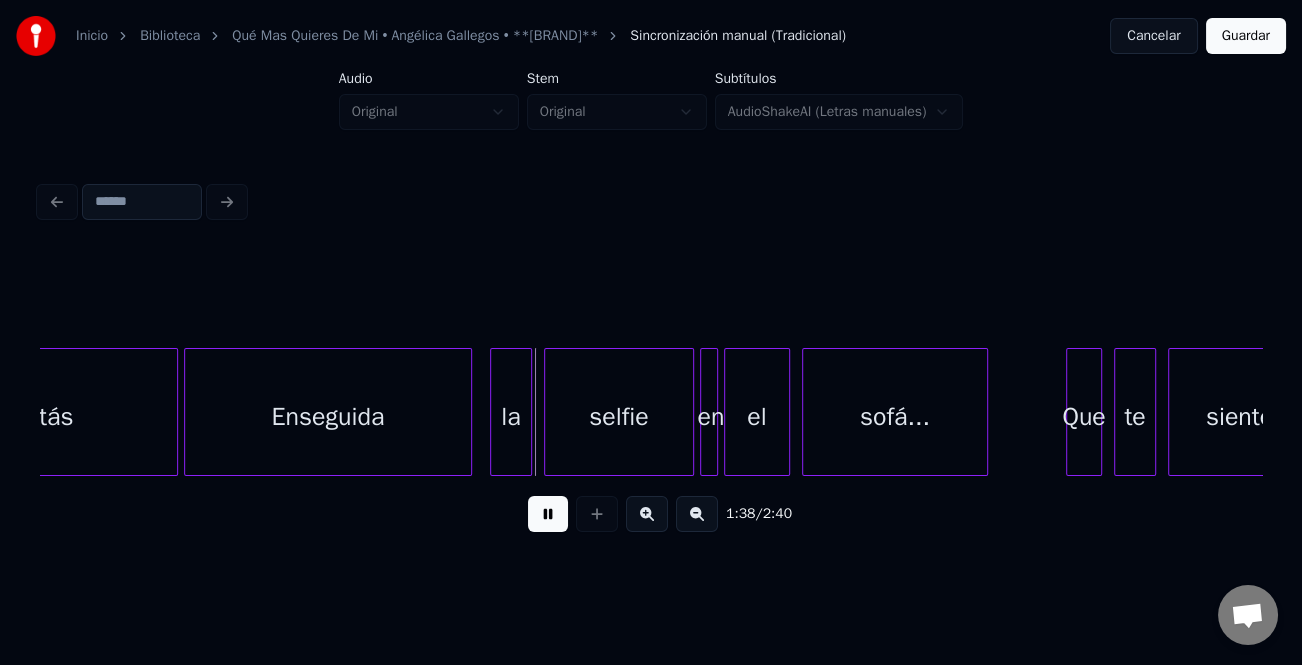 click at bounding box center [697, 514] 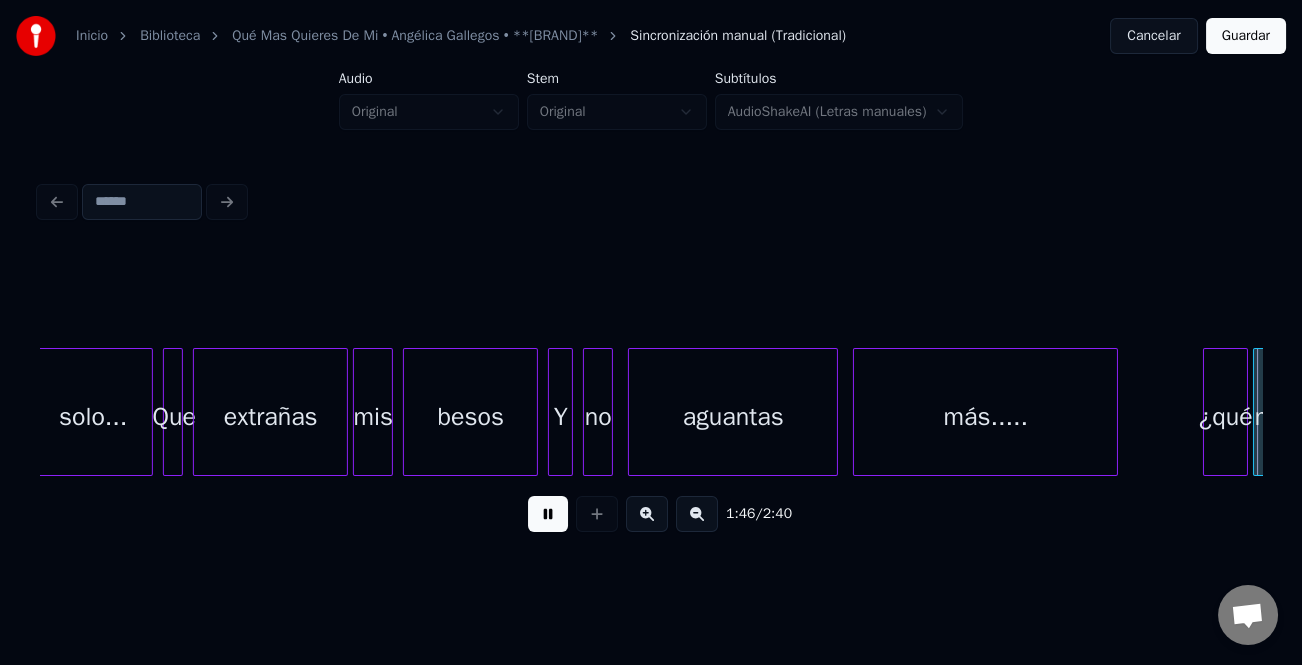 scroll, scrollTop: 0, scrollLeft: 26696, axis: horizontal 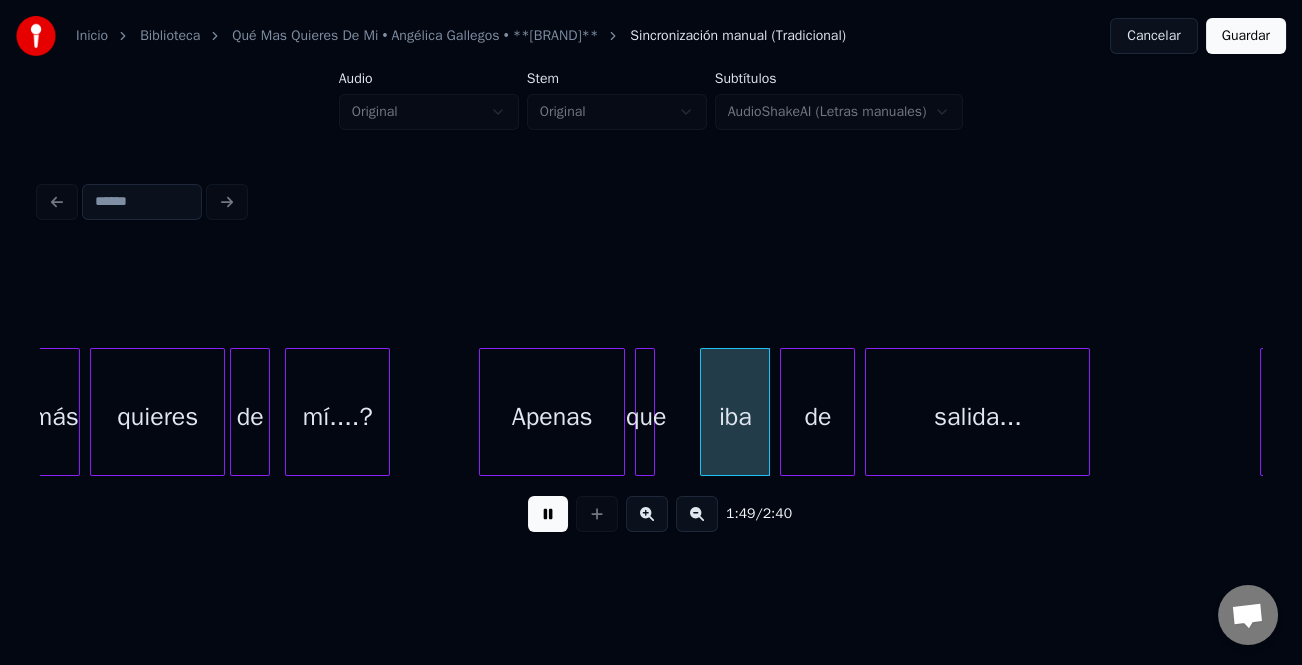 click at bounding box center (483, 412) 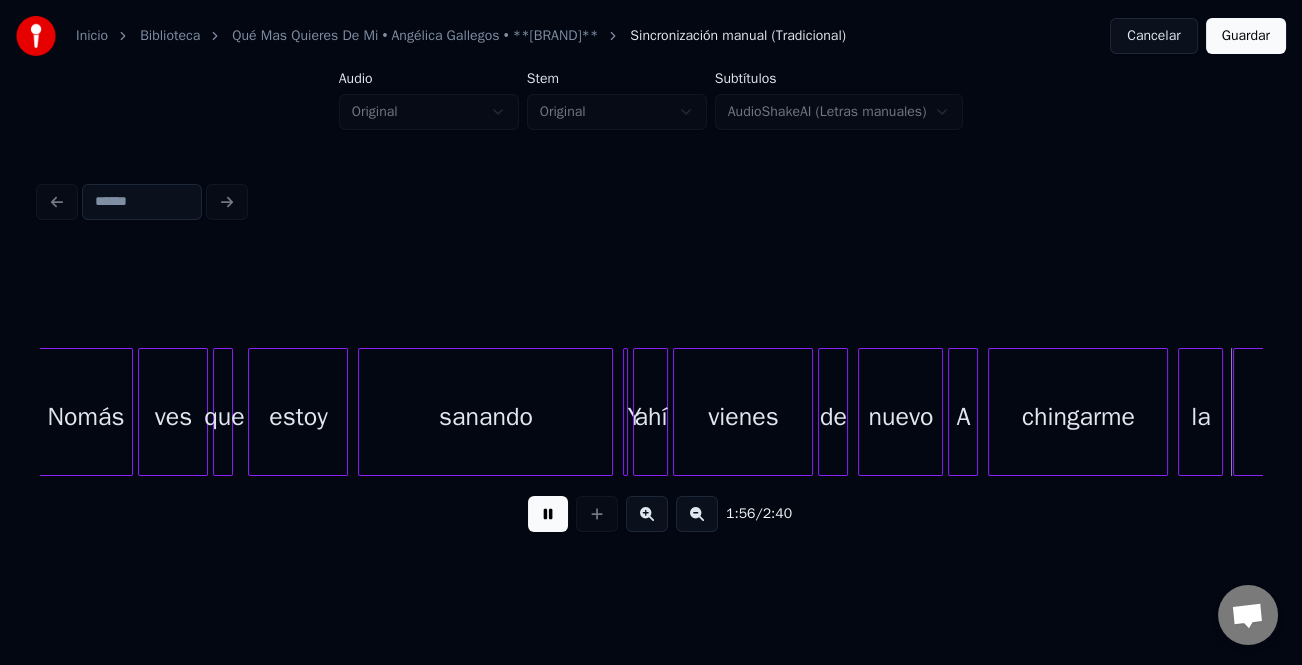 scroll, scrollTop: 0, scrollLeft: 29141, axis: horizontal 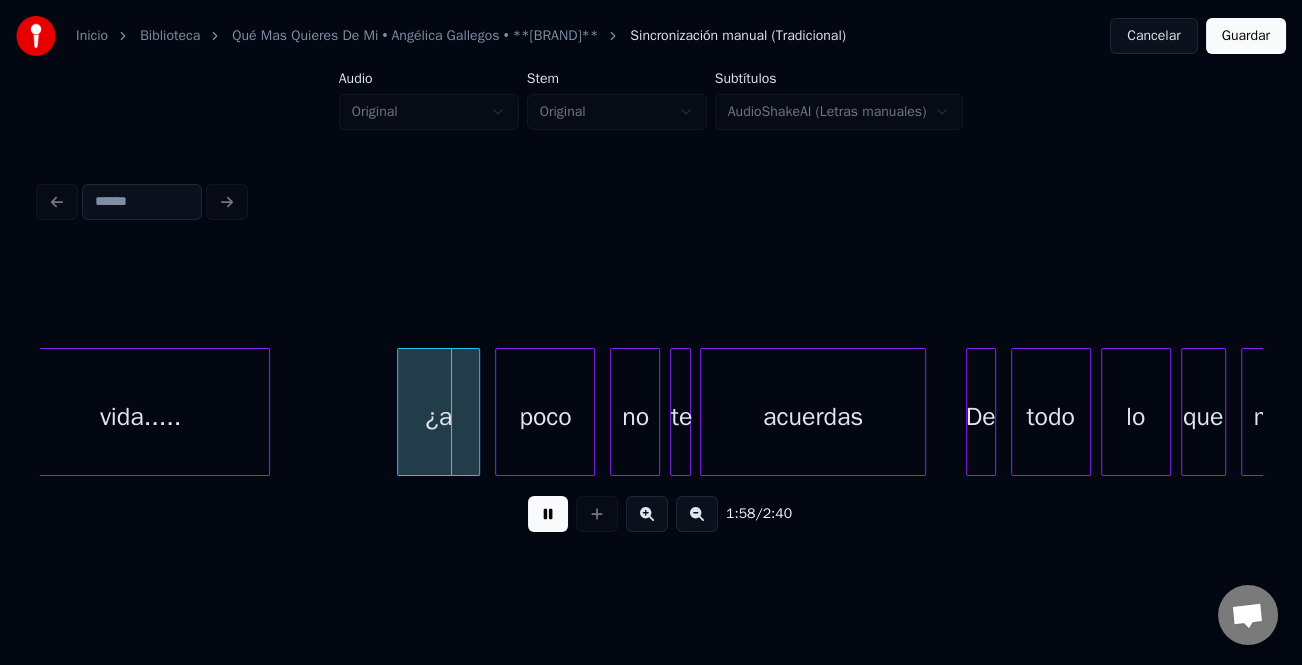 click at bounding box center [401, 412] 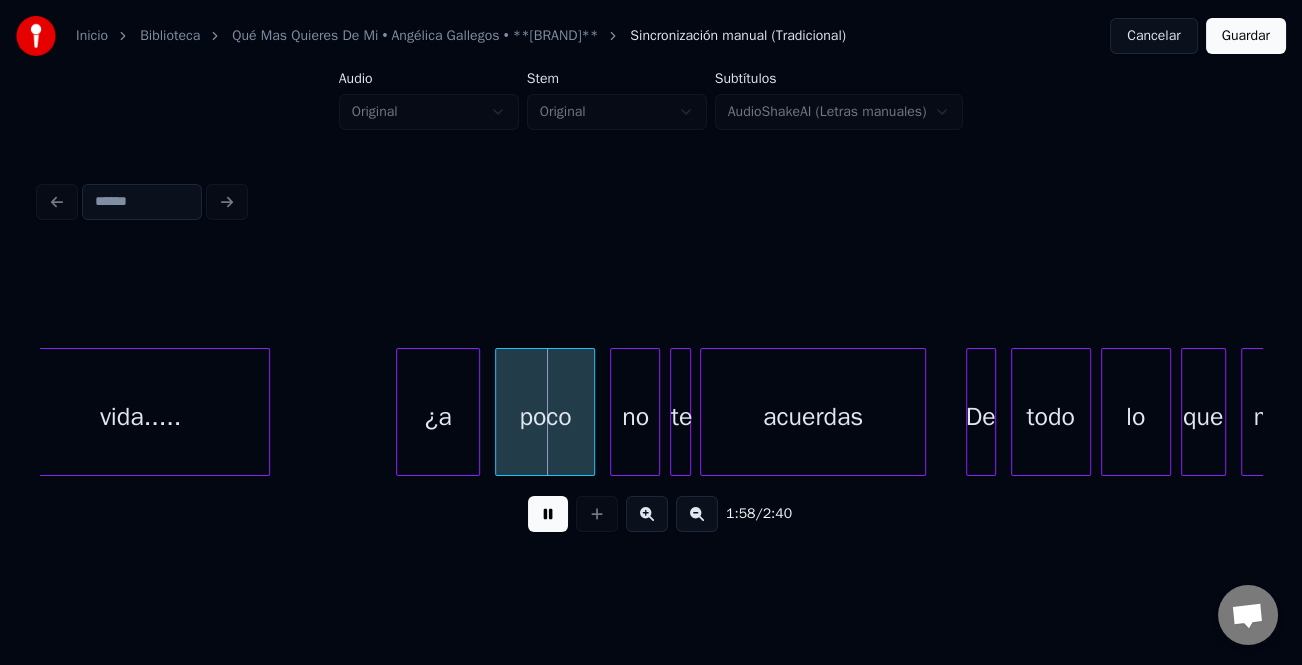 click at bounding box center (548, 514) 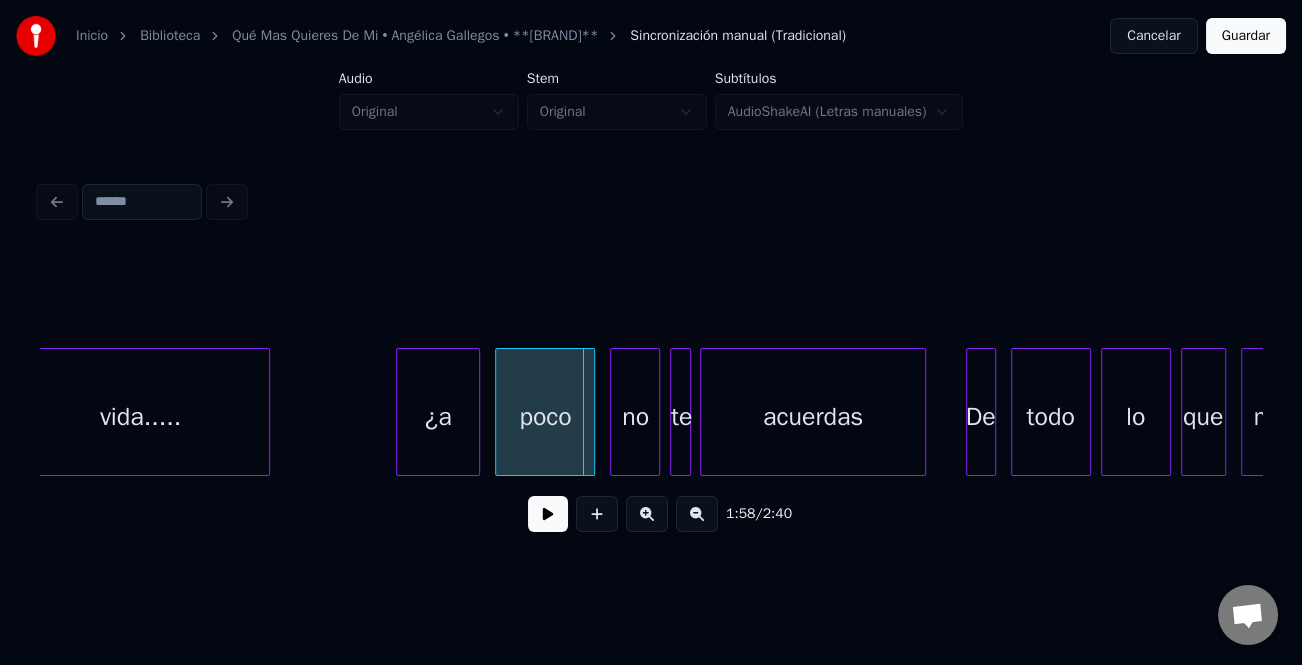 click on "¿a" at bounding box center (438, 417) 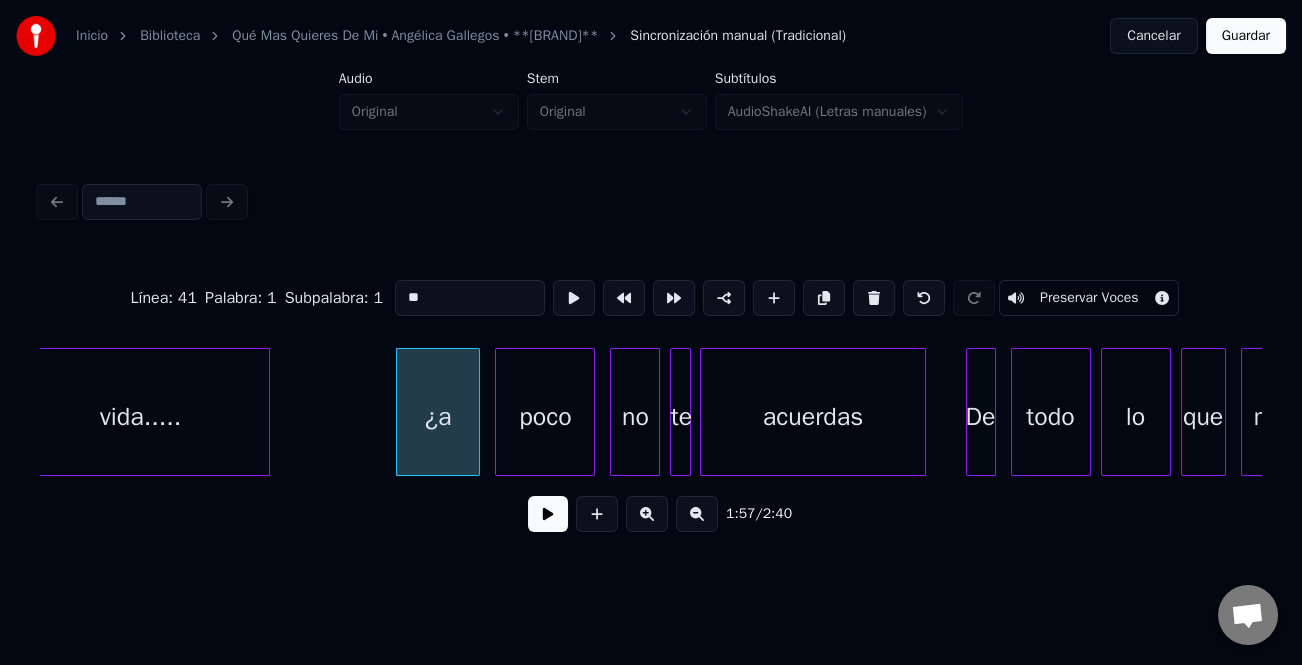 click on "**" at bounding box center [470, 298] 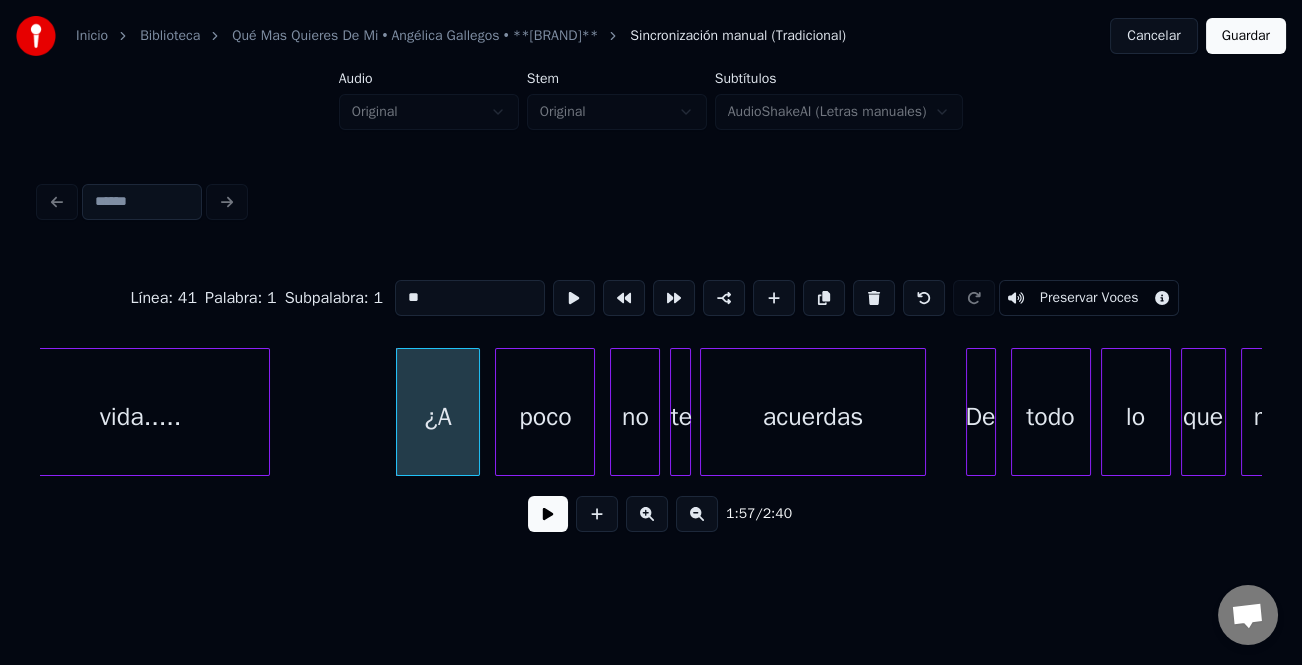 type on "**" 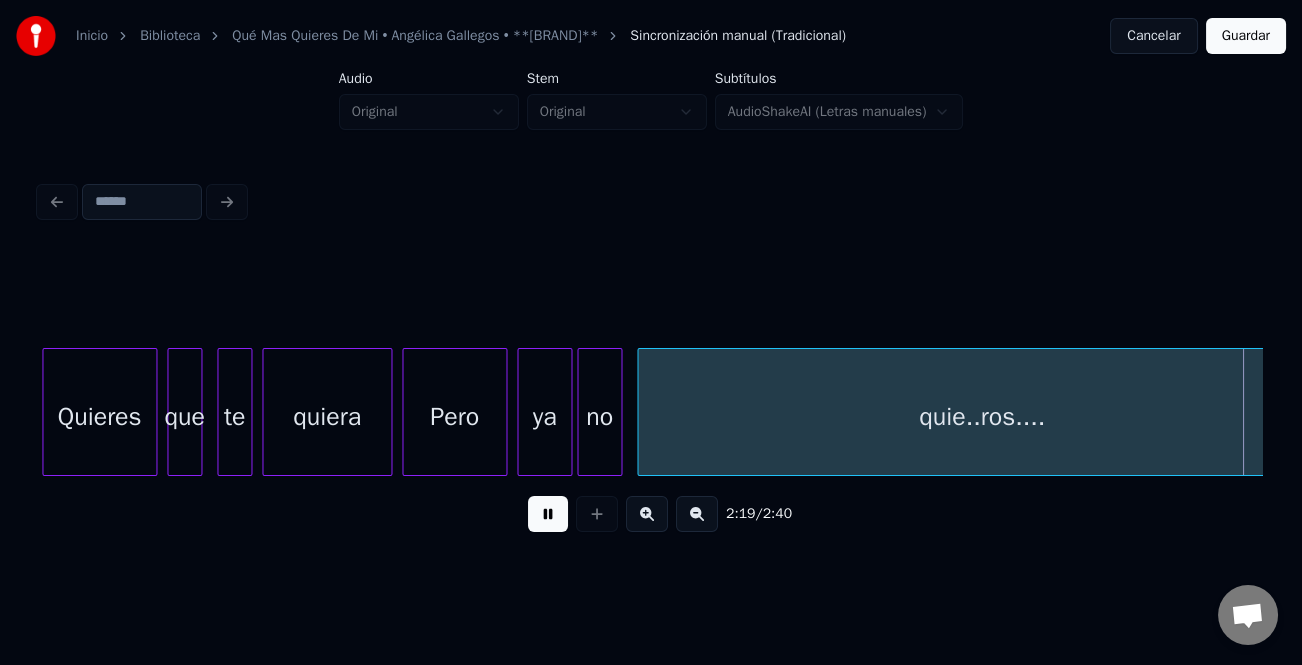 scroll, scrollTop: 0, scrollLeft: 34823, axis: horizontal 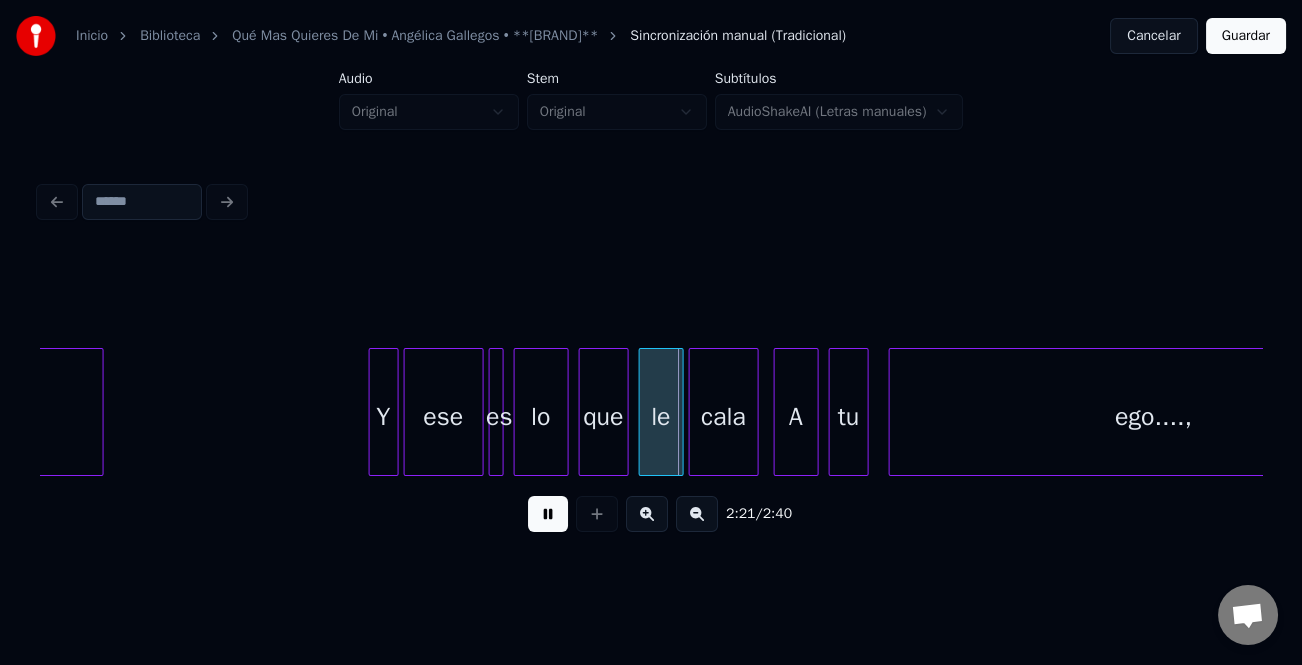 click at bounding box center [373, 412] 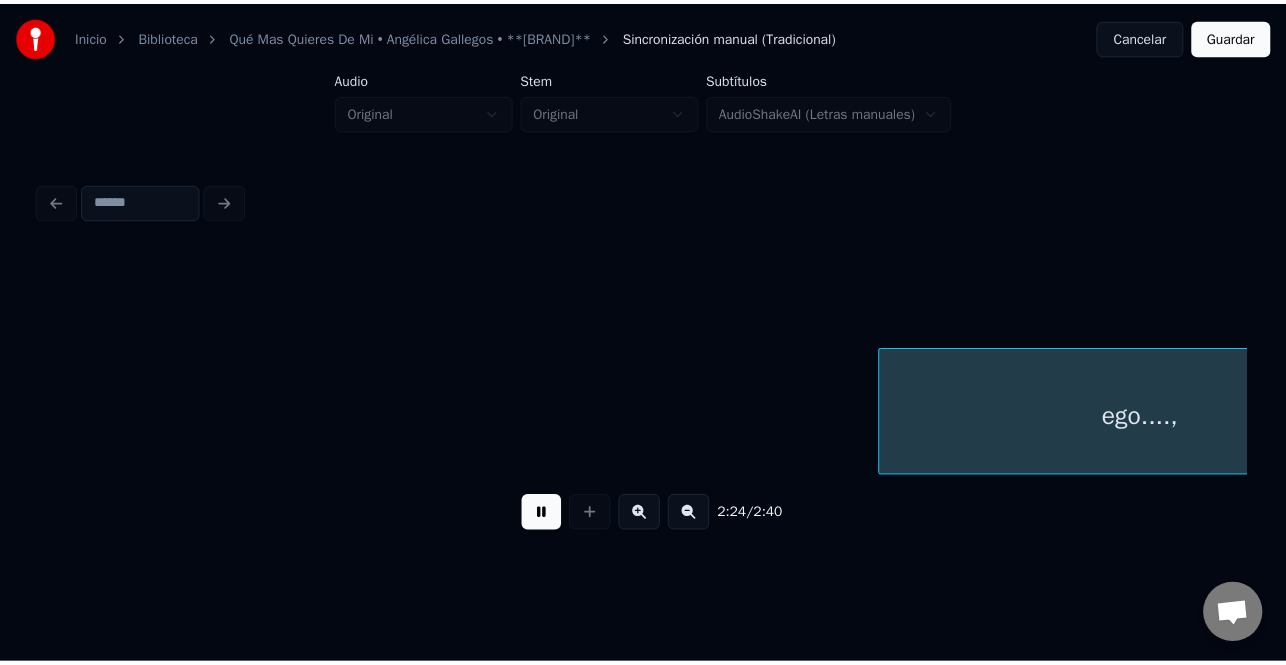 scroll, scrollTop: 0, scrollLeft: 36047, axis: horizontal 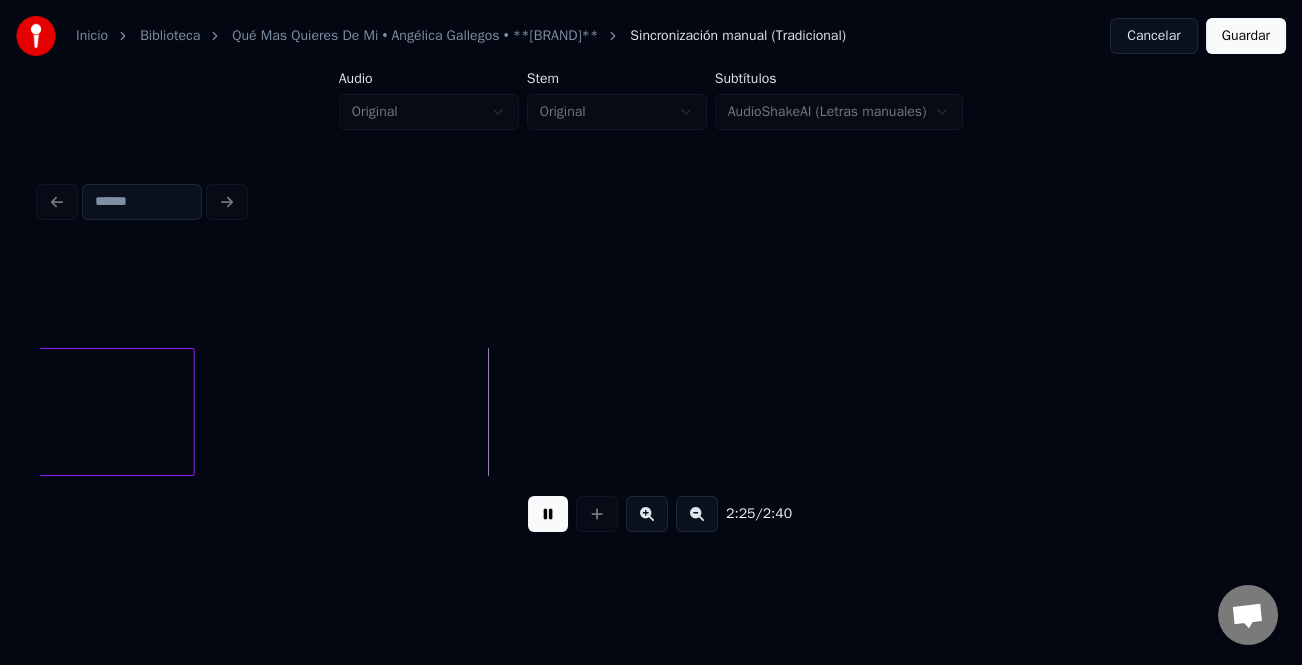 click on "Guardar" at bounding box center (1246, 36) 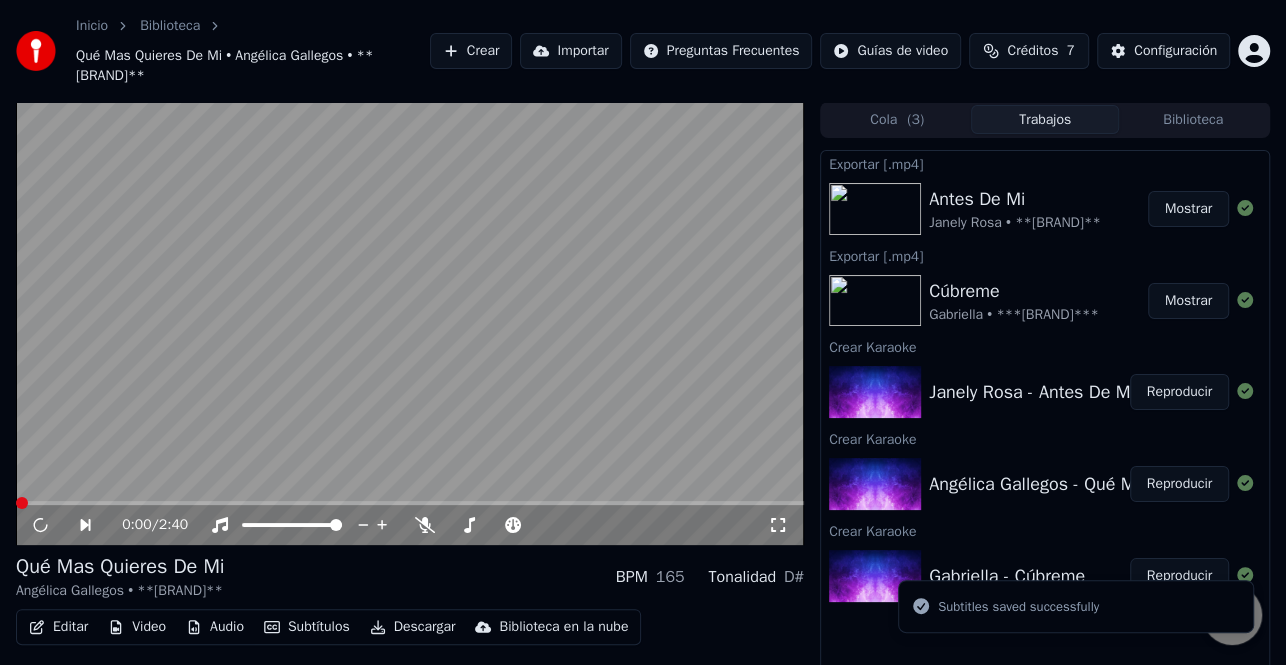 click on "Descargar" at bounding box center (413, 627) 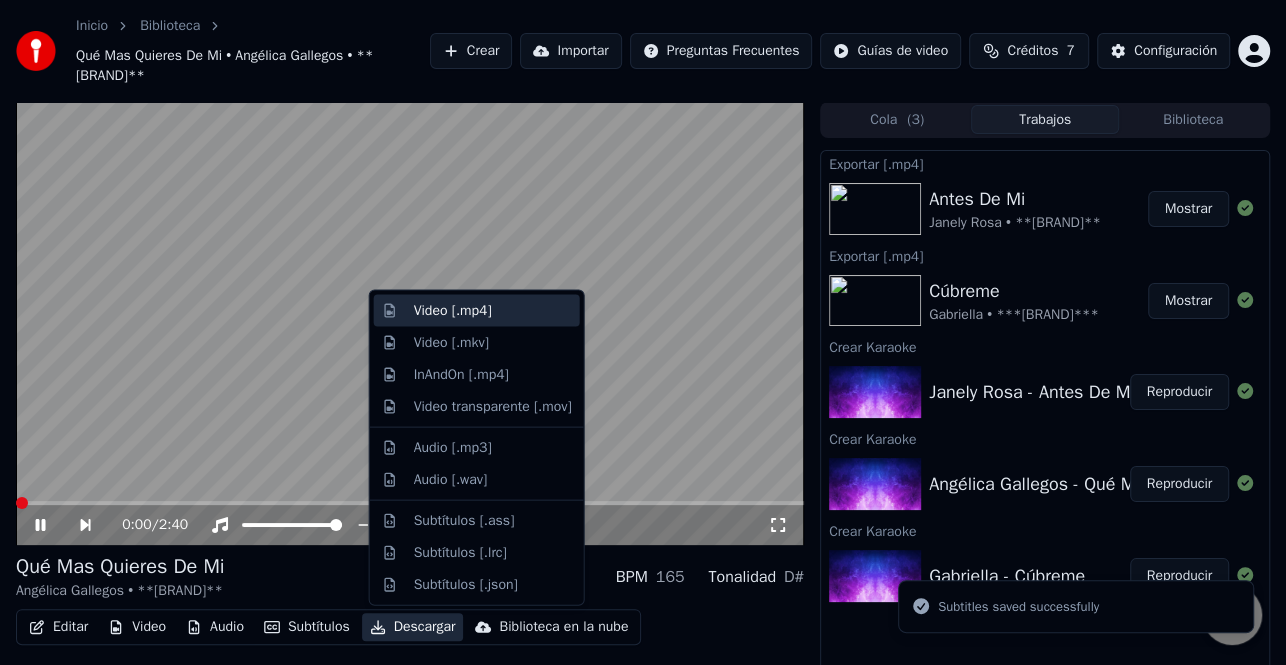 click on "Video [.mp4]" at bounding box center (453, 311) 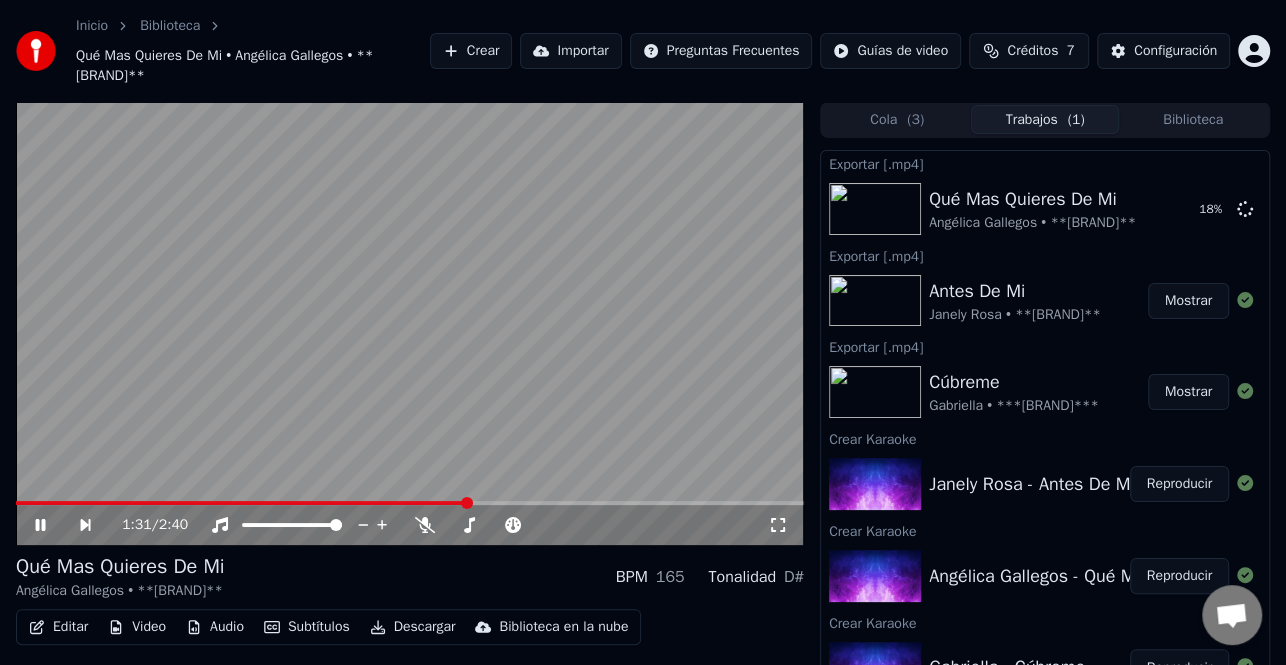 drag, startPoint x: 37, startPoint y: 517, endPoint x: 232, endPoint y: 513, distance: 195.04102 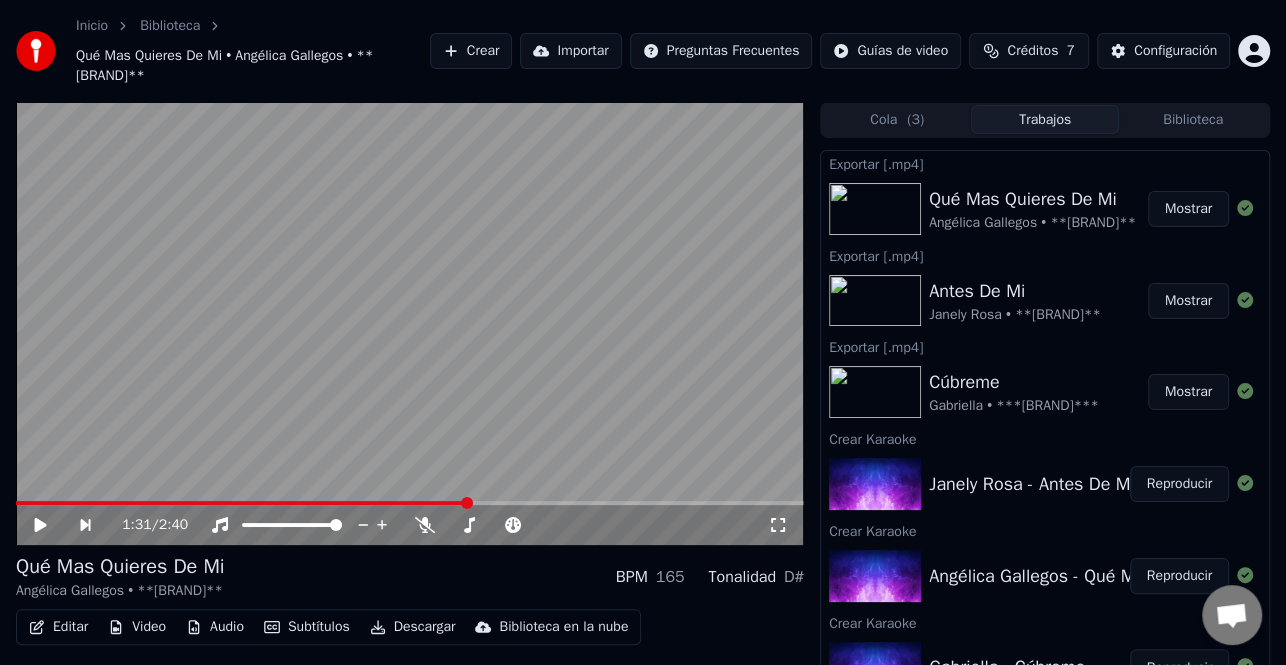 click on "Mostrar" at bounding box center (1188, 209) 